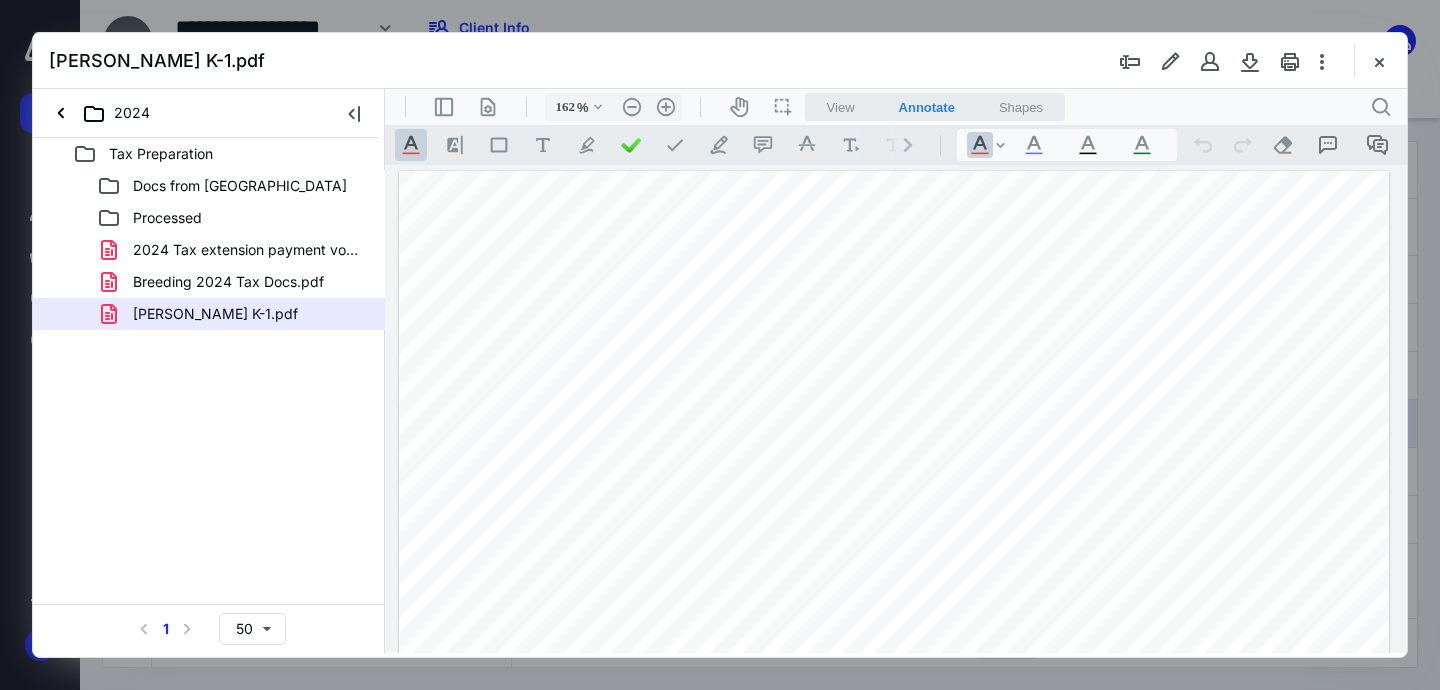 scroll, scrollTop: 0, scrollLeft: 0, axis: both 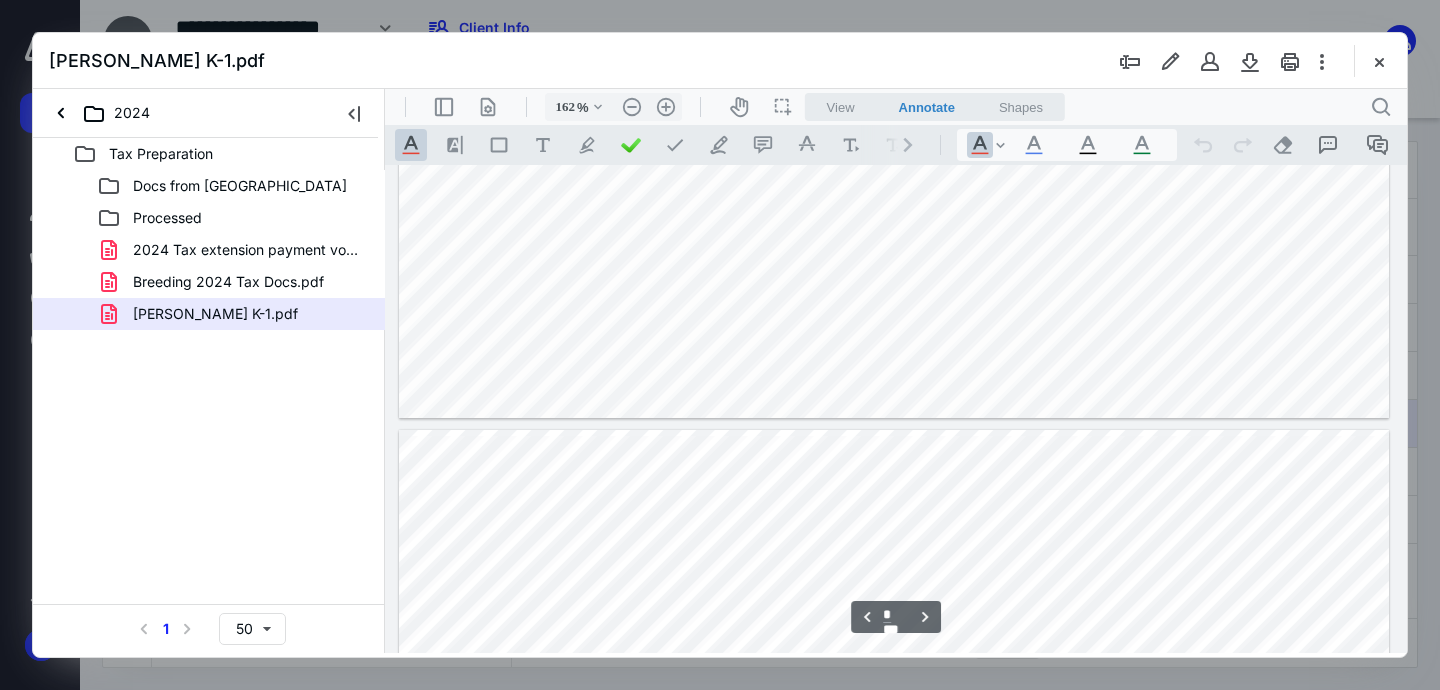 type on "*" 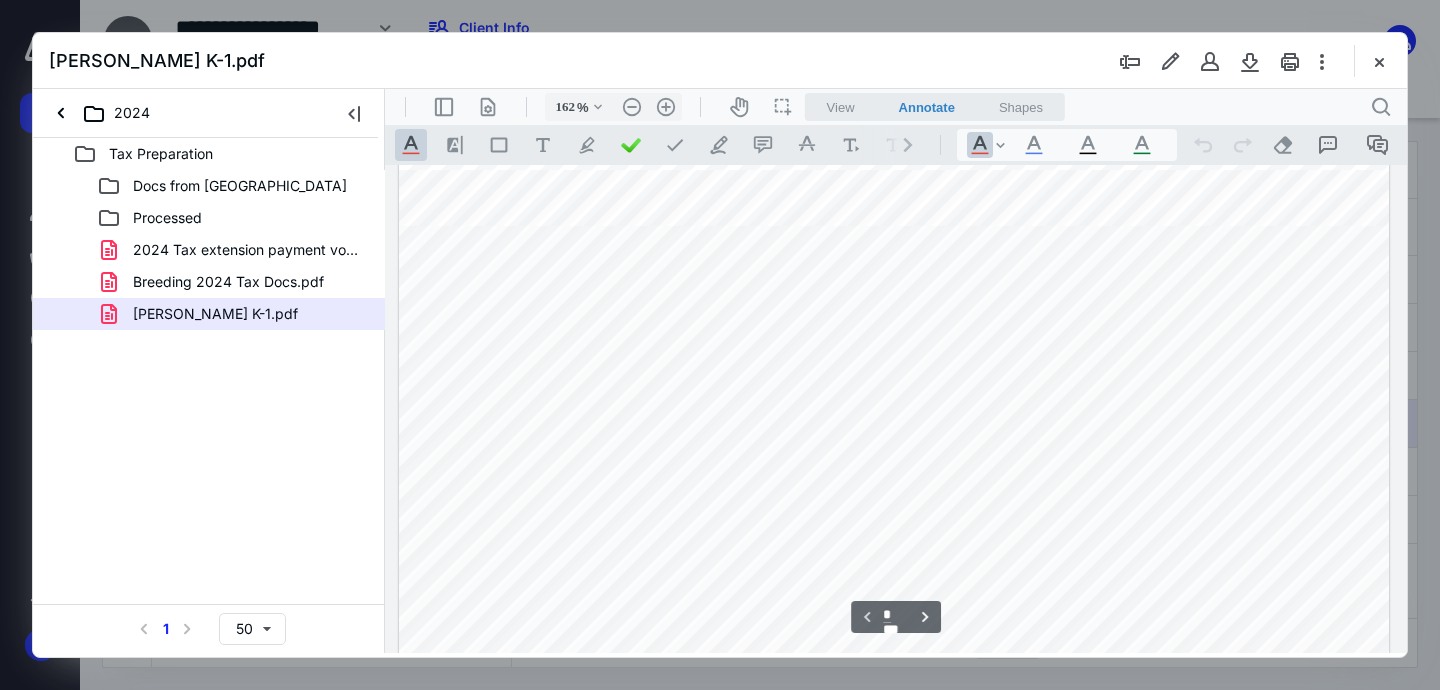 scroll, scrollTop: 63, scrollLeft: 0, axis: vertical 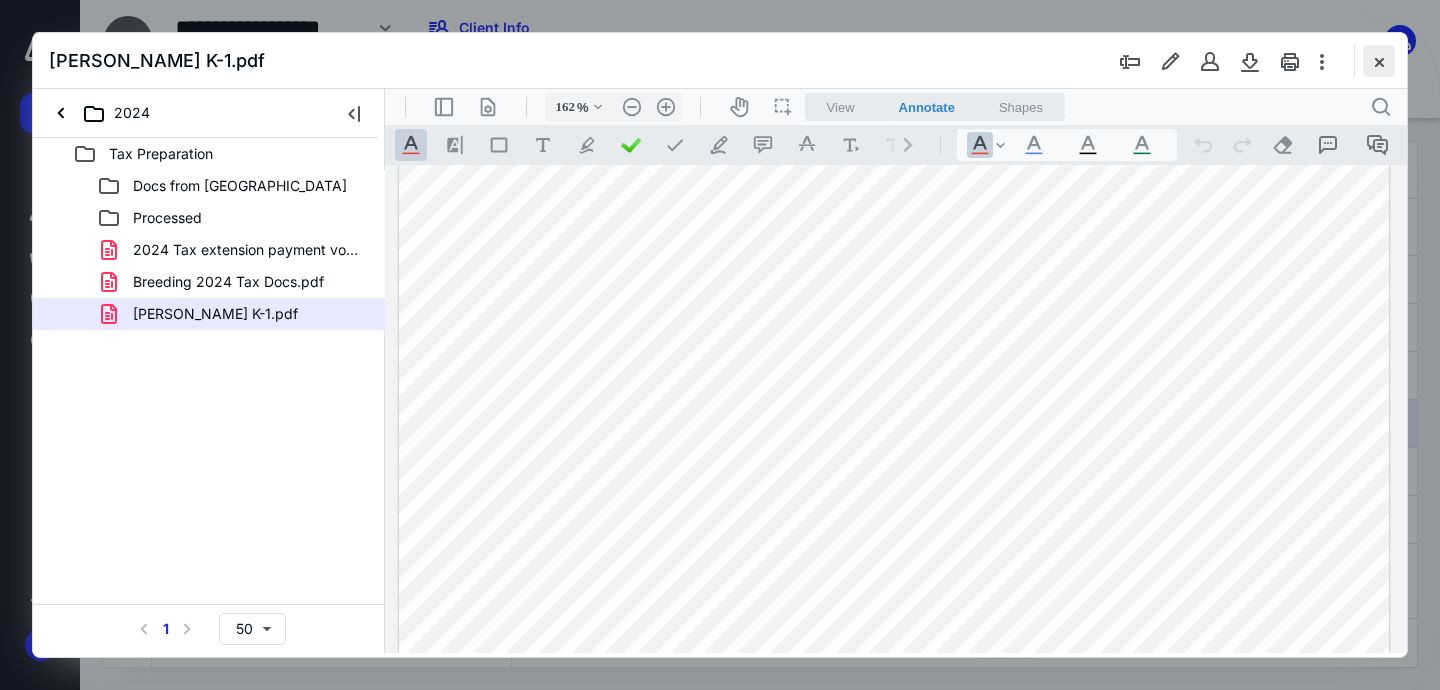 click at bounding box center [1379, 61] 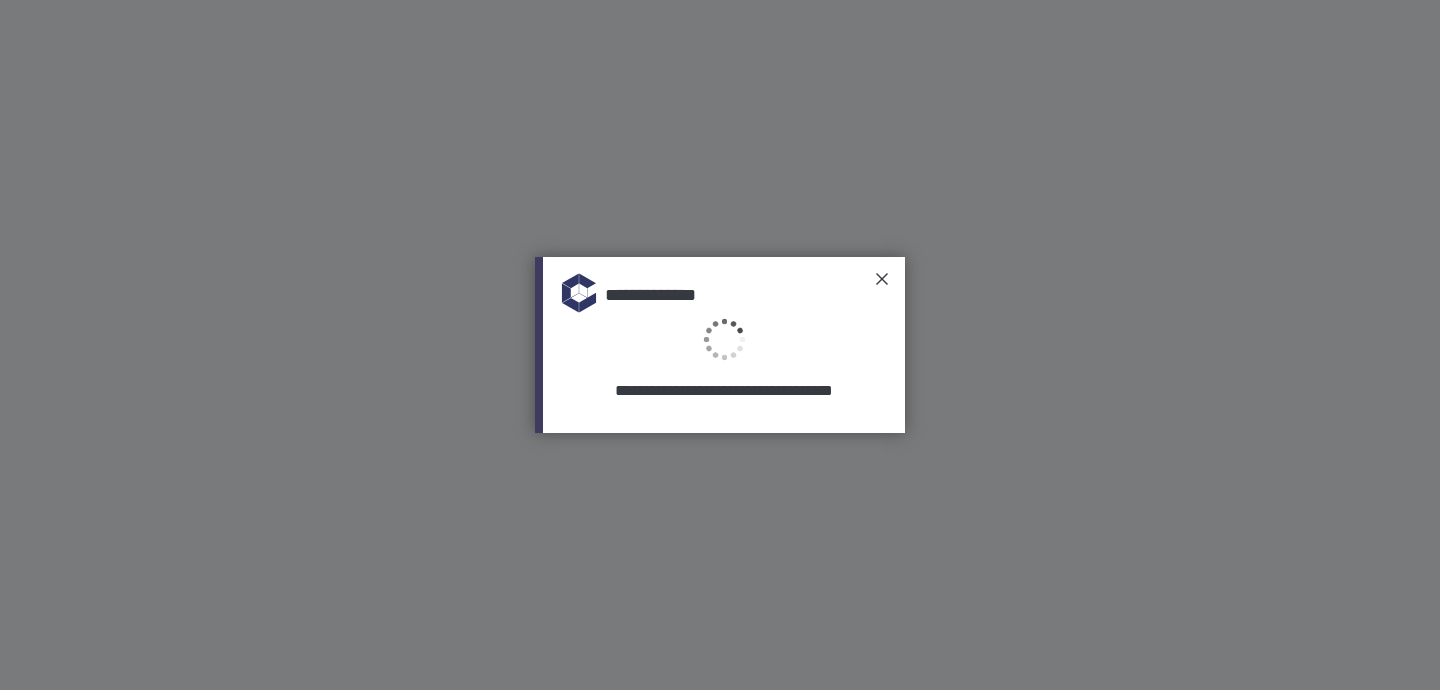 scroll, scrollTop: 0, scrollLeft: 0, axis: both 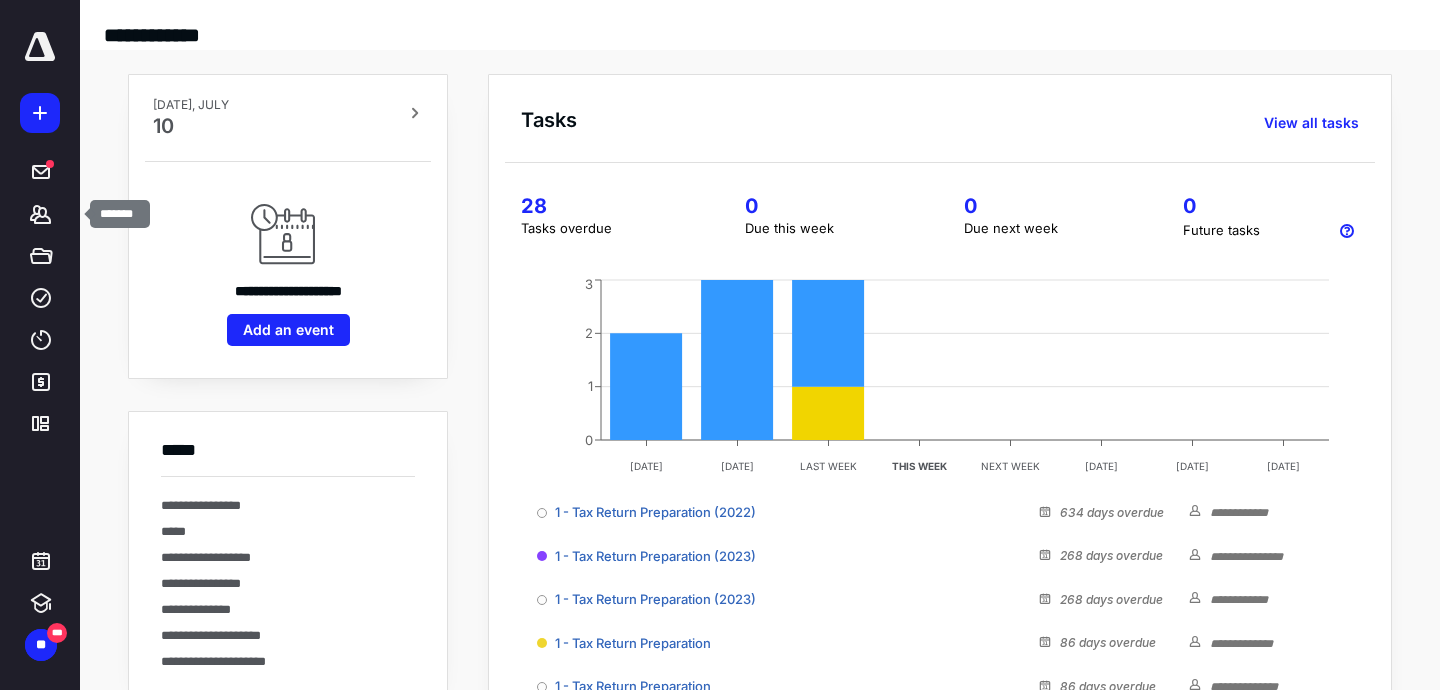 click 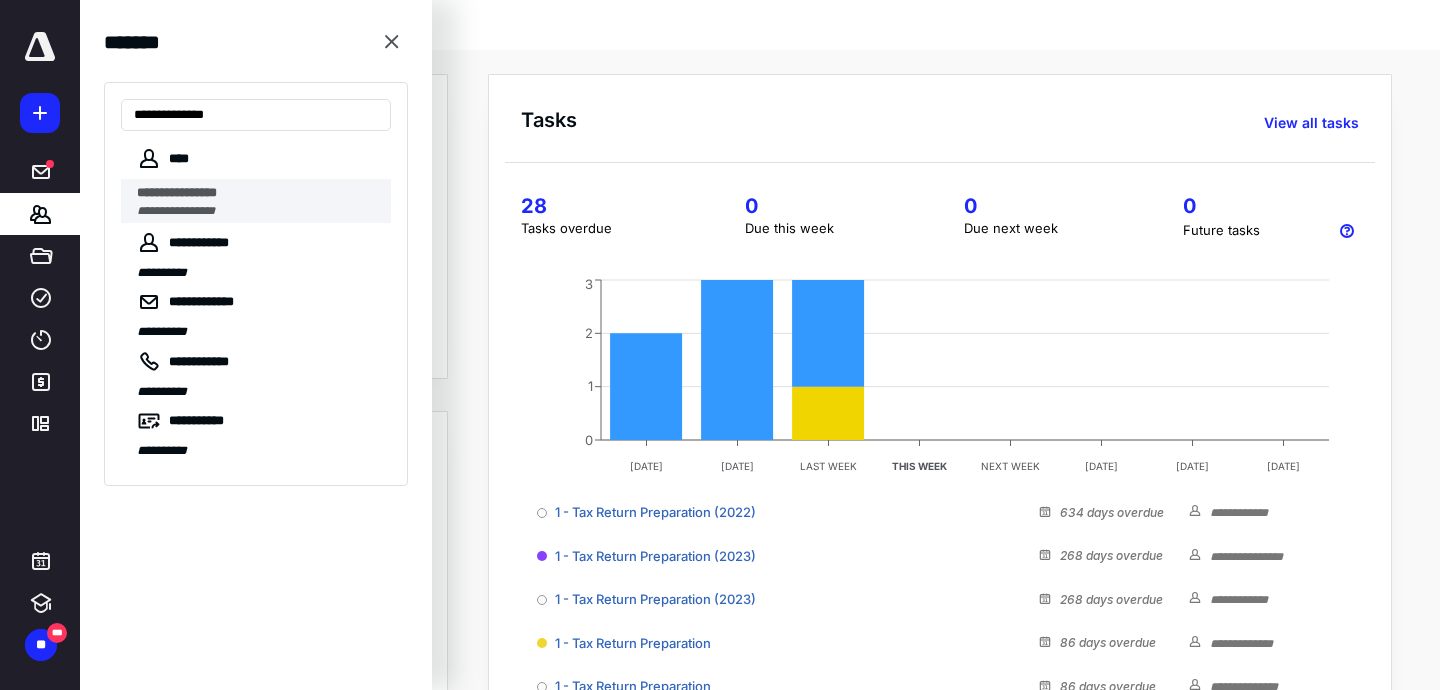 type on "**********" 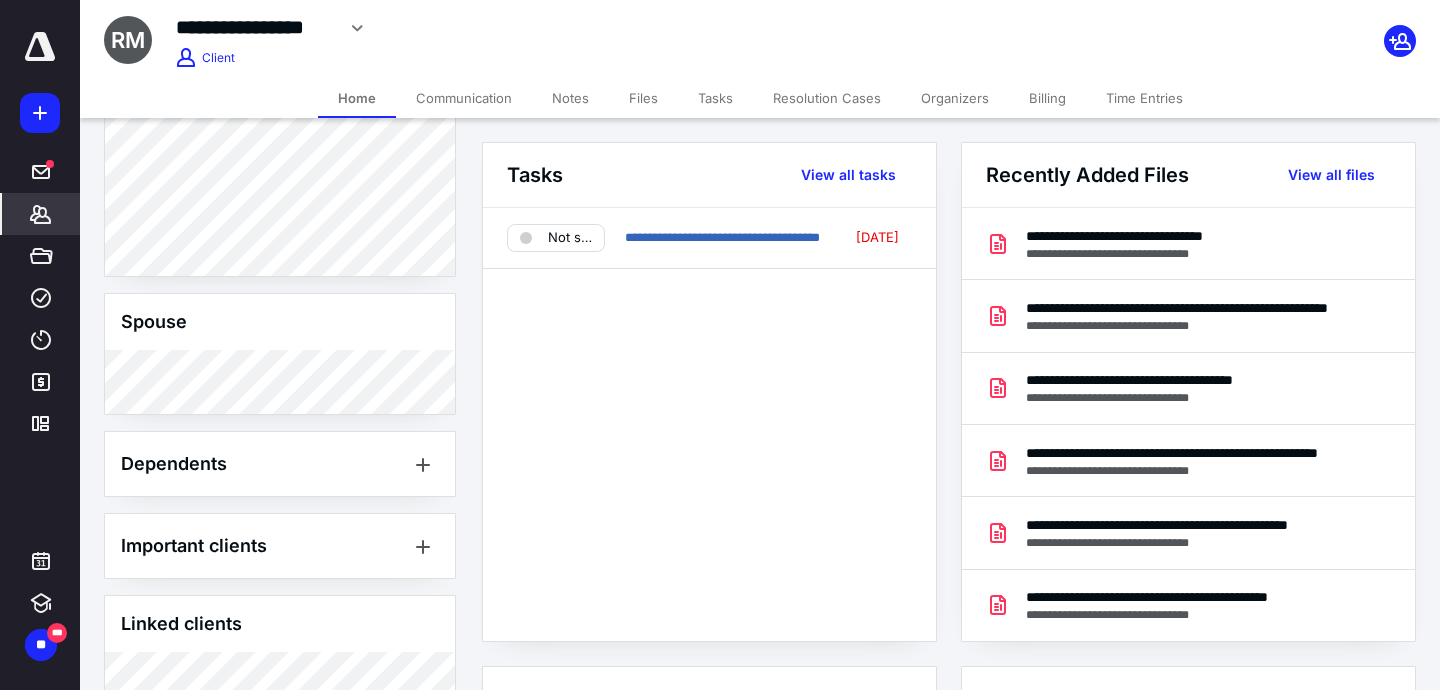 scroll, scrollTop: 0, scrollLeft: 0, axis: both 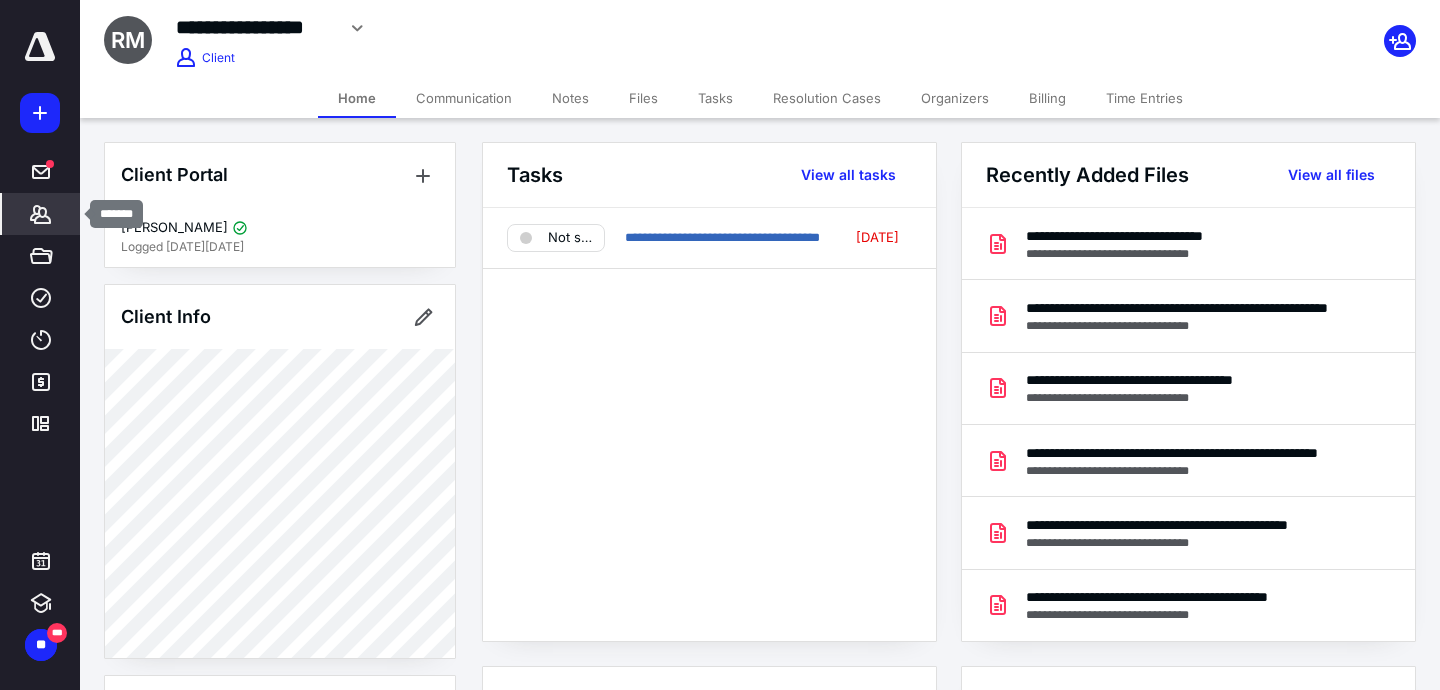 click on "*******" at bounding box center [41, 214] 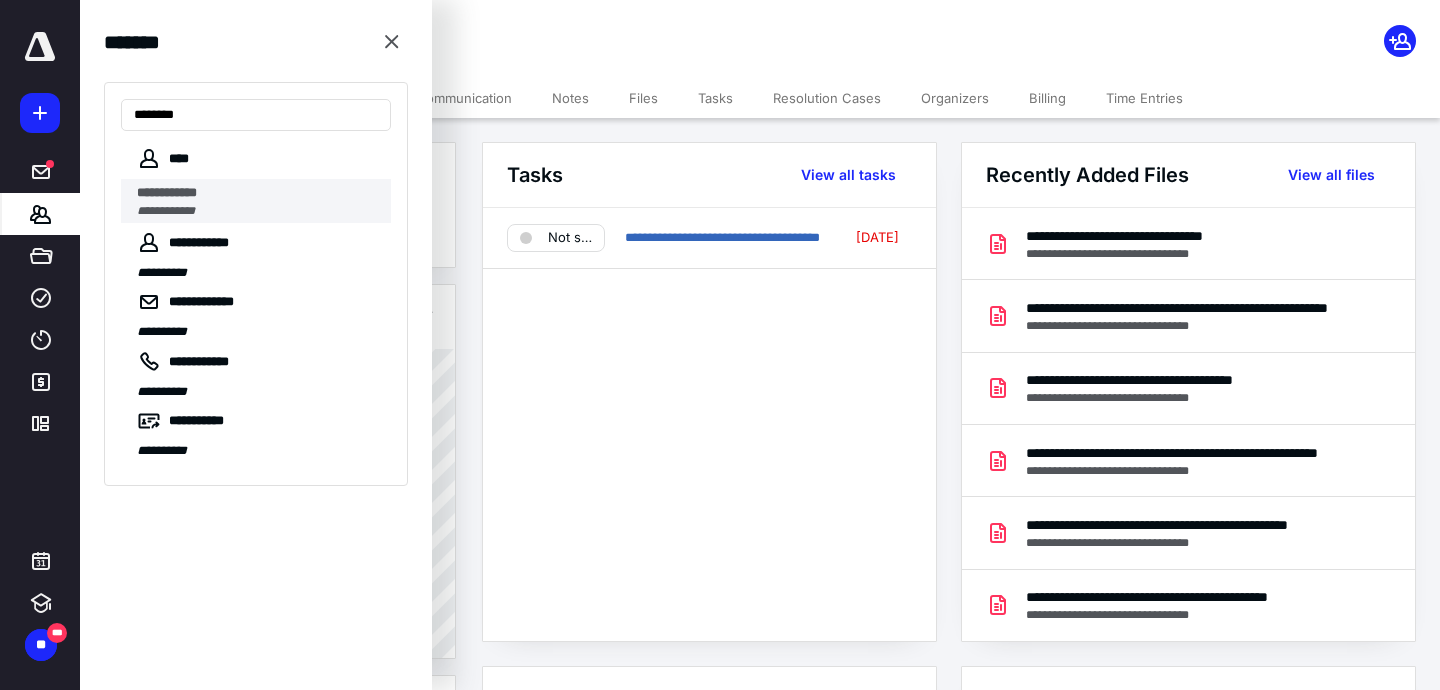 type on "********" 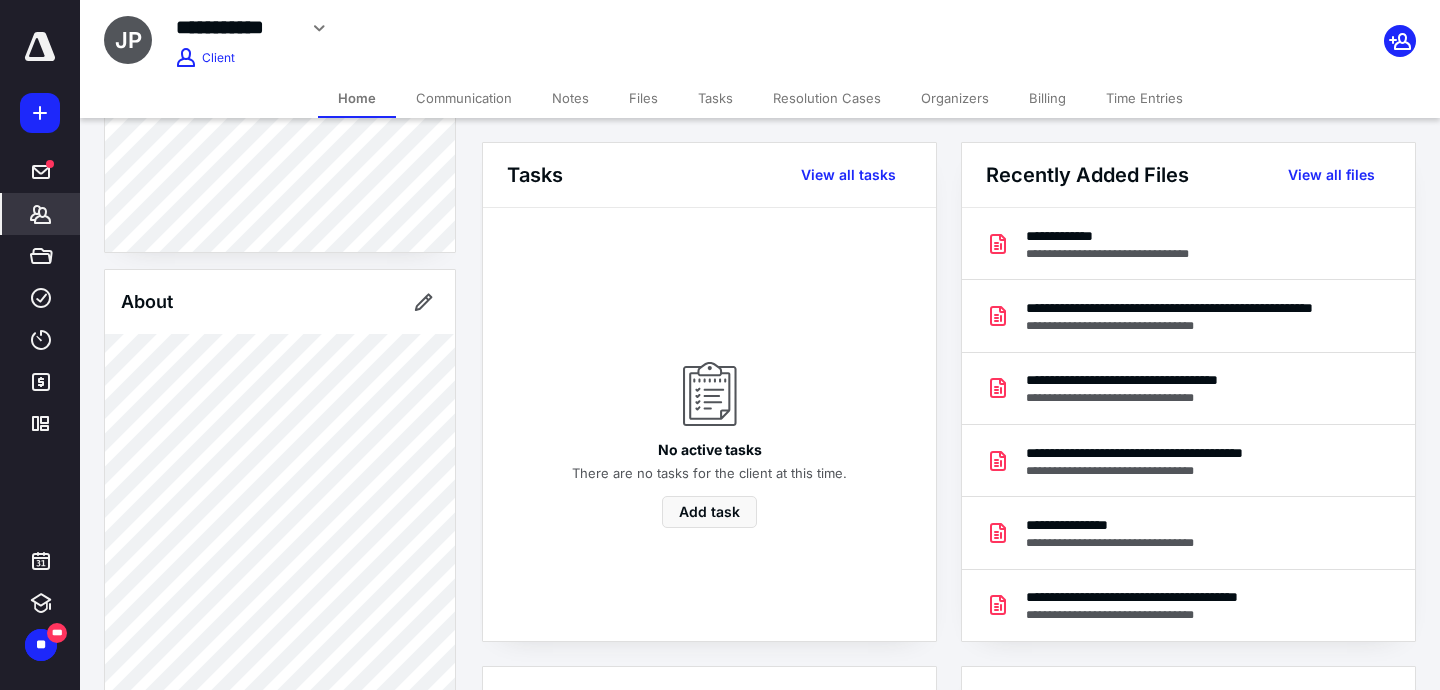 scroll, scrollTop: 404, scrollLeft: 0, axis: vertical 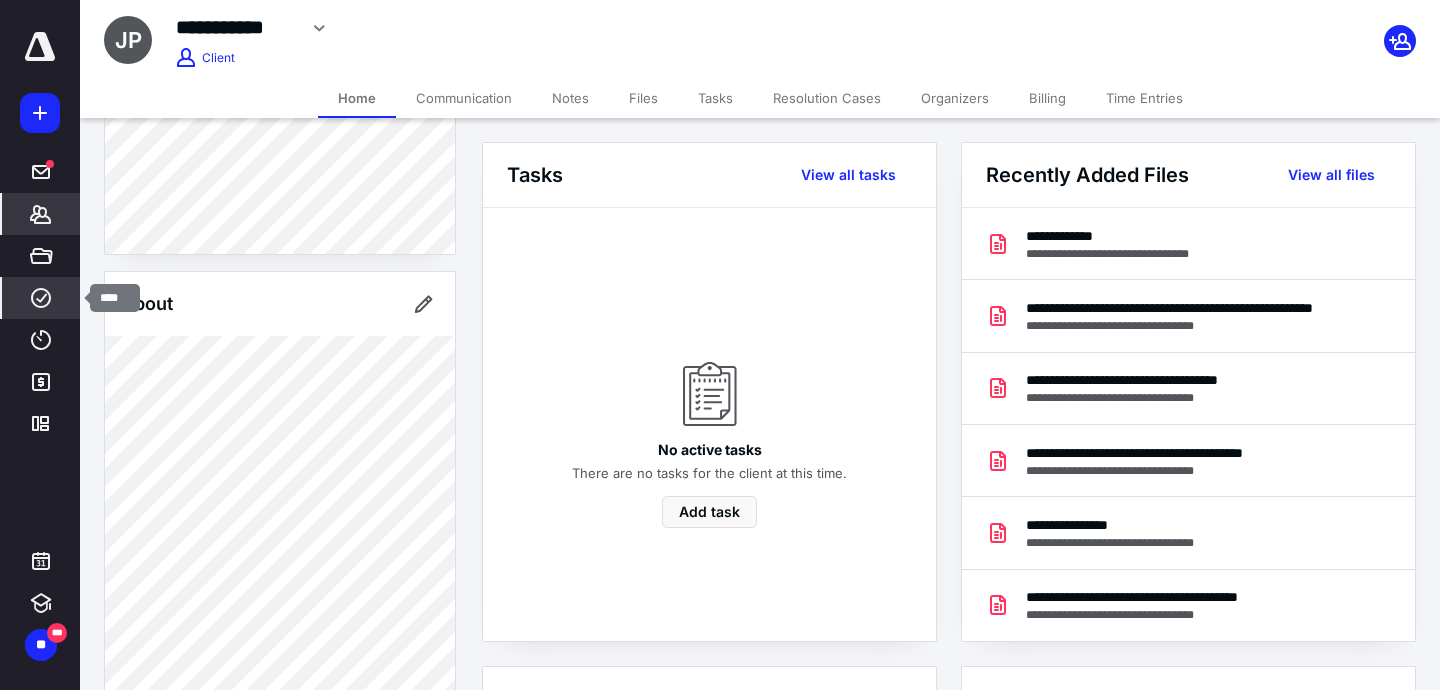 click on "****" at bounding box center [41, 298] 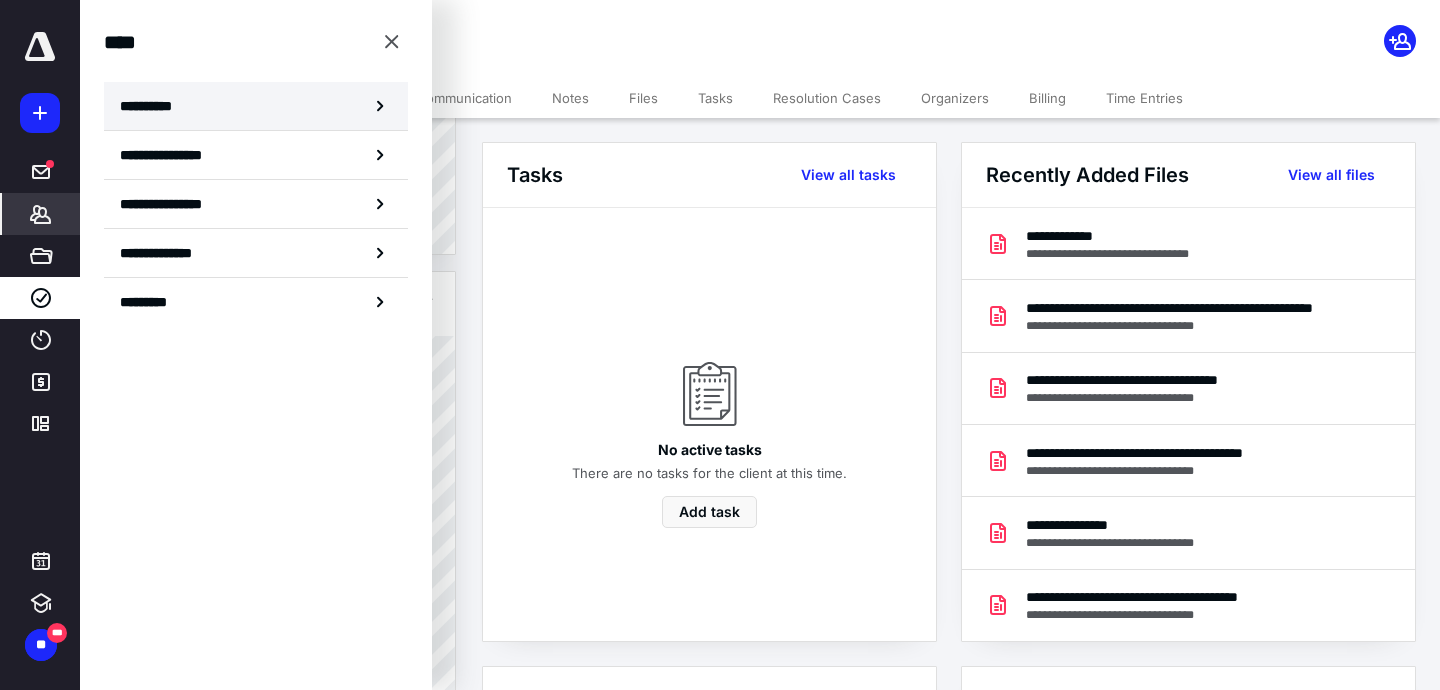click on "**********" at bounding box center (256, 106) 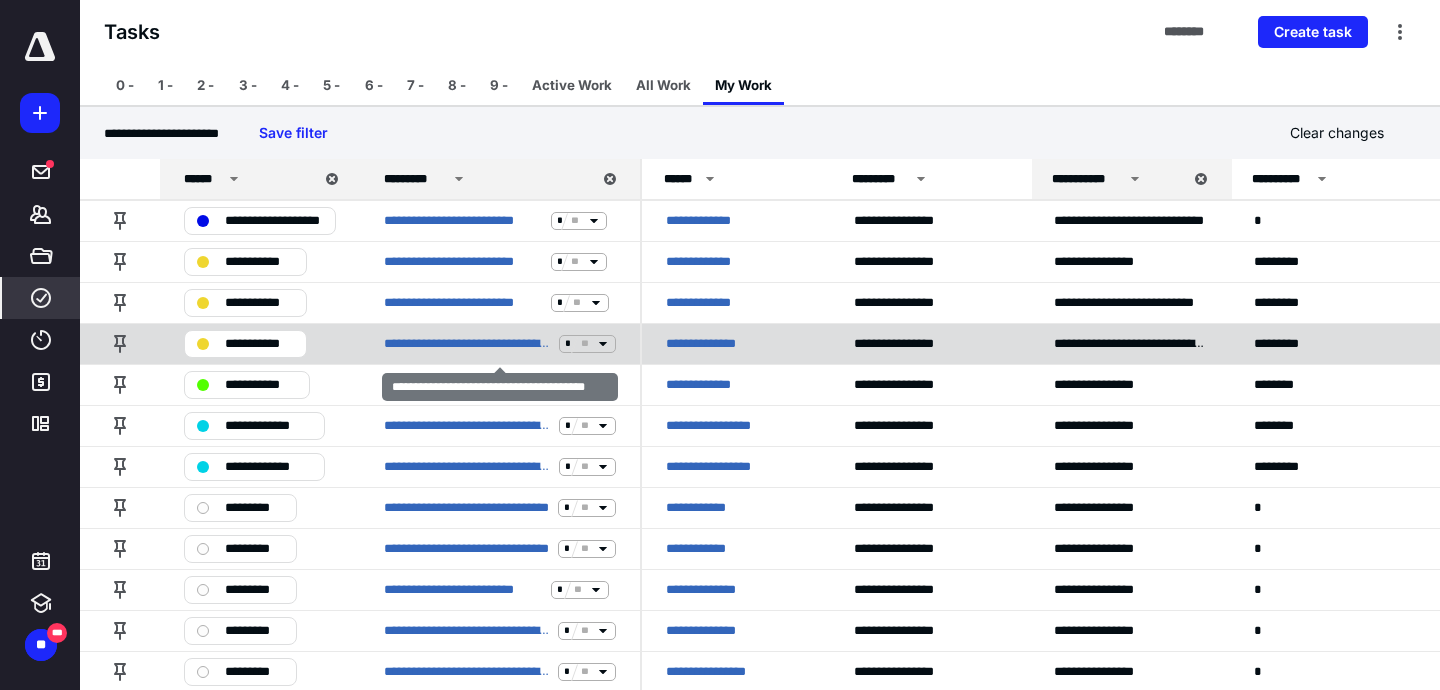 scroll, scrollTop: 52, scrollLeft: 0, axis: vertical 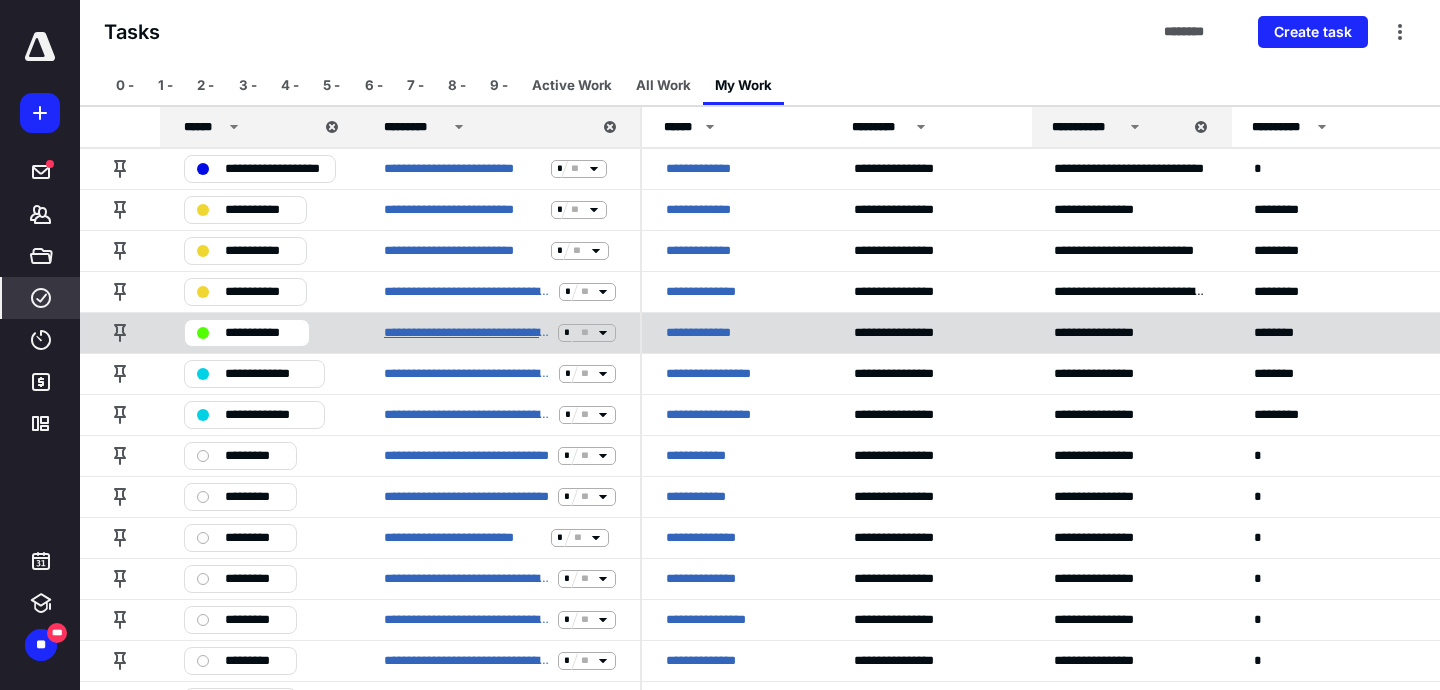 click on "**********" at bounding box center [467, 333] 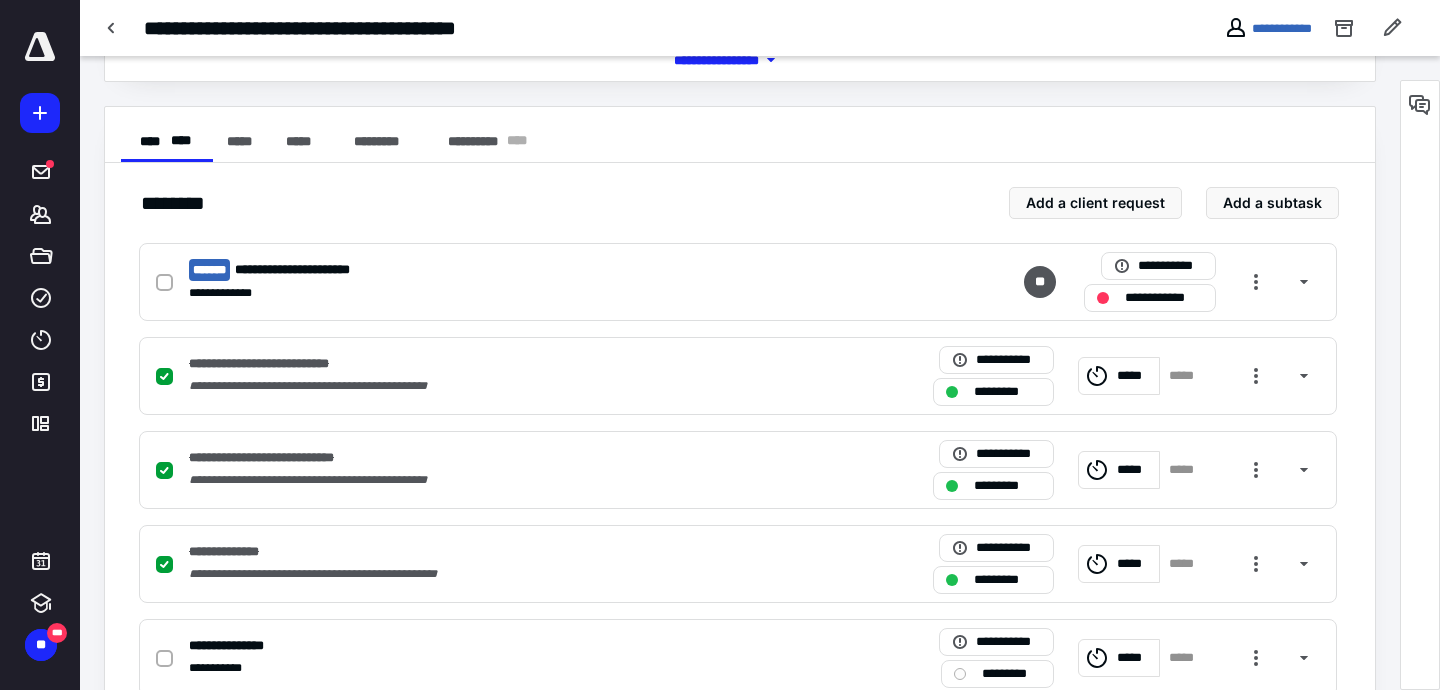 scroll, scrollTop: 328, scrollLeft: 0, axis: vertical 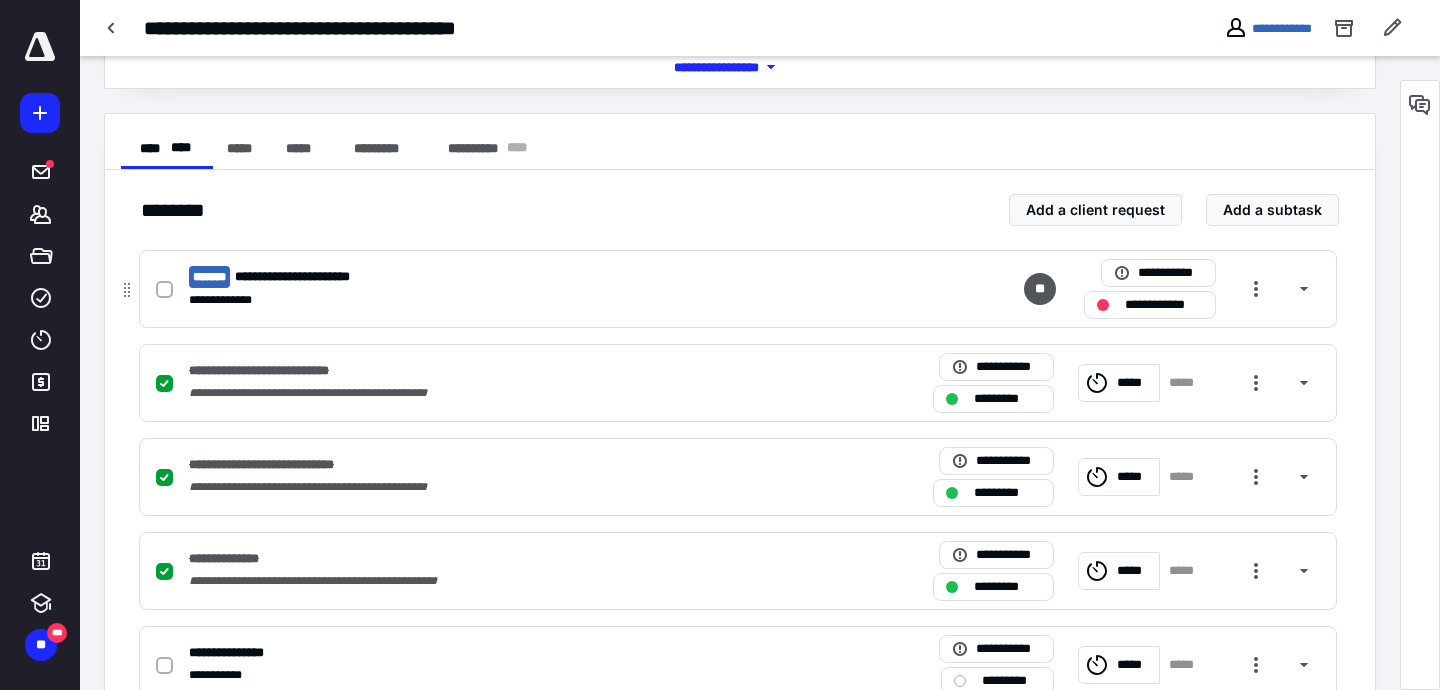 click on "**********" at bounding box center [475, 300] 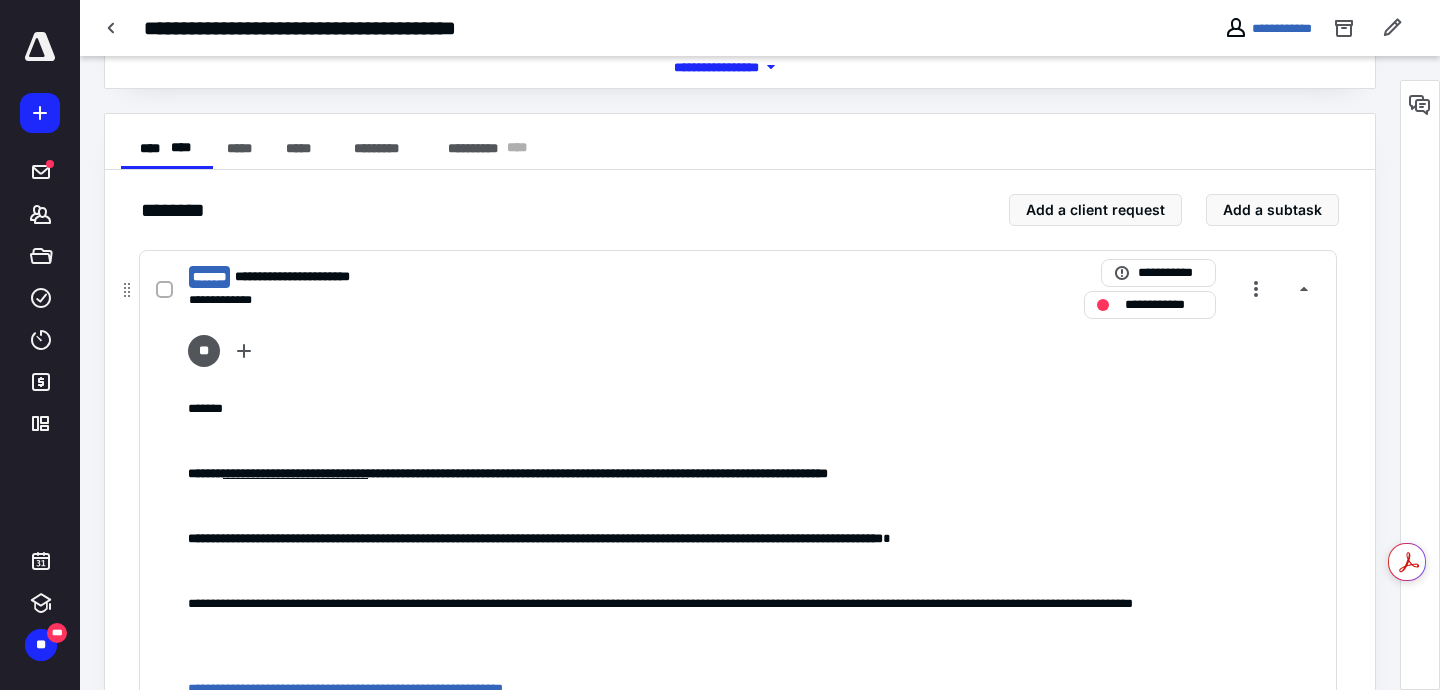 scroll, scrollTop: 294, scrollLeft: 0, axis: vertical 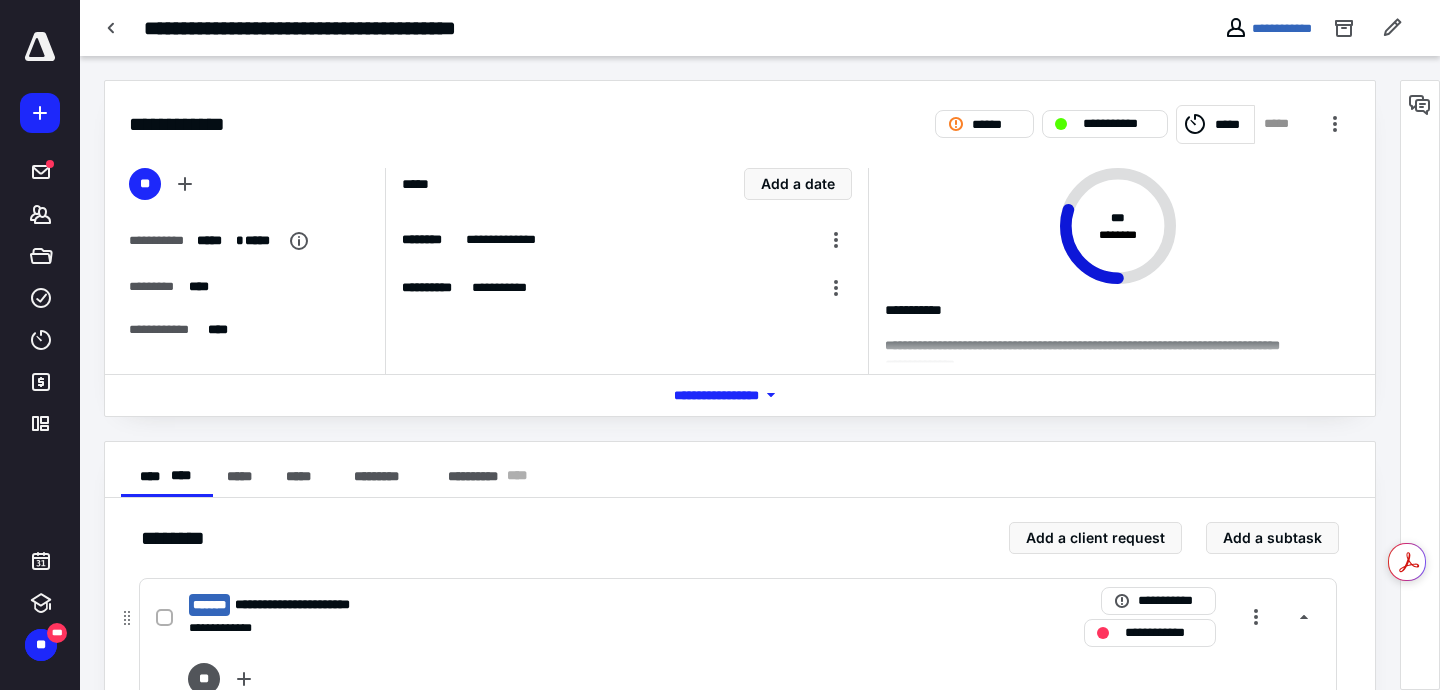 click on "**********" at bounding box center (475, 605) 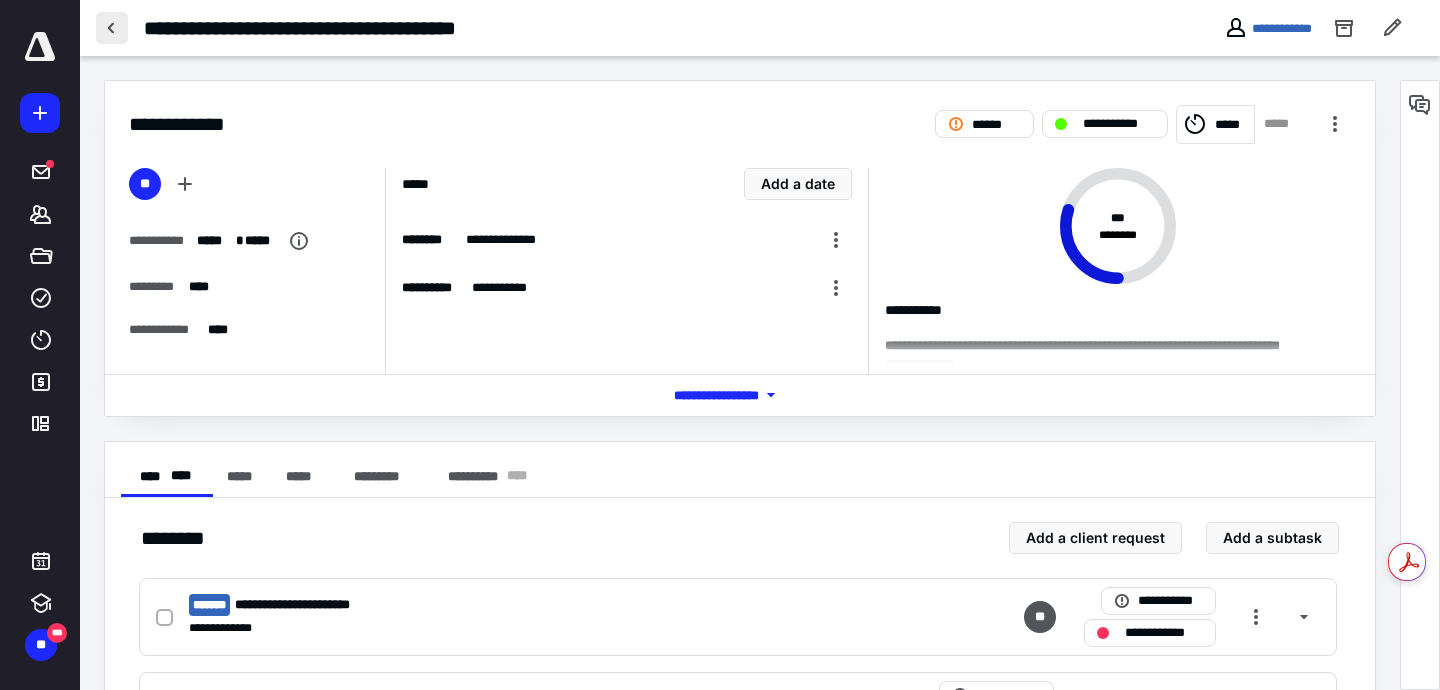 click at bounding box center (112, 28) 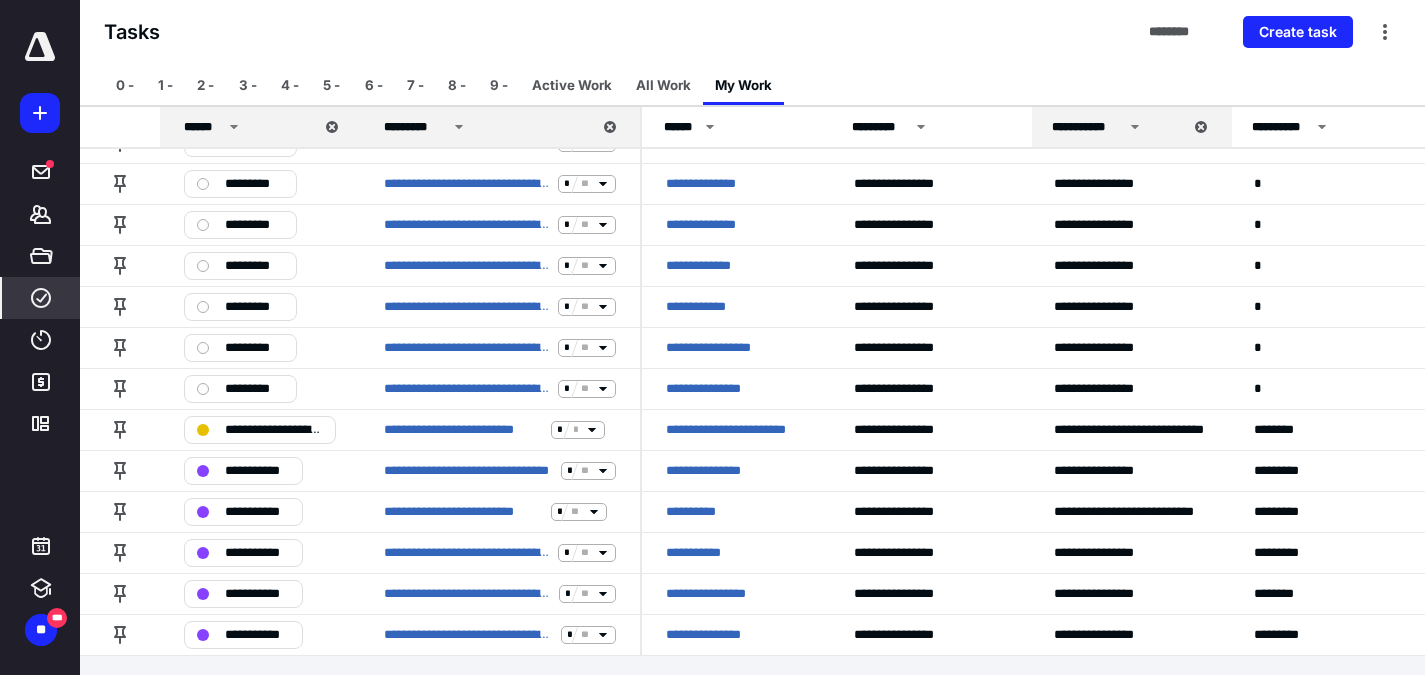 scroll, scrollTop: 534, scrollLeft: 0, axis: vertical 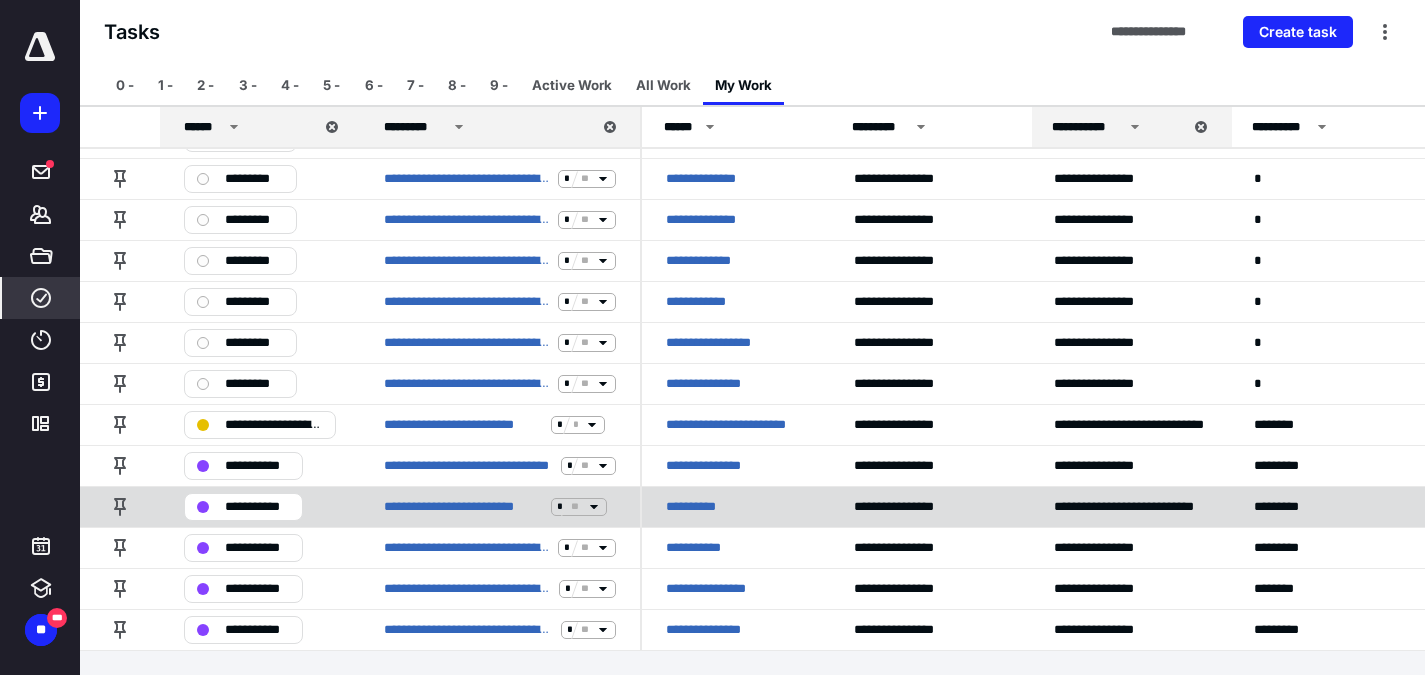 click on "**********" at bounding box center (703, 507) 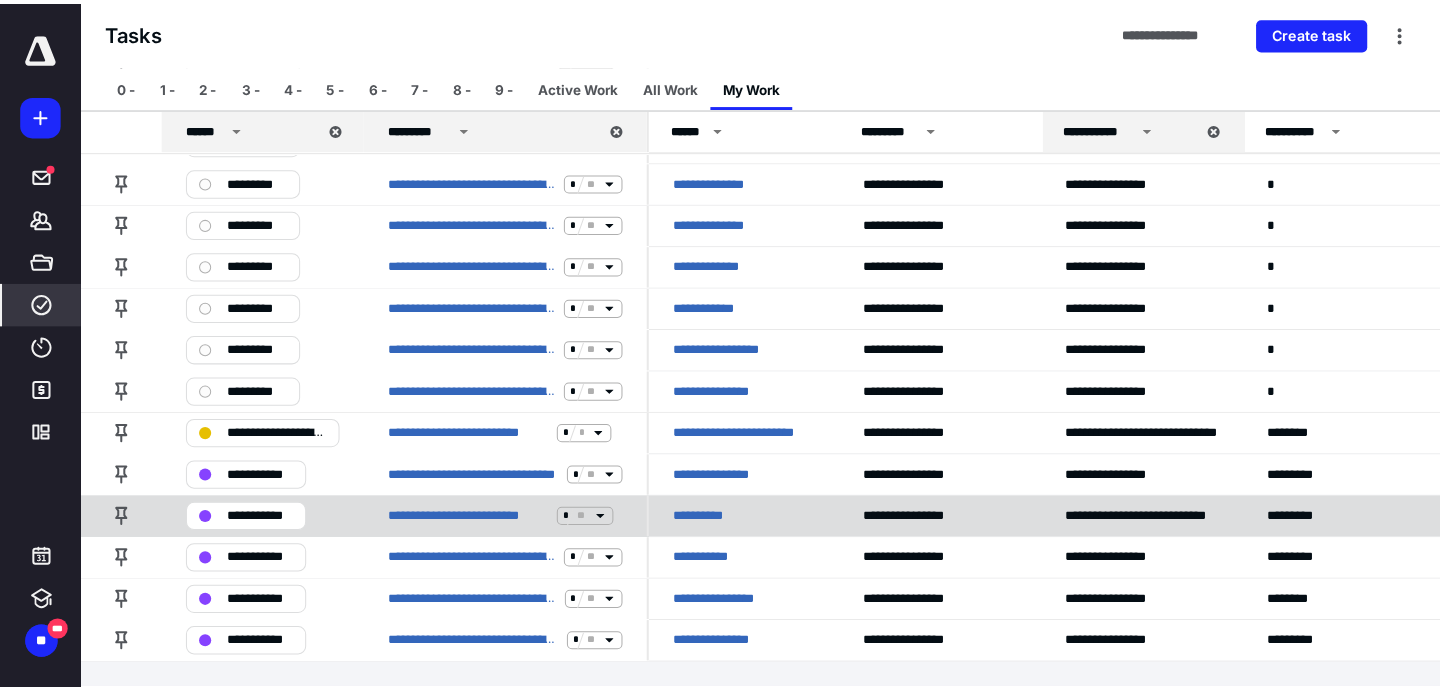 scroll, scrollTop: 0, scrollLeft: 0, axis: both 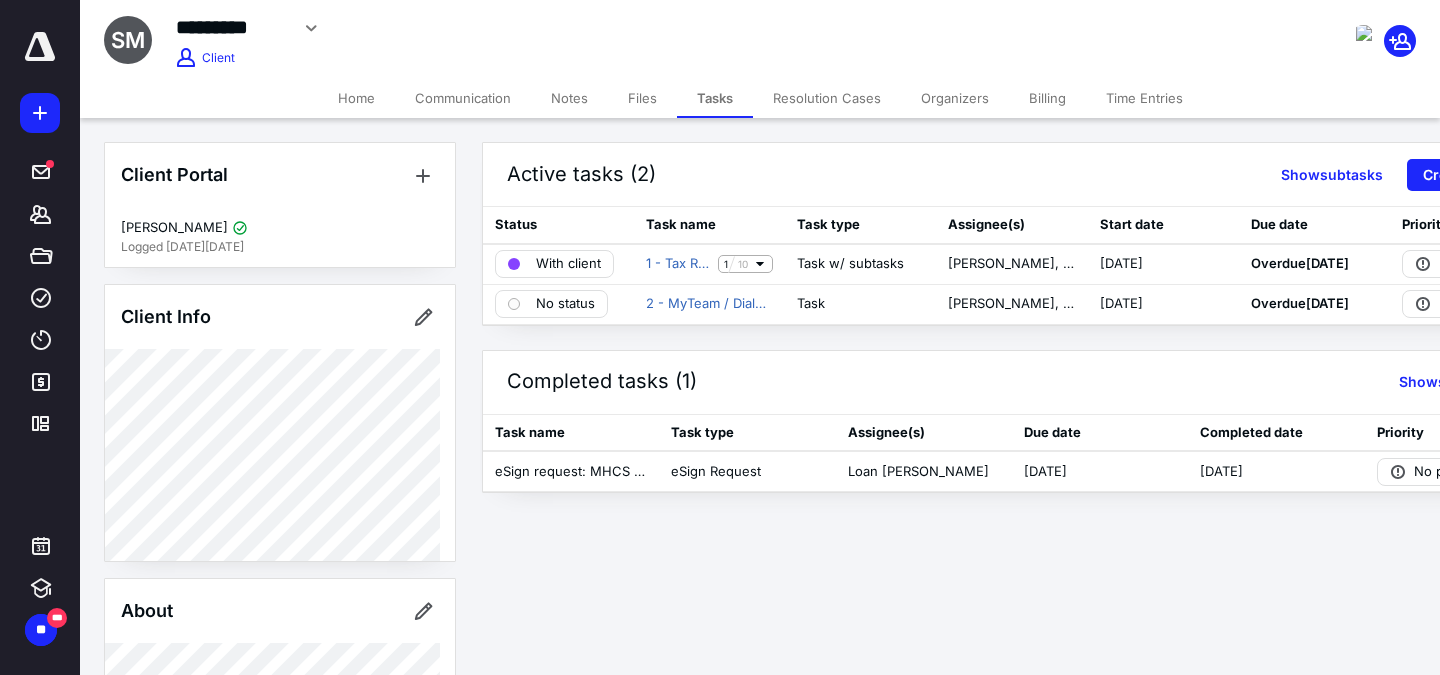 click on "Active   tasks   (2) Show  subtasks Create task Status Task name Task type Assignee(s) Start date Due date Priority With client 1 - Tax Return Preparation 1 10 Task w/ subtasks Dana Olsen, Sam Billman (me) 4/11/2025 Overdue  4/15/2025 No priority No status 2 - MyTeam / Dialpad Reply Needed Task Adam Carr, Joven Nelson, Loan Quach 7/7/2025 Overdue  7/9/2025 No priority Completed   tasks   (1) Show  subtasks Task name Task type Assignee(s) Due date Completed date Priority eSign request: MHCS - Consent to Disclose Tax Information.pdf eSign Request Loan Quach 4/6/2025 4/7/2025 No priority" at bounding box center [960, 317] 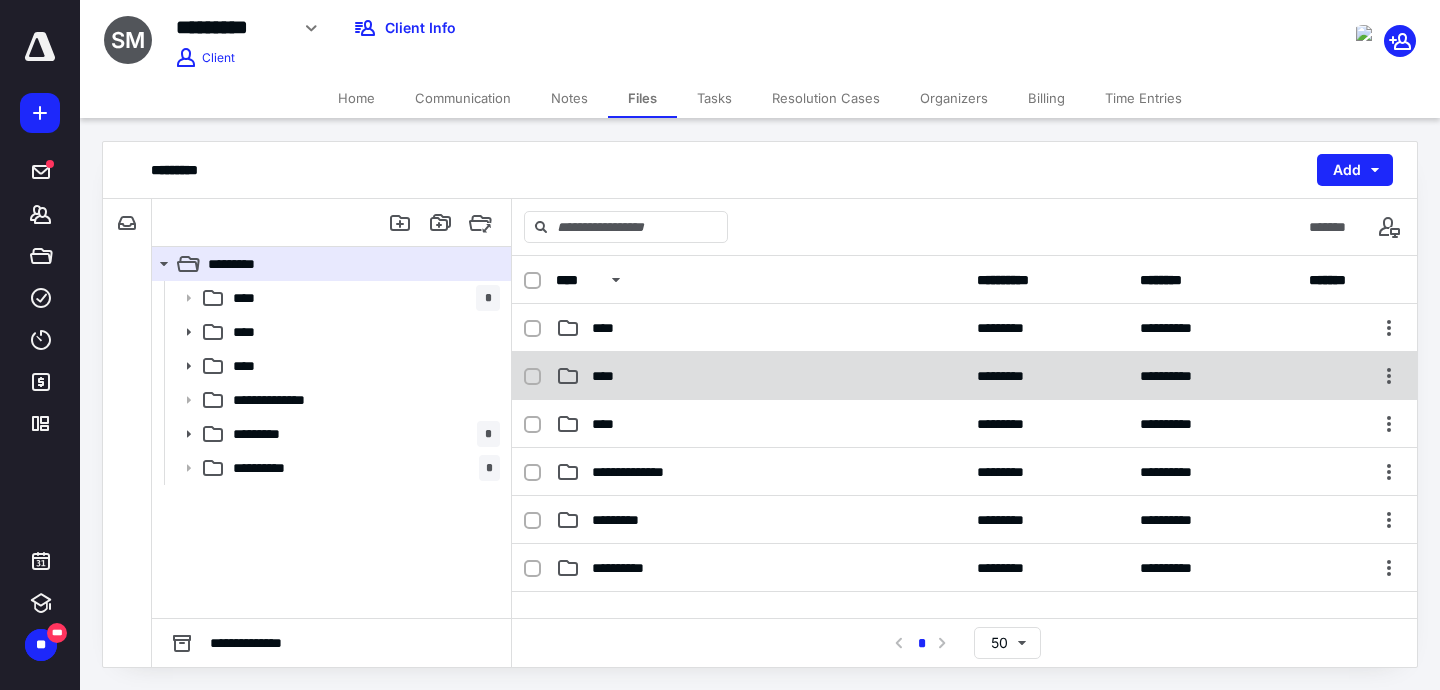 click on "**********" at bounding box center [964, 376] 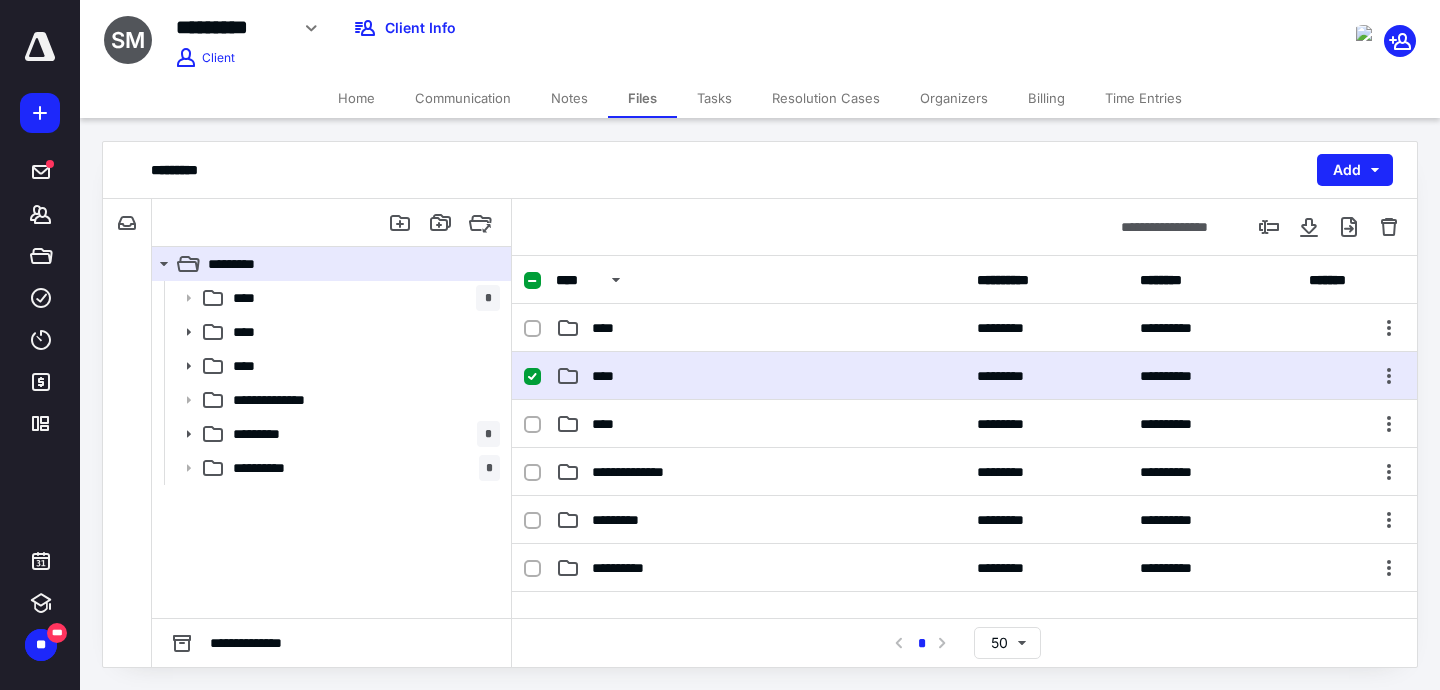 click on "**********" at bounding box center (964, 376) 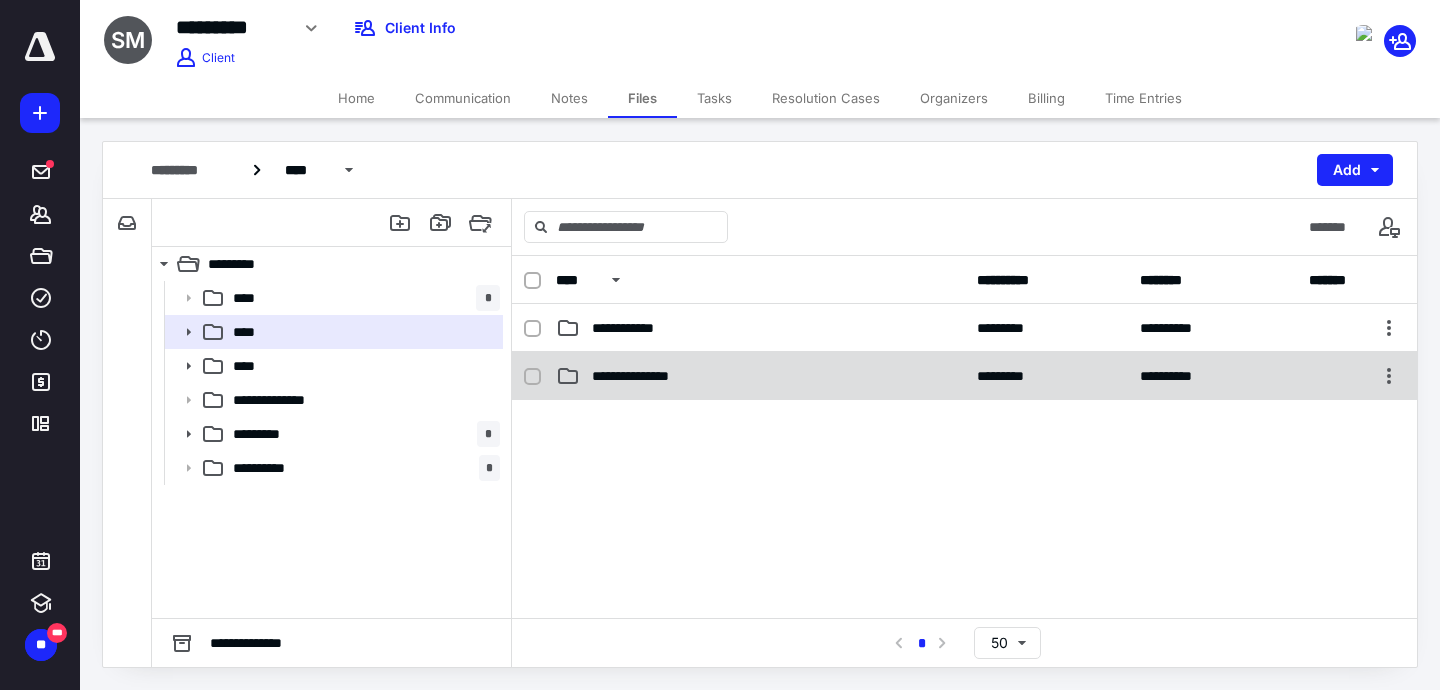 click on "**********" at bounding box center (964, 376) 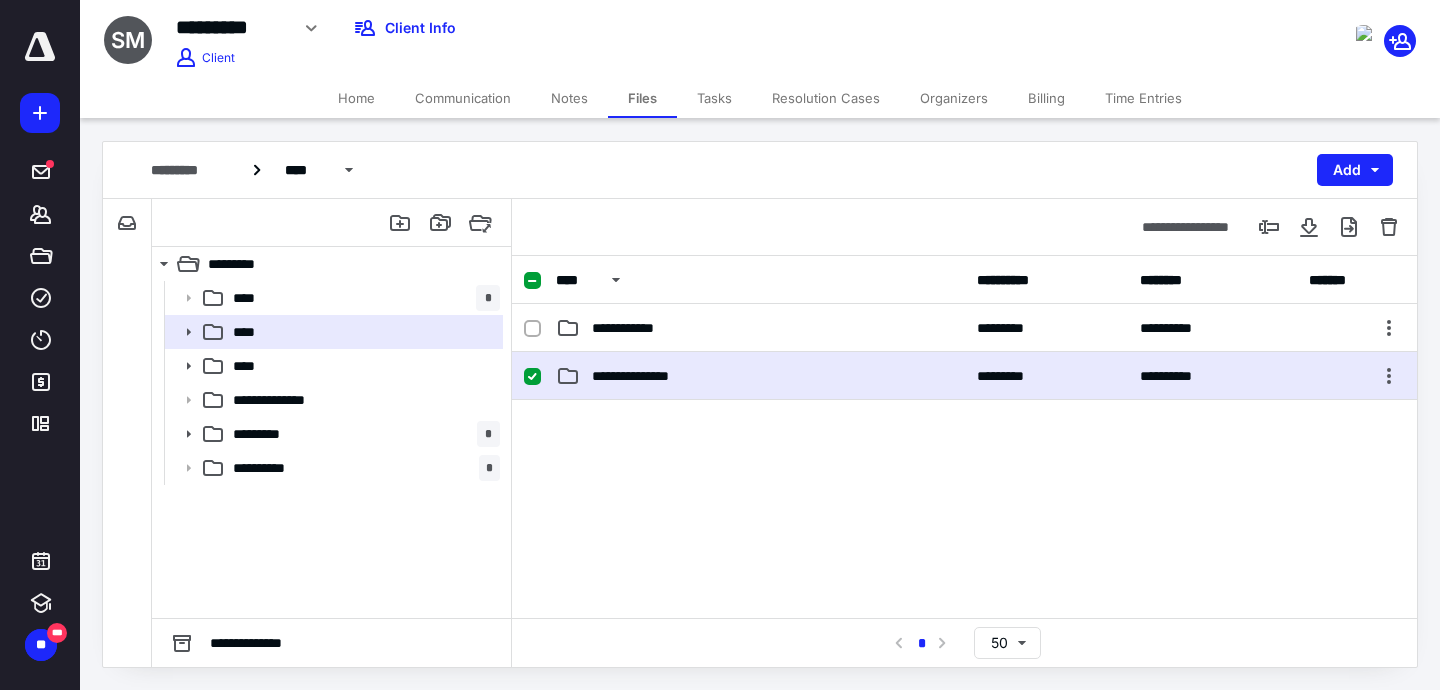 click on "**********" at bounding box center (964, 376) 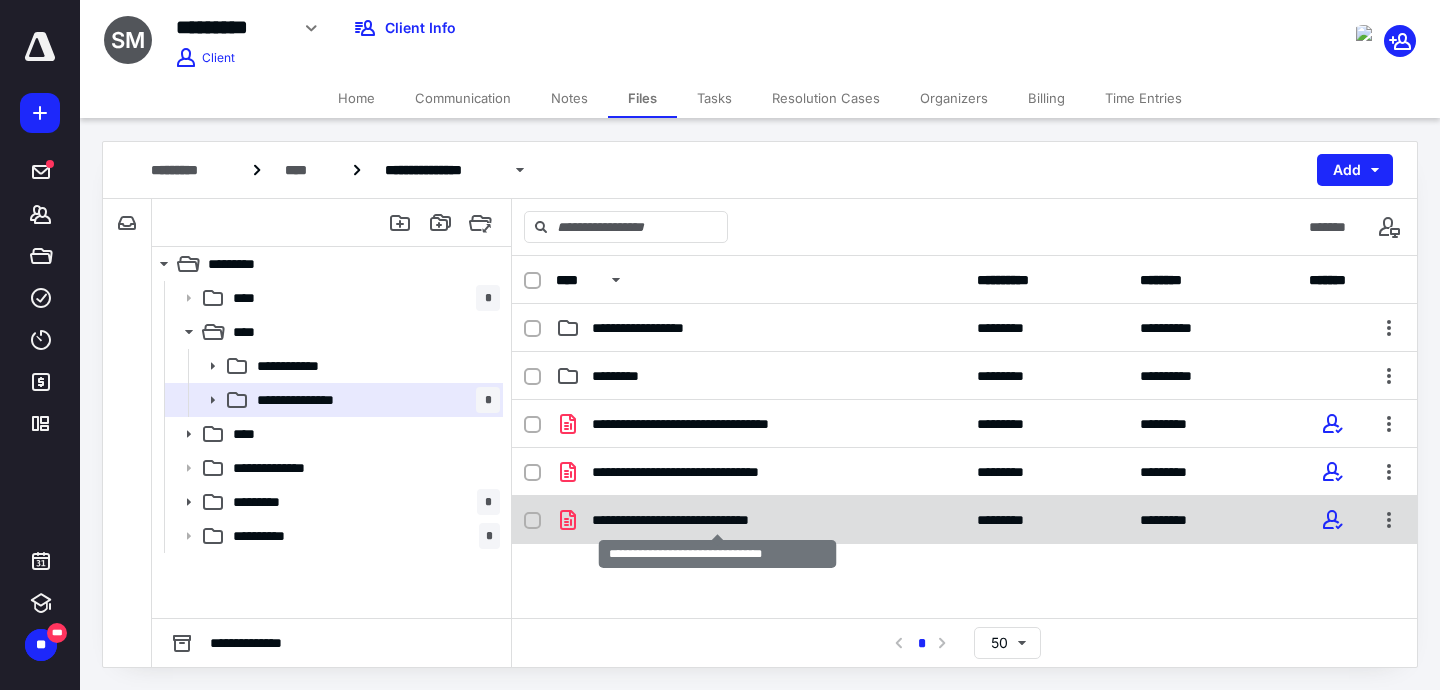 click on "**********" at bounding box center [760, 520] 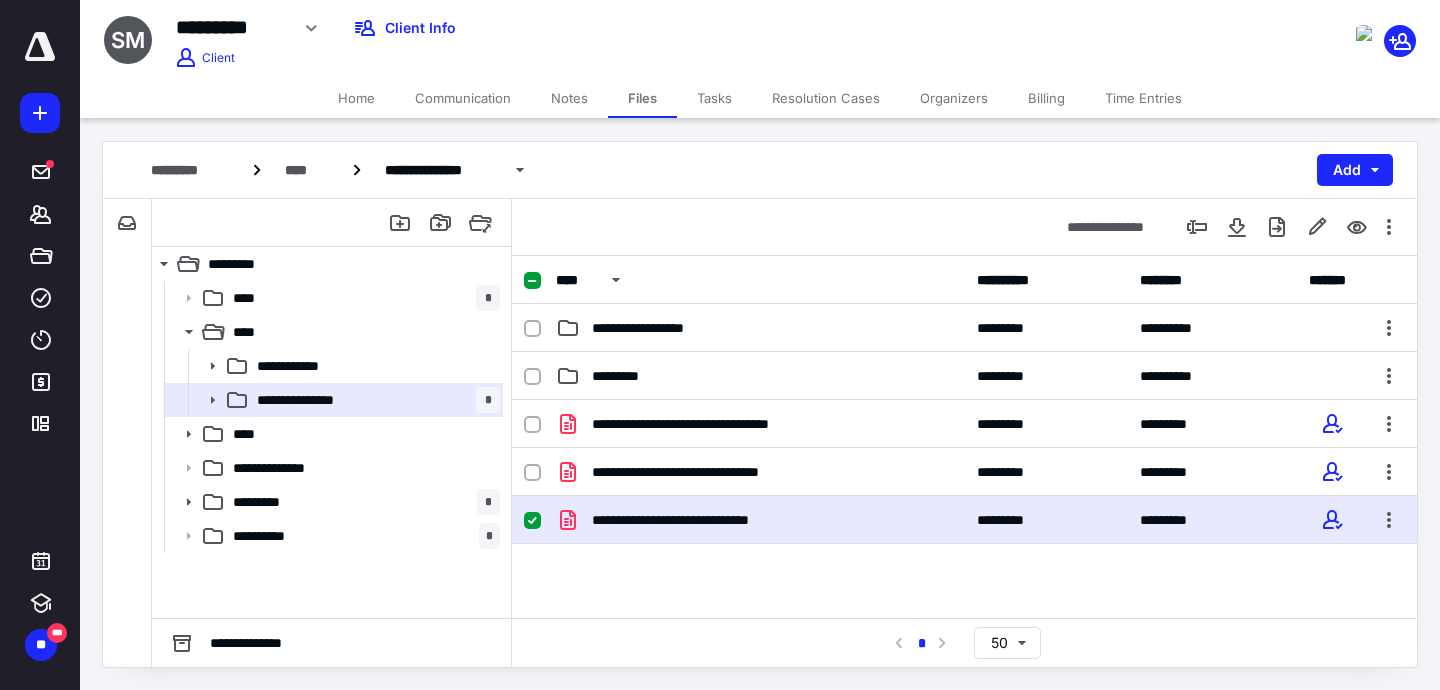 click on "**********" at bounding box center (760, 520) 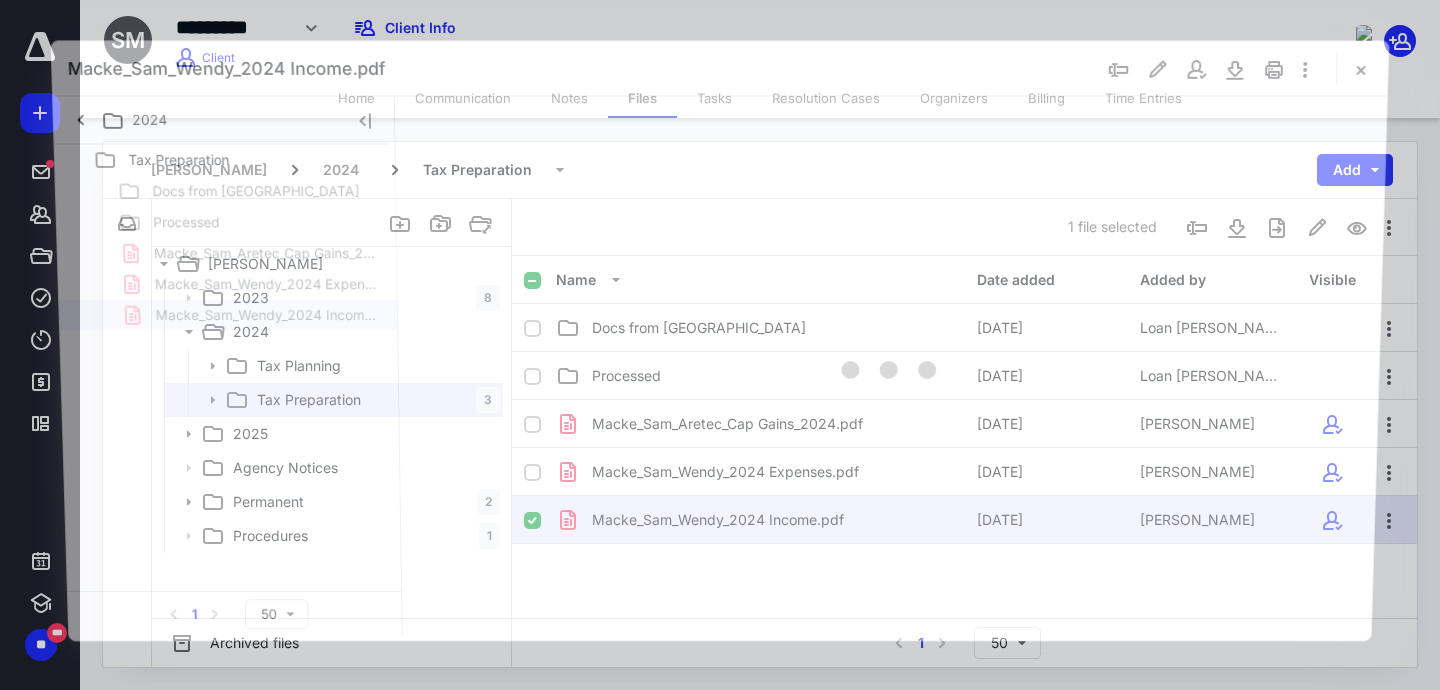 scroll, scrollTop: 0, scrollLeft: 0, axis: both 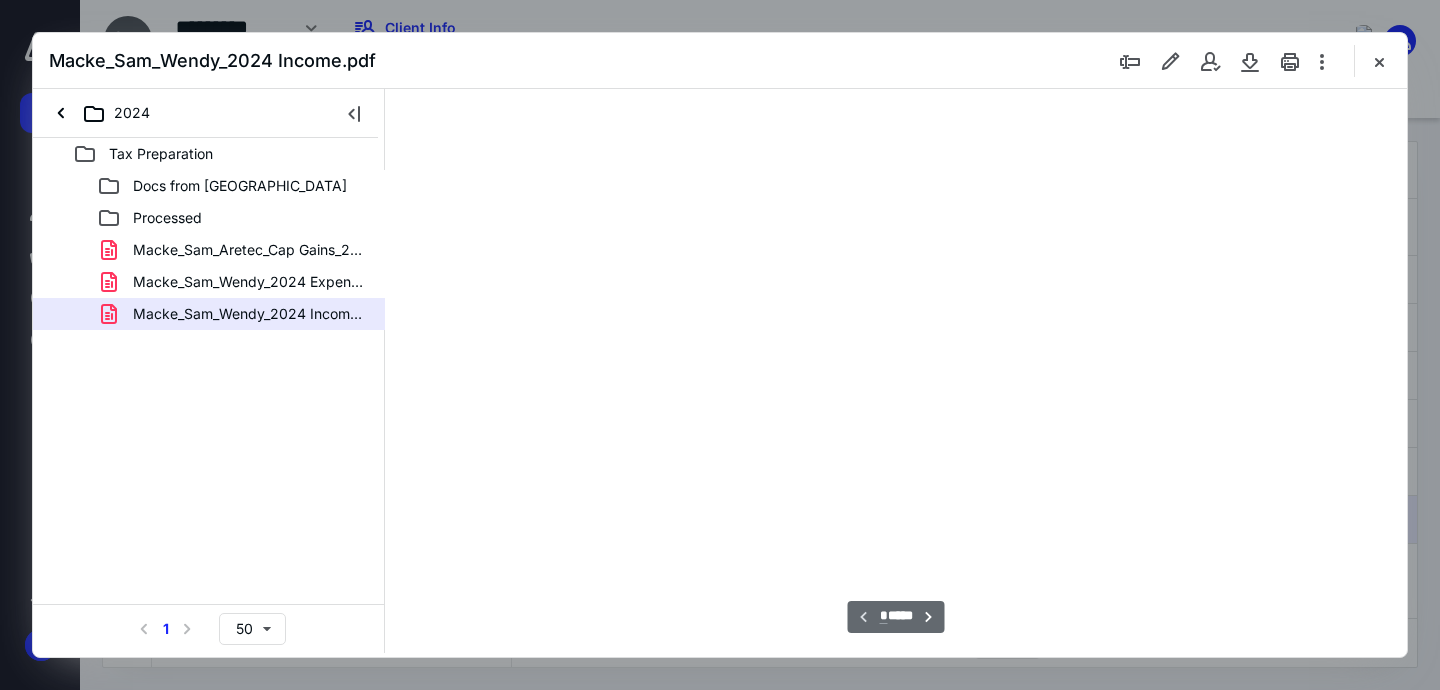 type on "168" 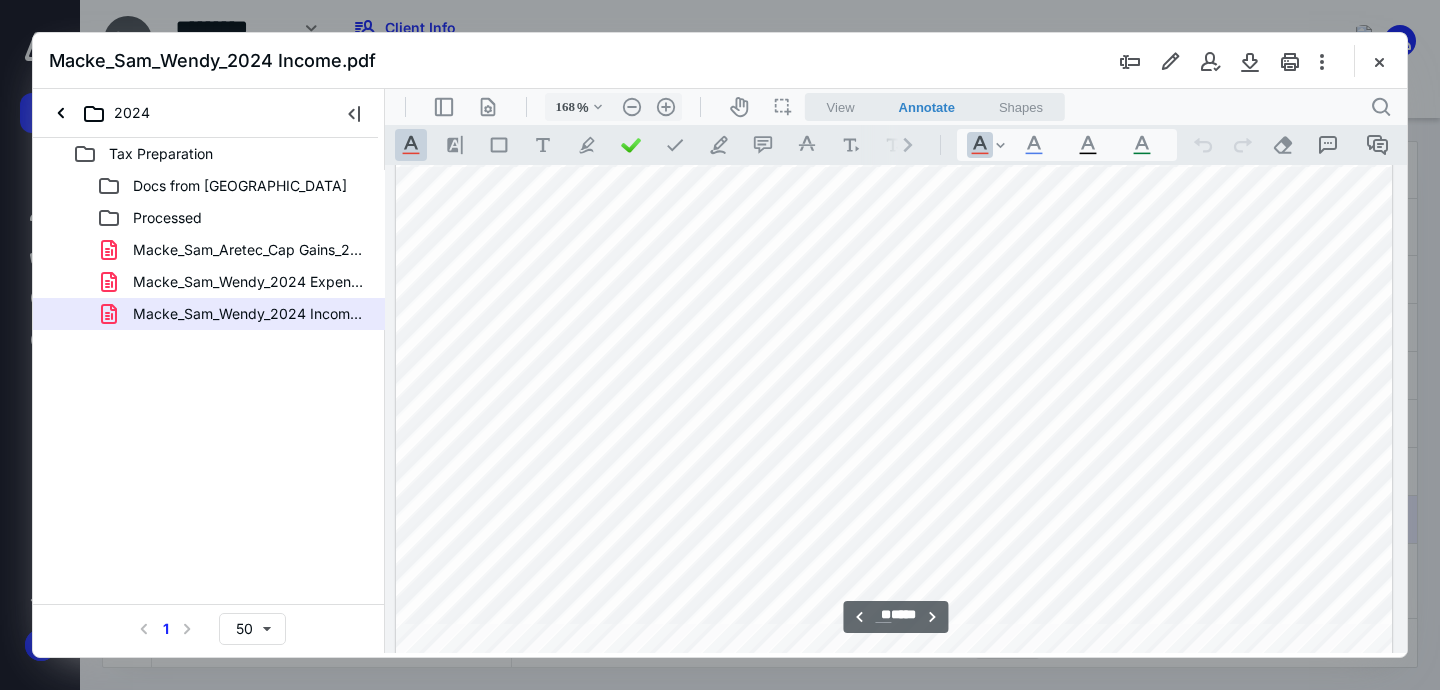 scroll, scrollTop: 28937, scrollLeft: 0, axis: vertical 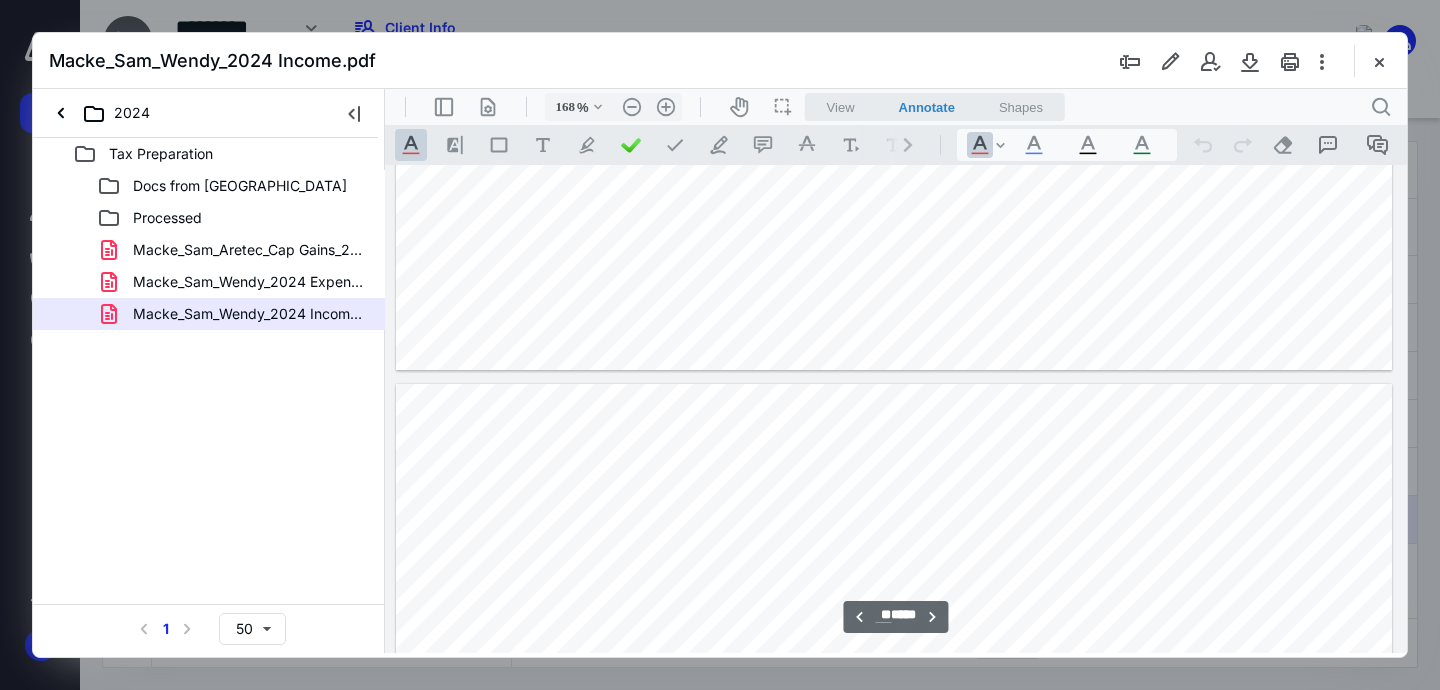 type on "**" 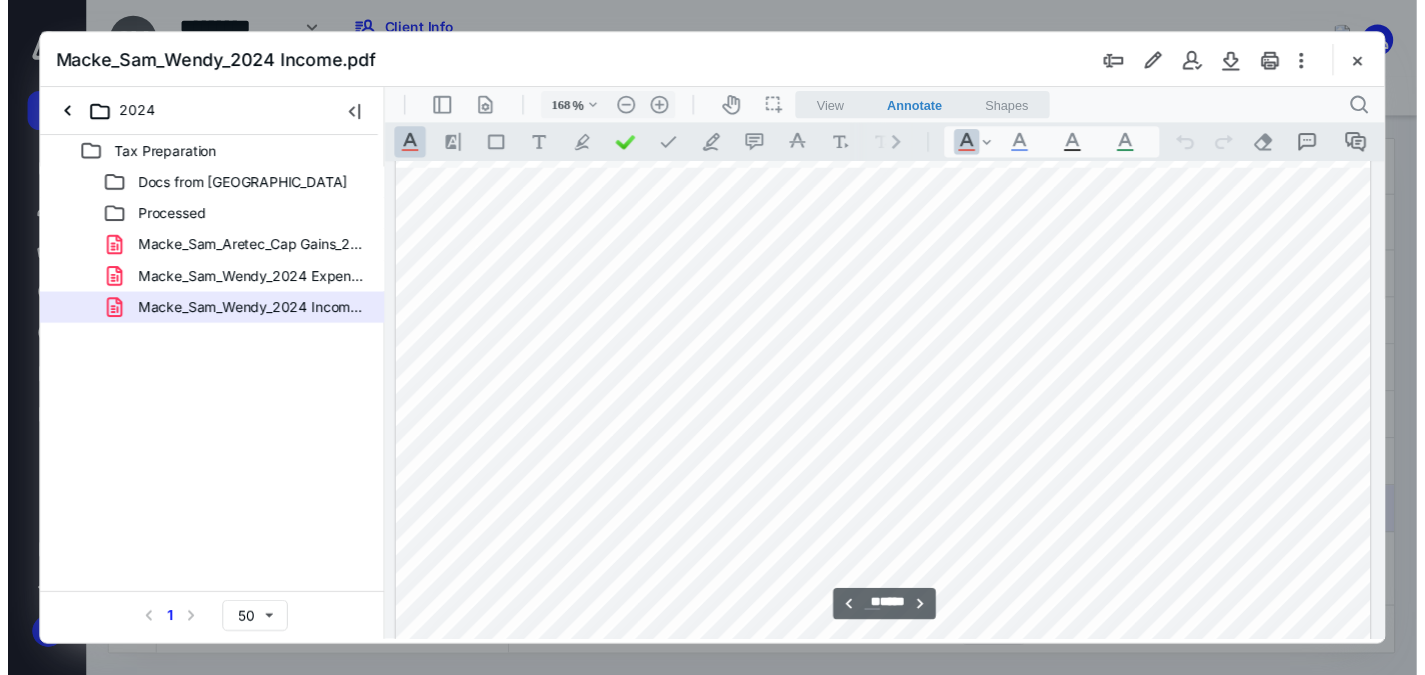 scroll, scrollTop: 31793, scrollLeft: 0, axis: vertical 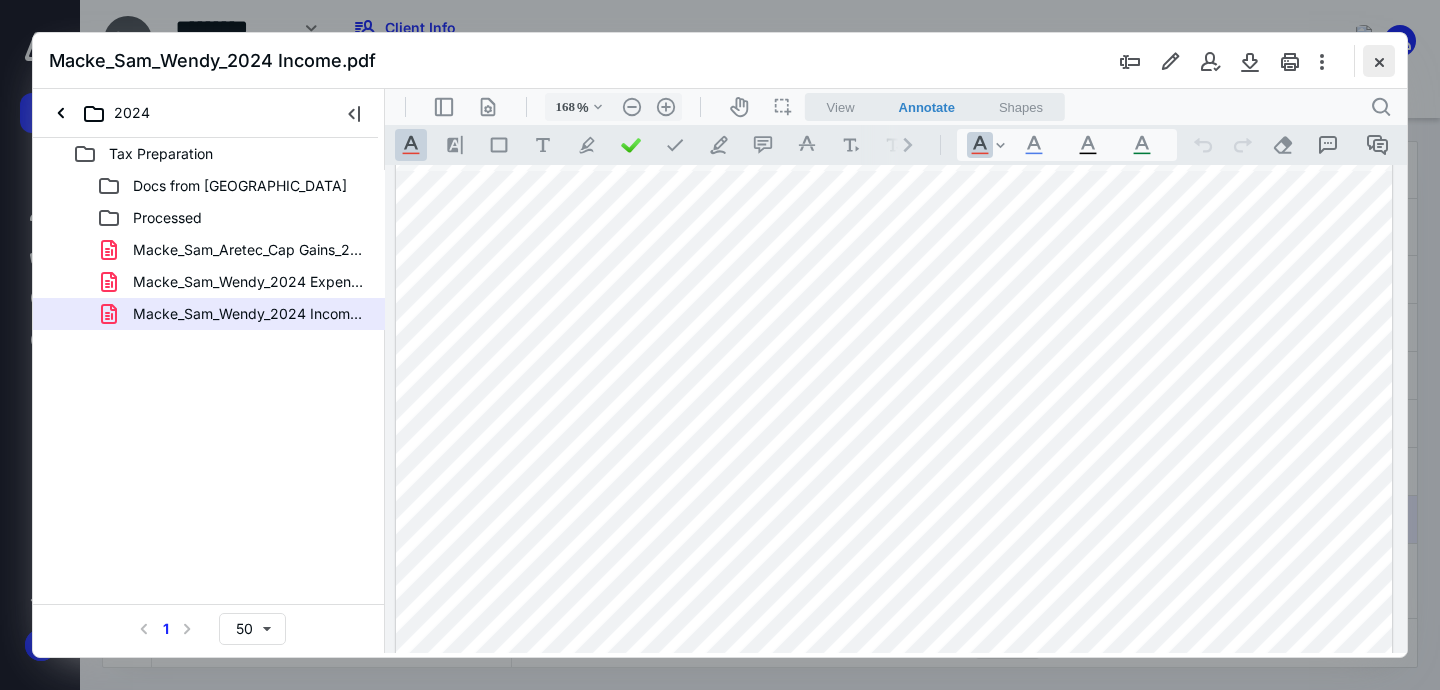 click at bounding box center [1379, 61] 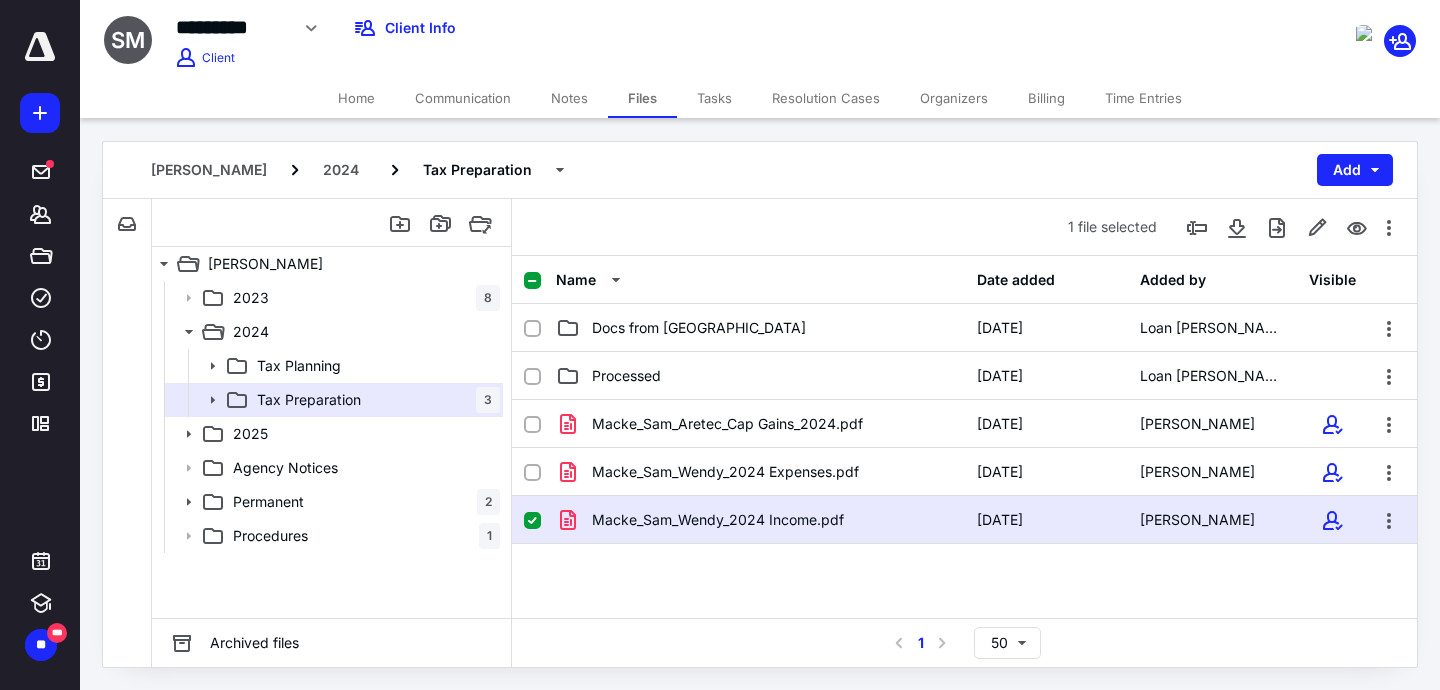 click 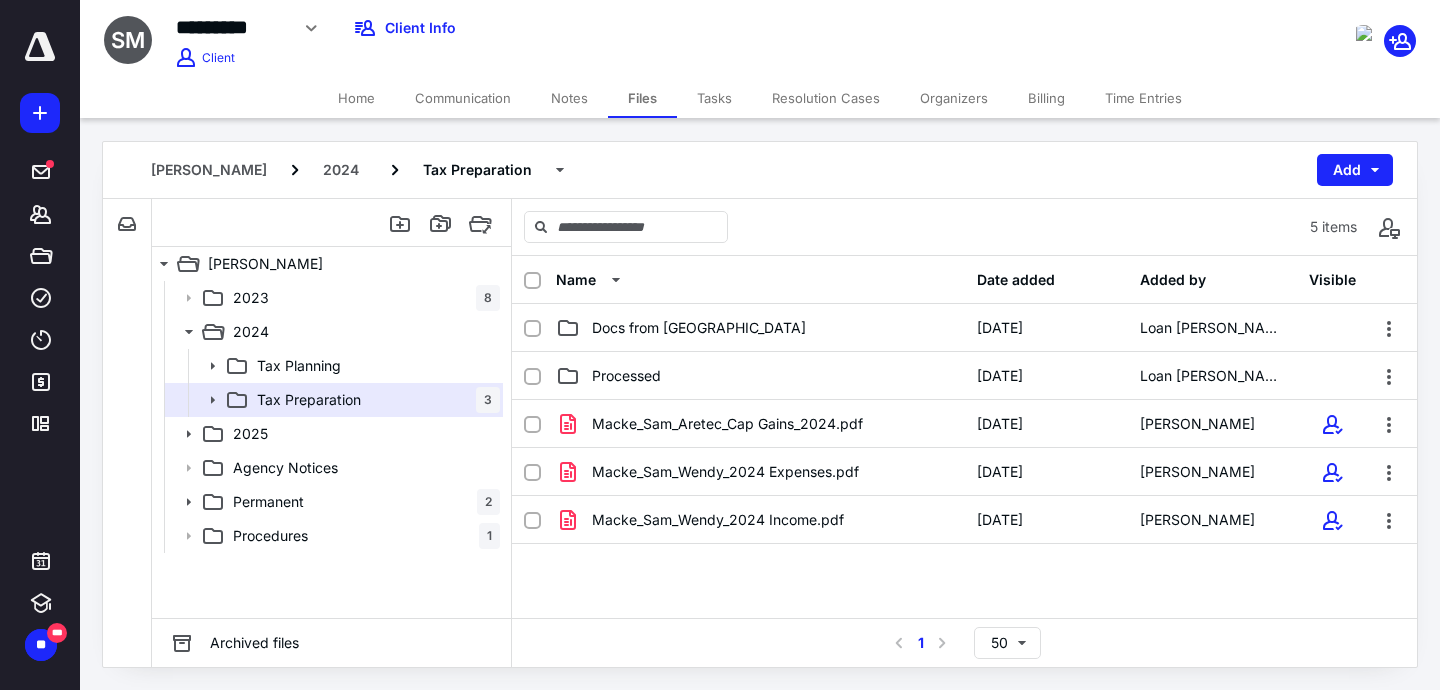 click on "Macke_Sam_Aretec_Cap Gains_2024.pdf 4/11/2025 Sam Macke Macke_Sam_Wendy_2024 Expenses.pdf 4/11/2025 Sam Macke Macke_Sam_Wendy_2024 Income.pdf 4/11/2025 Sam Macke" at bounding box center (964, 550) 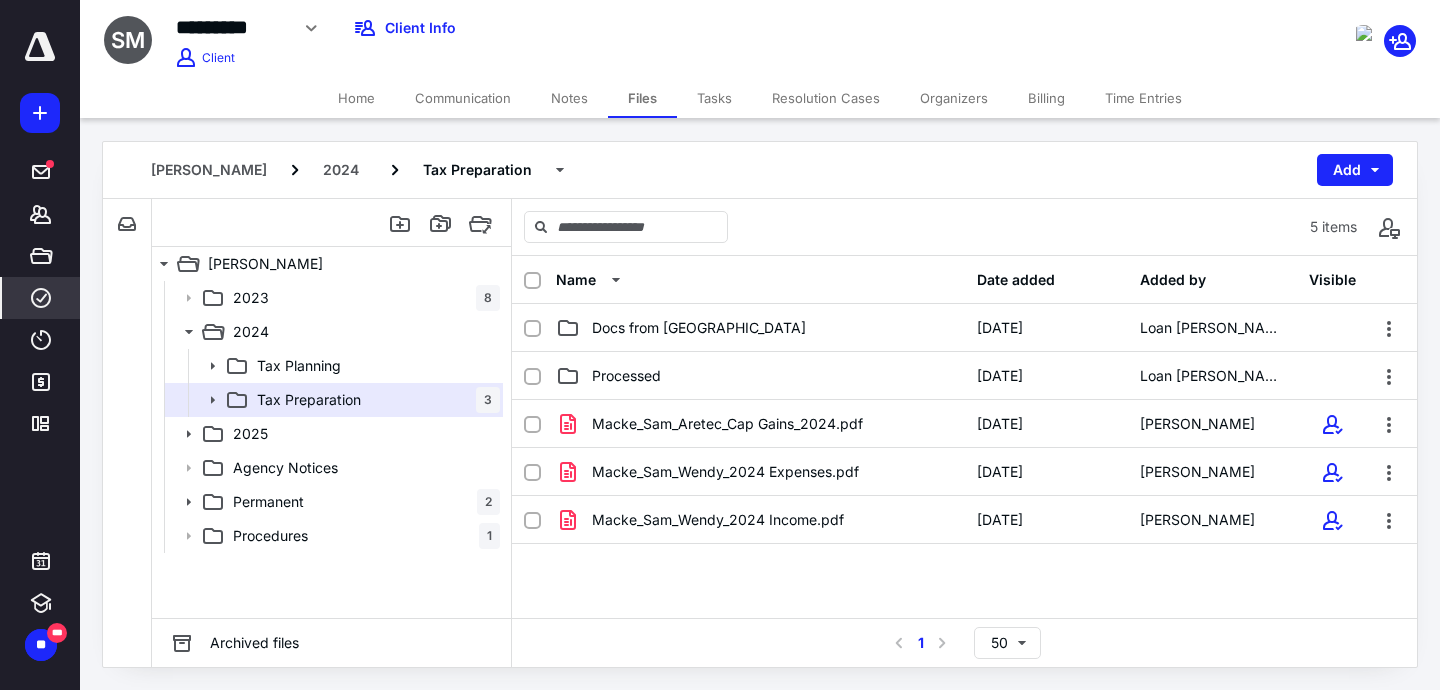 click 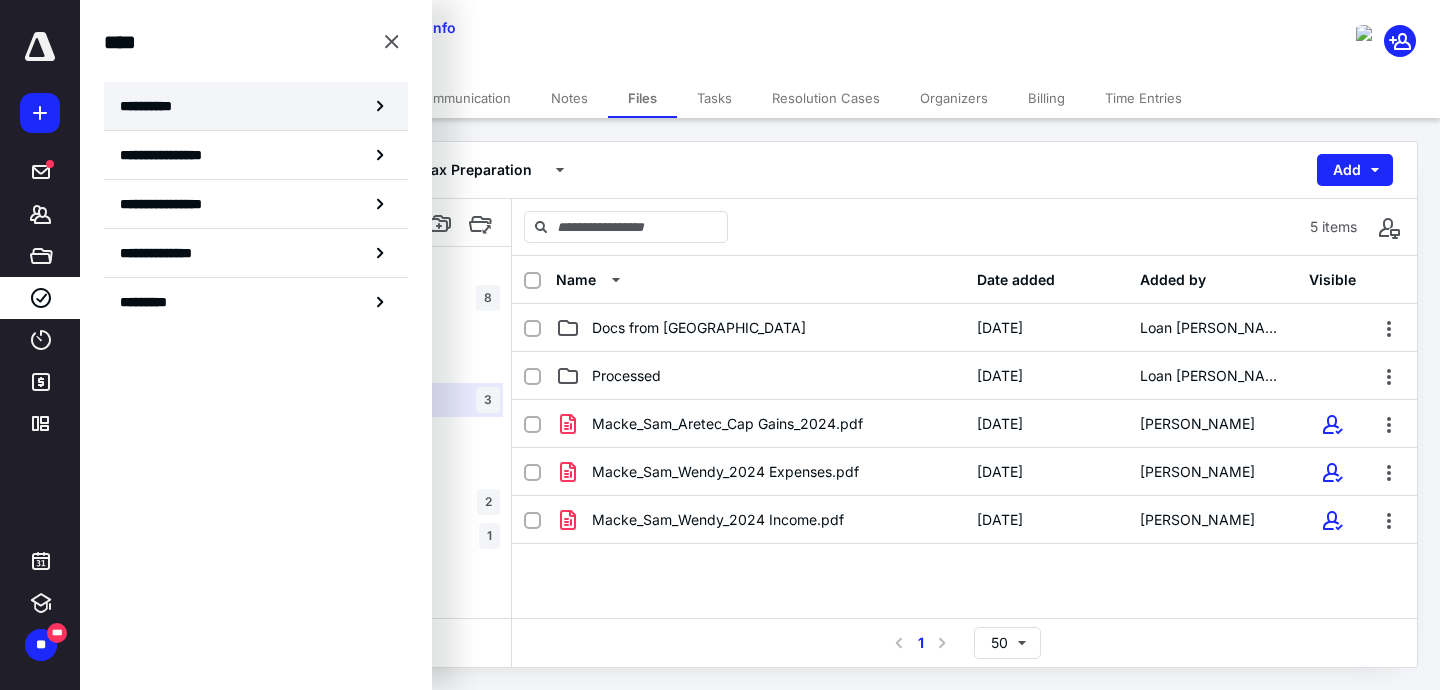 click on "**********" at bounding box center (256, 106) 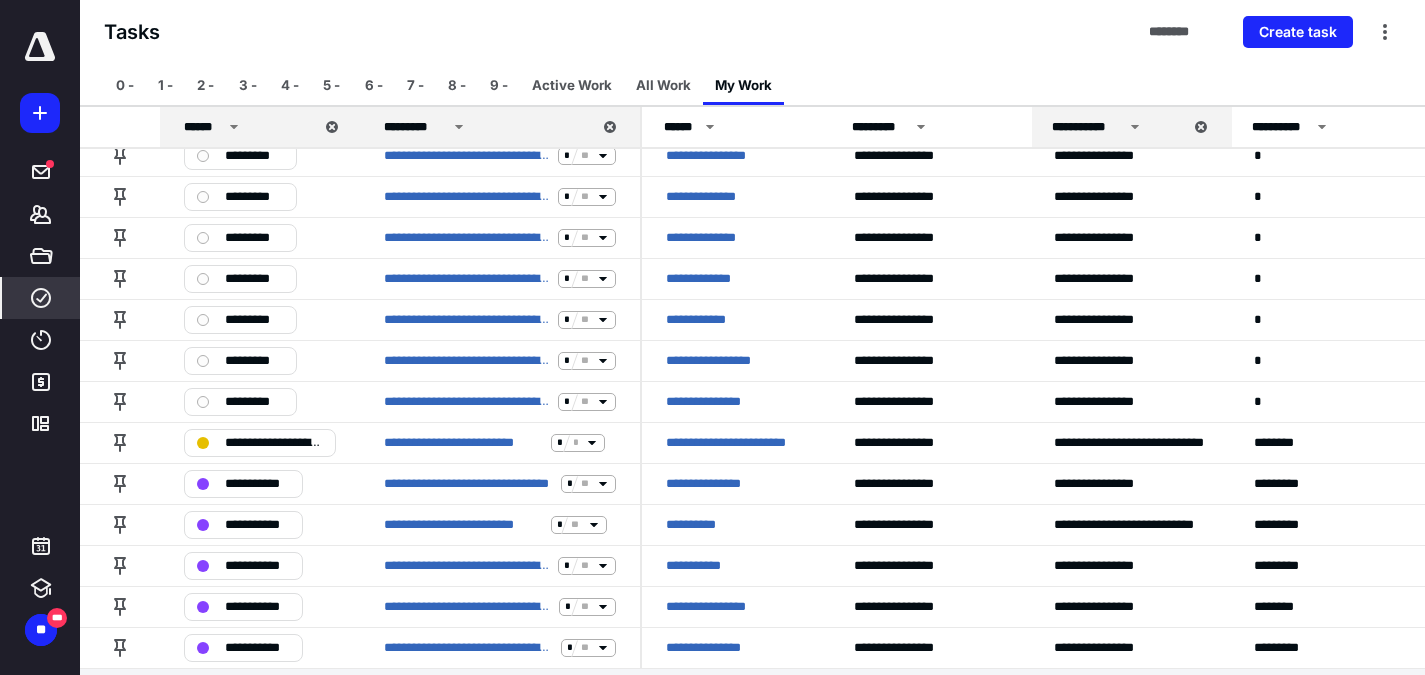 scroll, scrollTop: 534, scrollLeft: 0, axis: vertical 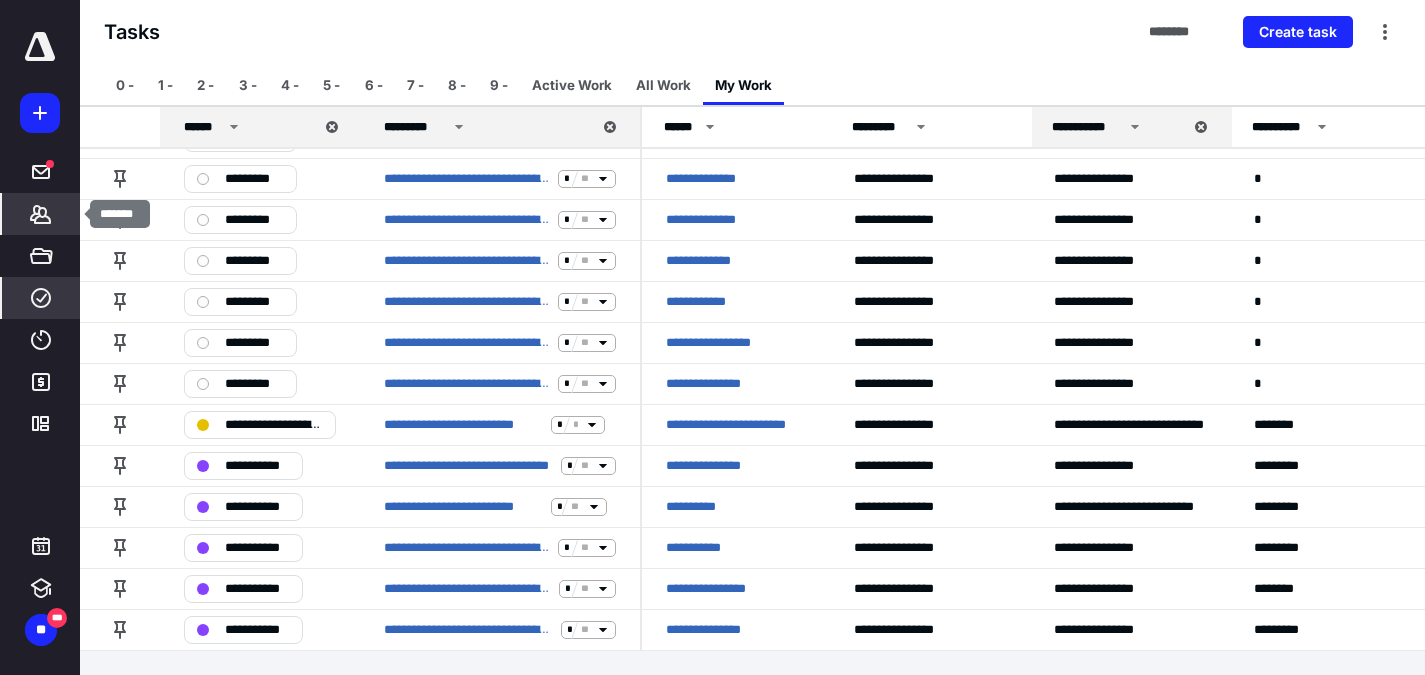 click on "*******" at bounding box center [41, 214] 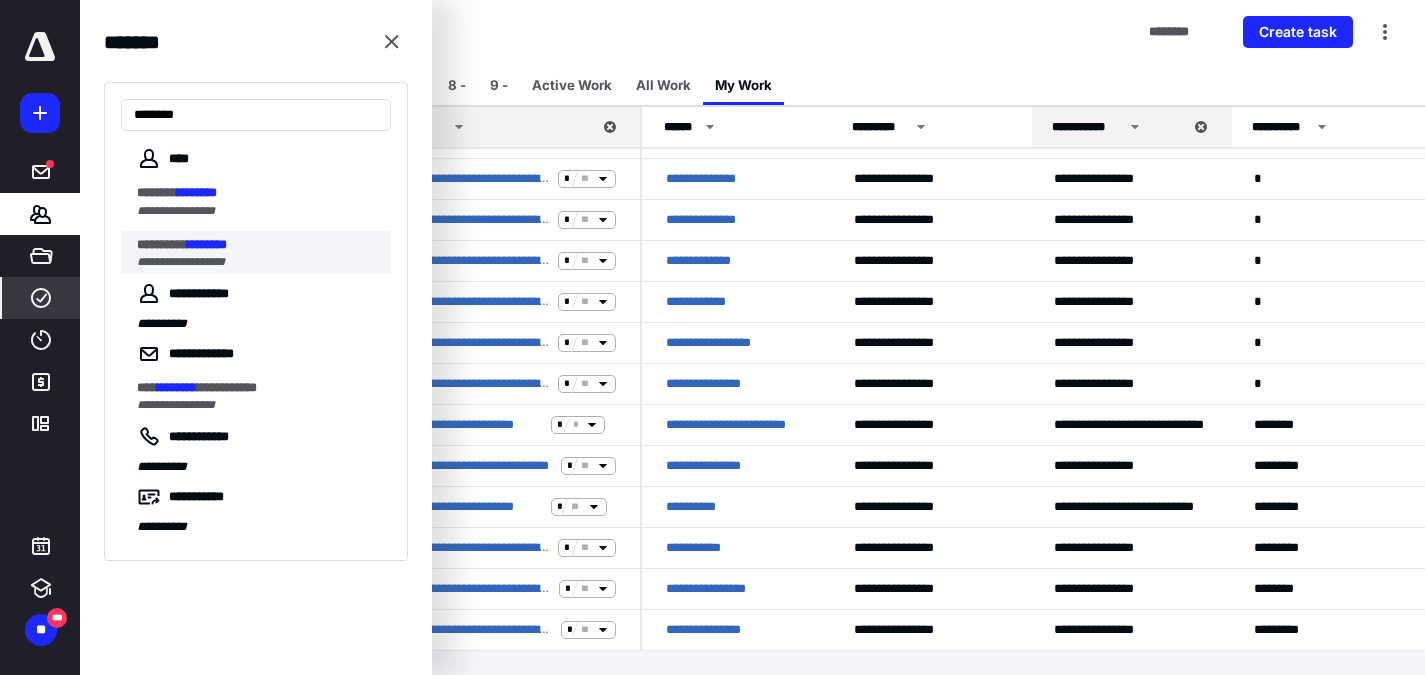 type on "********" 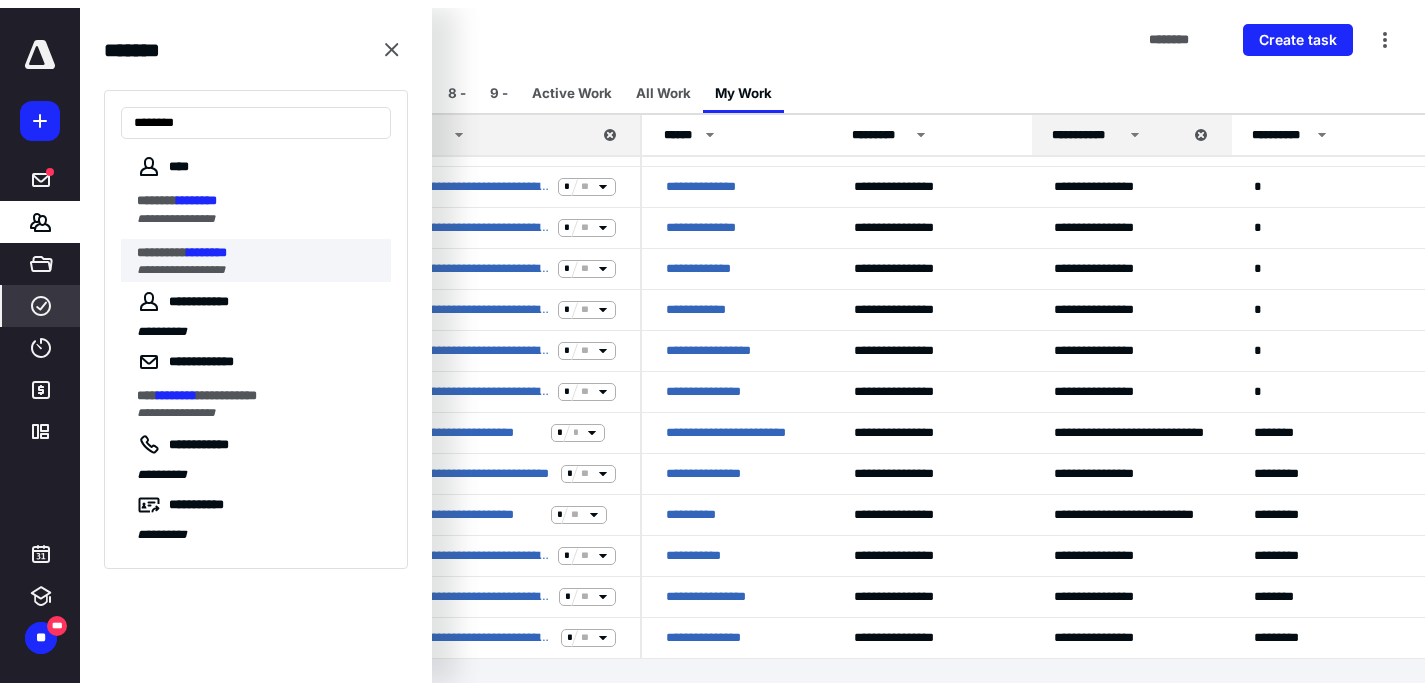 scroll, scrollTop: 0, scrollLeft: 0, axis: both 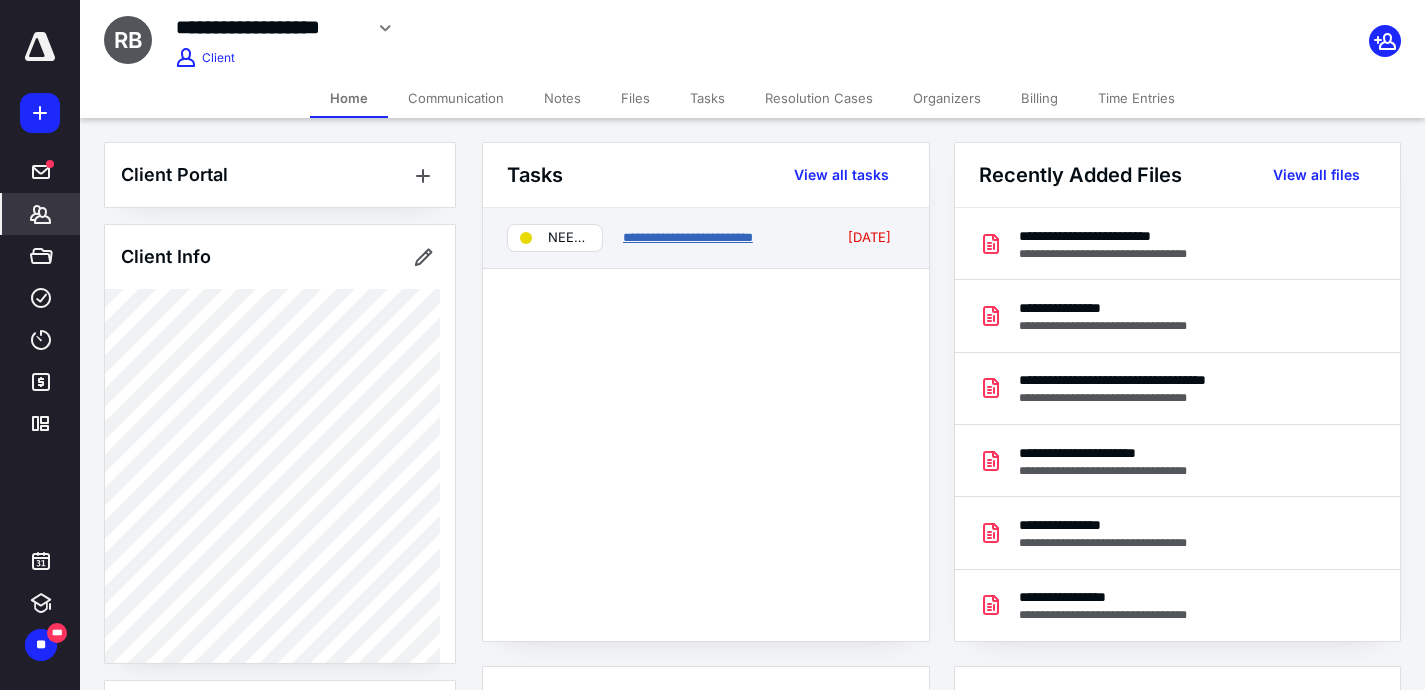 click on "**********" at bounding box center [688, 237] 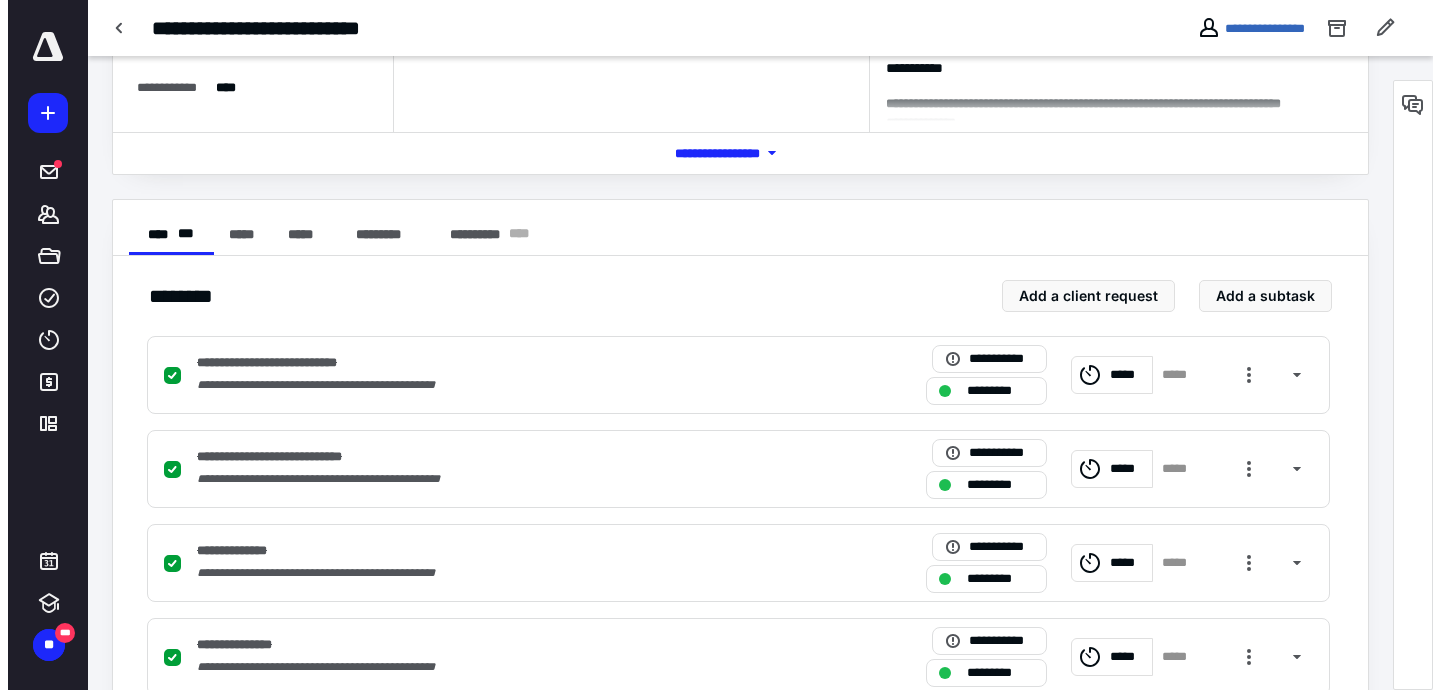 scroll, scrollTop: 0, scrollLeft: 0, axis: both 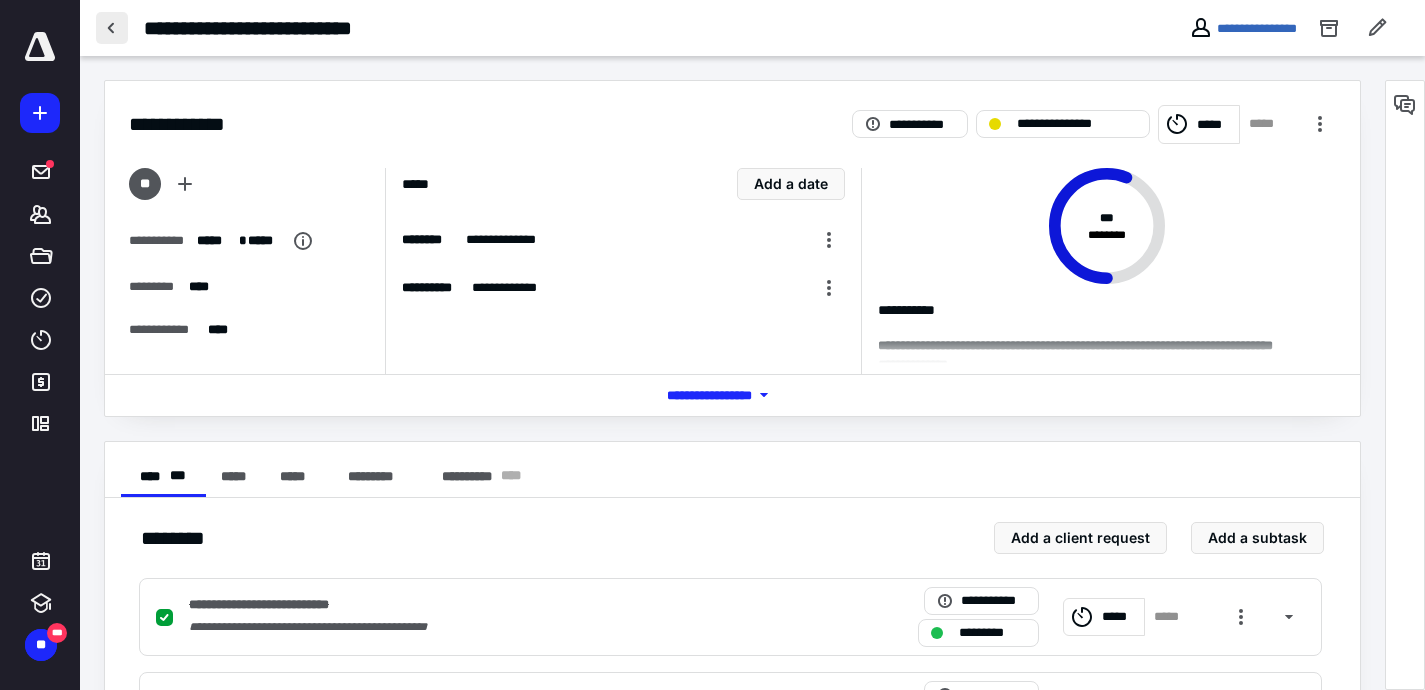 click at bounding box center [112, 28] 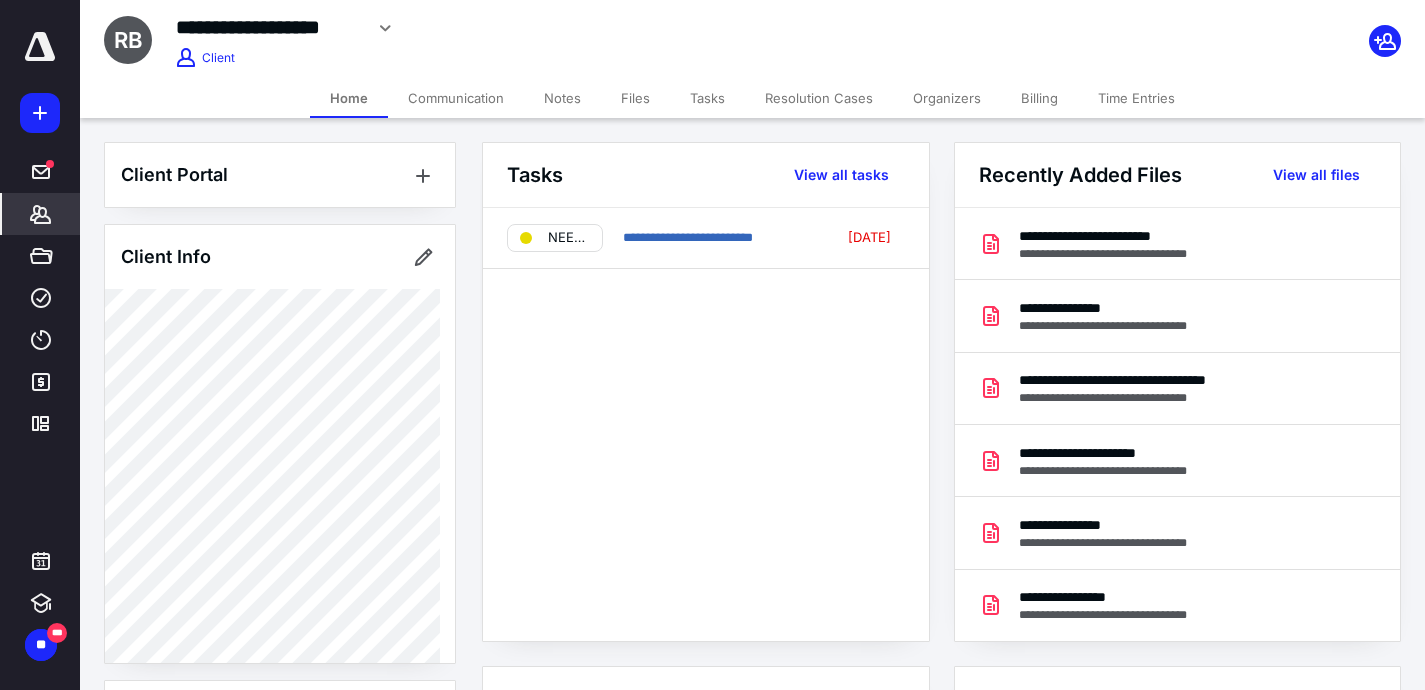 click on "Files" at bounding box center (635, 98) 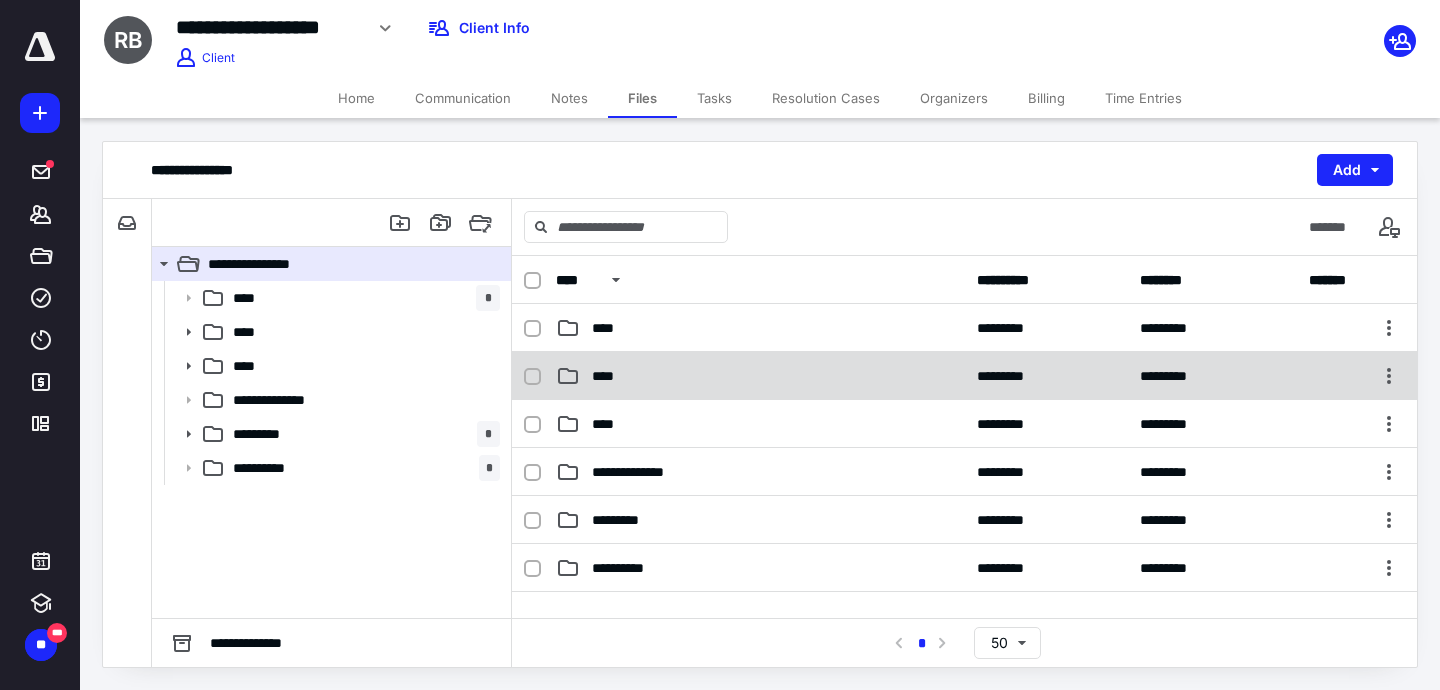 click on "**** ********* *********" at bounding box center [964, 376] 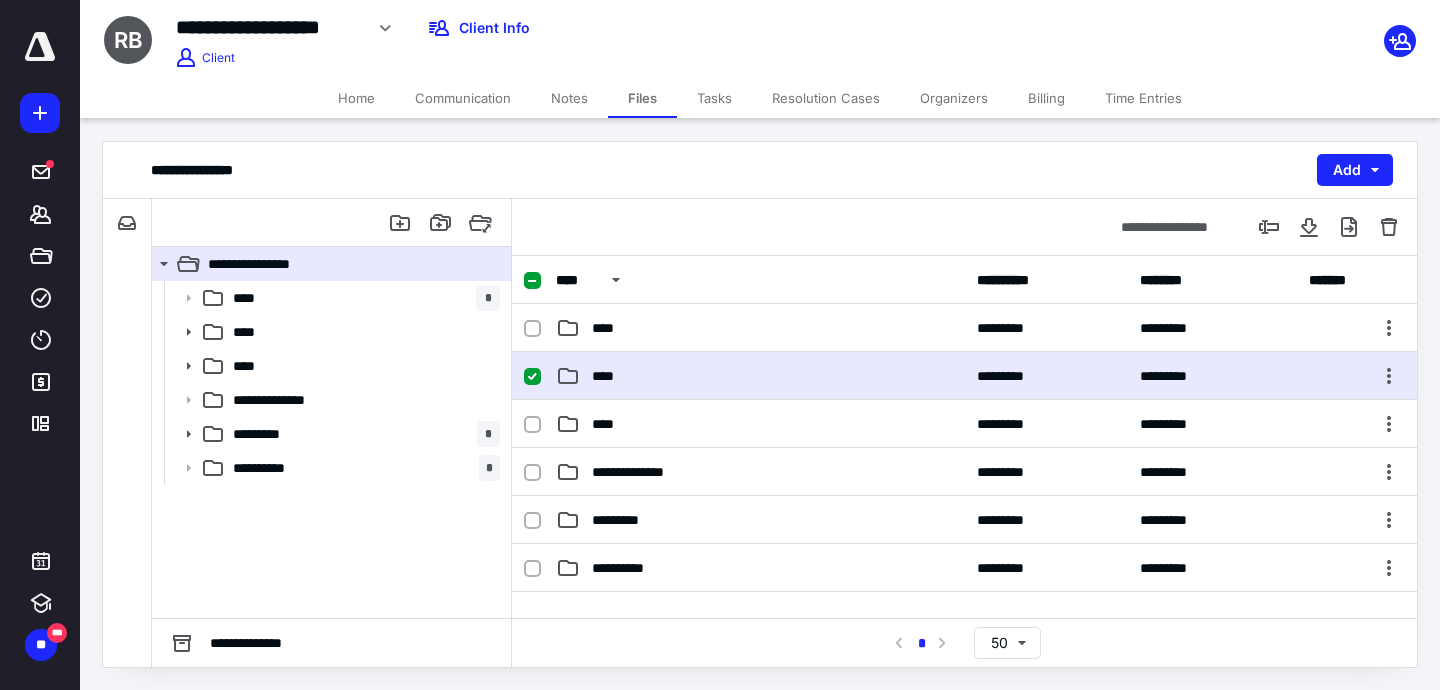 click on "**** ********* *********" at bounding box center [964, 376] 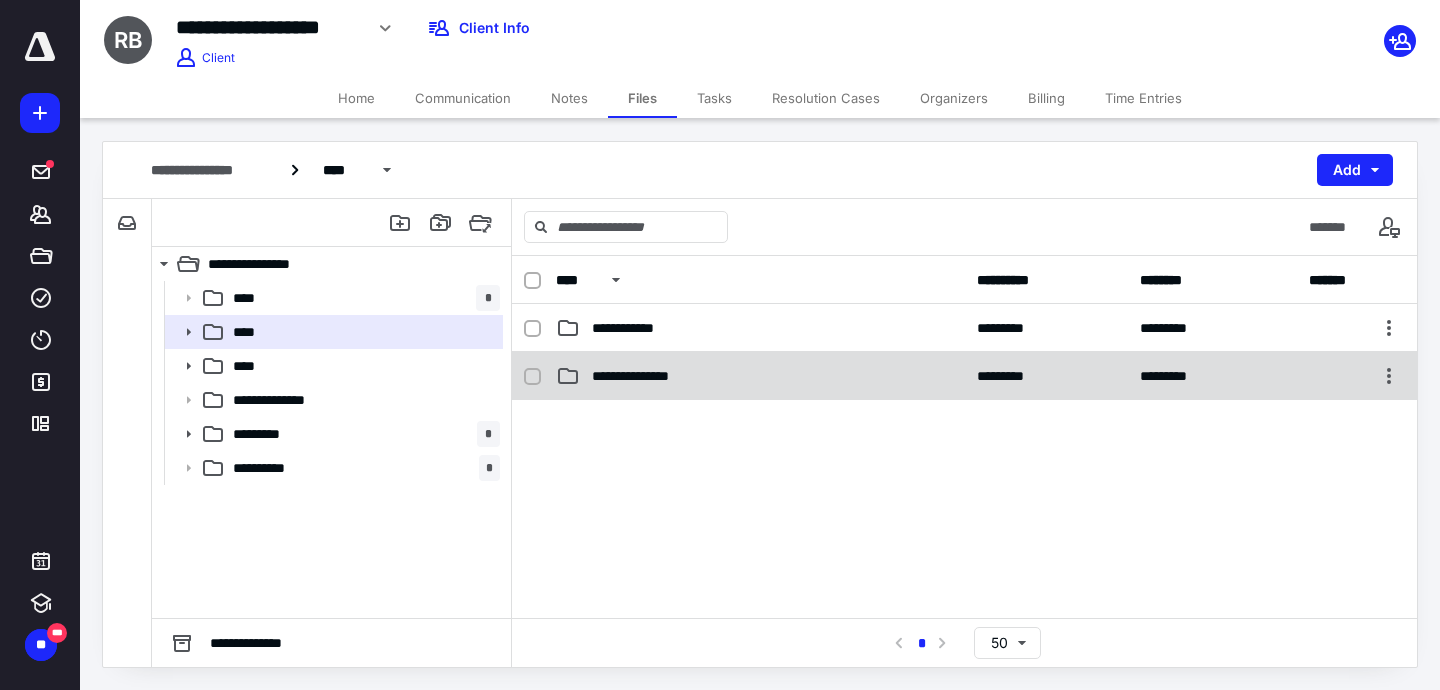 click on "**********" at bounding box center (644, 376) 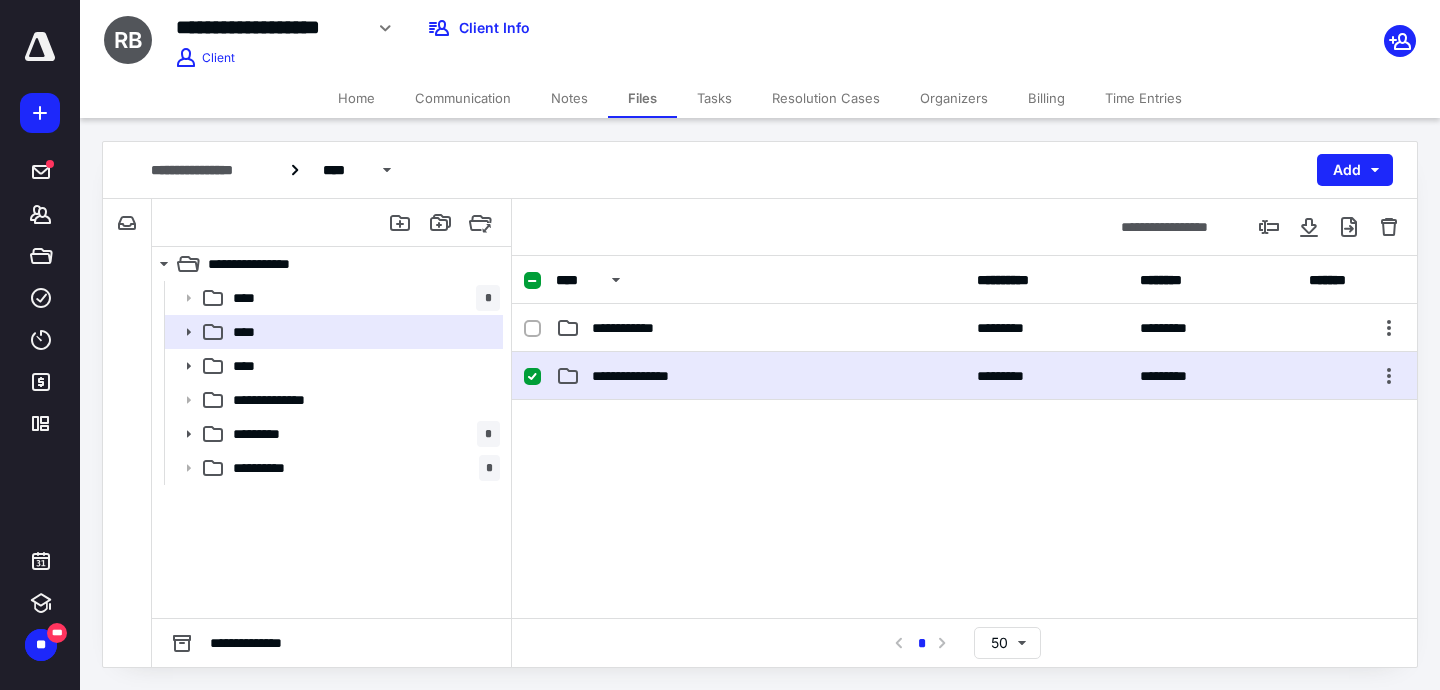click on "**********" at bounding box center (644, 376) 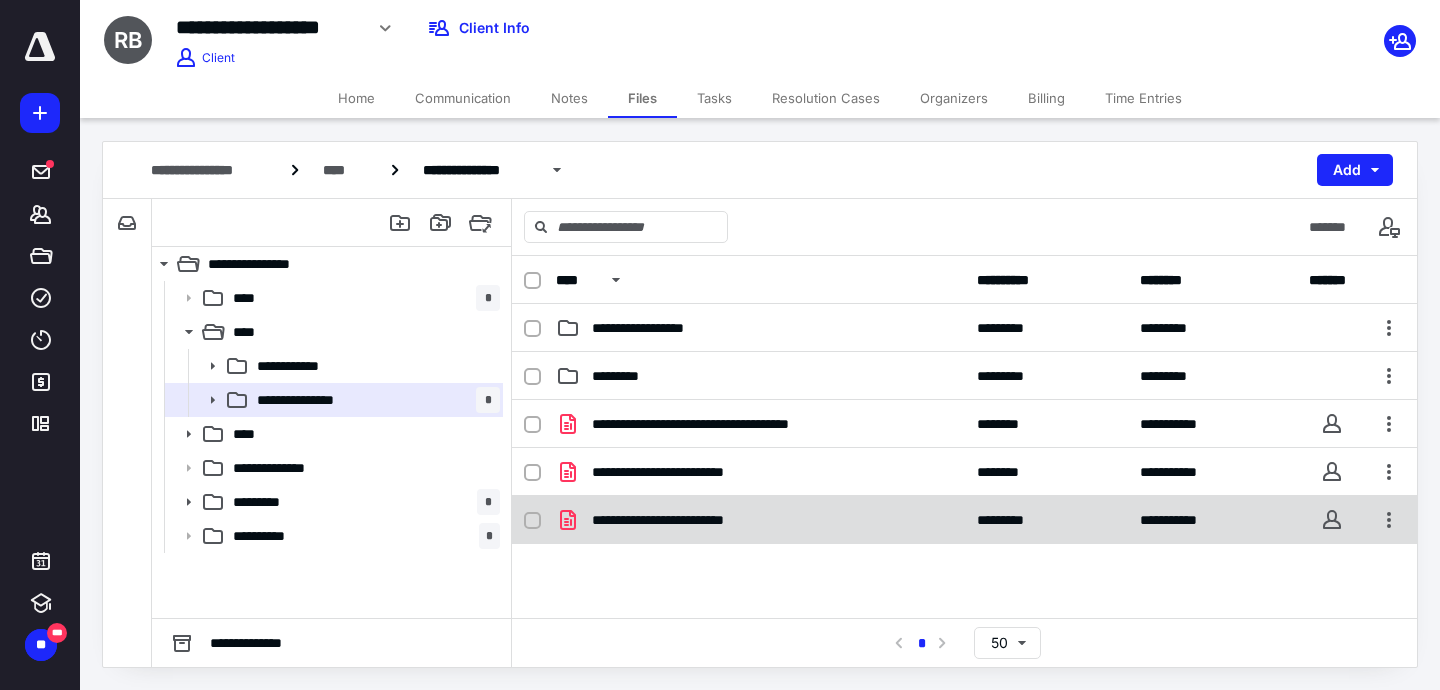 click on "**********" at bounding box center [679, 520] 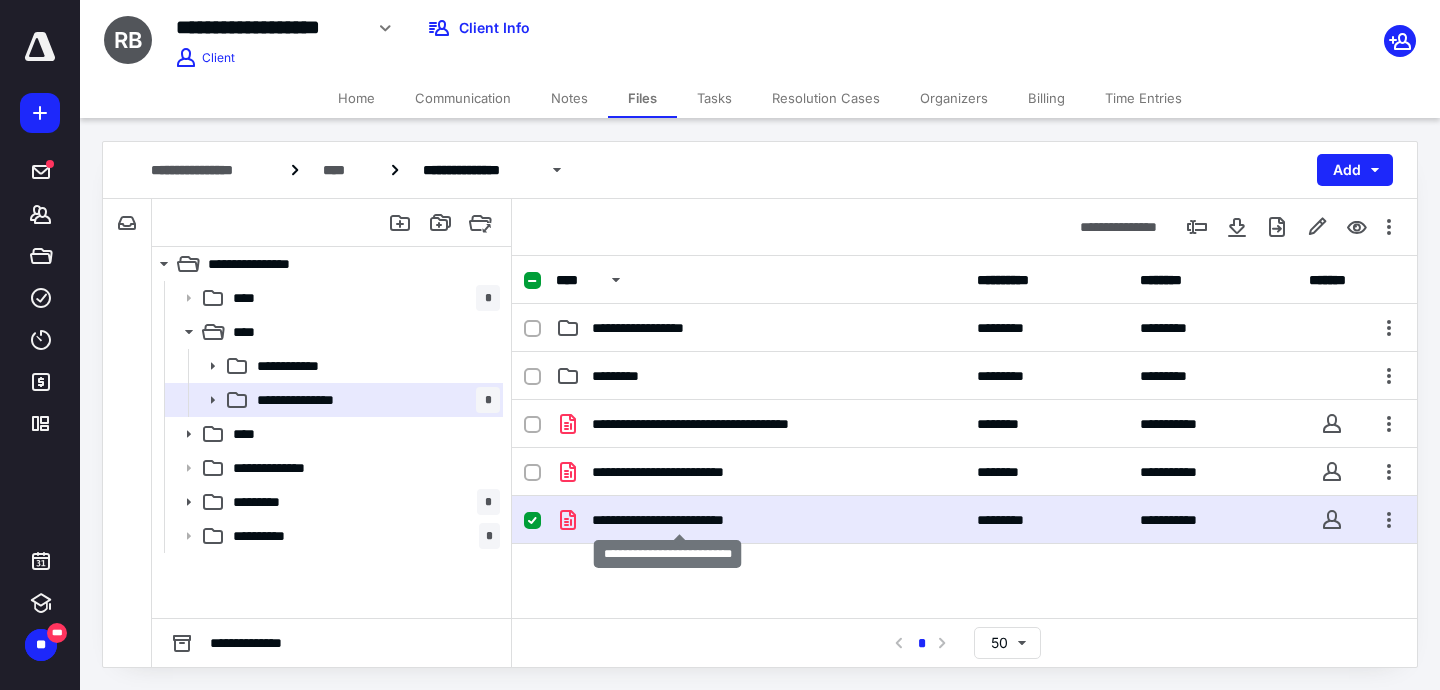 click on "**********" at bounding box center [679, 520] 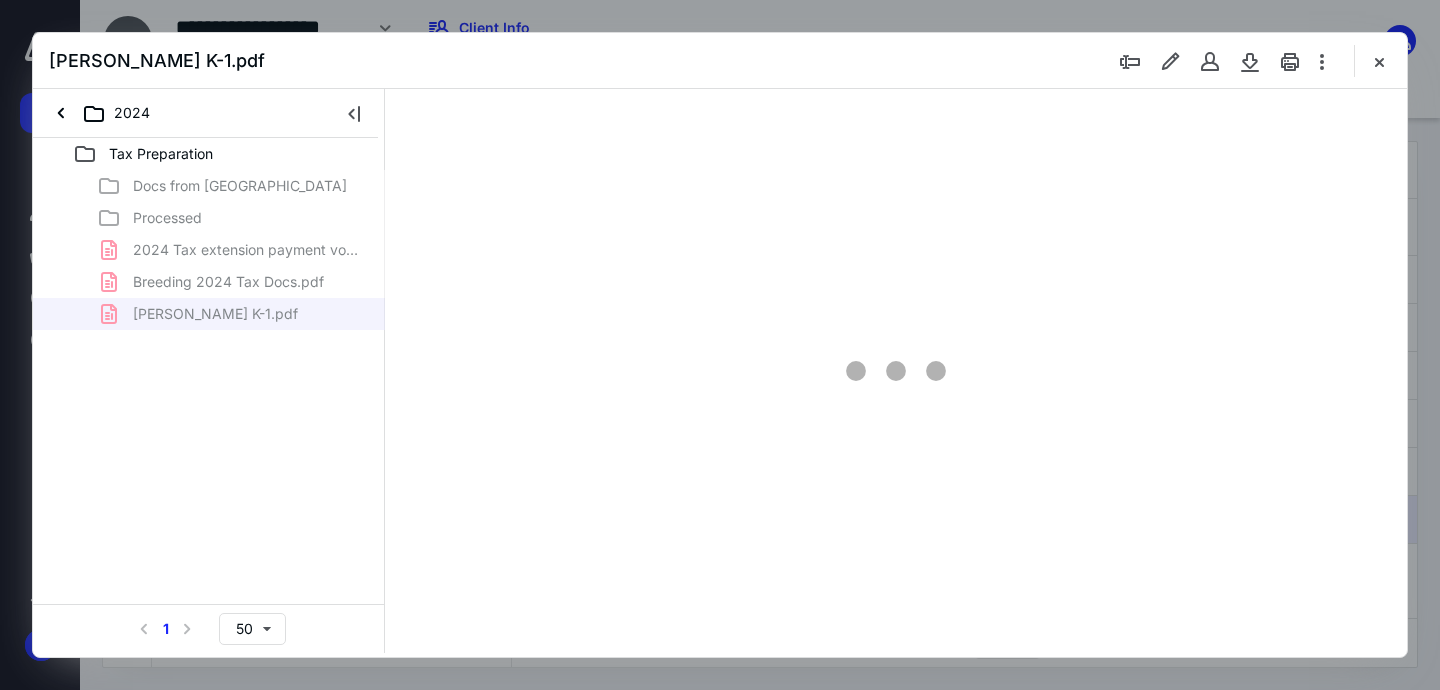 scroll, scrollTop: 0, scrollLeft: 0, axis: both 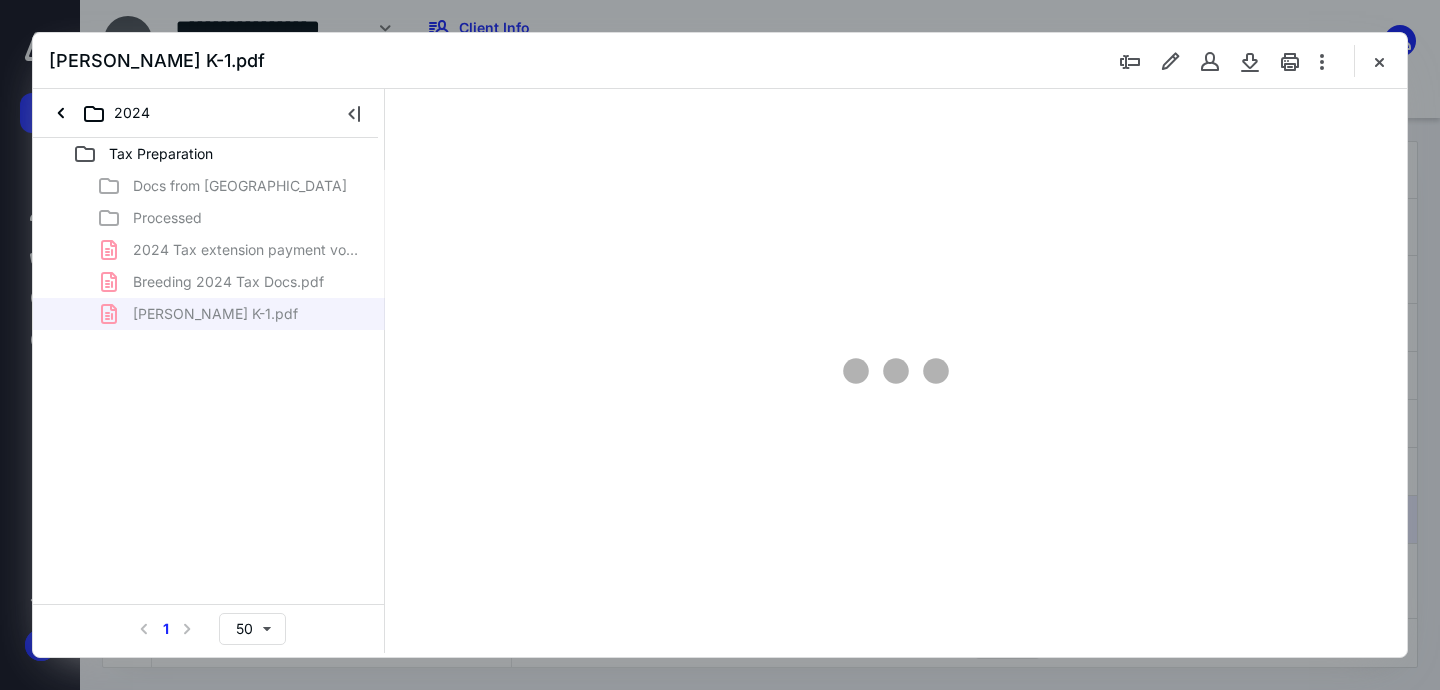type on "163" 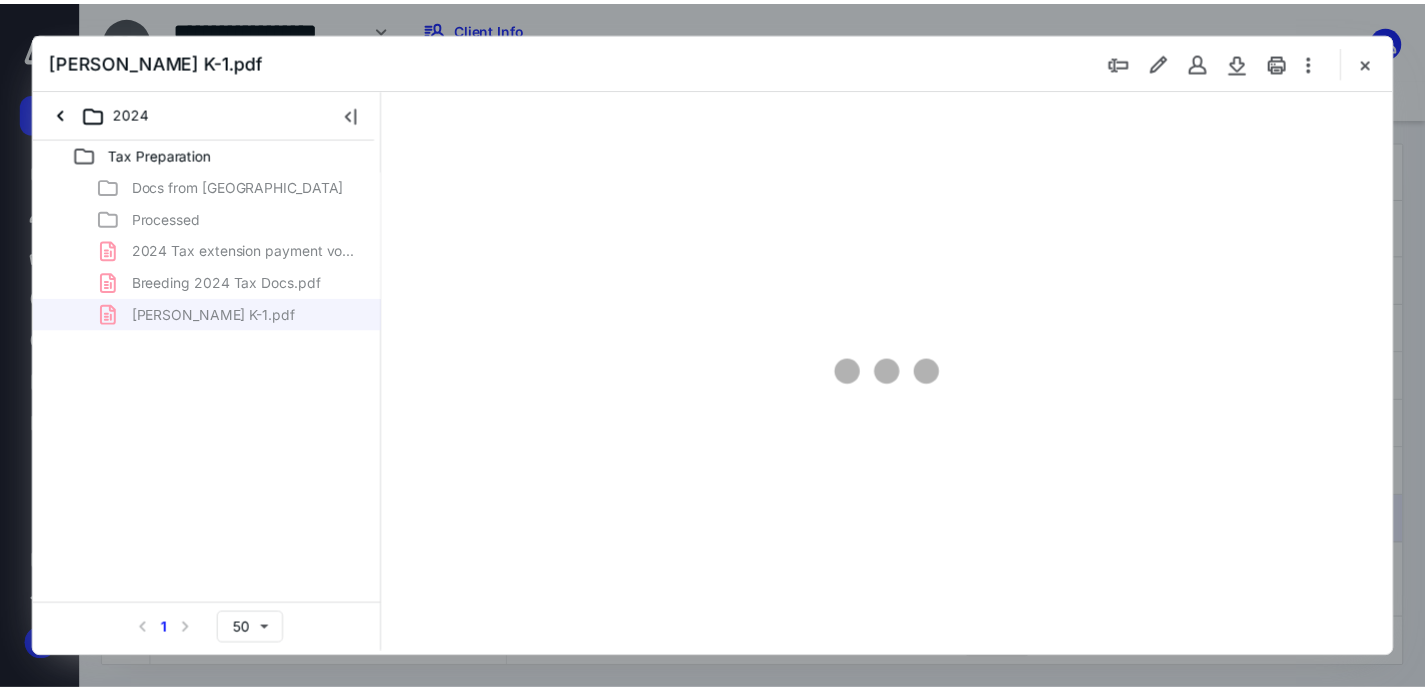 scroll, scrollTop: 83, scrollLeft: 0, axis: vertical 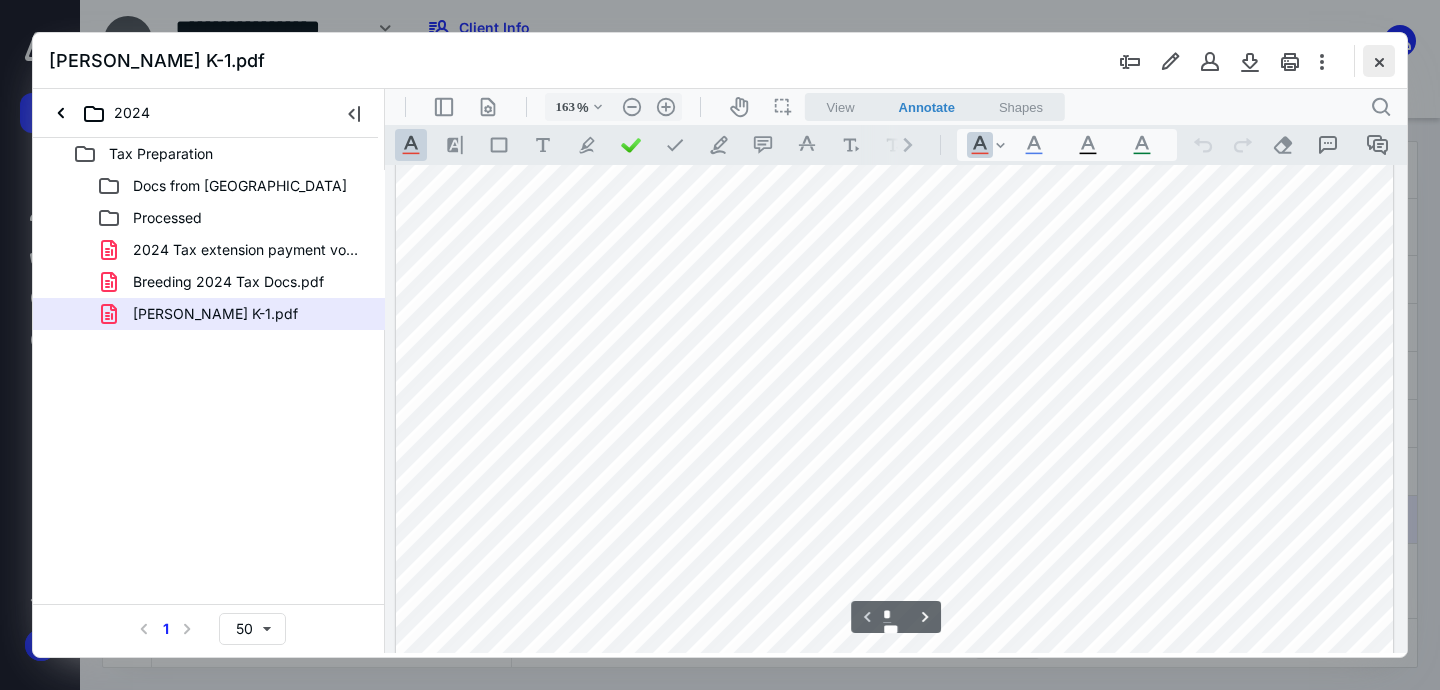 click at bounding box center [1379, 61] 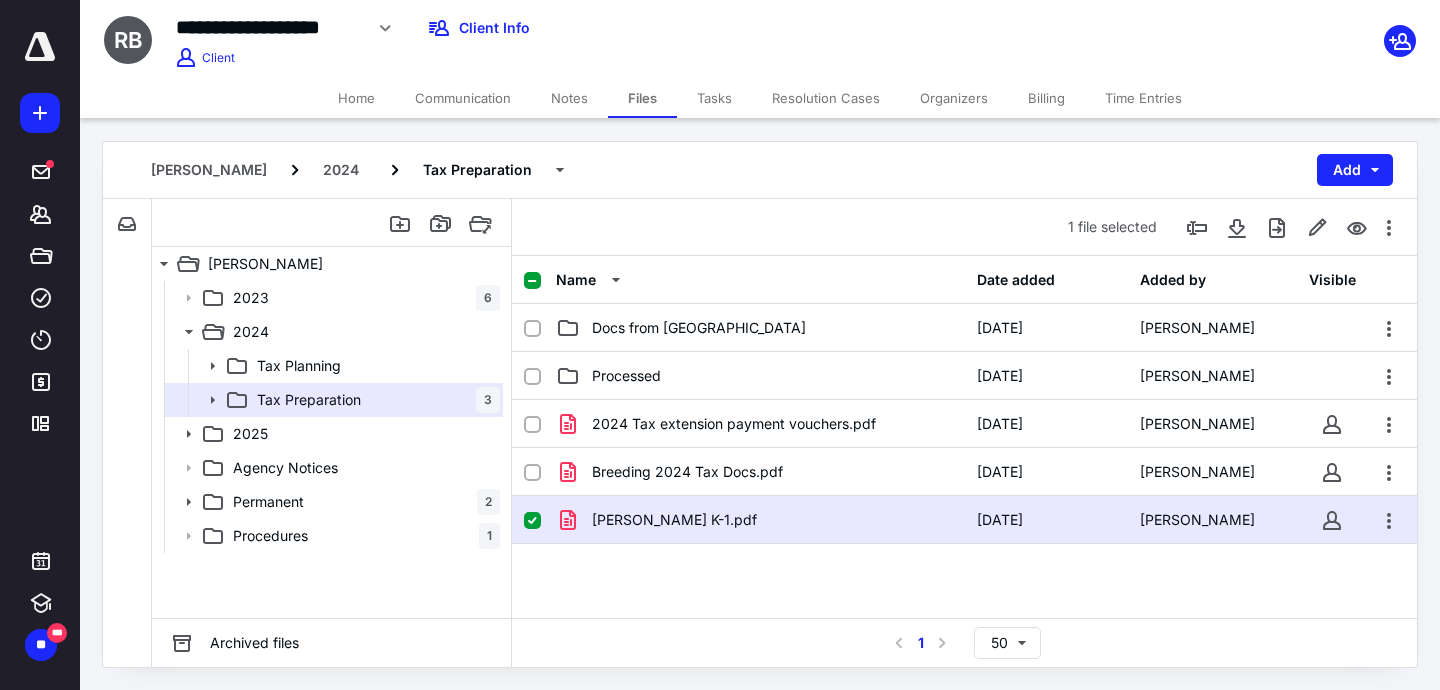 click on "Tasks" at bounding box center (714, 98) 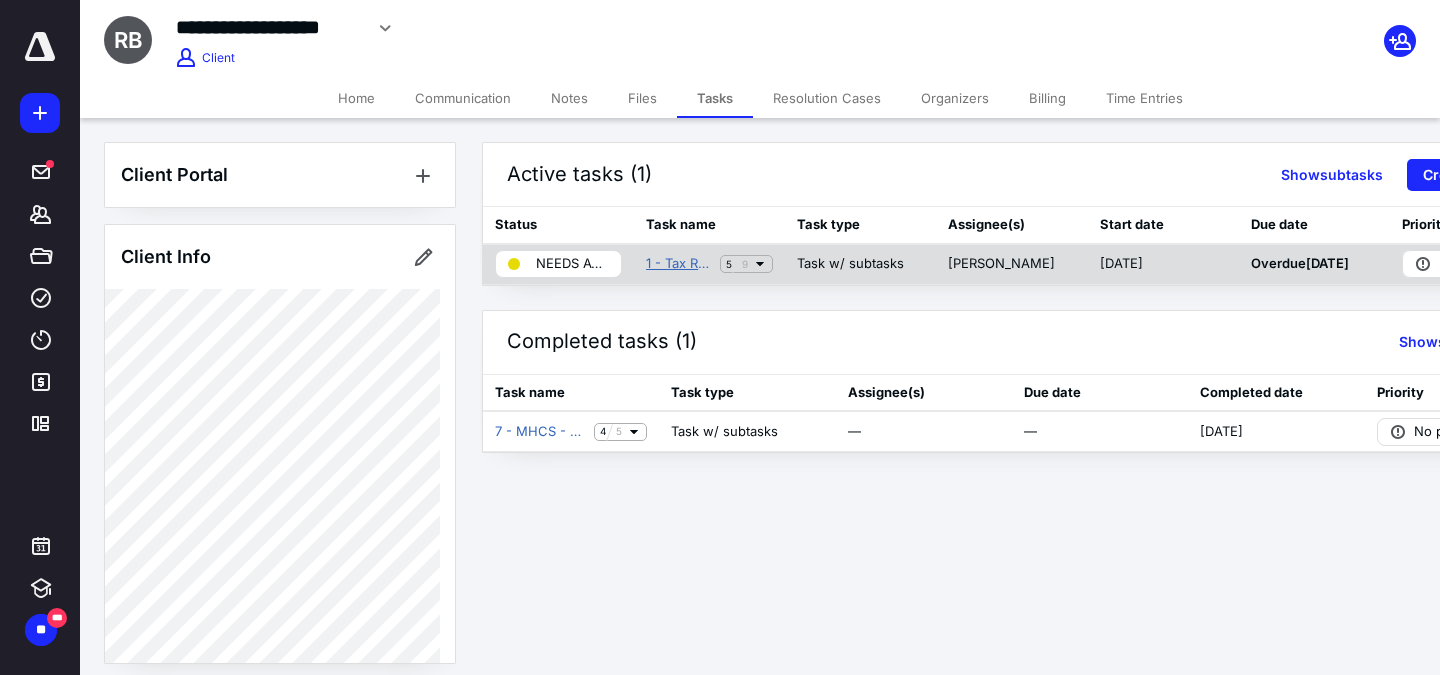 click on "1 - Tax Return Preparation" at bounding box center [679, 264] 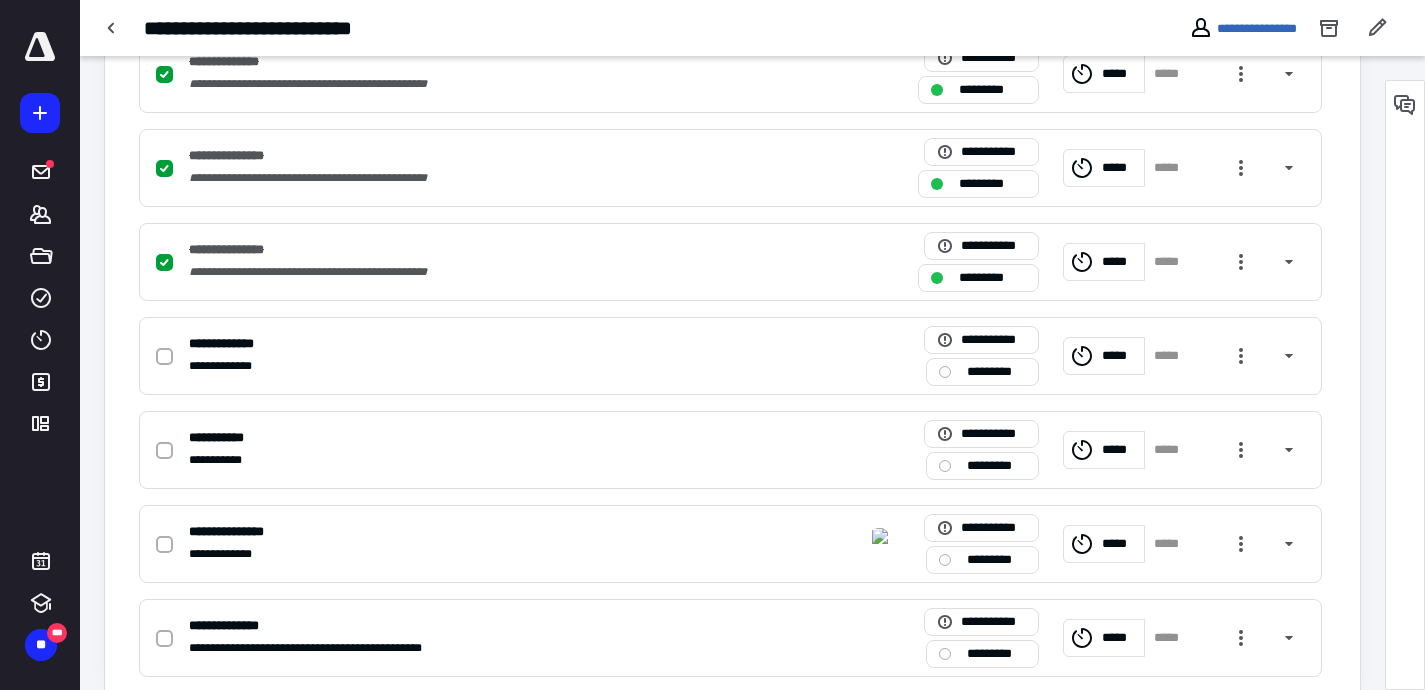 scroll, scrollTop: 729, scrollLeft: 0, axis: vertical 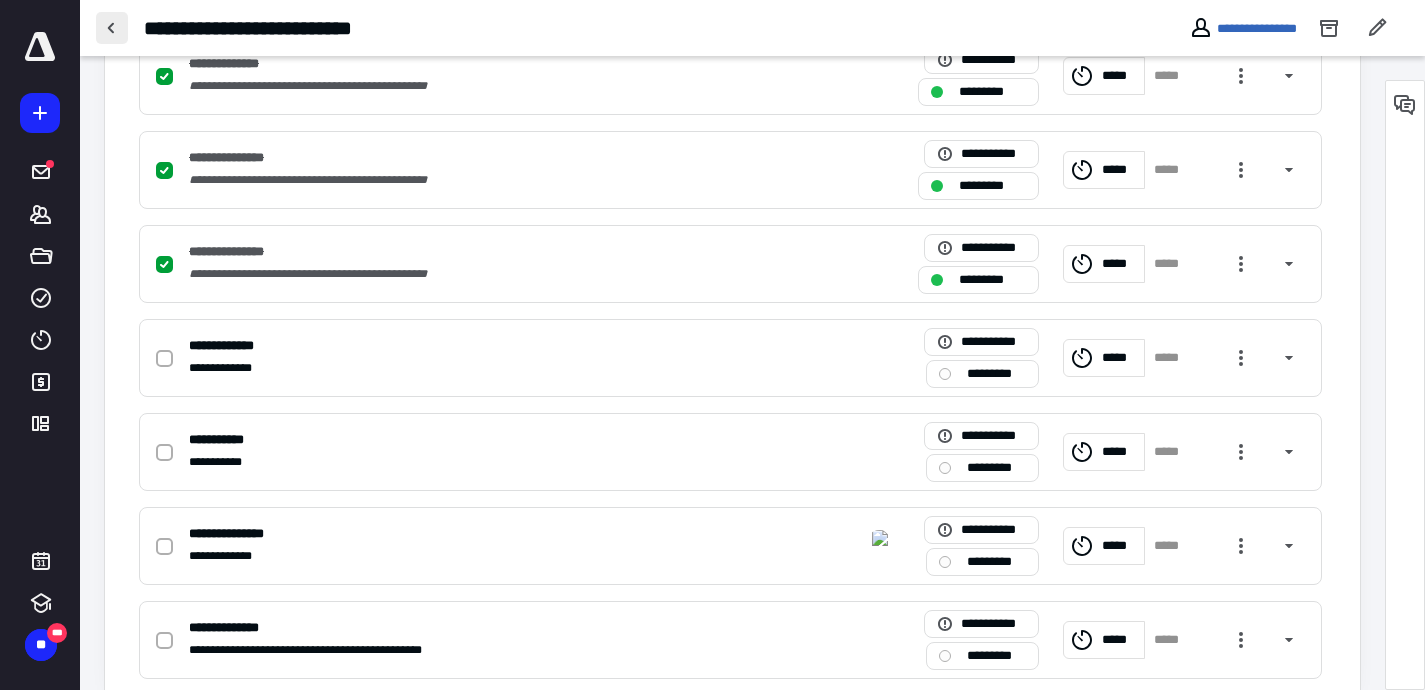 click at bounding box center (112, 28) 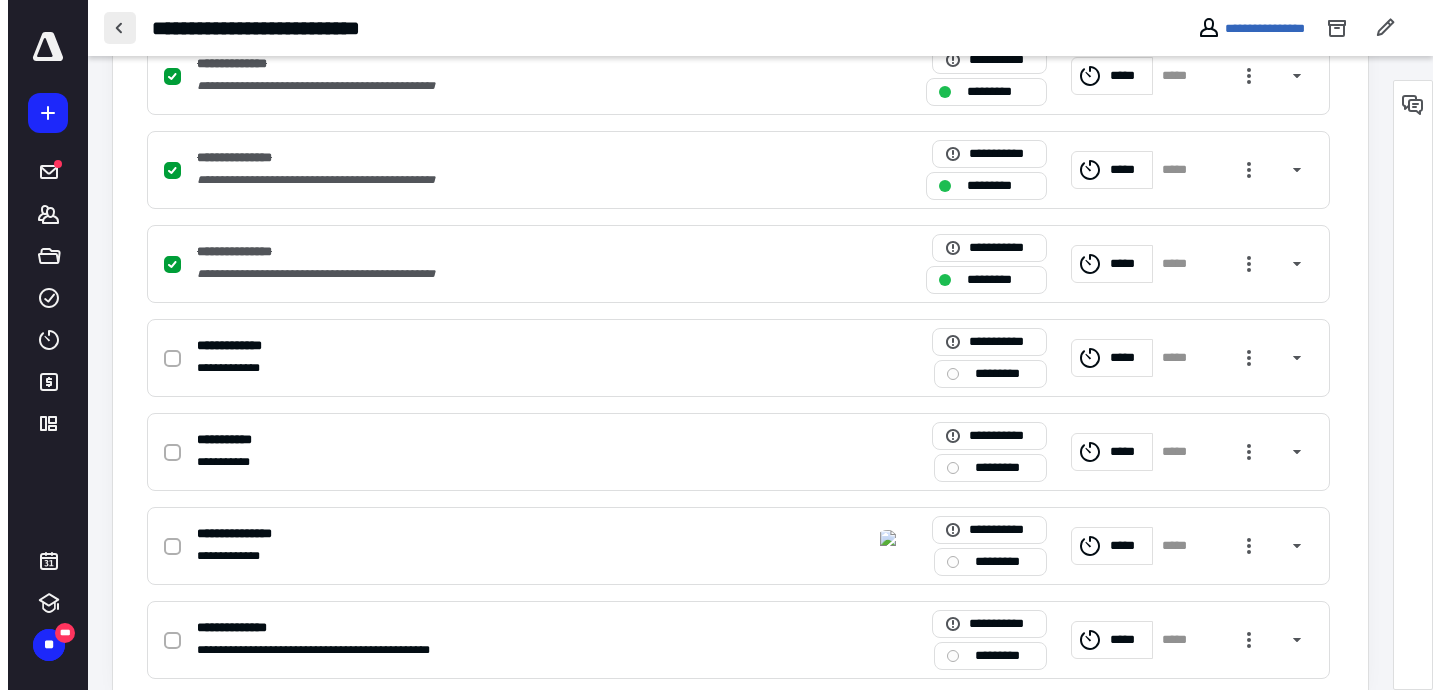 scroll, scrollTop: 0, scrollLeft: 0, axis: both 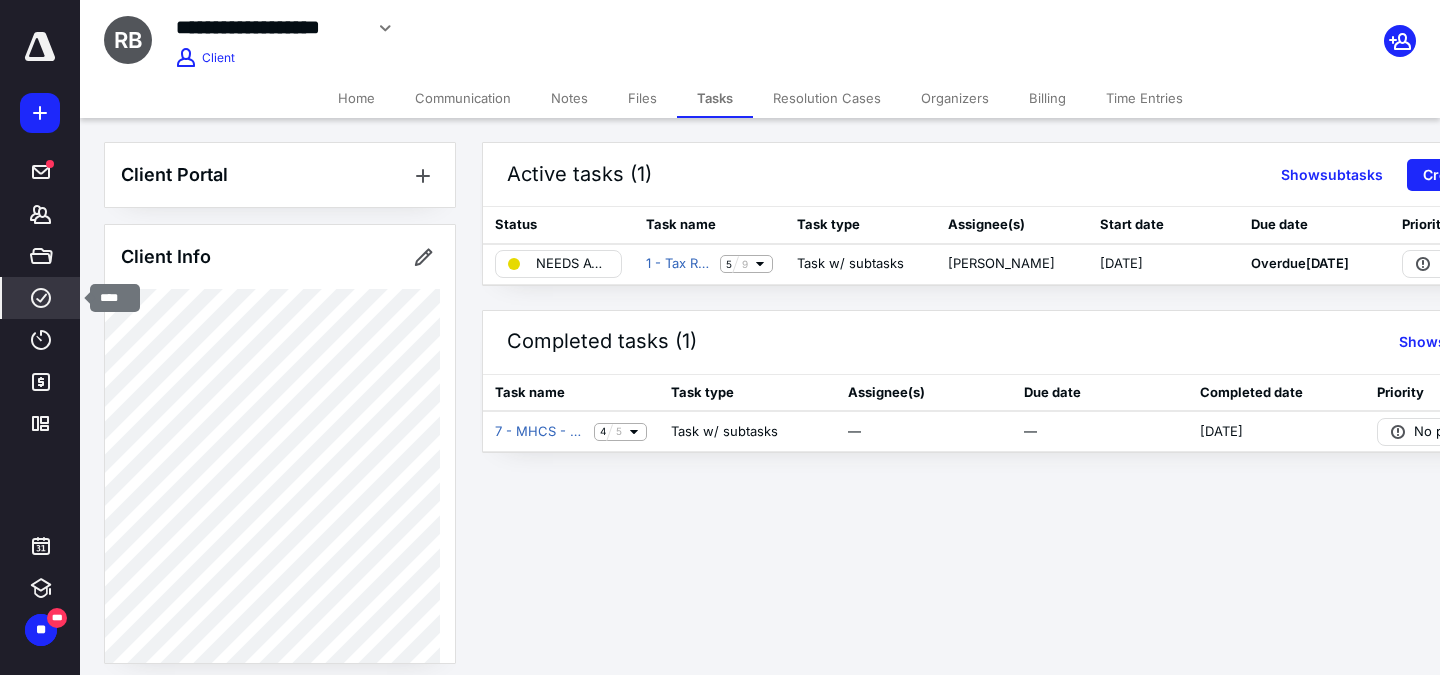 click on "****" at bounding box center (41, 298) 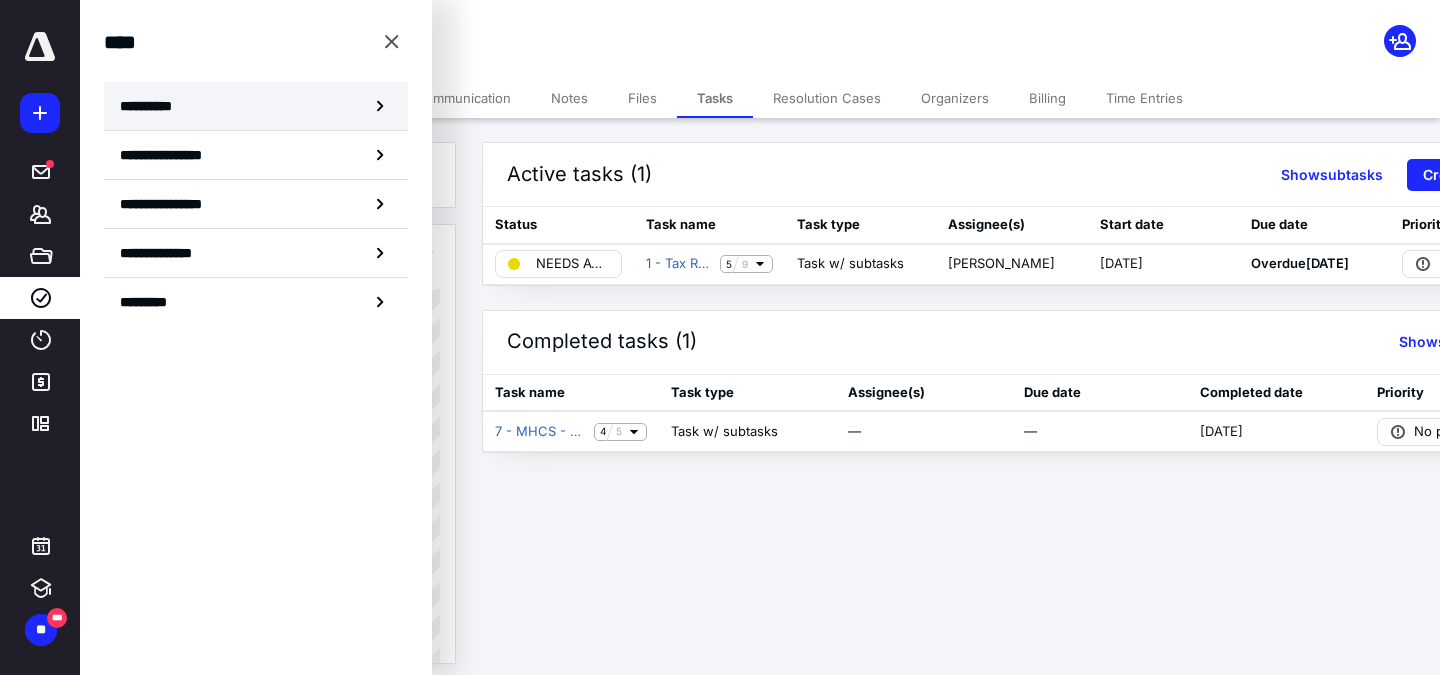 click on "**********" at bounding box center (256, 106) 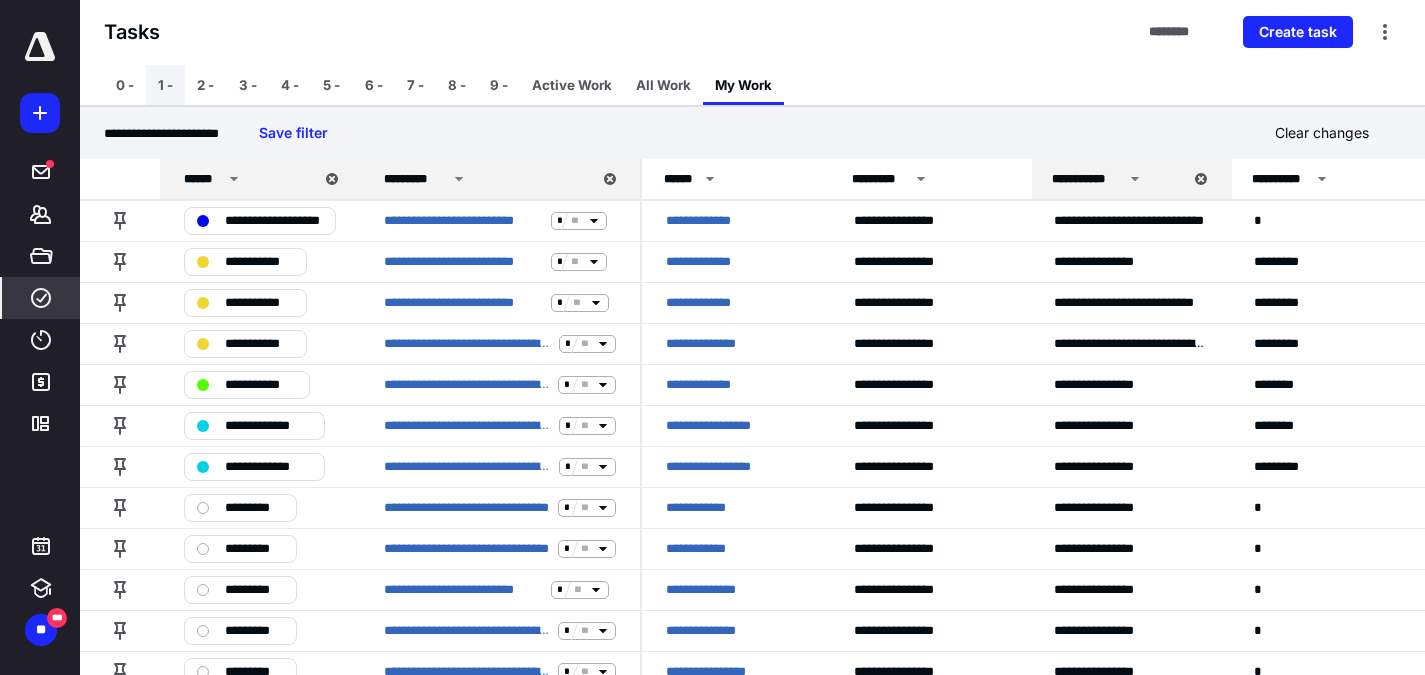 click on "1 -" at bounding box center [165, 85] 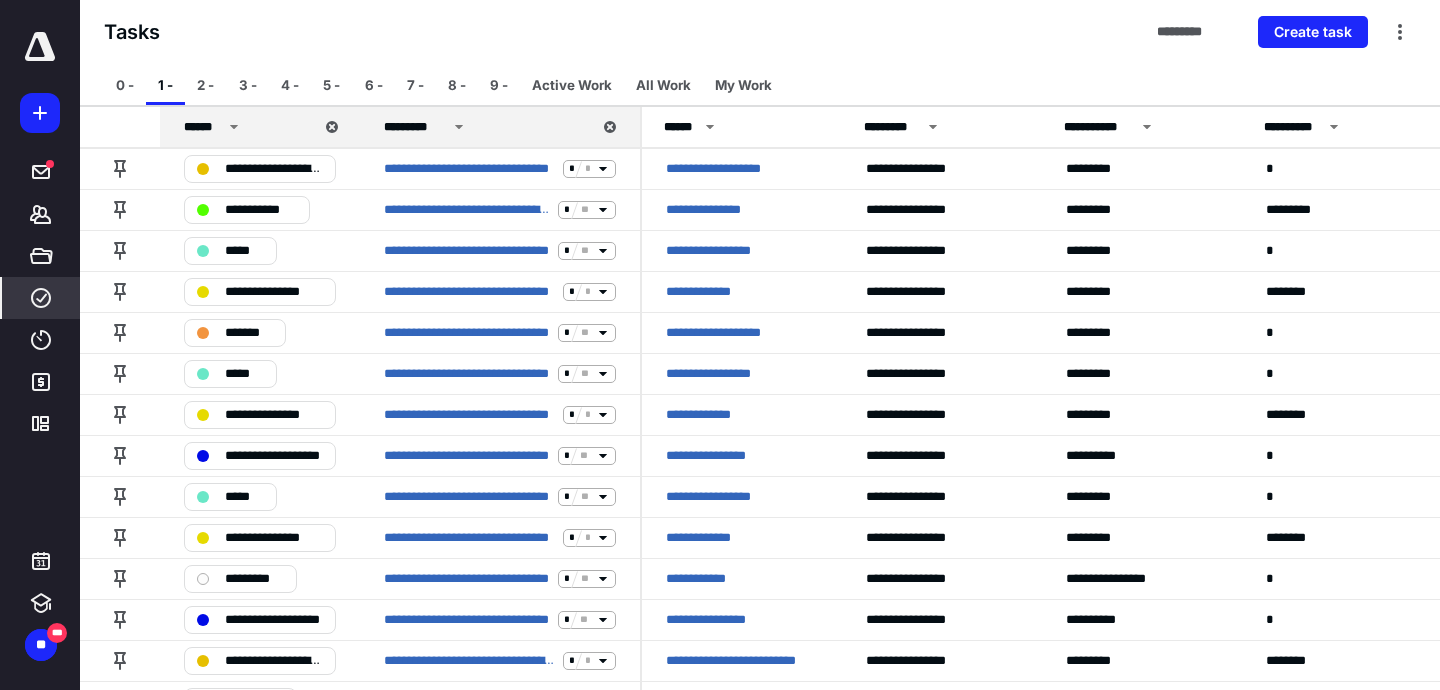 click 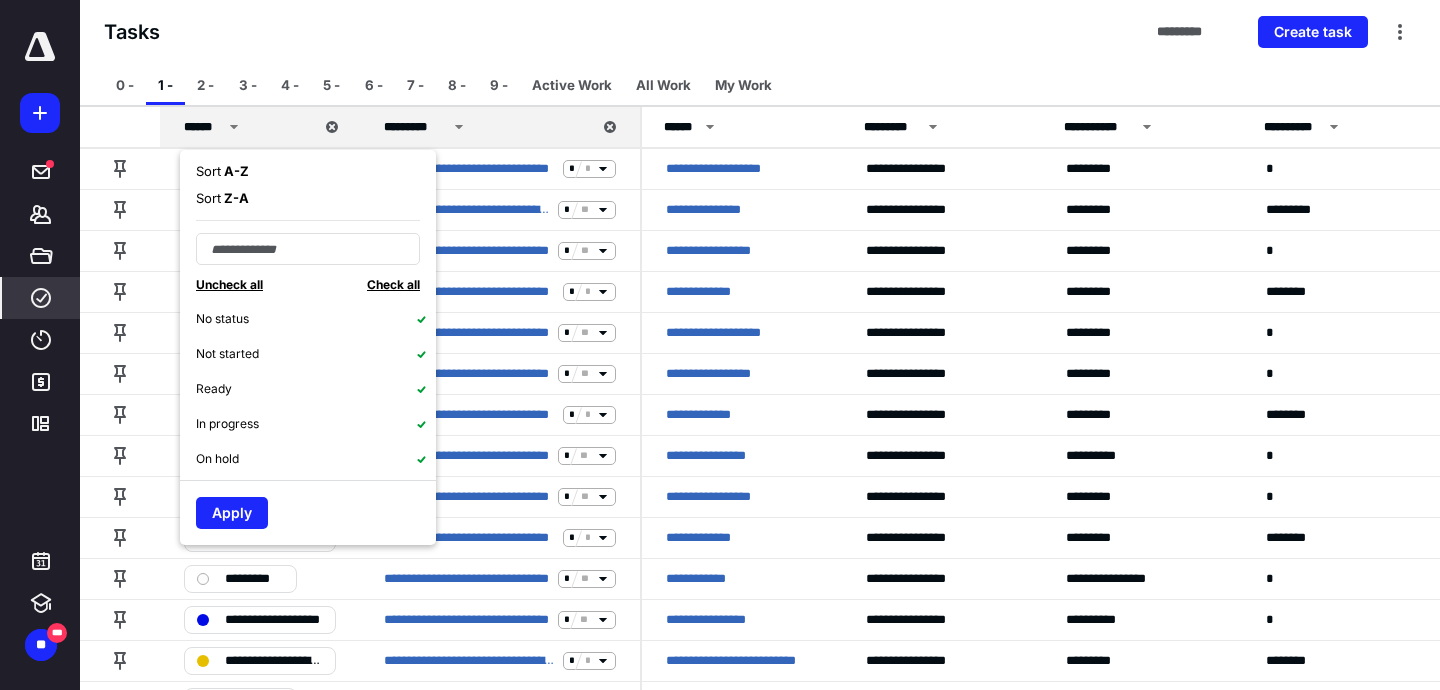 click on "Uncheck all" at bounding box center [229, 284] 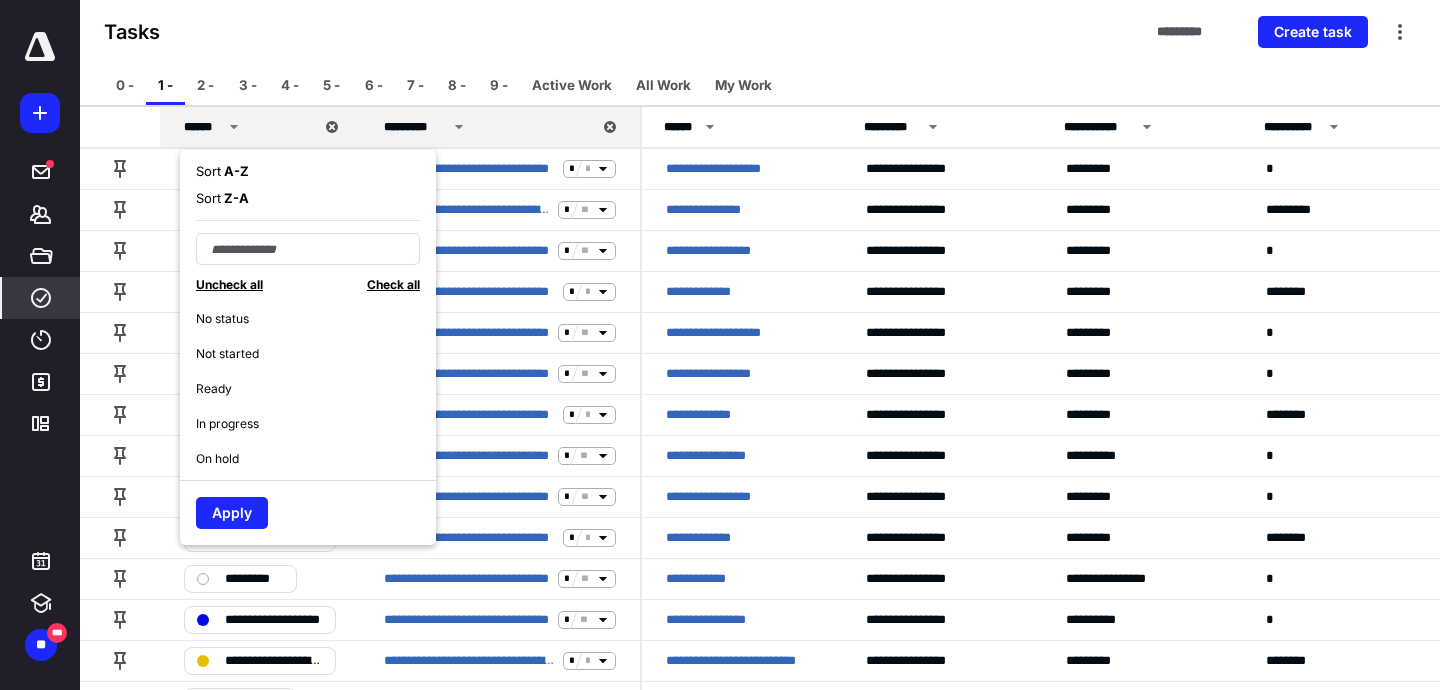 click on "Ready" at bounding box center (214, 389) 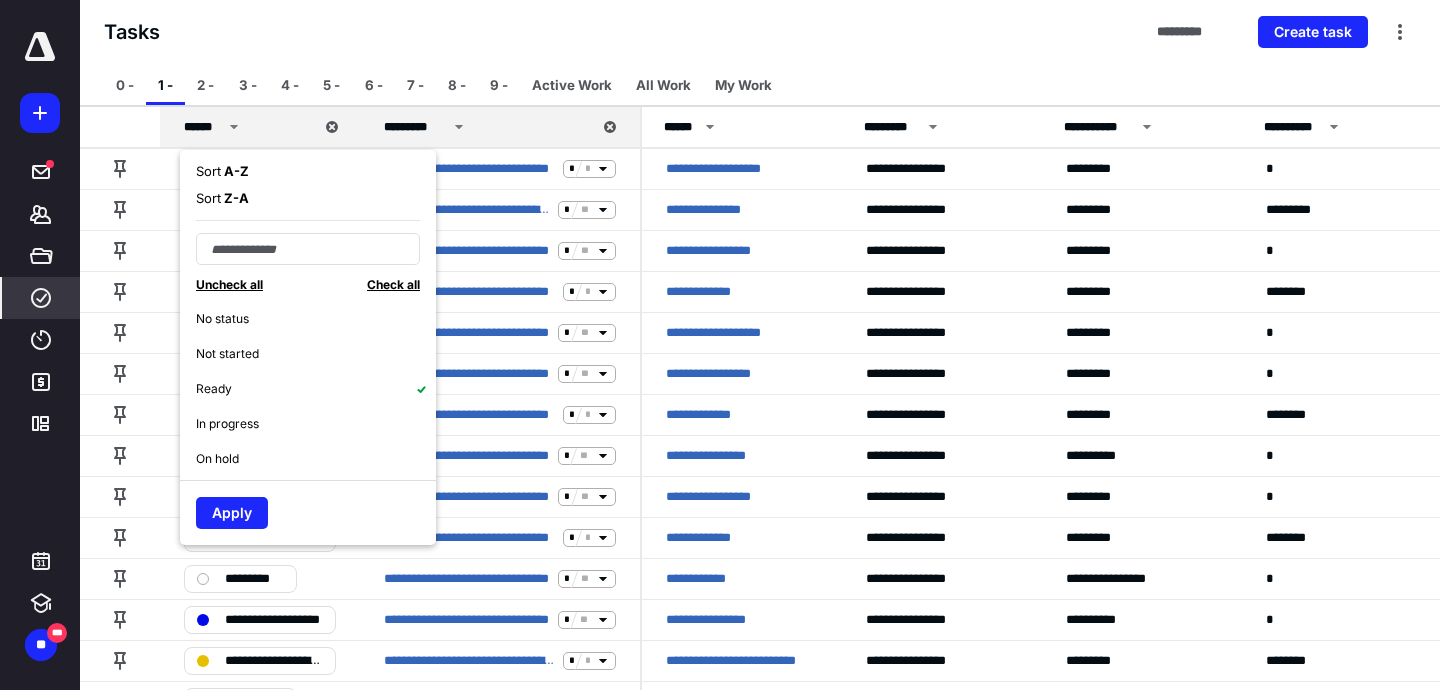 click on "In progress" at bounding box center (316, 423) 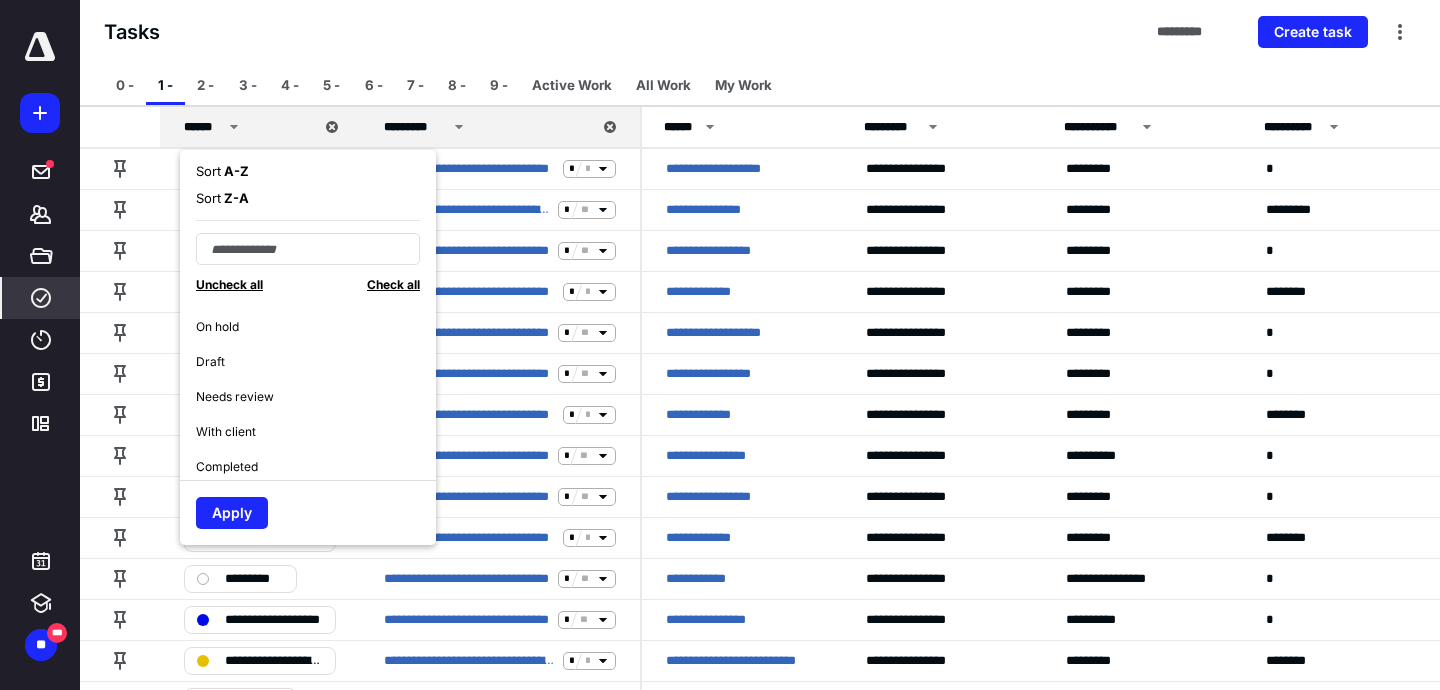 scroll, scrollTop: 135, scrollLeft: 0, axis: vertical 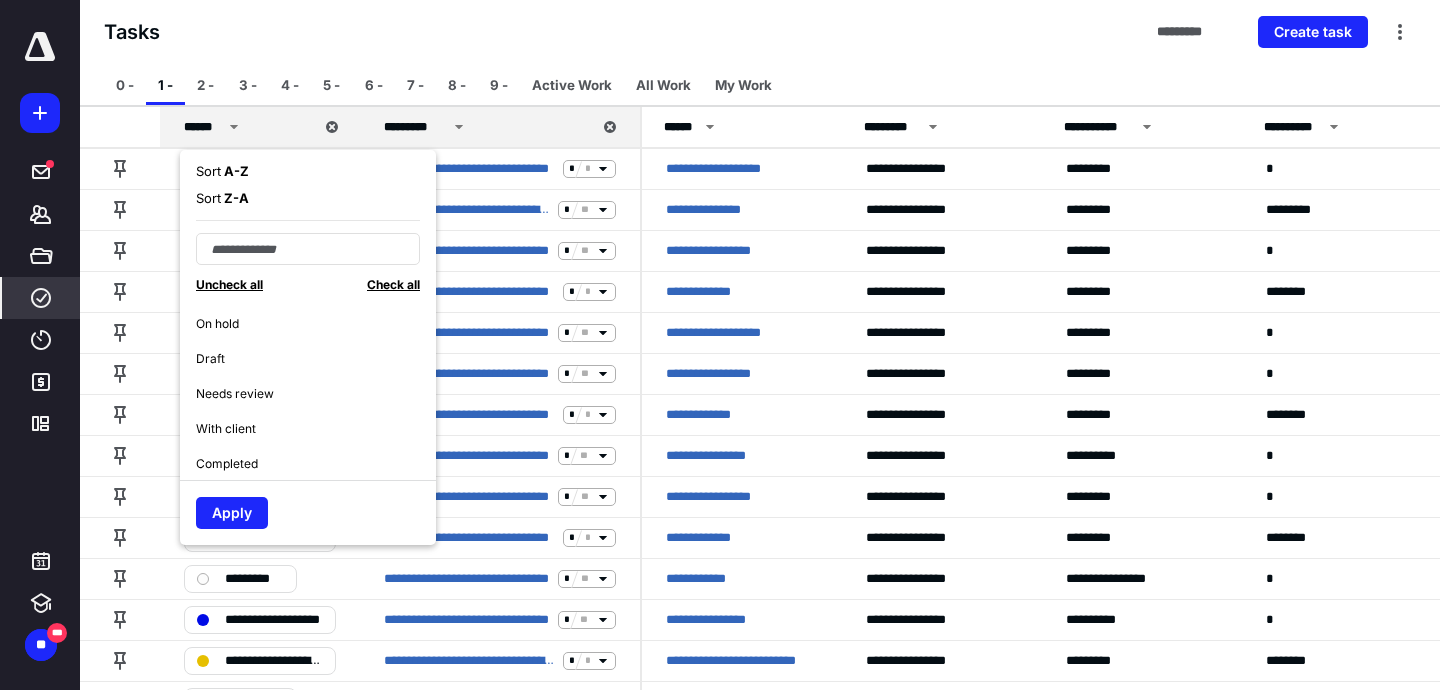 click on "With client" at bounding box center [226, 429] 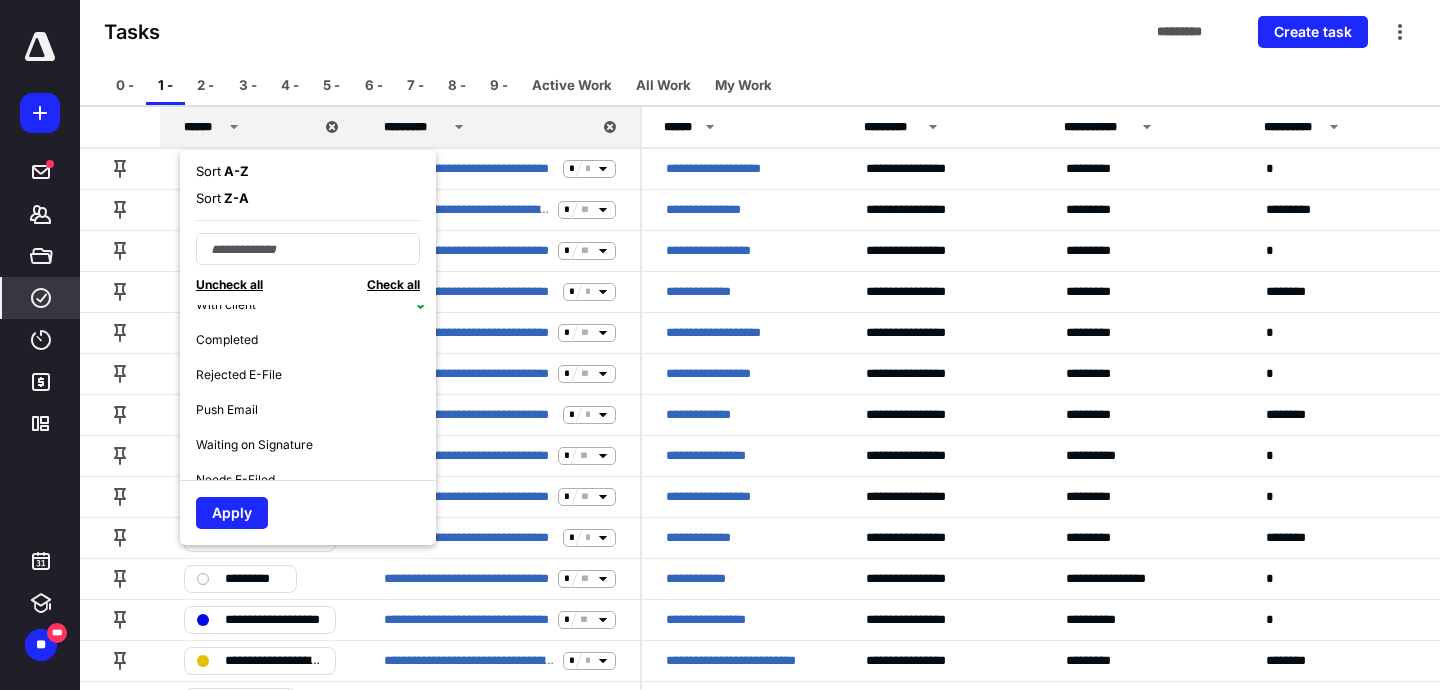 scroll, scrollTop: 261, scrollLeft: 0, axis: vertical 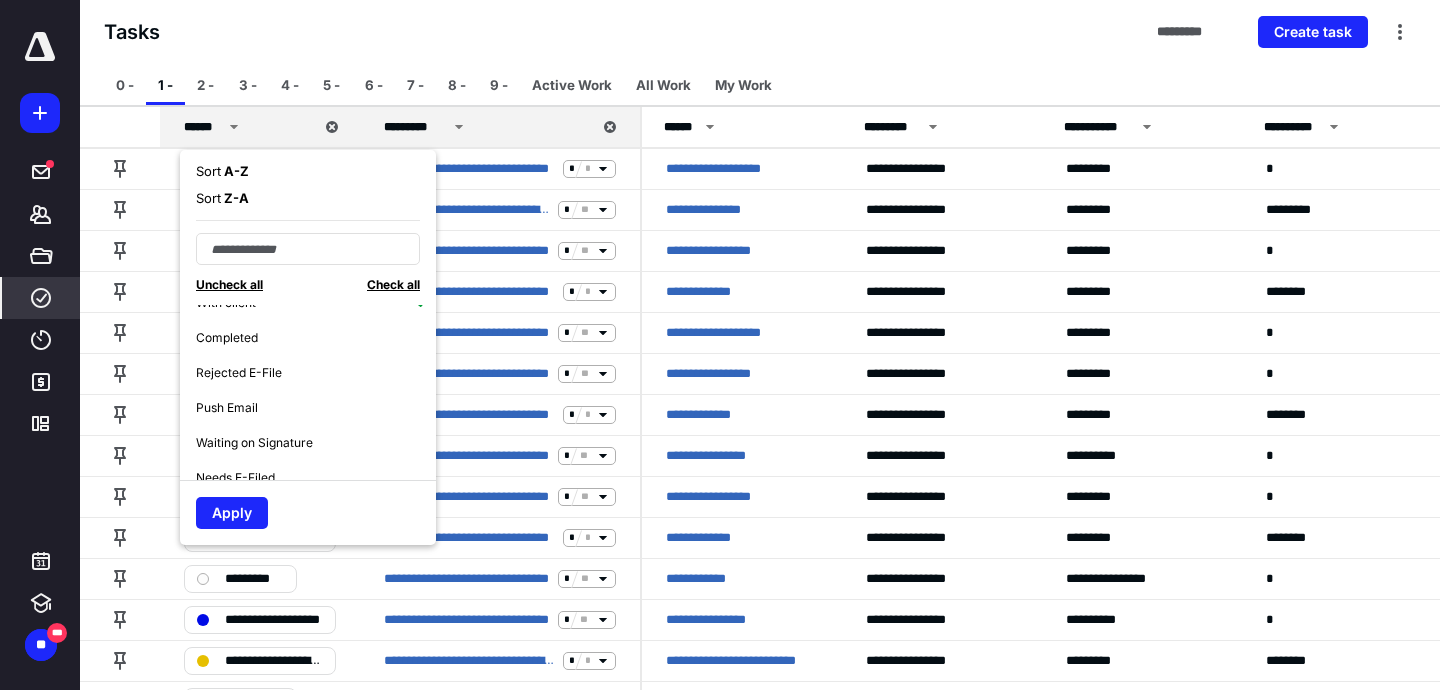 click on "Push Email" at bounding box center [227, 408] 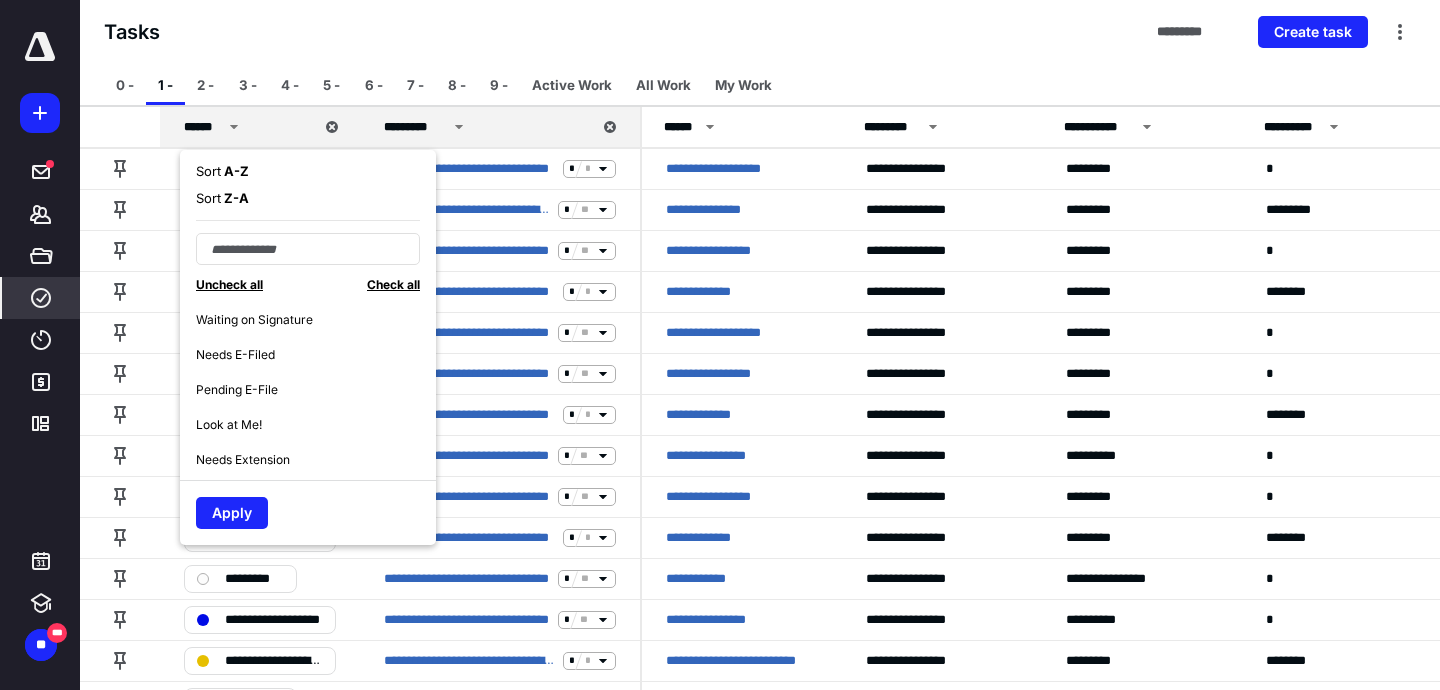 scroll, scrollTop: 392, scrollLeft: 0, axis: vertical 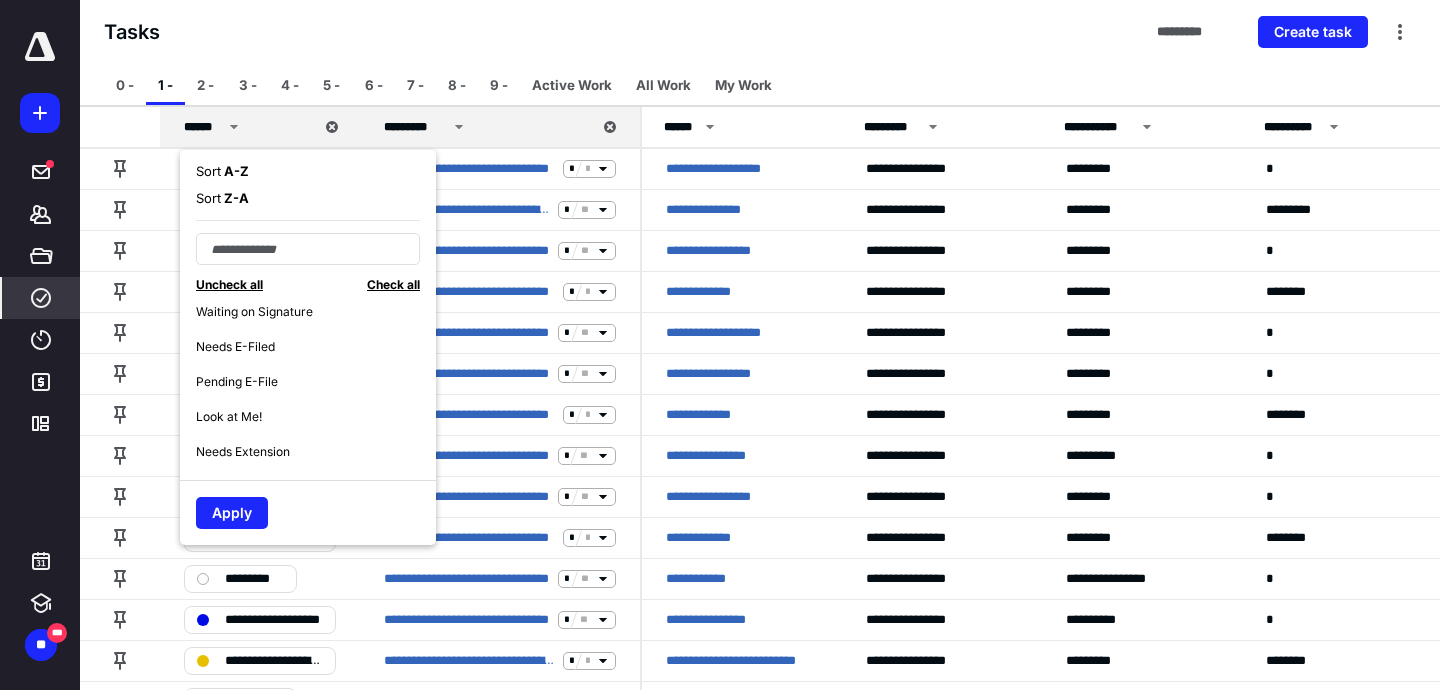 click on "Look at Me!" at bounding box center [229, 417] 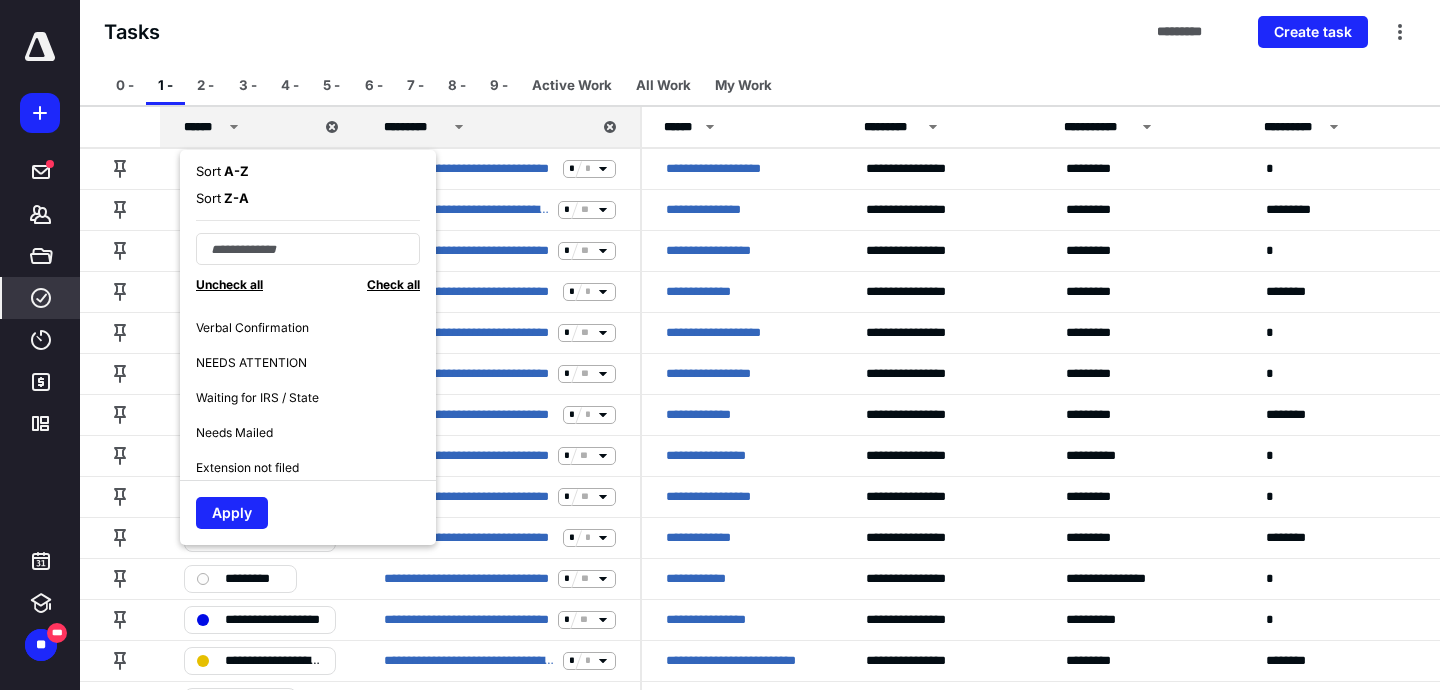 scroll, scrollTop: 657, scrollLeft: 0, axis: vertical 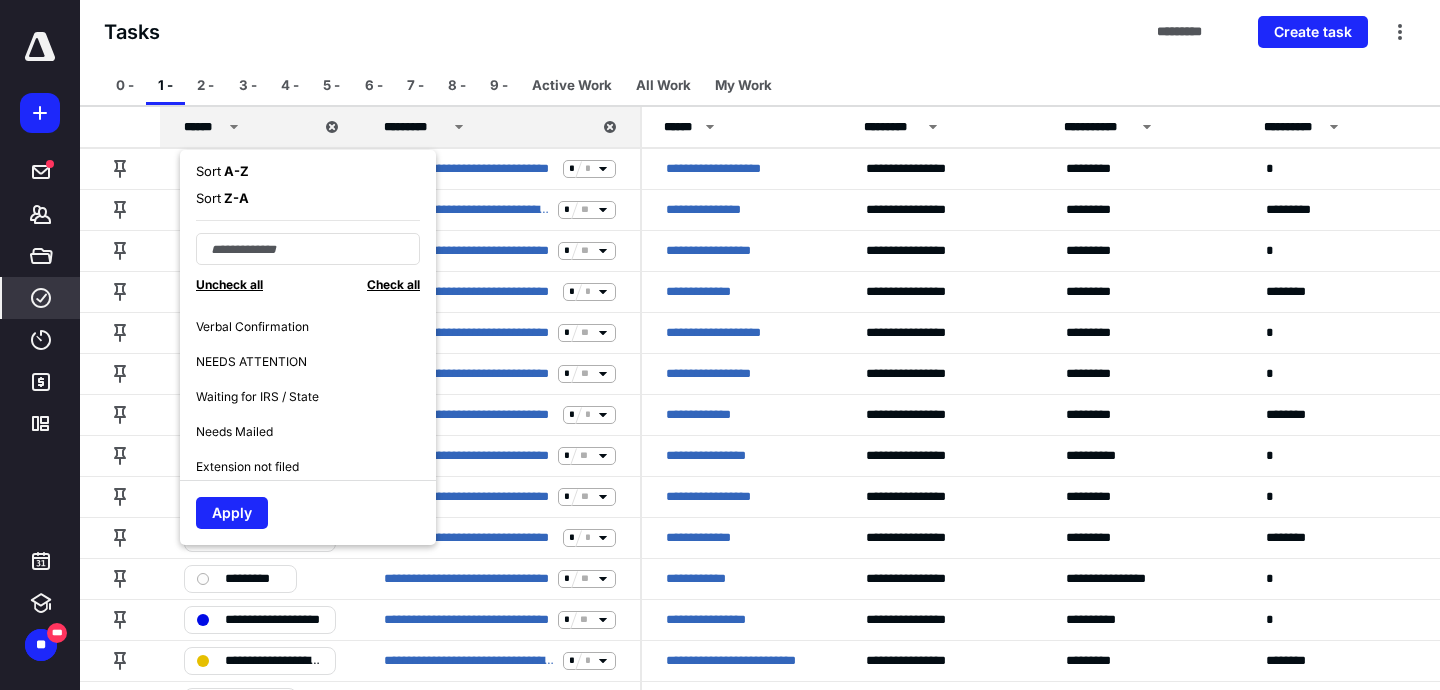 click on "NEEDS ATTENTION" at bounding box center [251, 362] 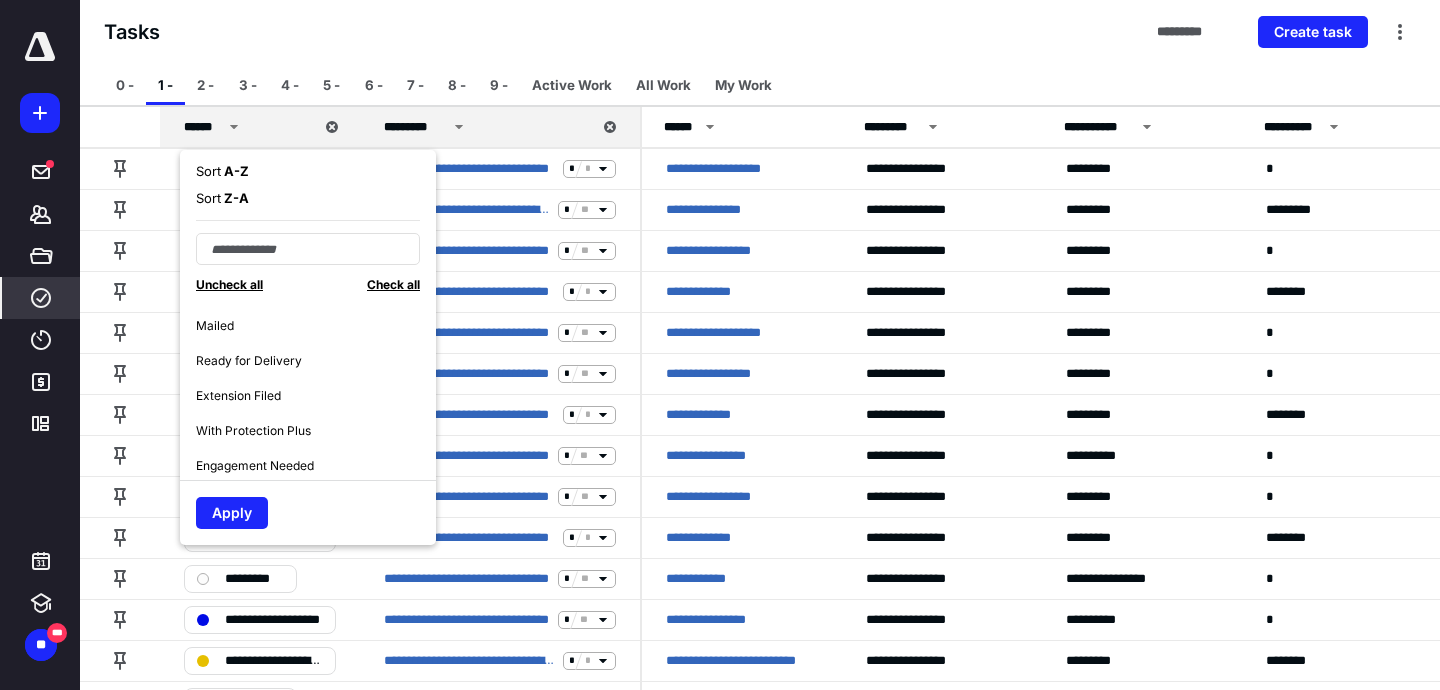 scroll, scrollTop: 840, scrollLeft: 0, axis: vertical 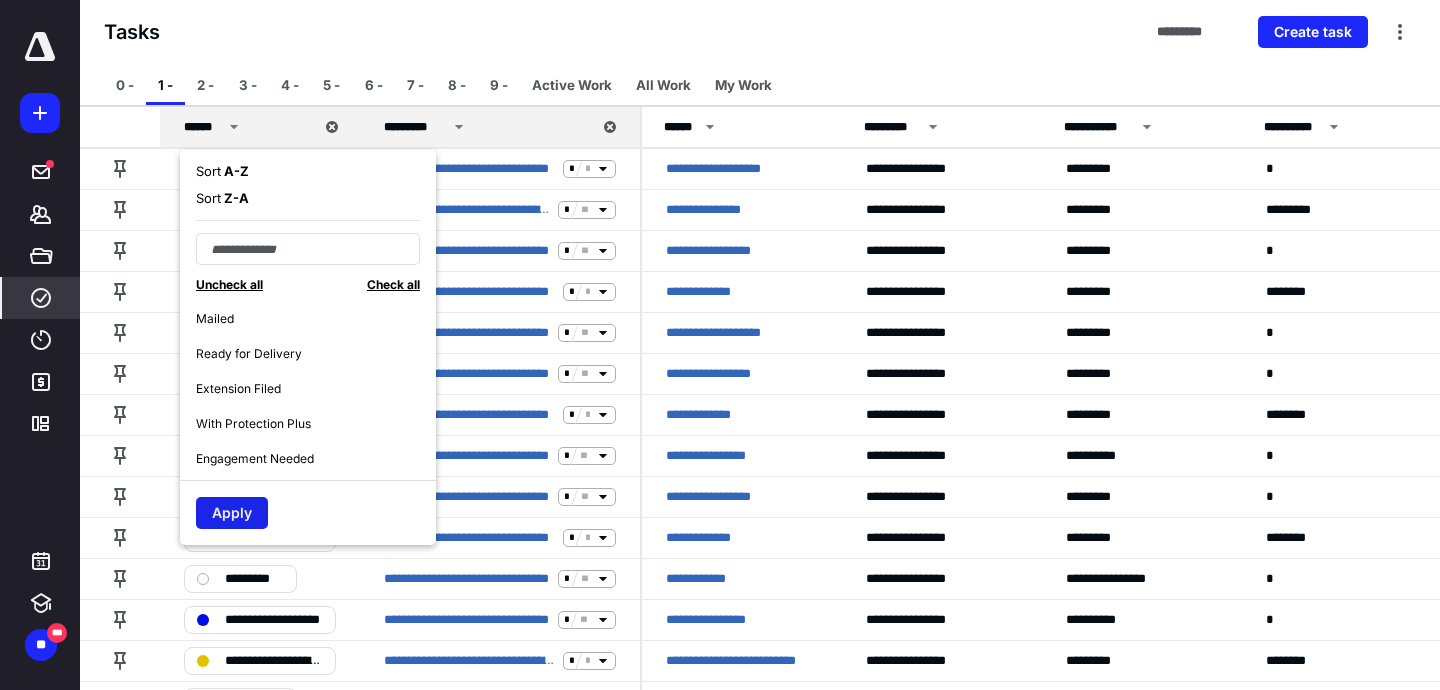 click on "Apply" at bounding box center (232, 513) 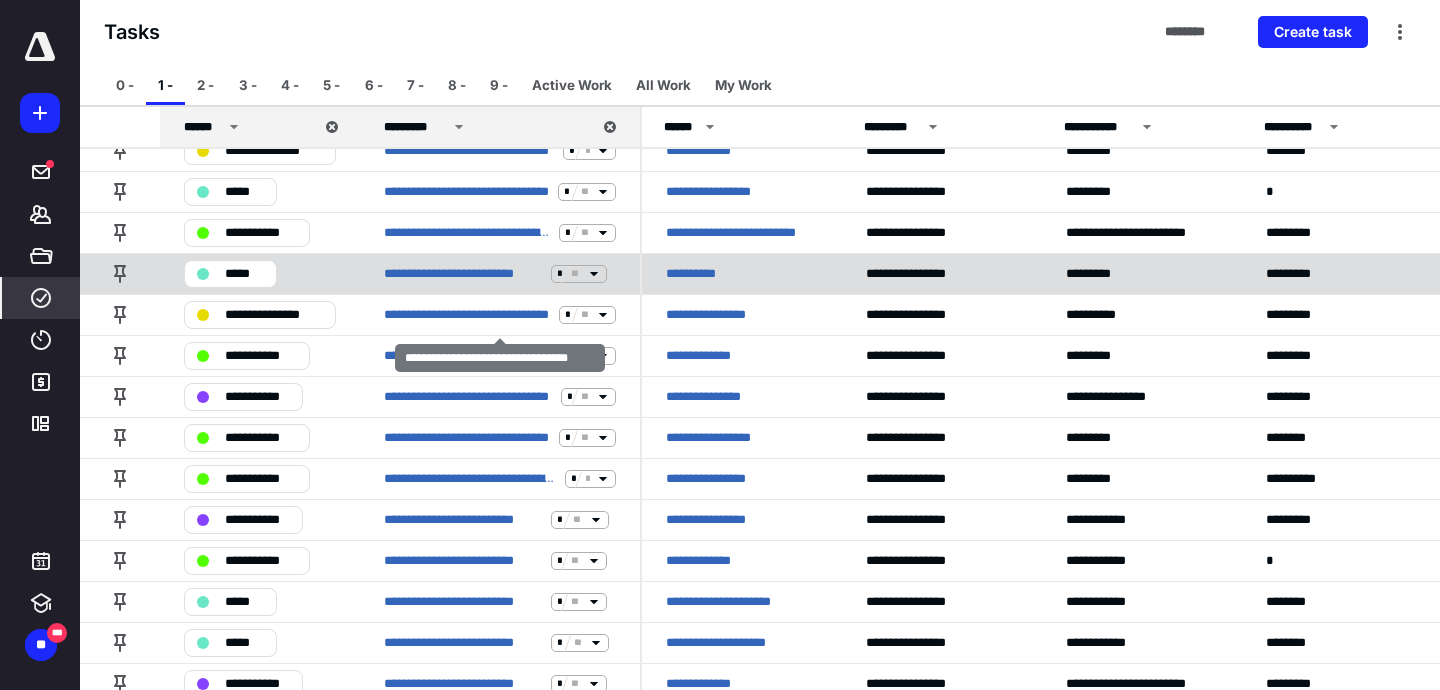 scroll, scrollTop: 278, scrollLeft: 0, axis: vertical 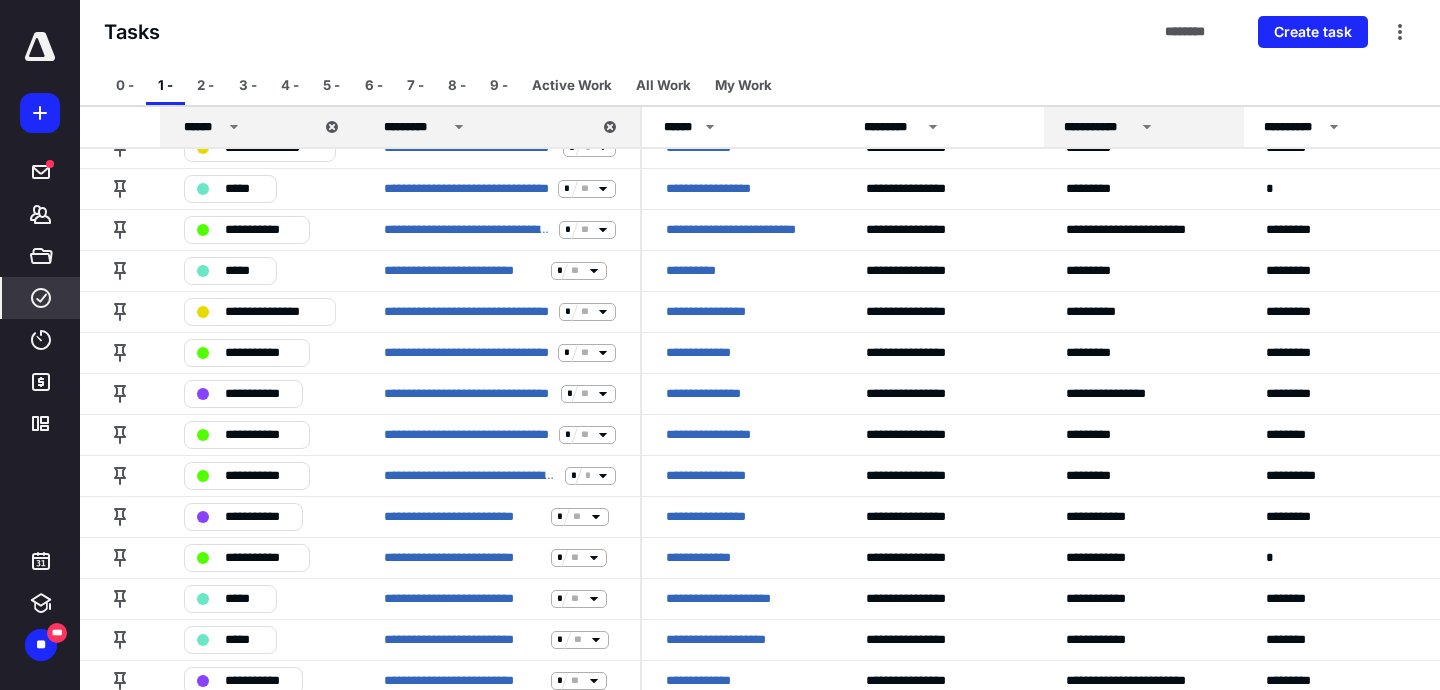 click on "**********" at bounding box center (1144, 127) 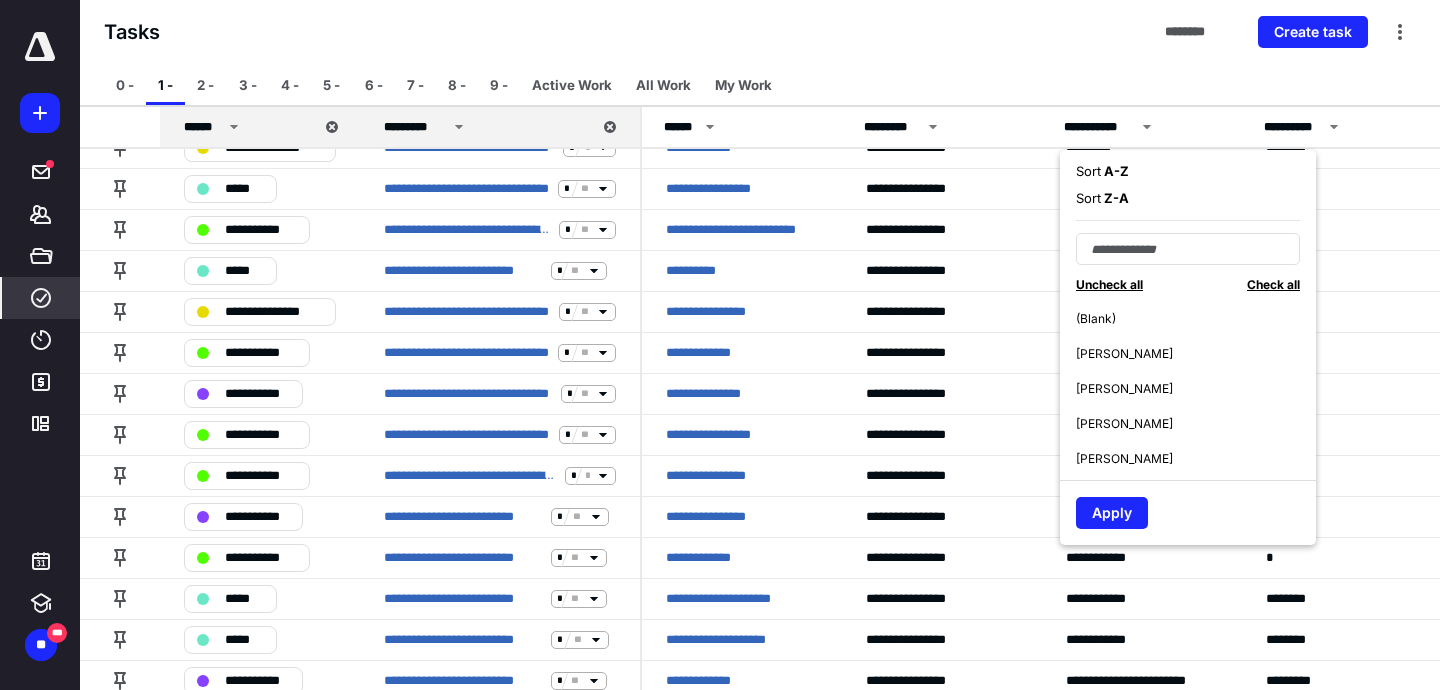 click on "Check all" at bounding box center (1273, 284) 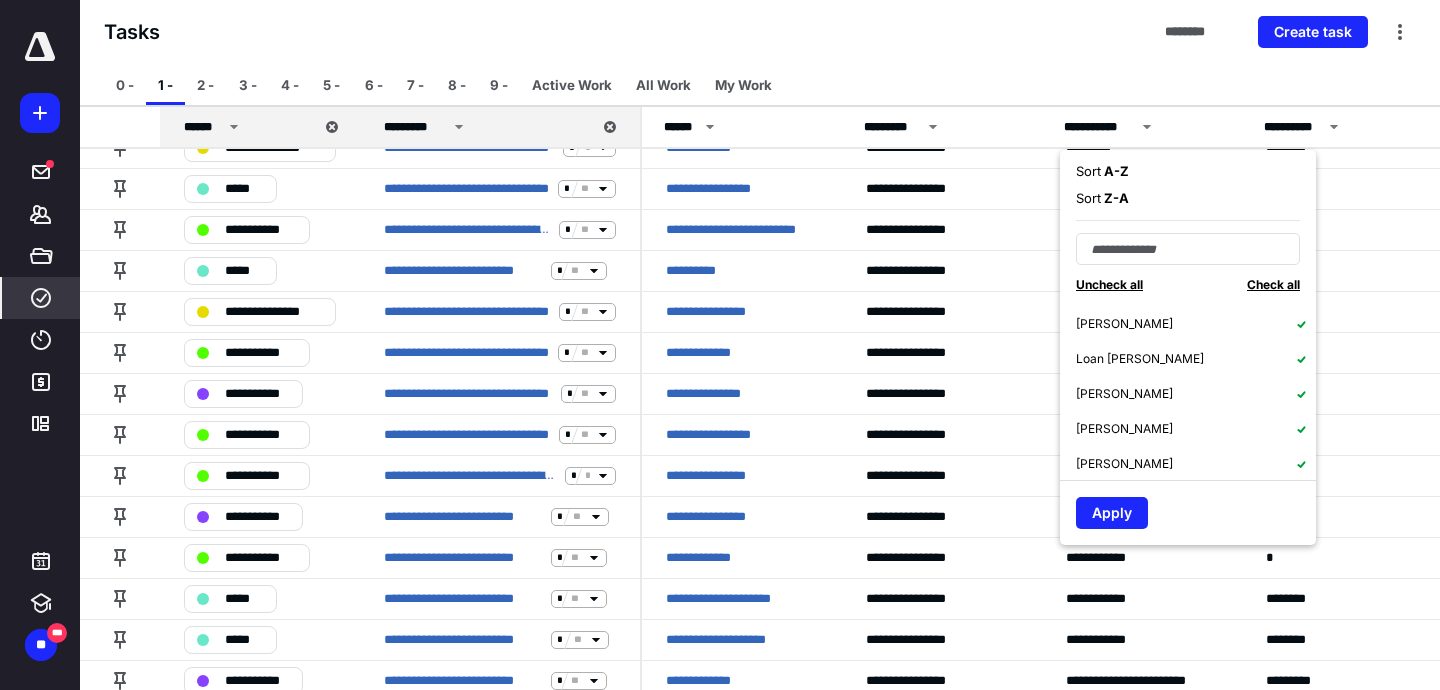 scroll, scrollTop: 245, scrollLeft: 0, axis: vertical 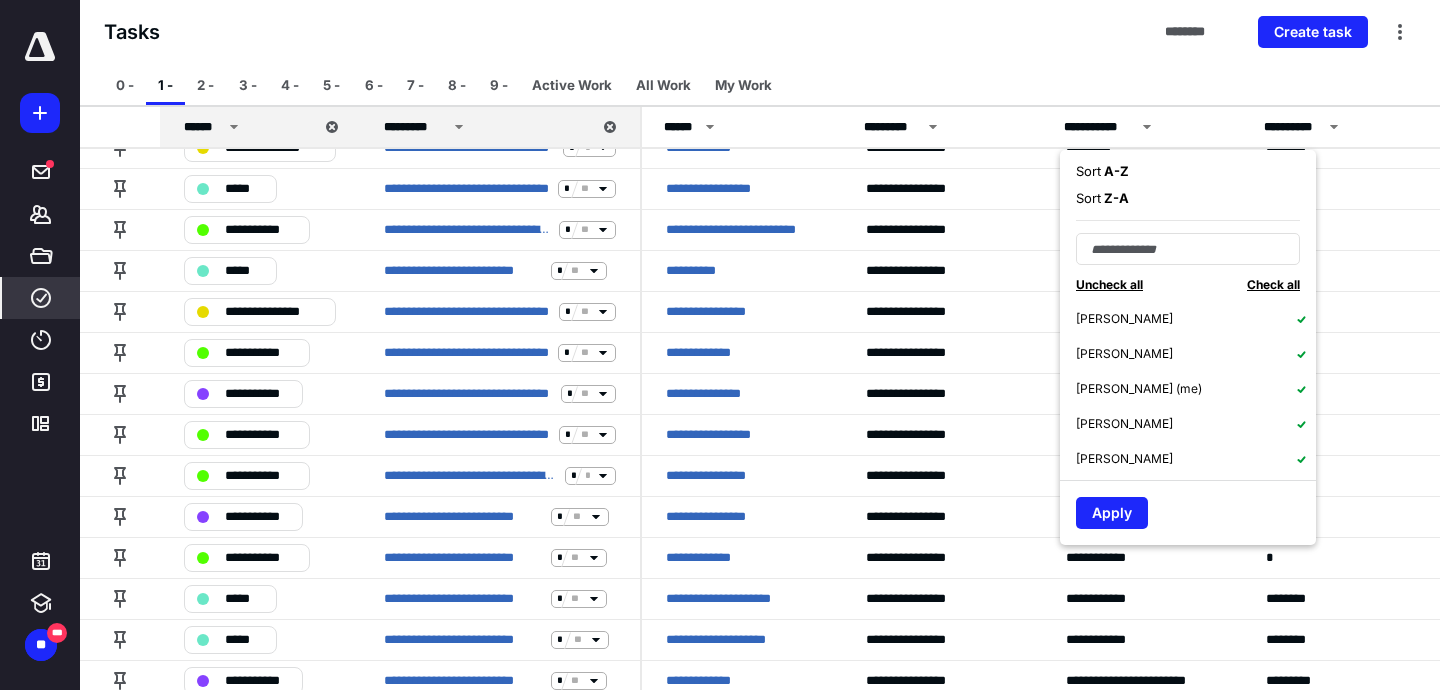 click on "Sam Billman (me)" at bounding box center (1139, 389) 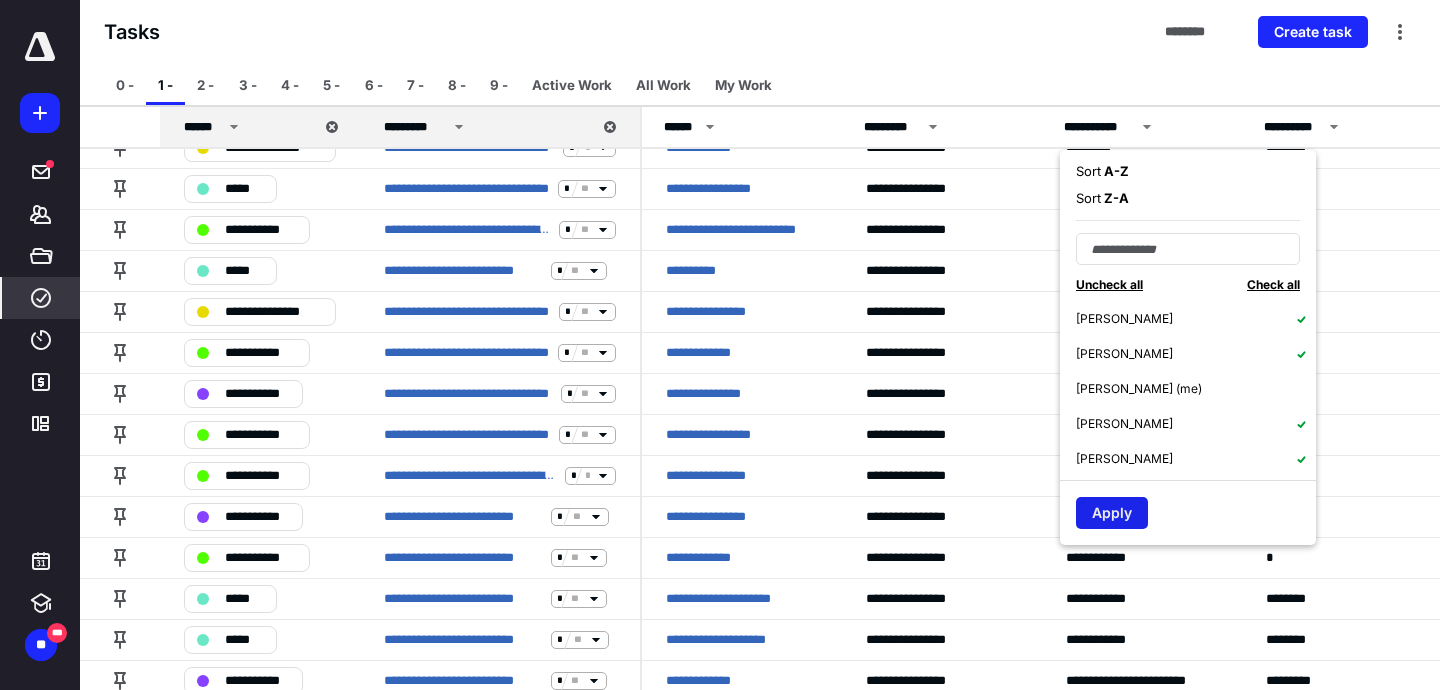 click on "Apply" at bounding box center (1112, 513) 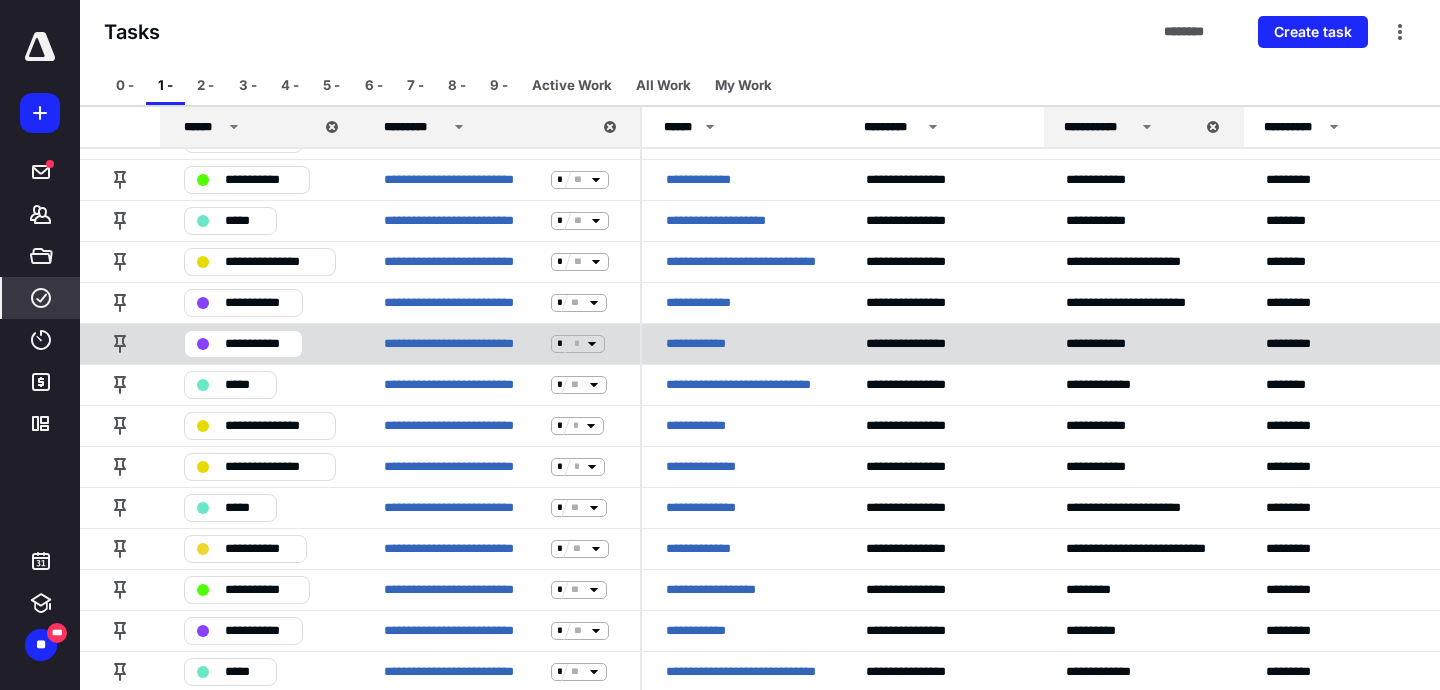 scroll, scrollTop: 740, scrollLeft: 0, axis: vertical 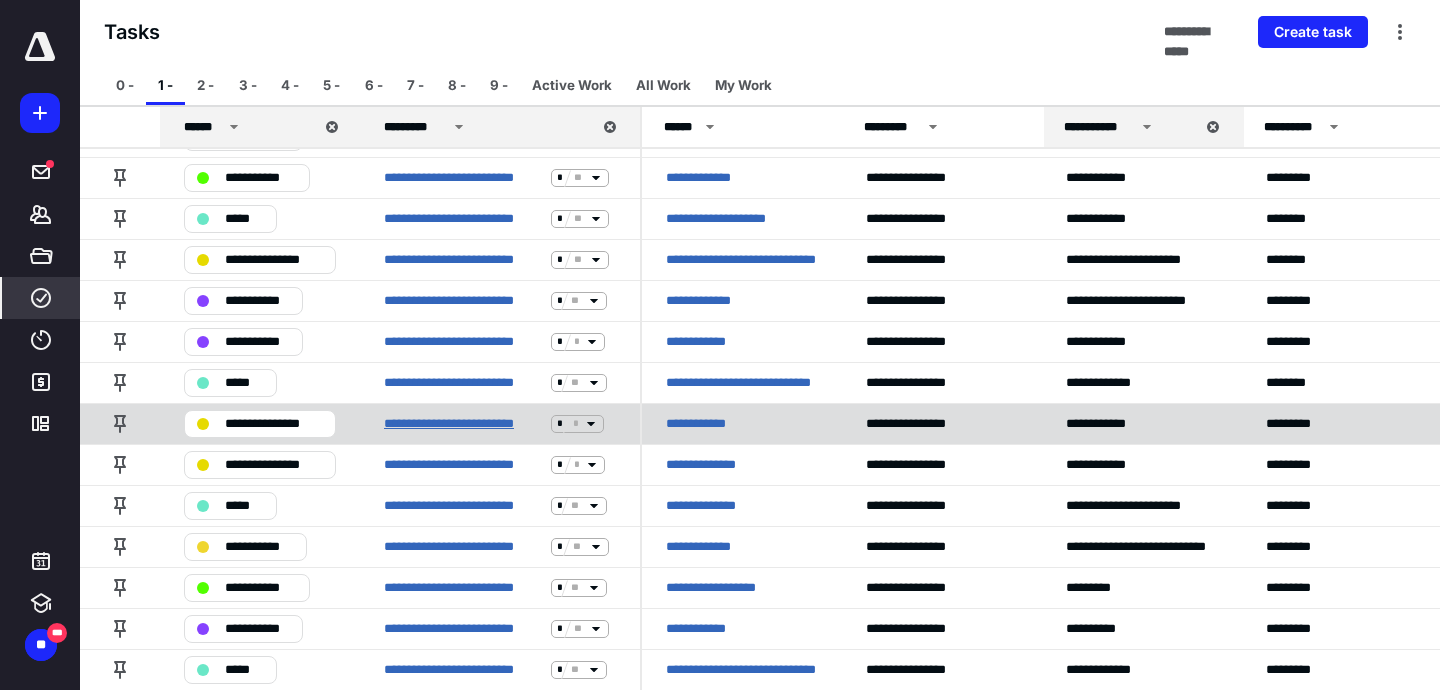 click on "**********" at bounding box center [463, 424] 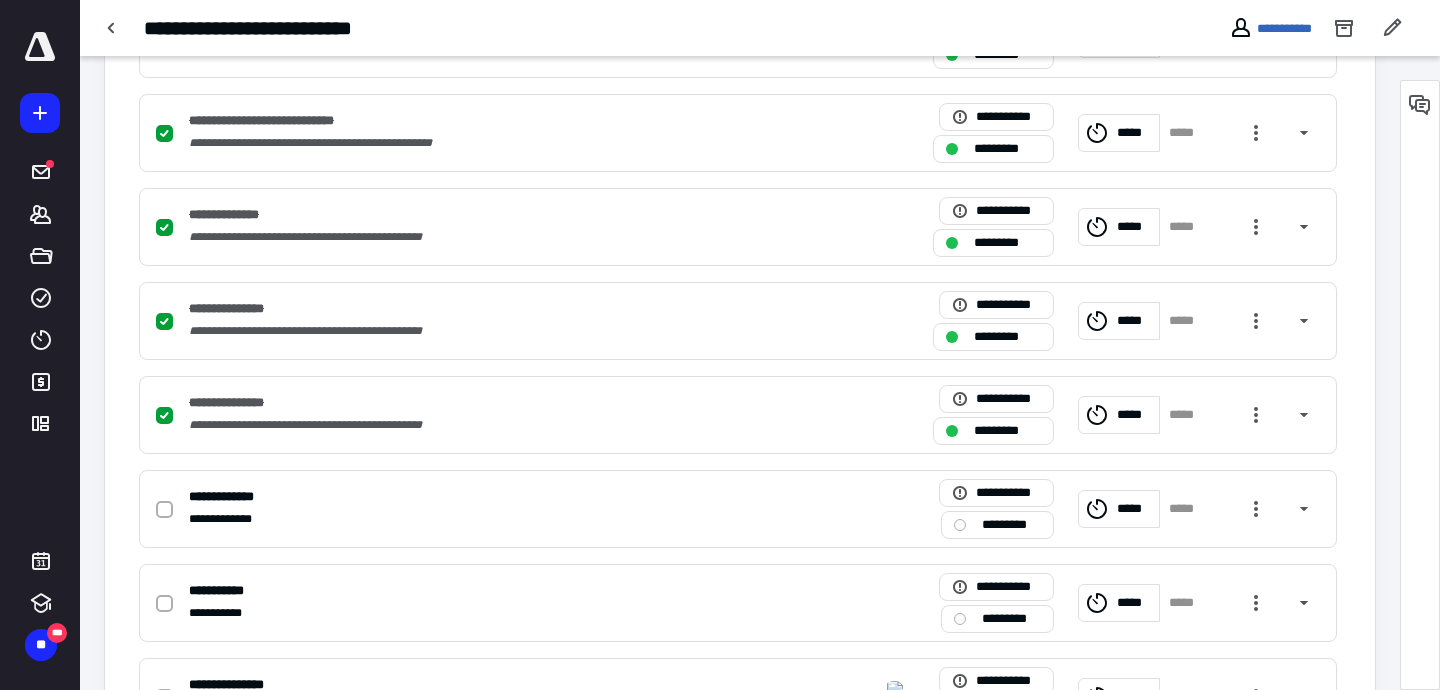 scroll, scrollTop: 767, scrollLeft: 0, axis: vertical 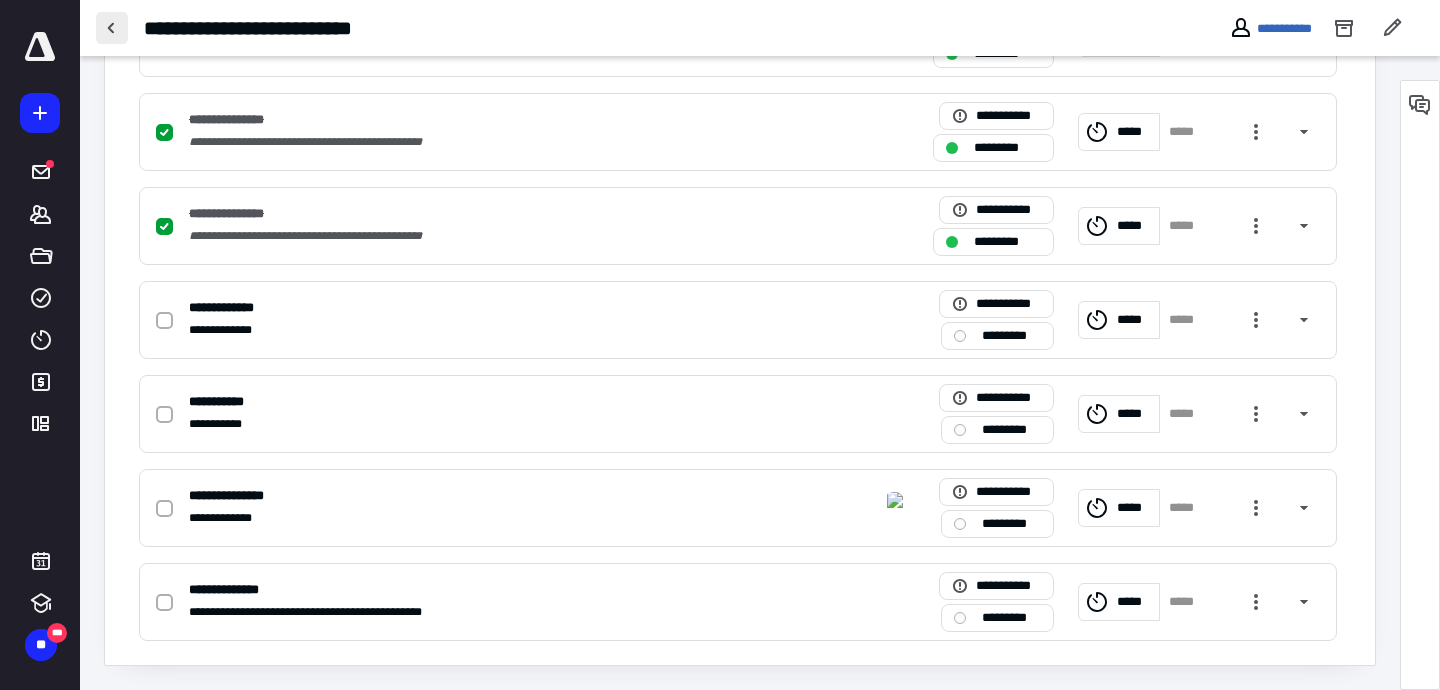 click at bounding box center (112, 28) 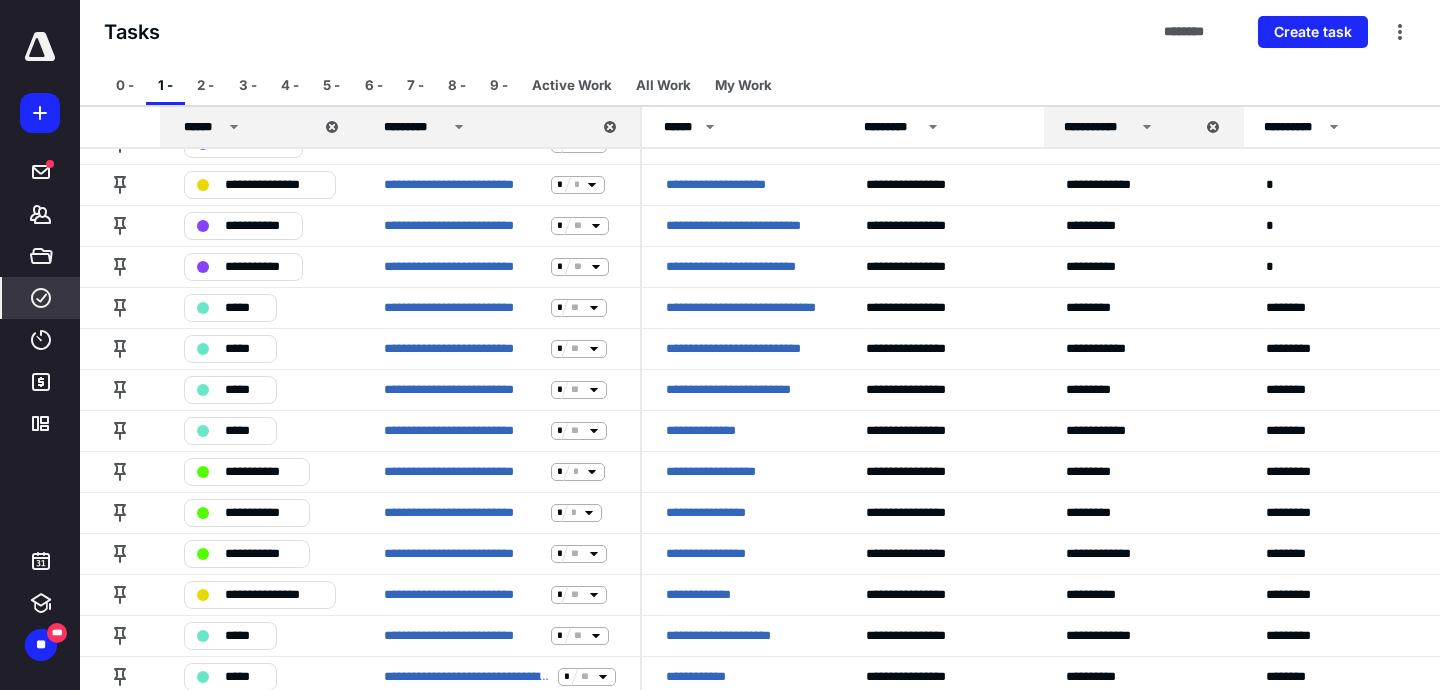 scroll, scrollTop: 3184, scrollLeft: 0, axis: vertical 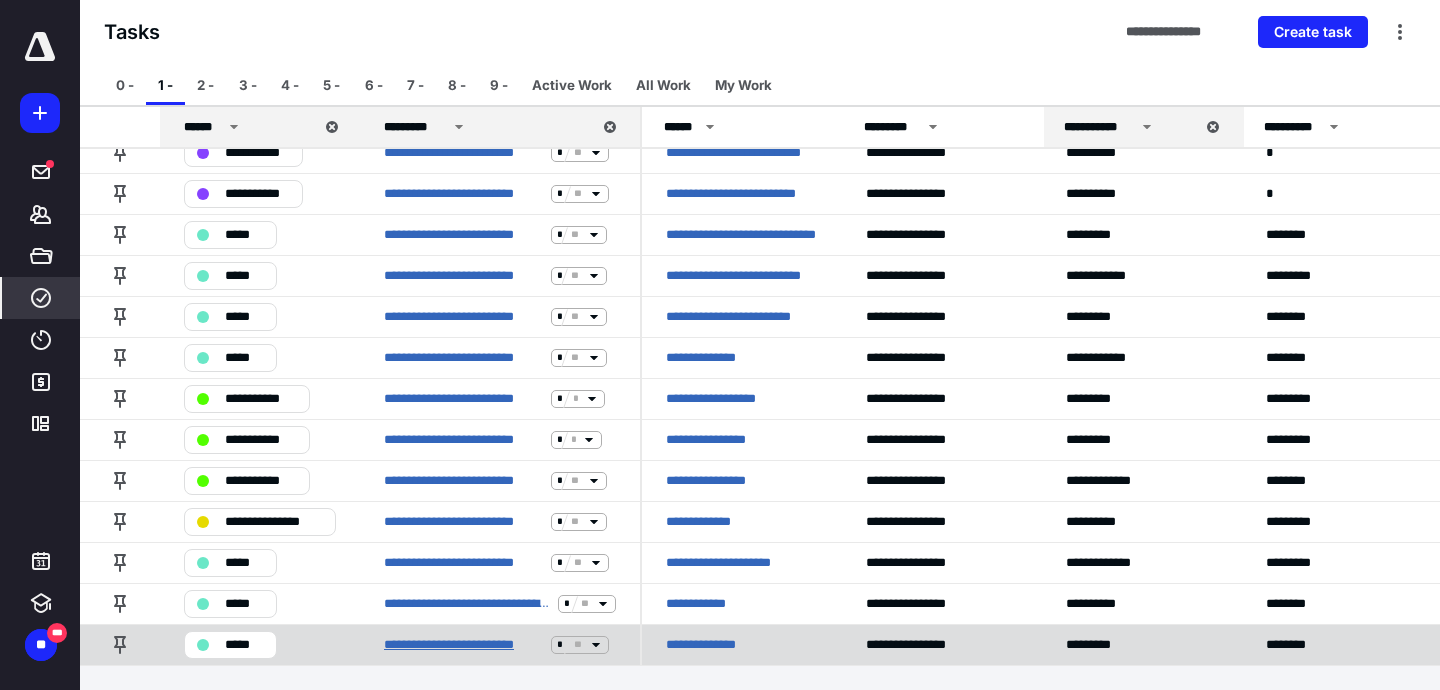 click on "**********" at bounding box center [463, 645] 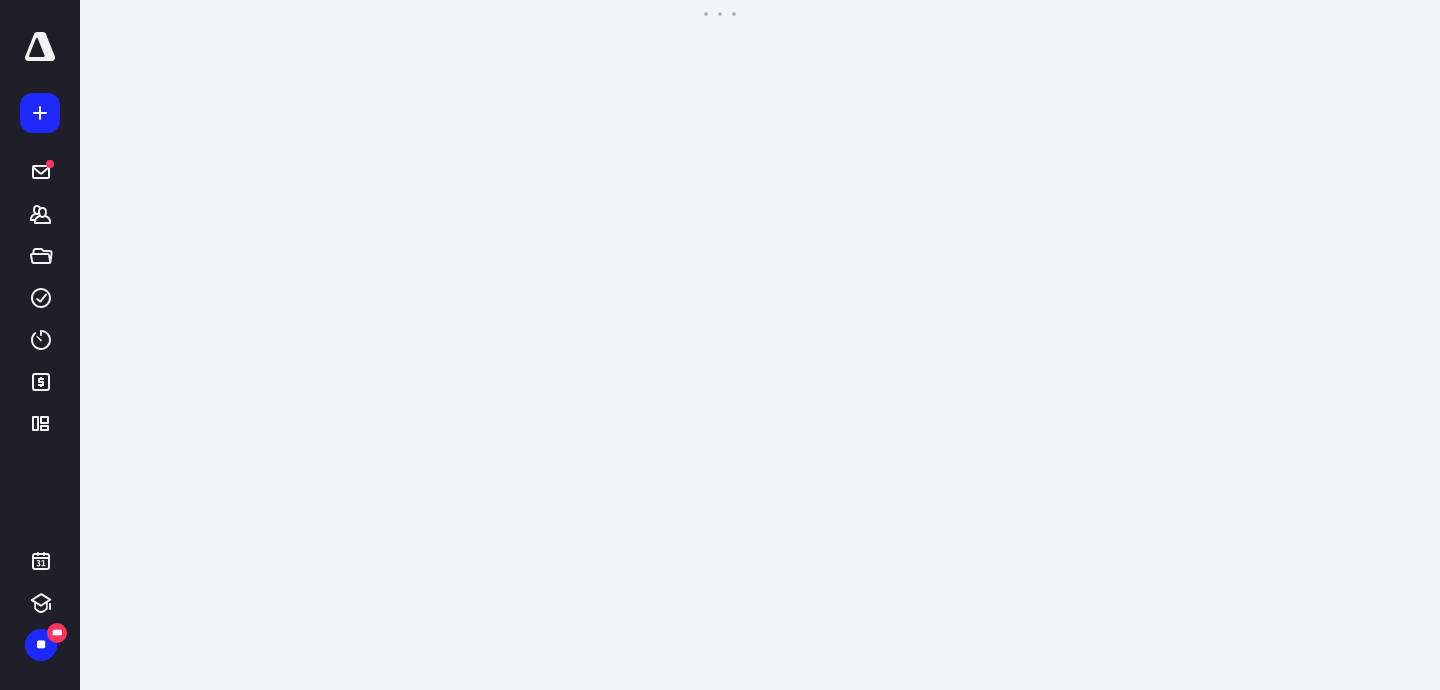 scroll, scrollTop: 0, scrollLeft: 0, axis: both 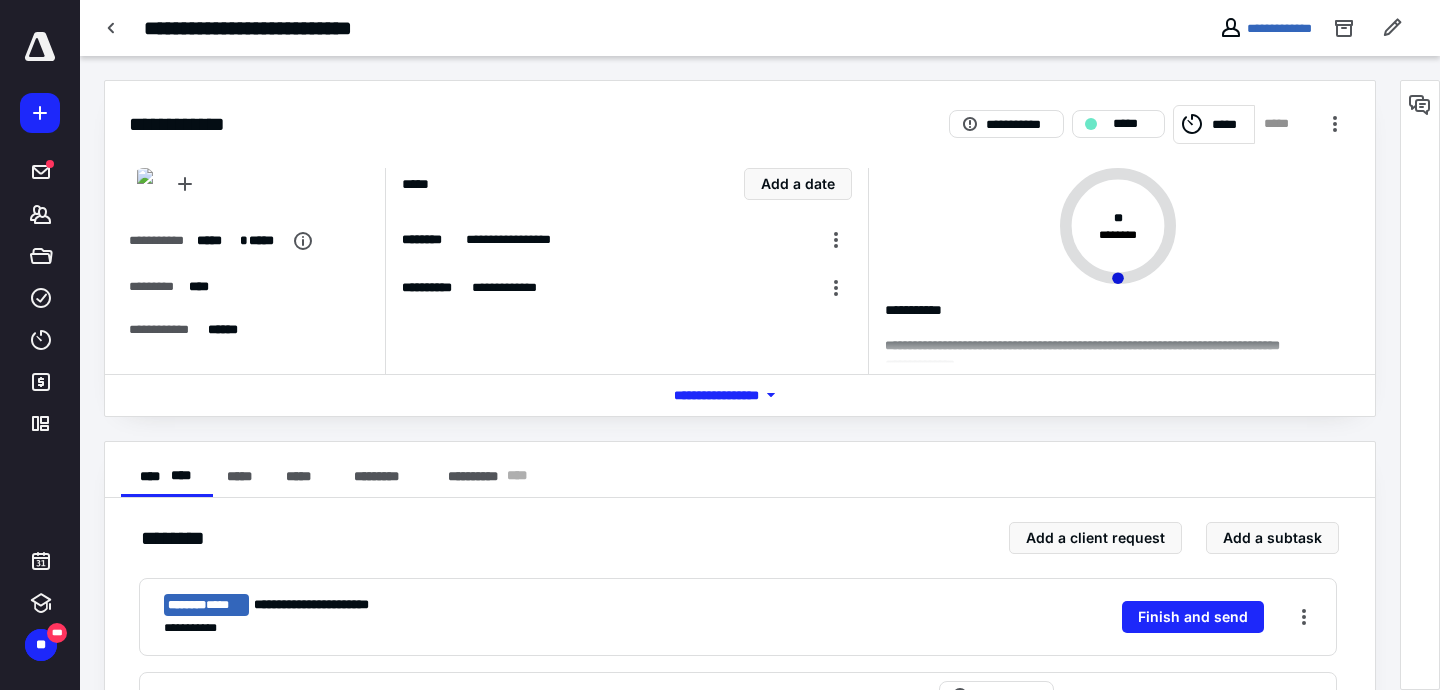click on "**********" at bounding box center (760, 28) 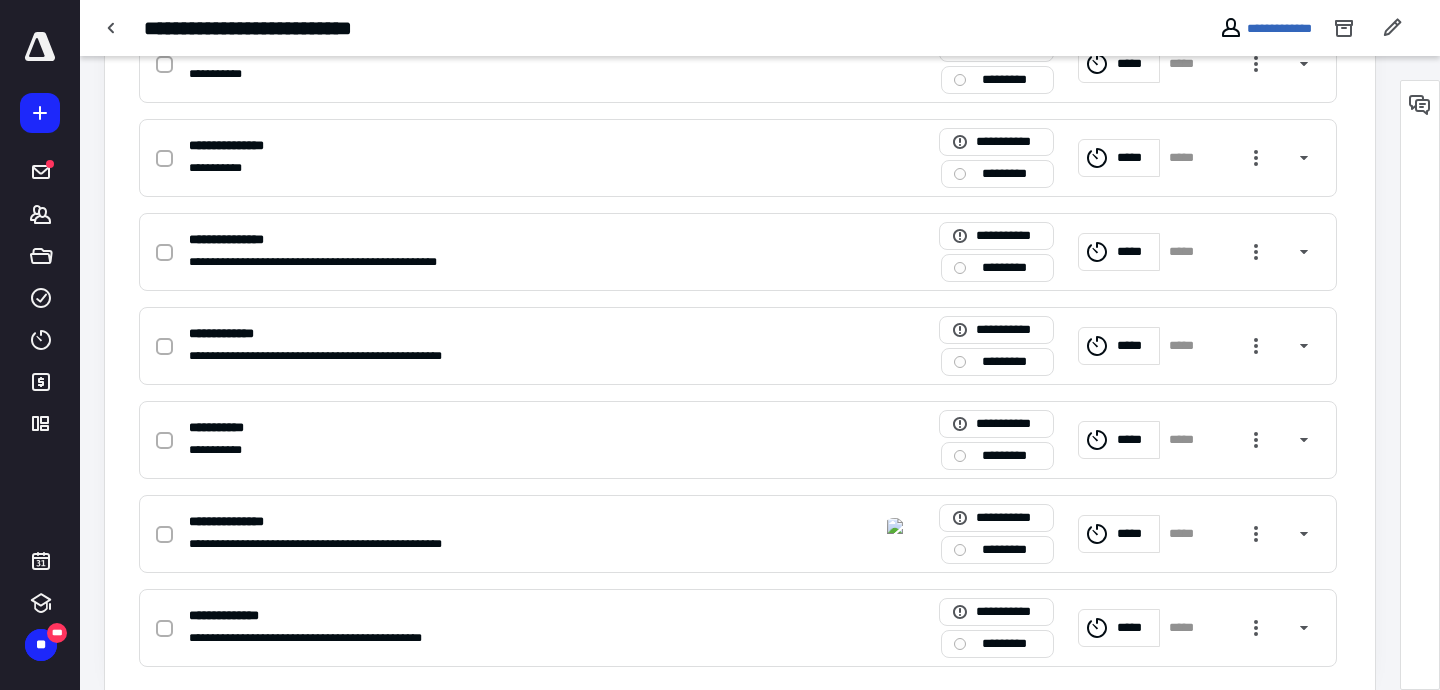 scroll, scrollTop: 861, scrollLeft: 0, axis: vertical 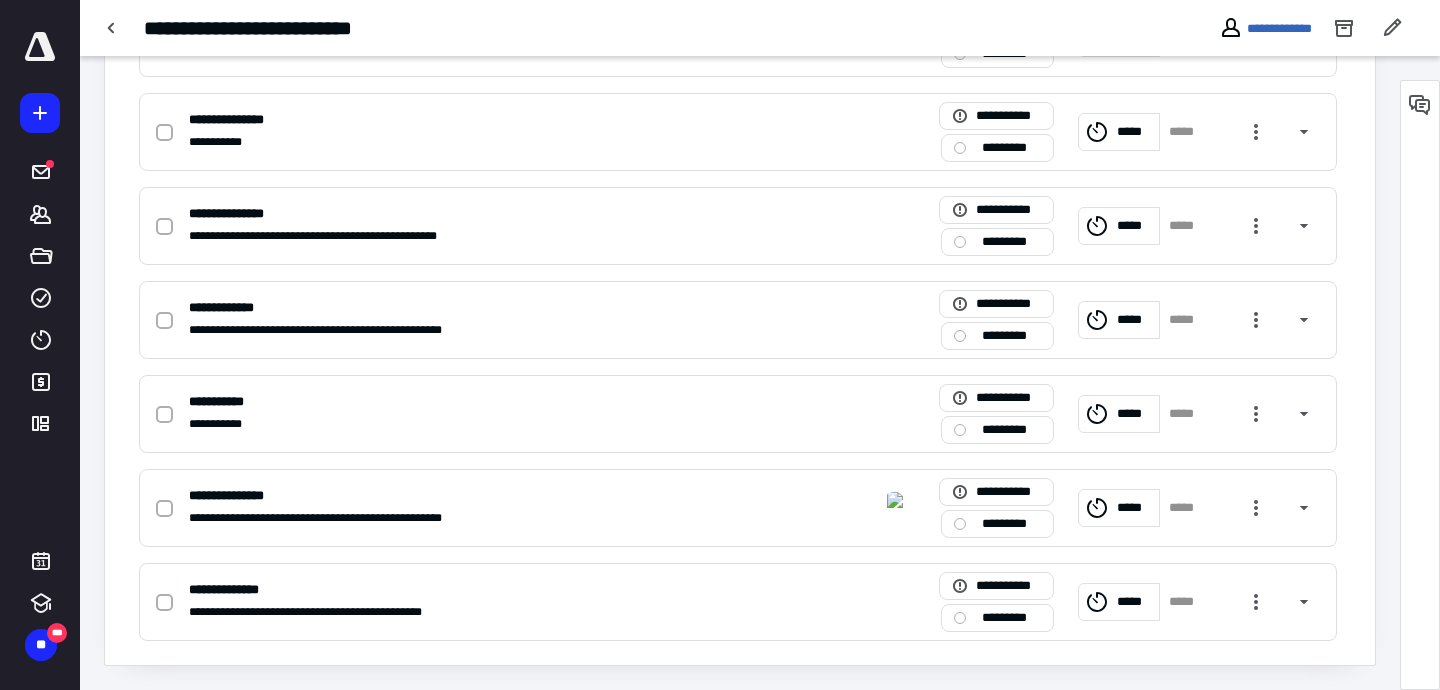 click on "**********" at bounding box center (760, 28) 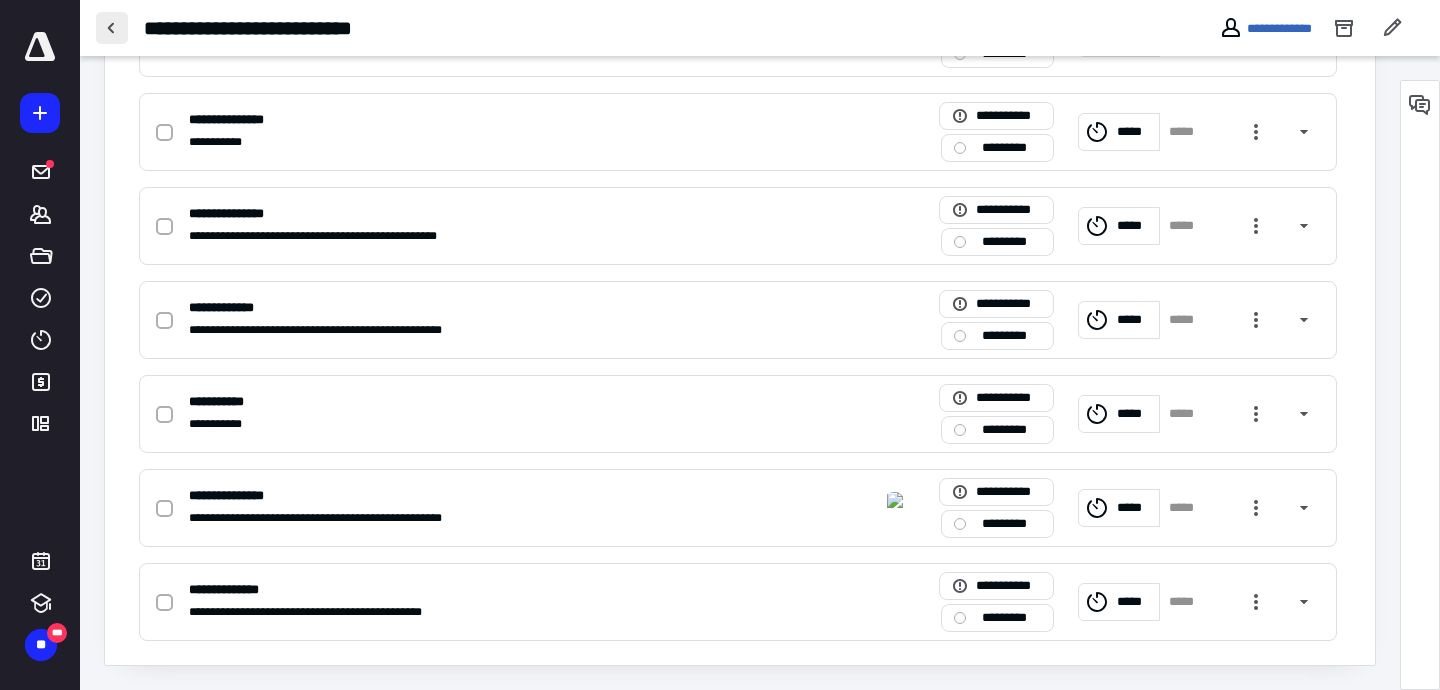 click at bounding box center [112, 28] 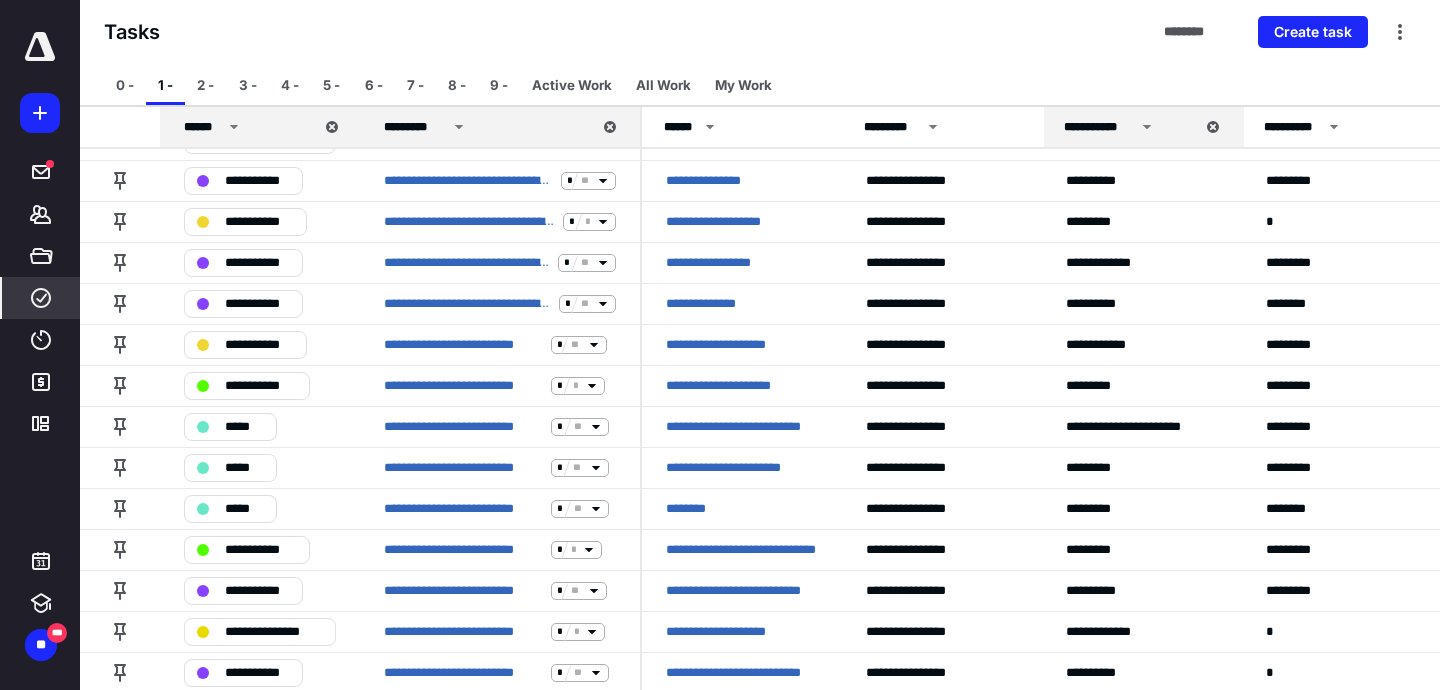 scroll, scrollTop: 2663, scrollLeft: 0, axis: vertical 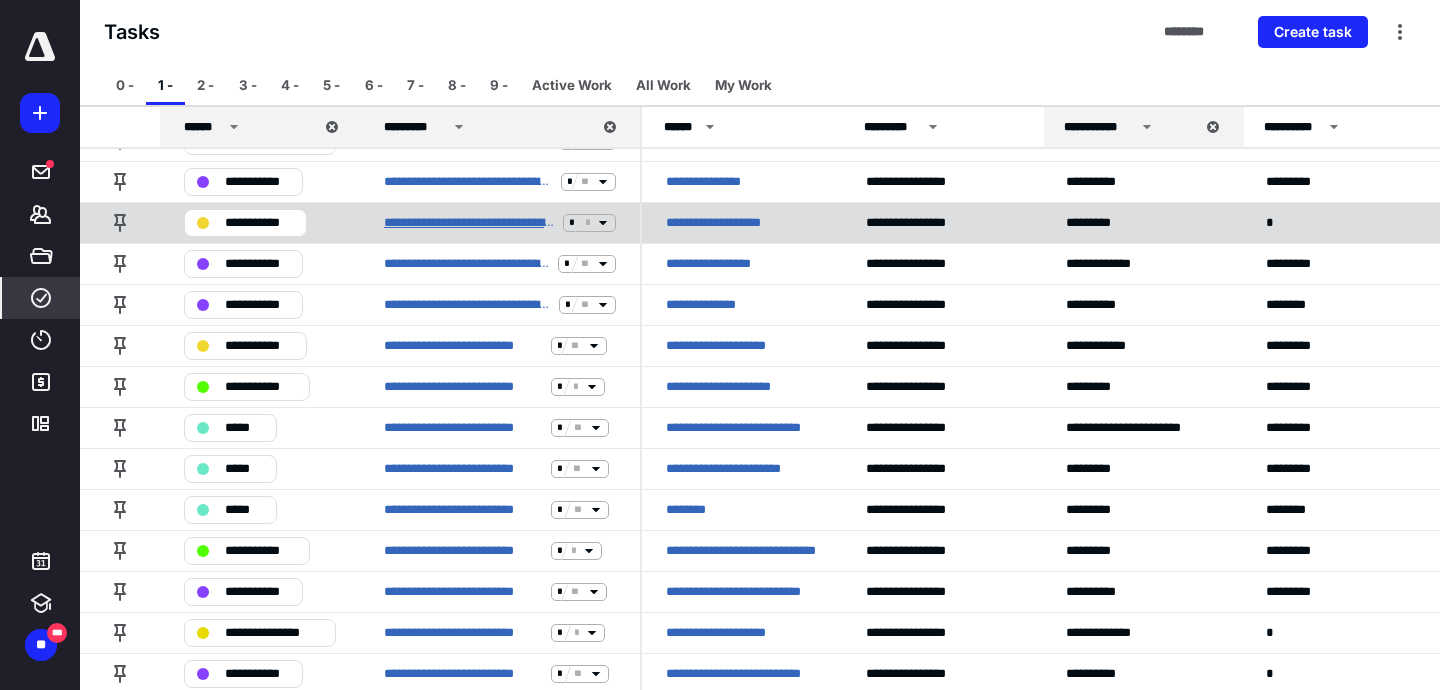 click on "**********" at bounding box center (469, 223) 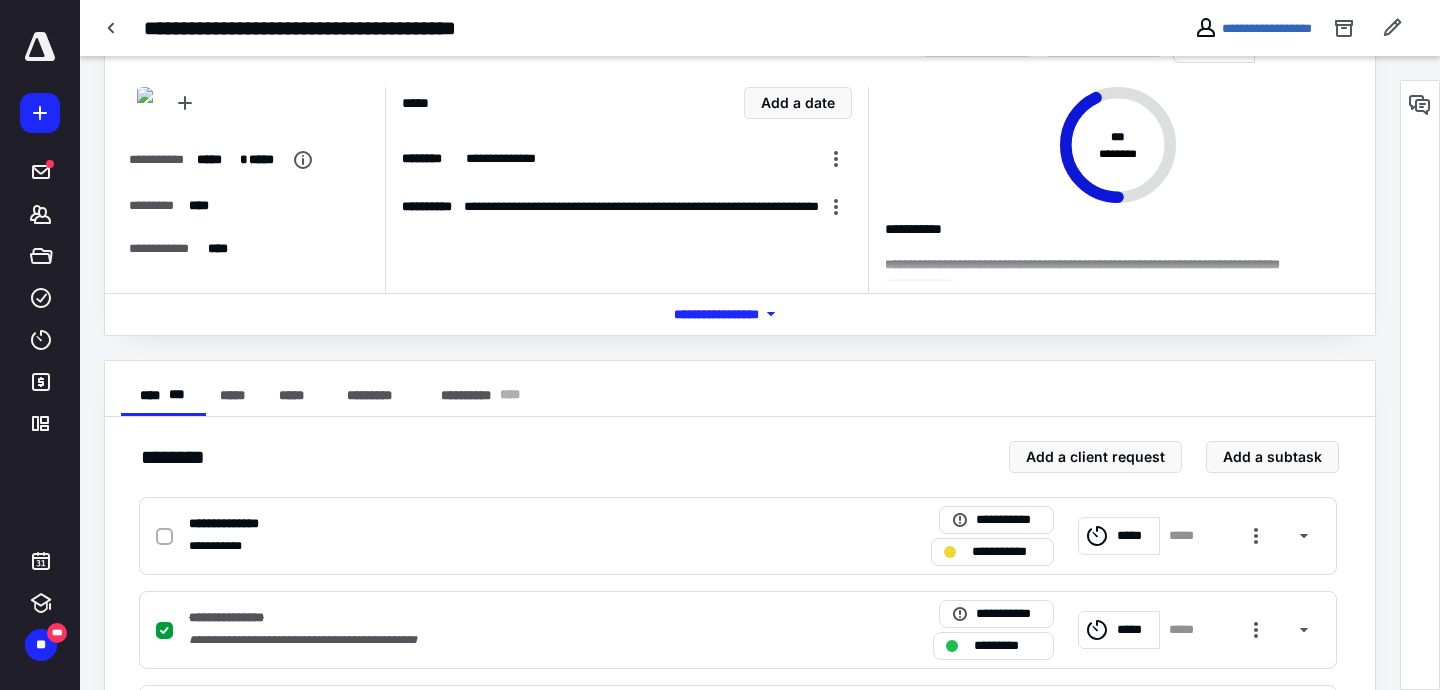 scroll, scrollTop: 0, scrollLeft: 0, axis: both 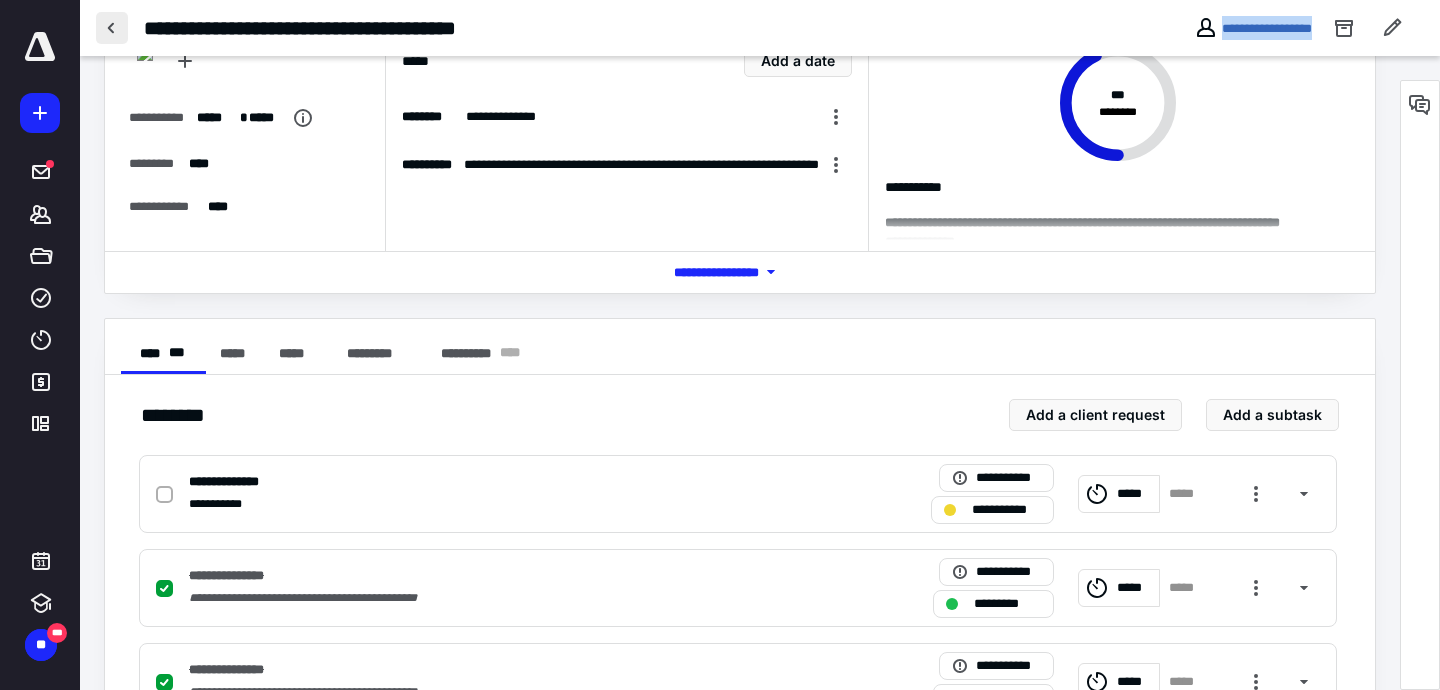 click at bounding box center [112, 28] 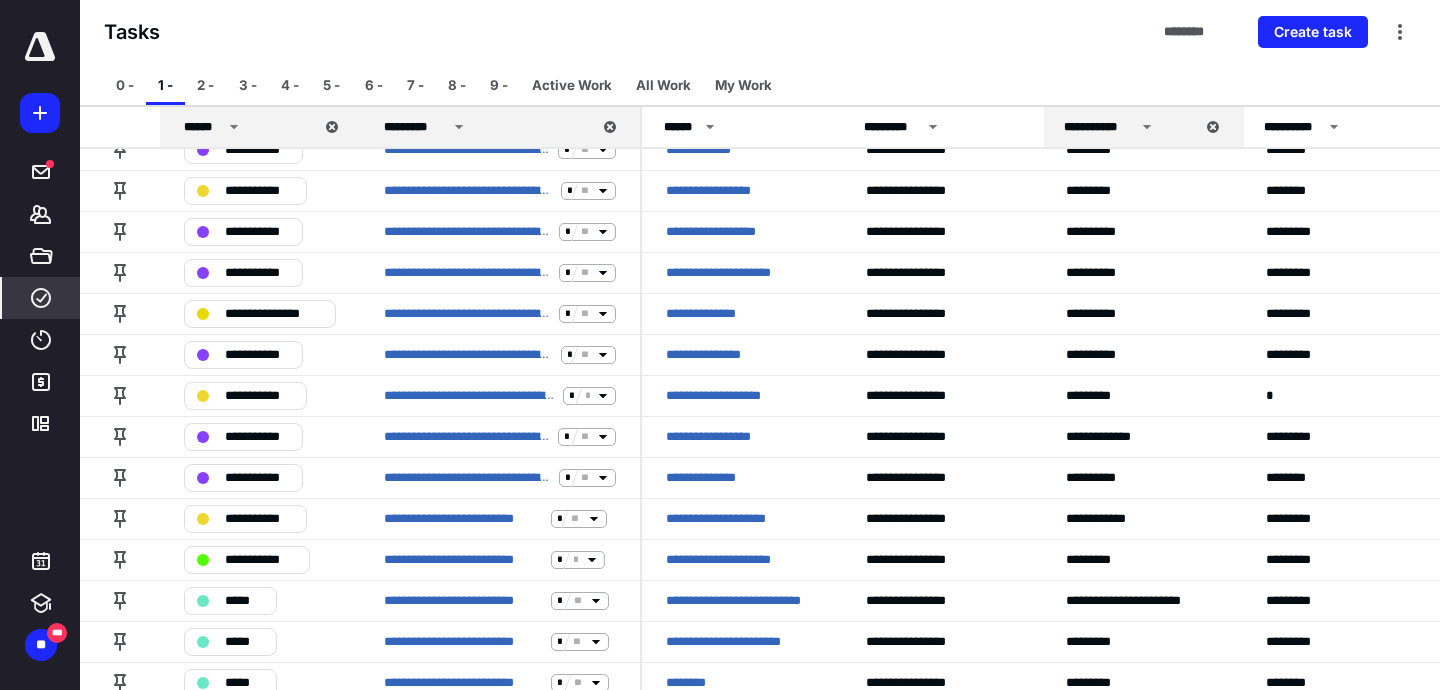 scroll, scrollTop: 2486, scrollLeft: 0, axis: vertical 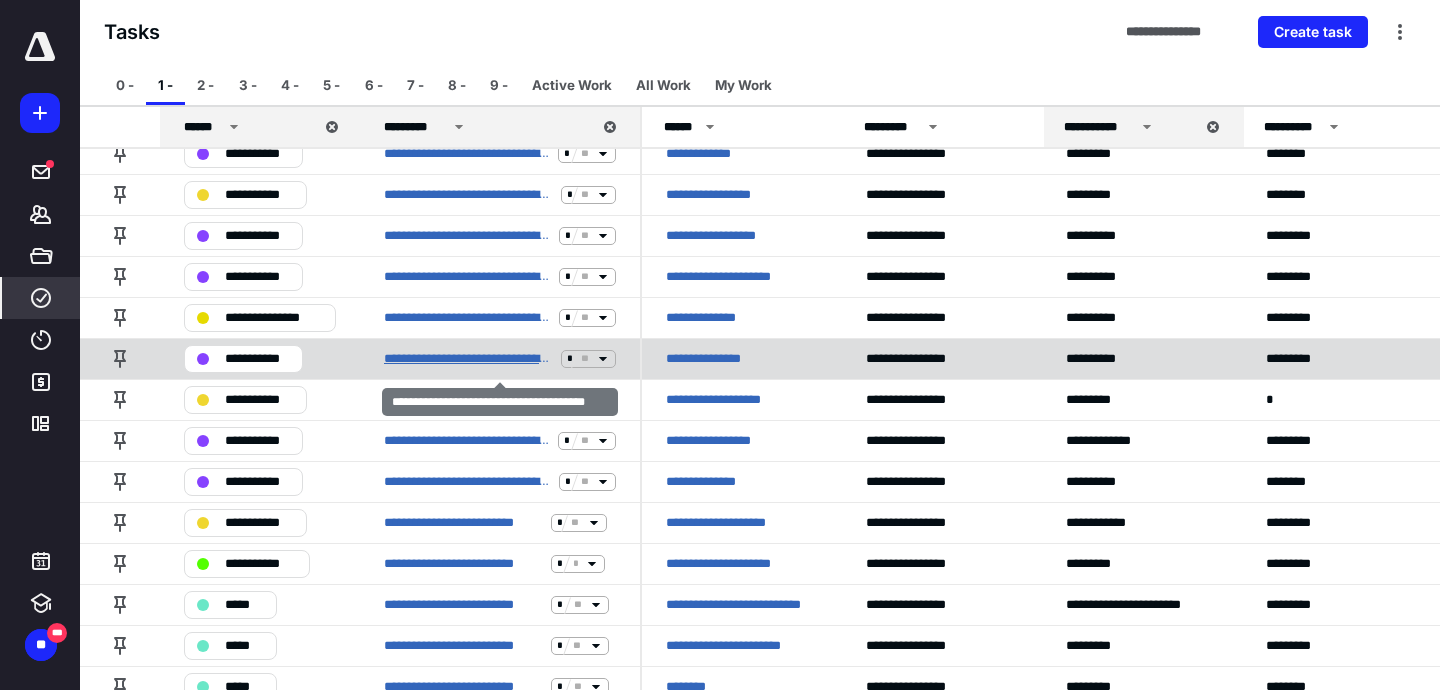 click on "**********" at bounding box center (468, 359) 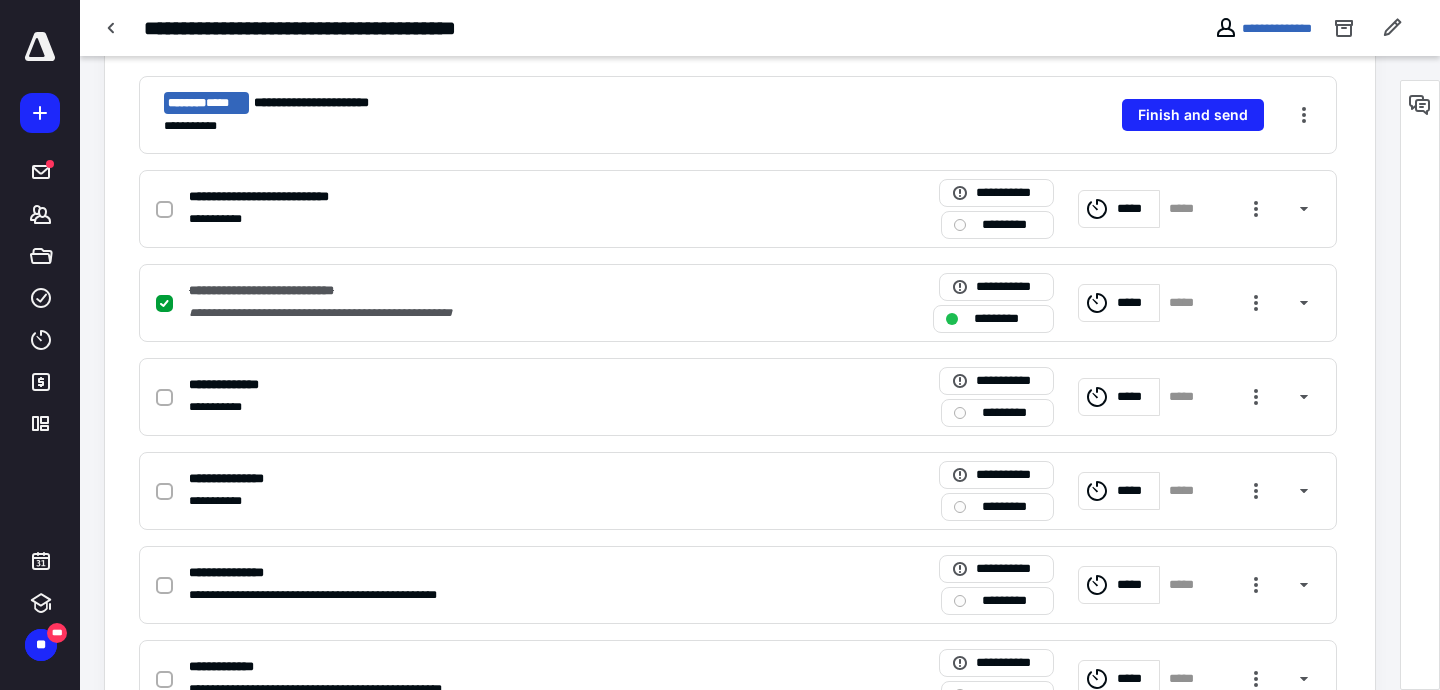 scroll, scrollTop: 501, scrollLeft: 0, axis: vertical 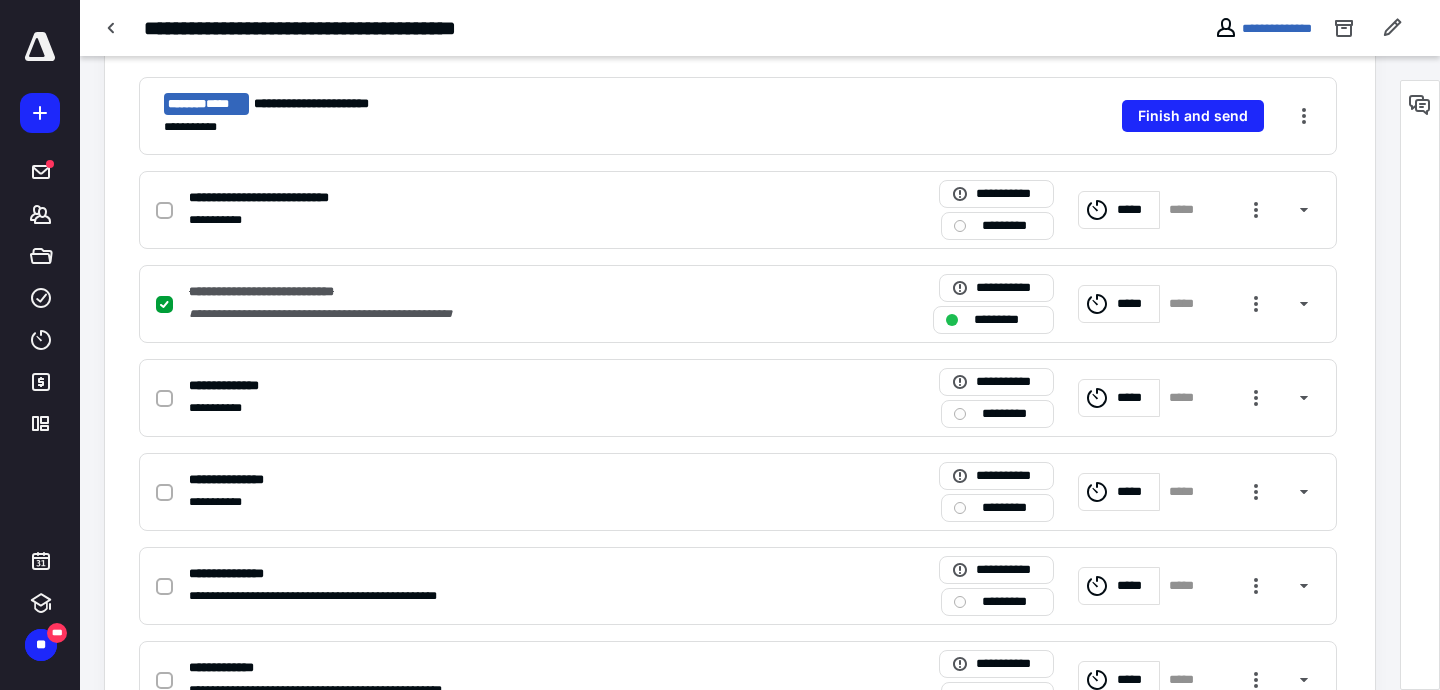 click on "**********" at bounding box center (555, 28) 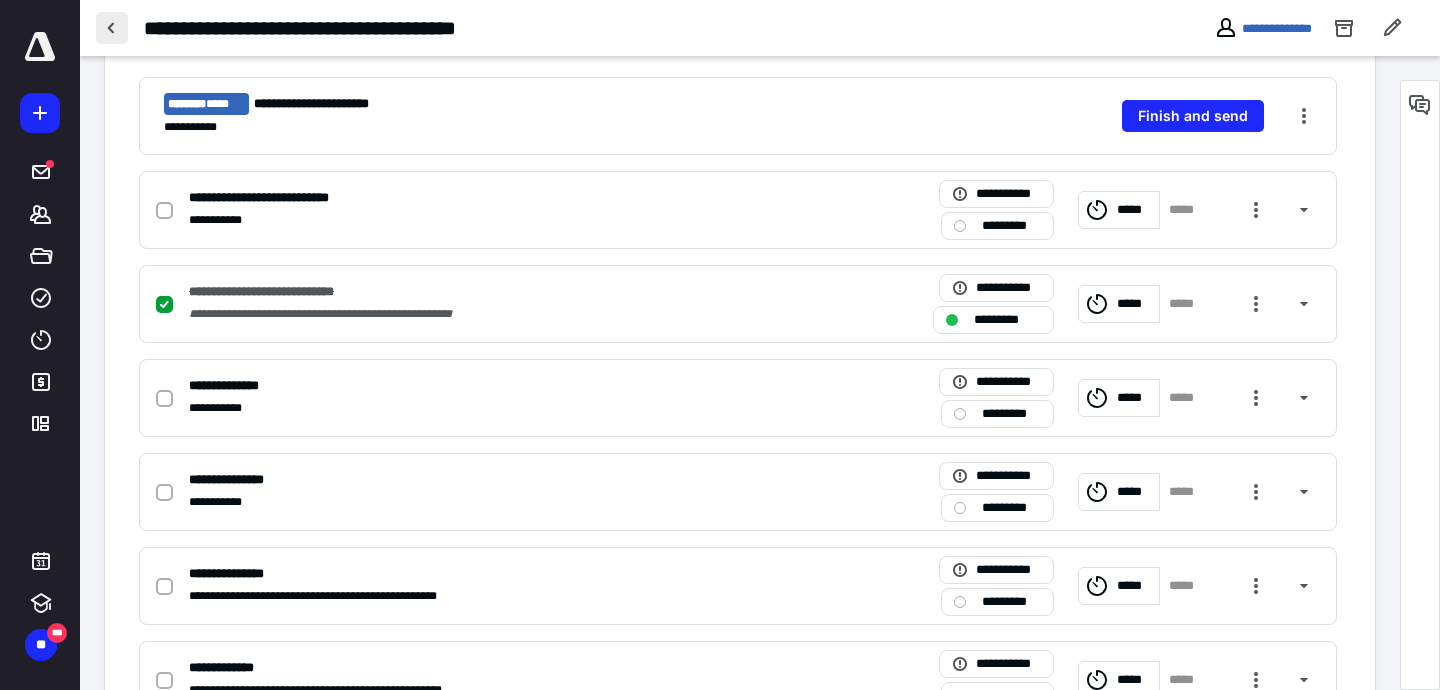 click at bounding box center [112, 28] 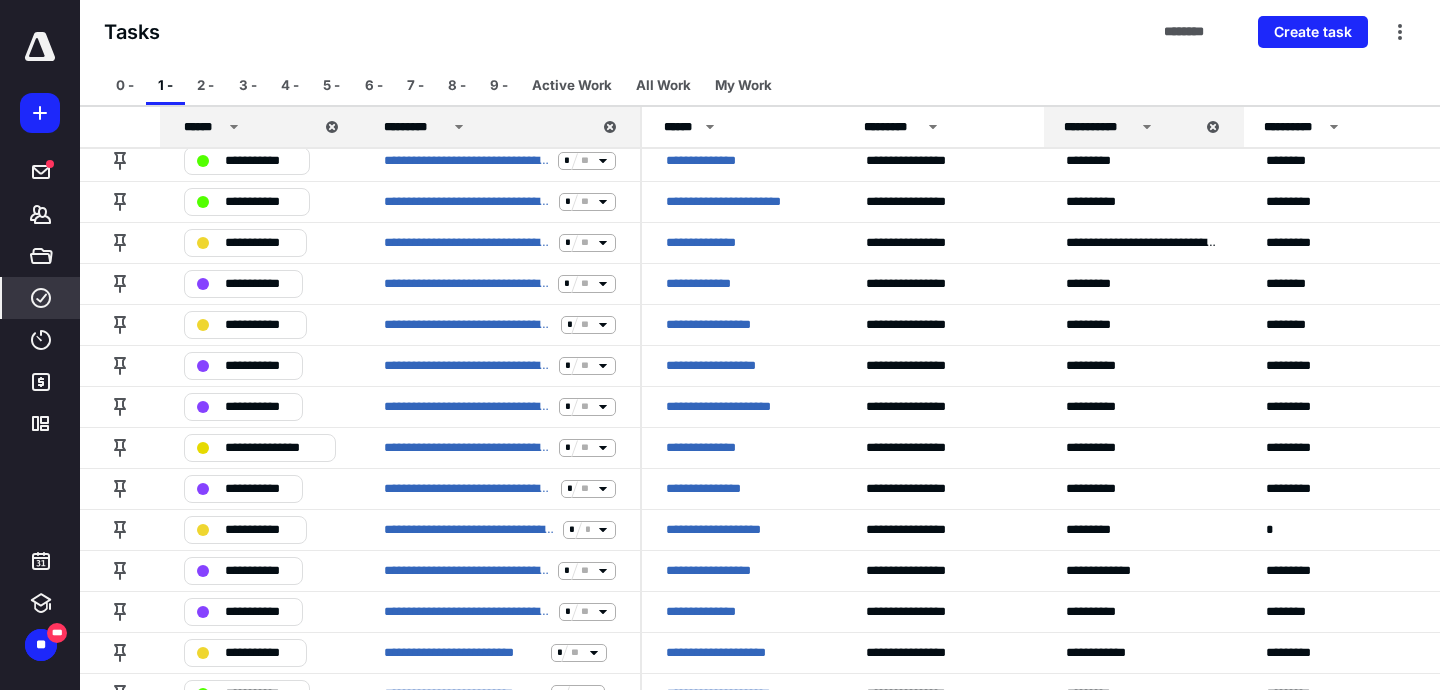 scroll, scrollTop: 2354, scrollLeft: 0, axis: vertical 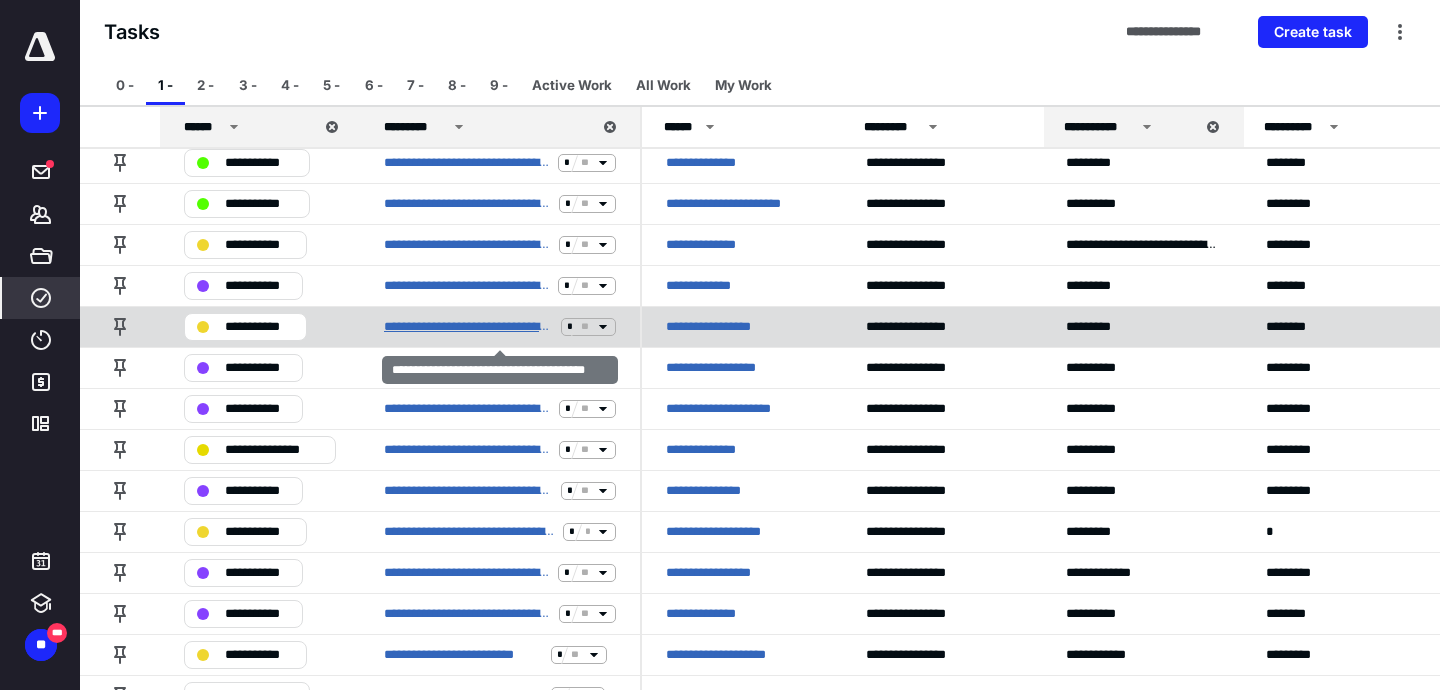 click on "**********" at bounding box center (468, 327) 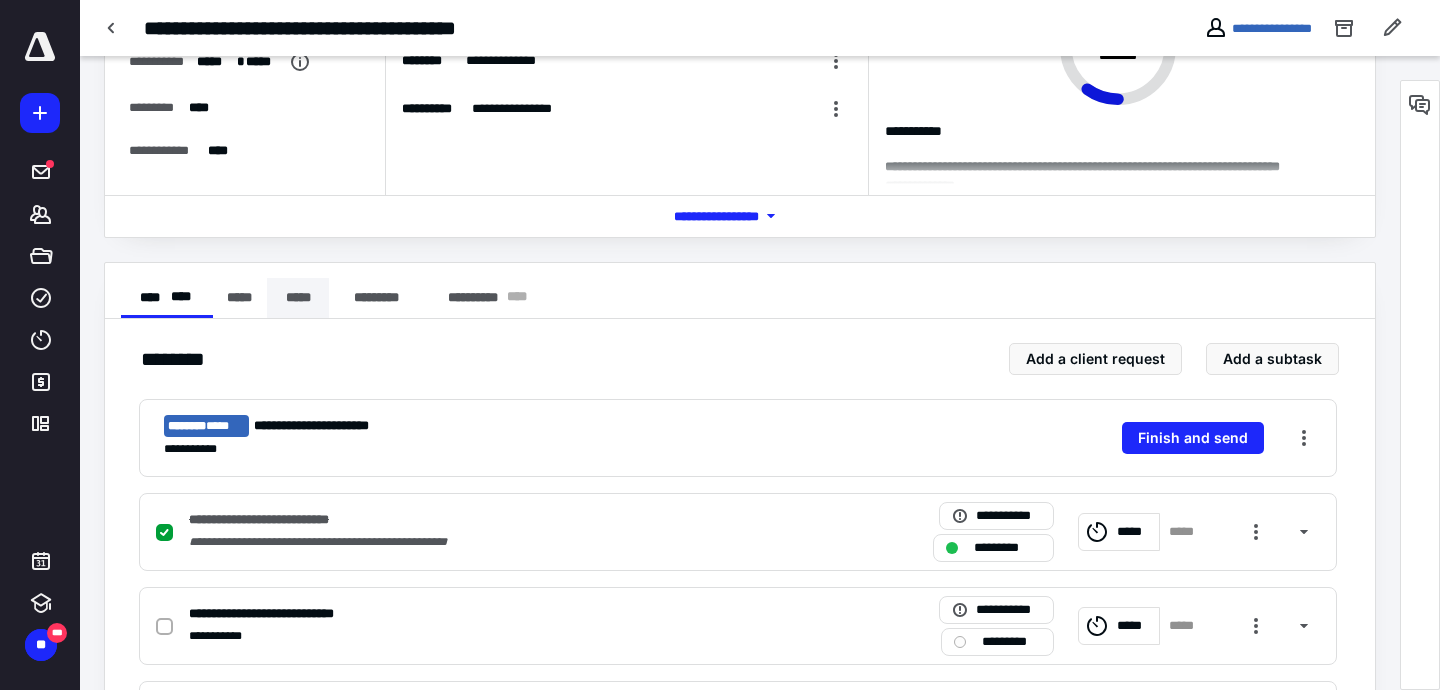 scroll, scrollTop: 241, scrollLeft: 0, axis: vertical 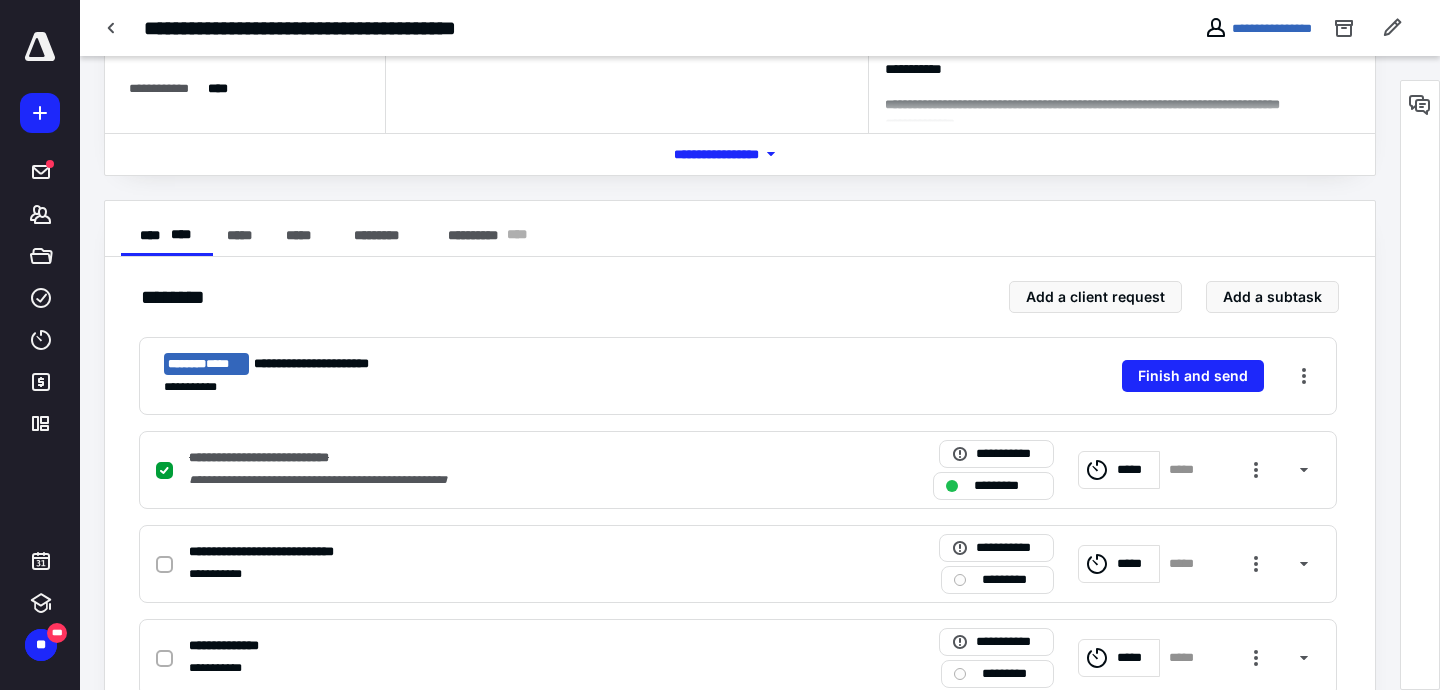 click on "**********" at bounding box center [760, 28] 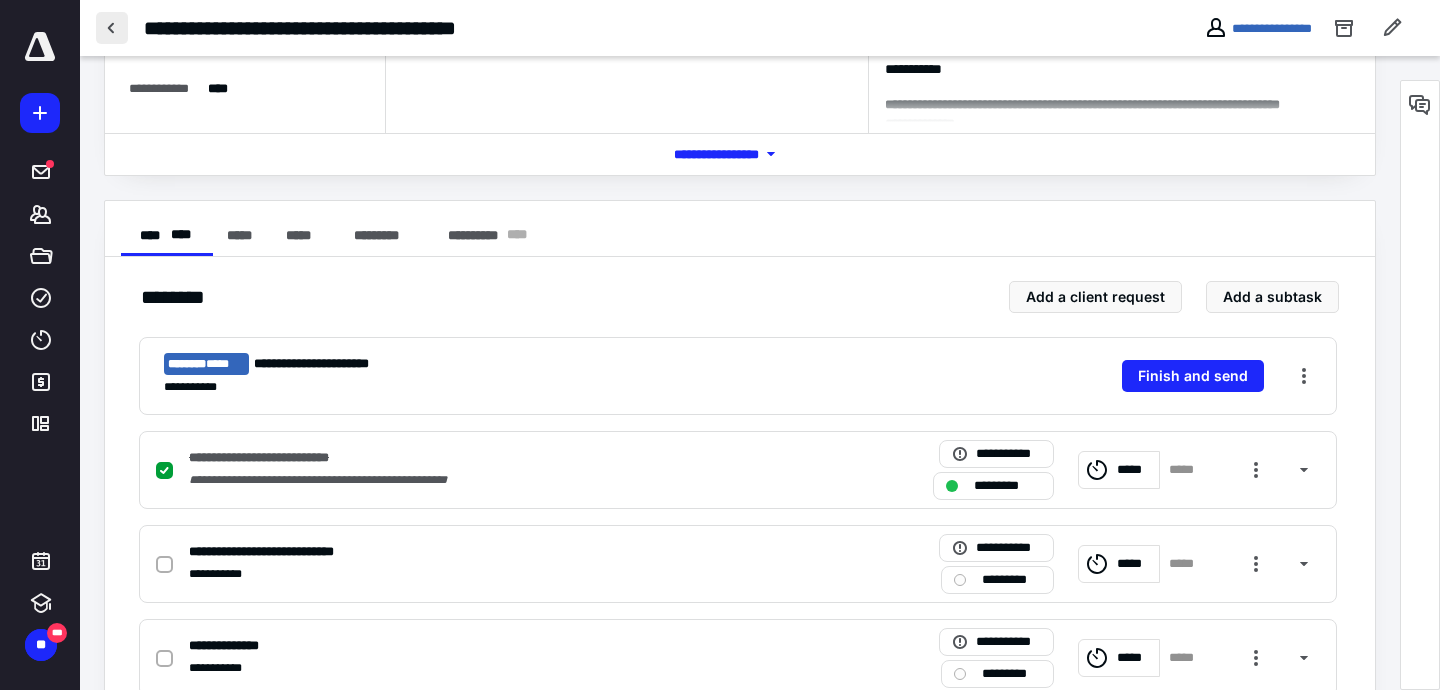 click at bounding box center (112, 28) 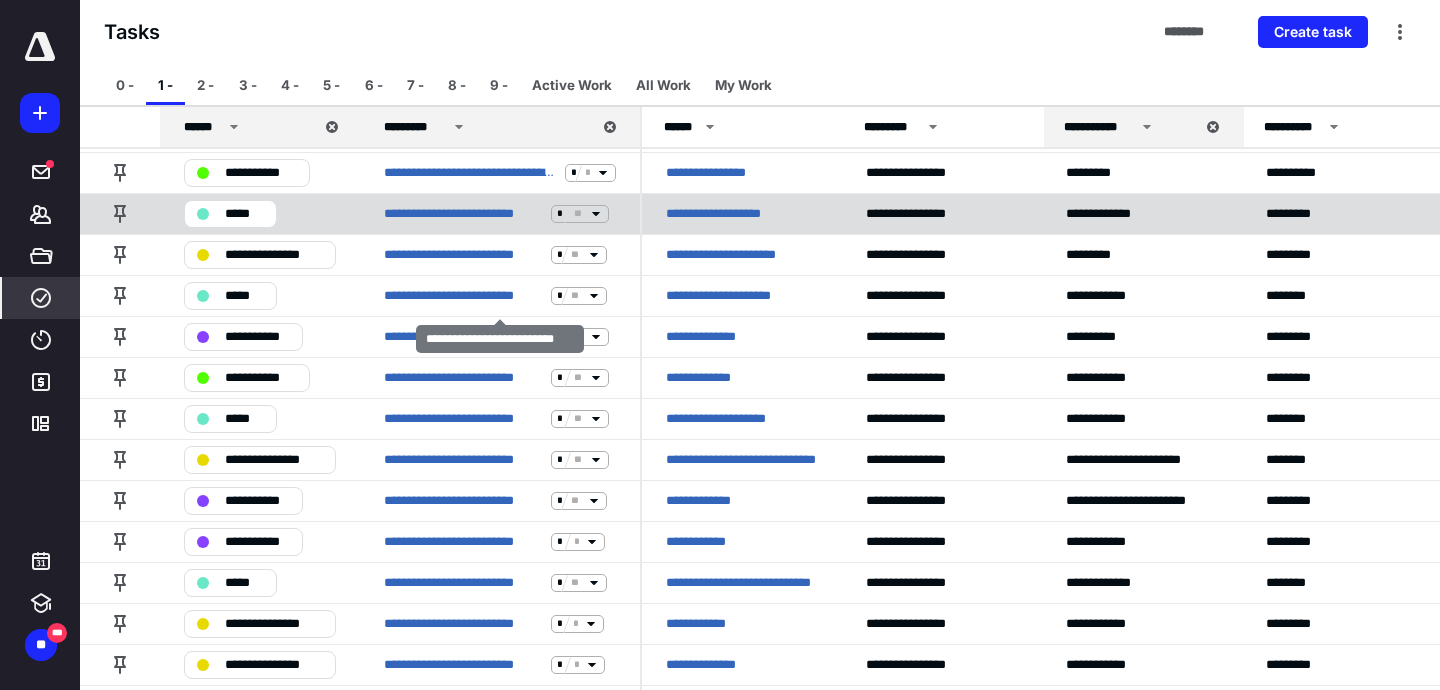 scroll, scrollTop: 543, scrollLeft: 0, axis: vertical 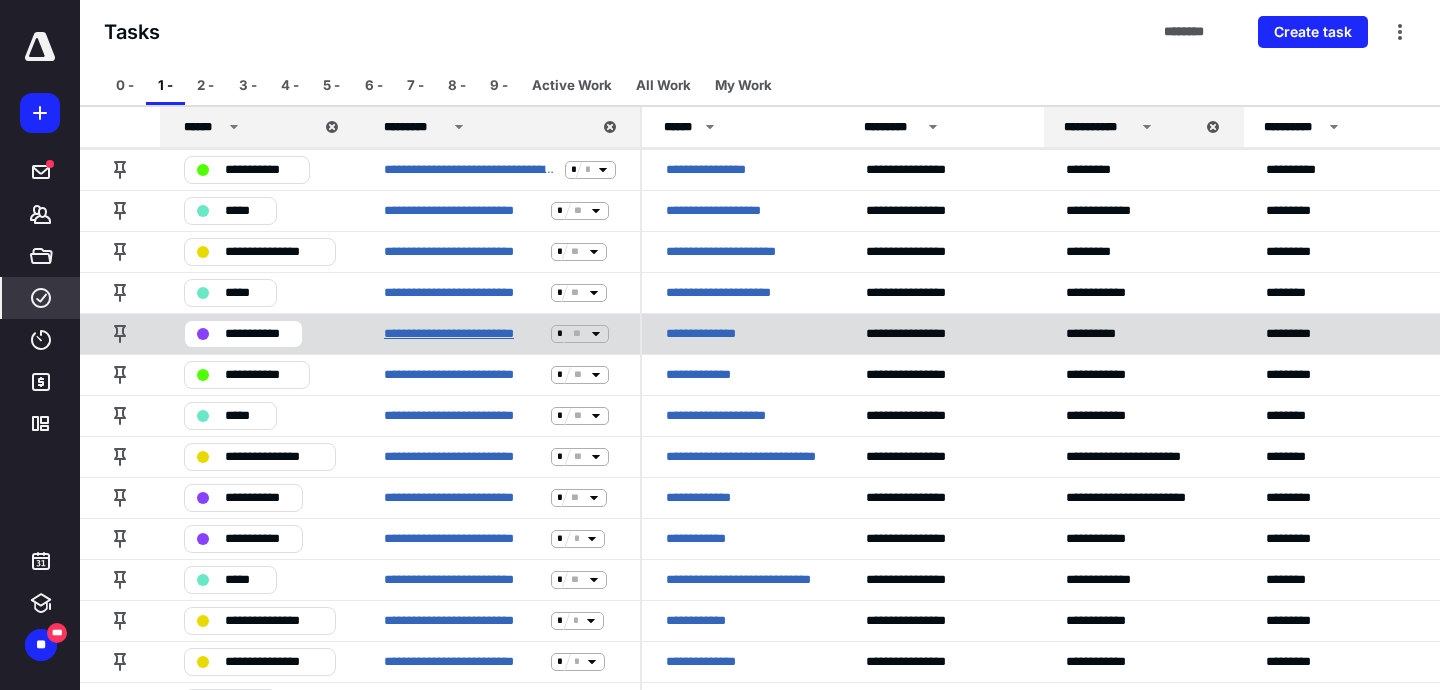 click on "**********" at bounding box center (463, 334) 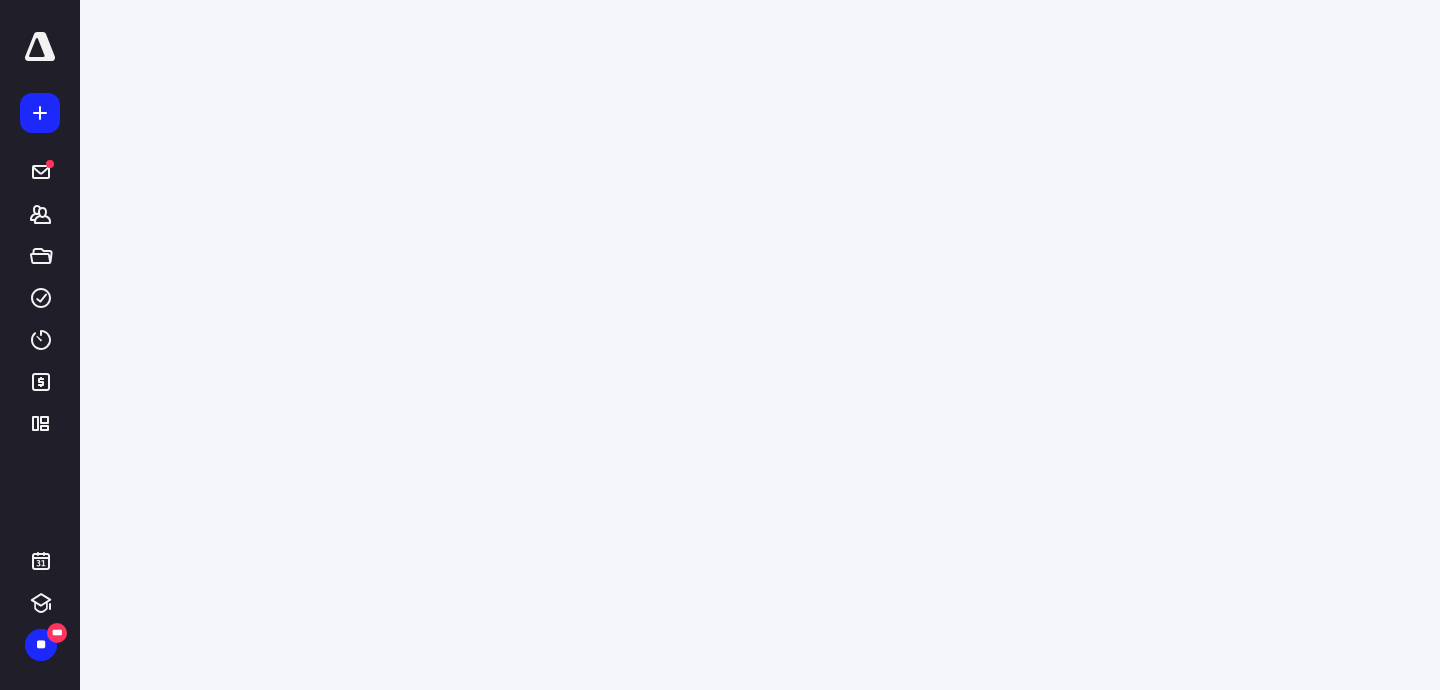 scroll, scrollTop: 0, scrollLeft: 0, axis: both 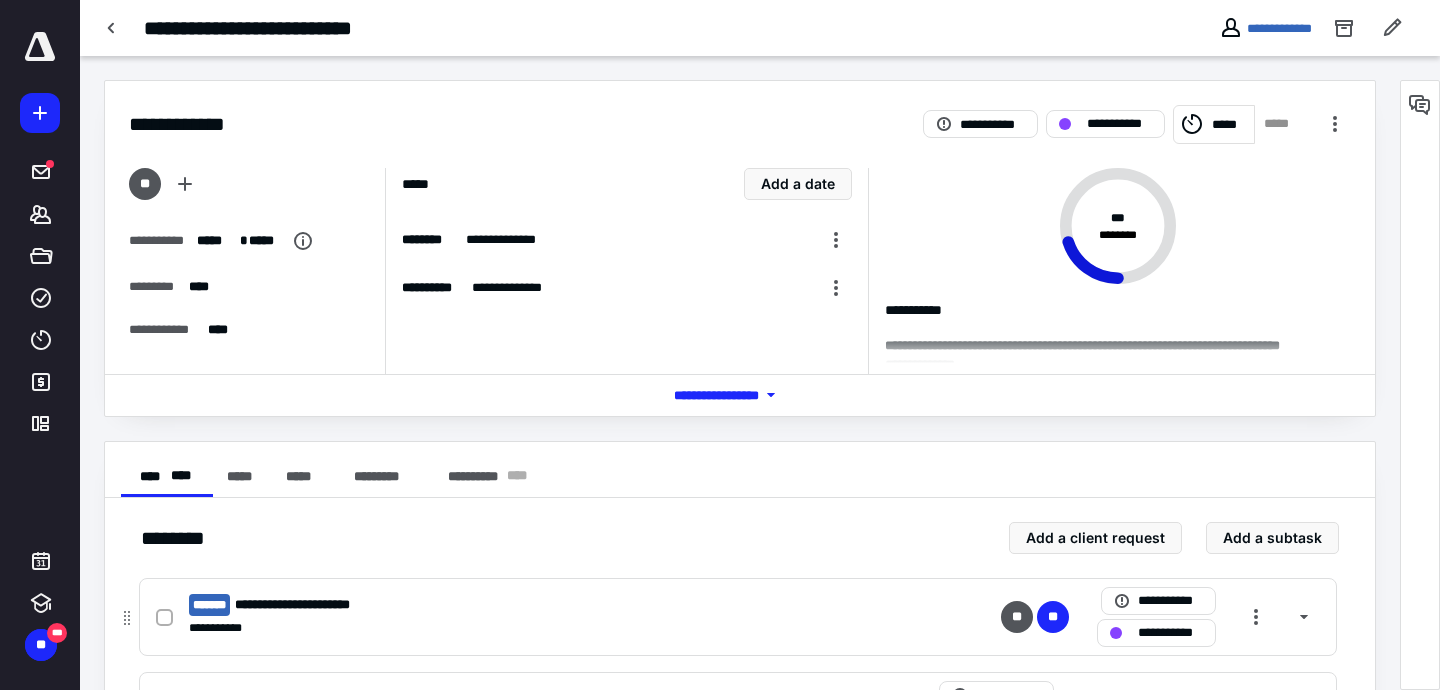 click on "**********" at bounding box center [738, 617] 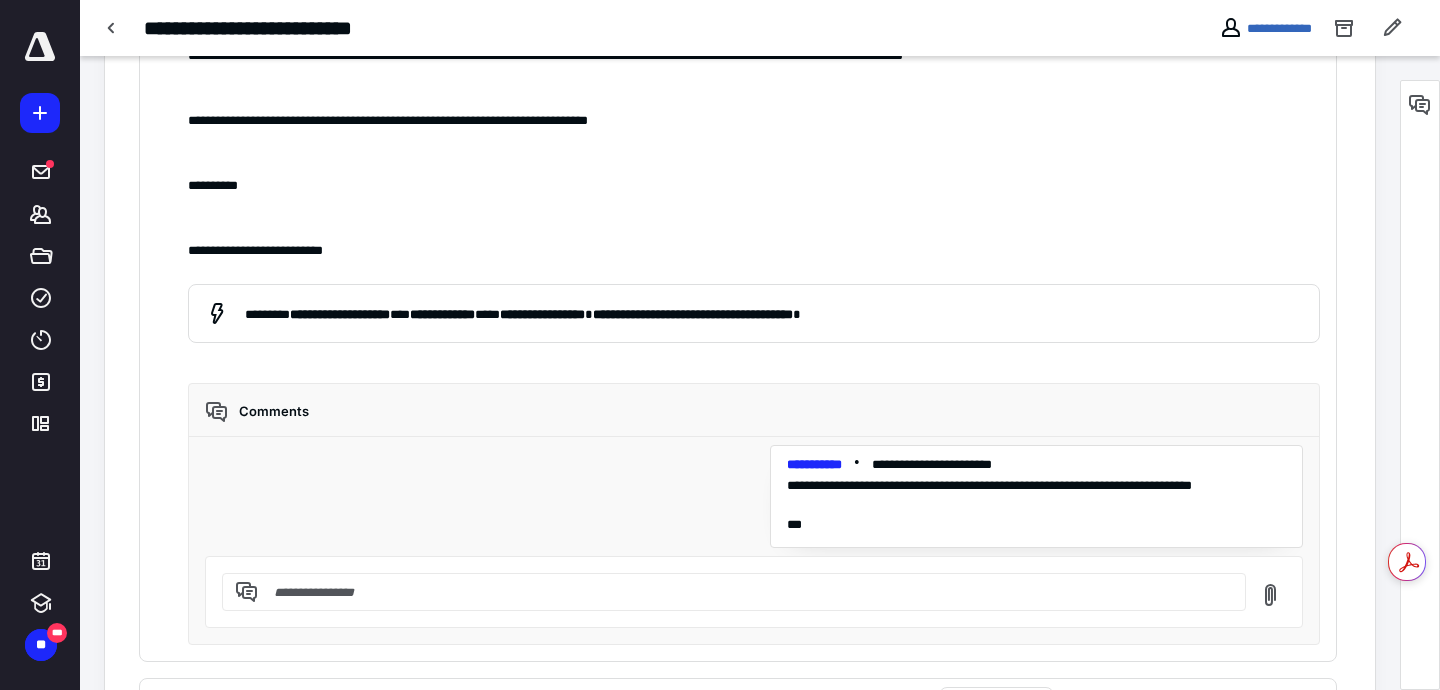 scroll, scrollTop: 988, scrollLeft: 0, axis: vertical 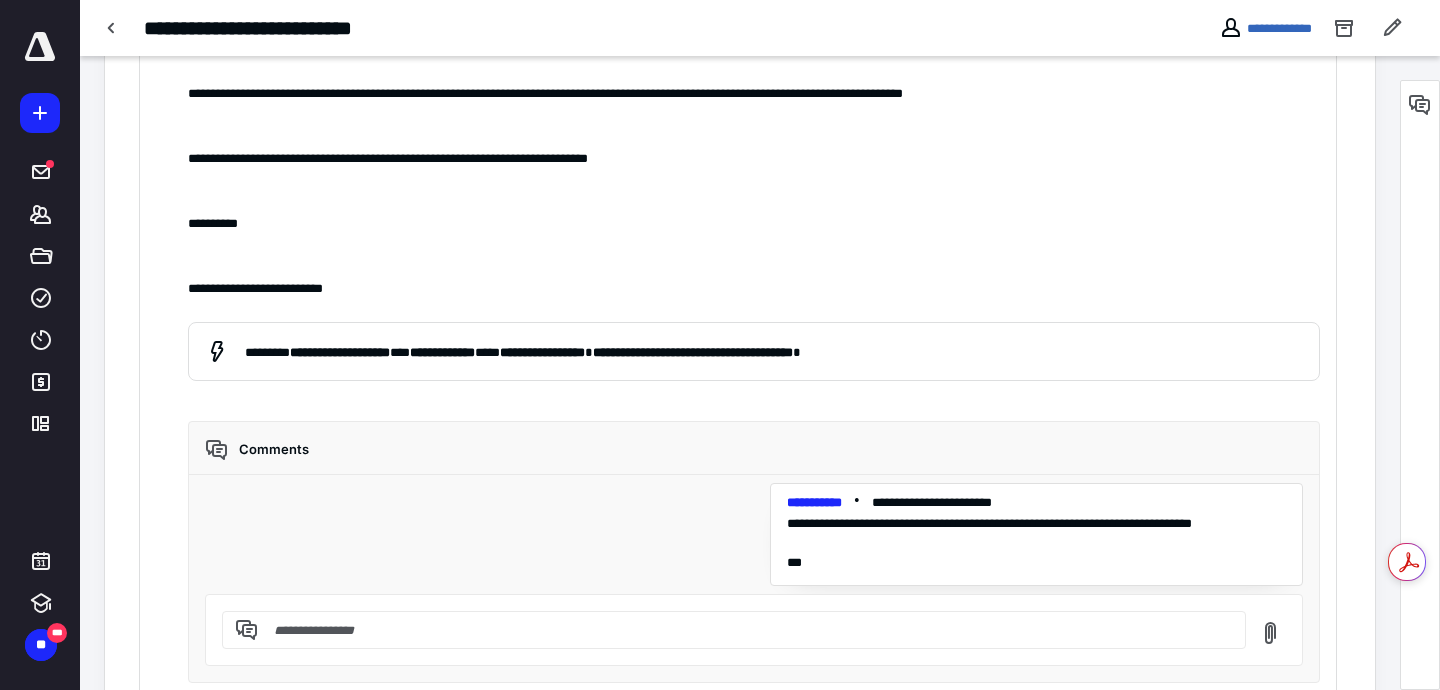 click on "**********" at bounding box center [760, 28] 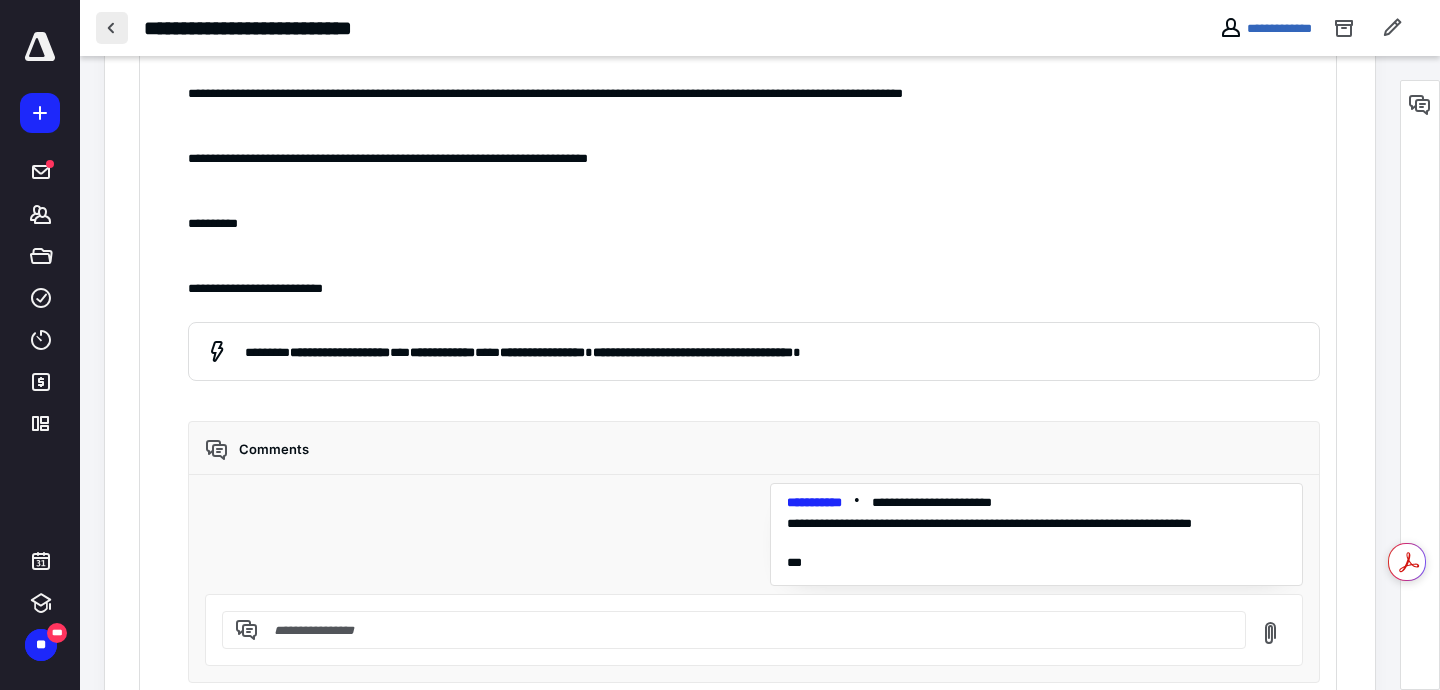 click at bounding box center (112, 28) 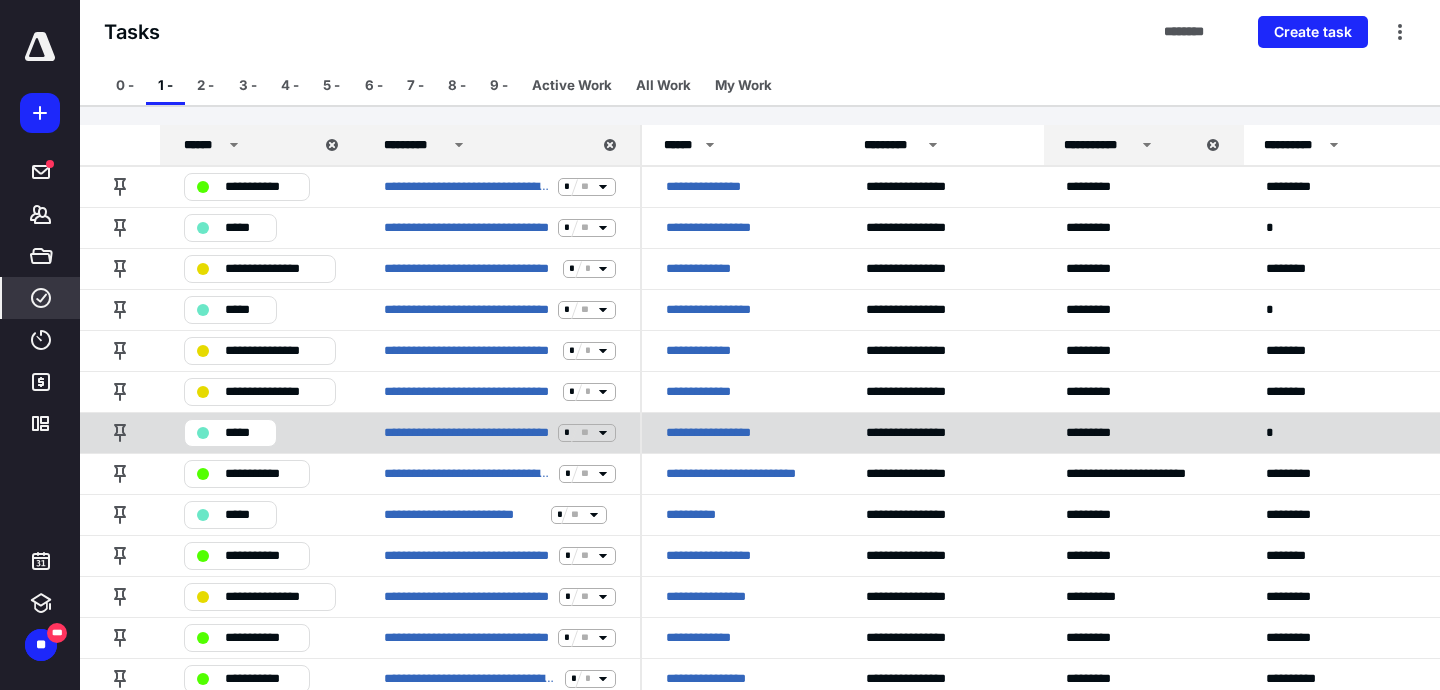 scroll, scrollTop: 35, scrollLeft: 0, axis: vertical 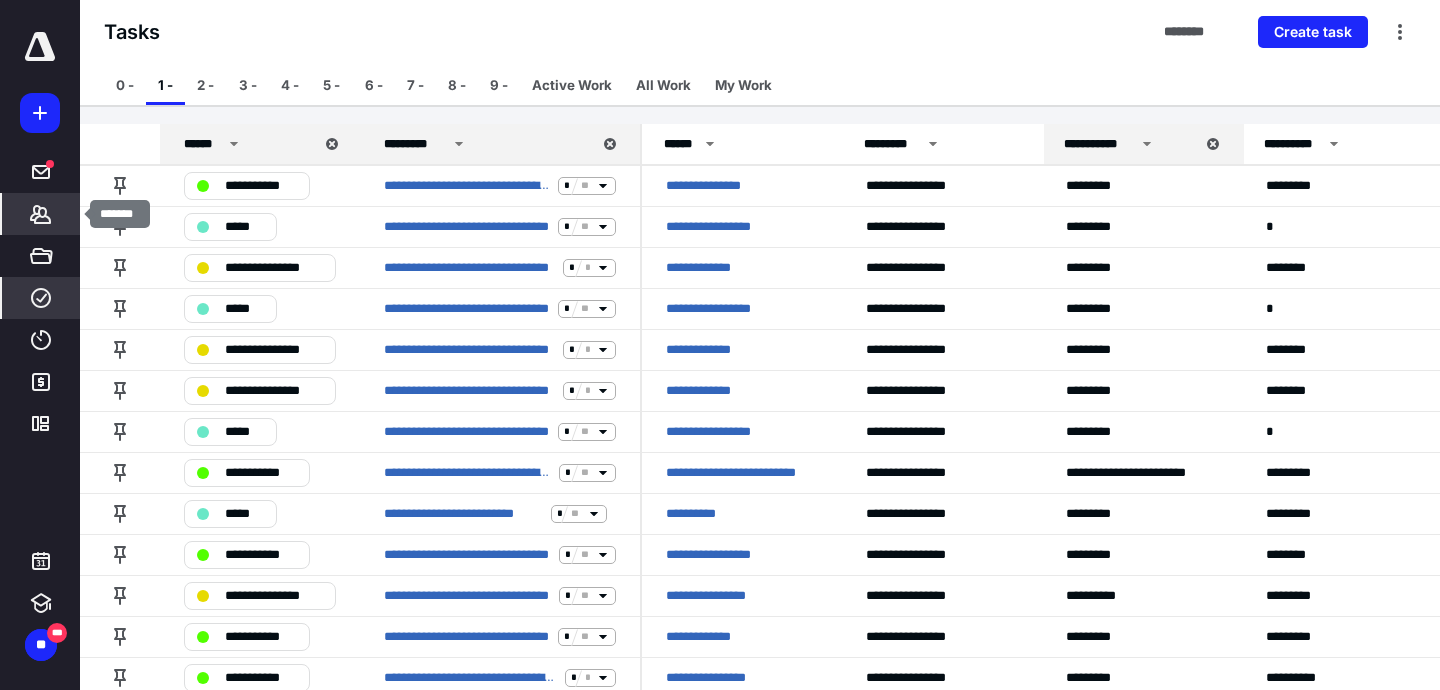 click on "*******" at bounding box center [41, 214] 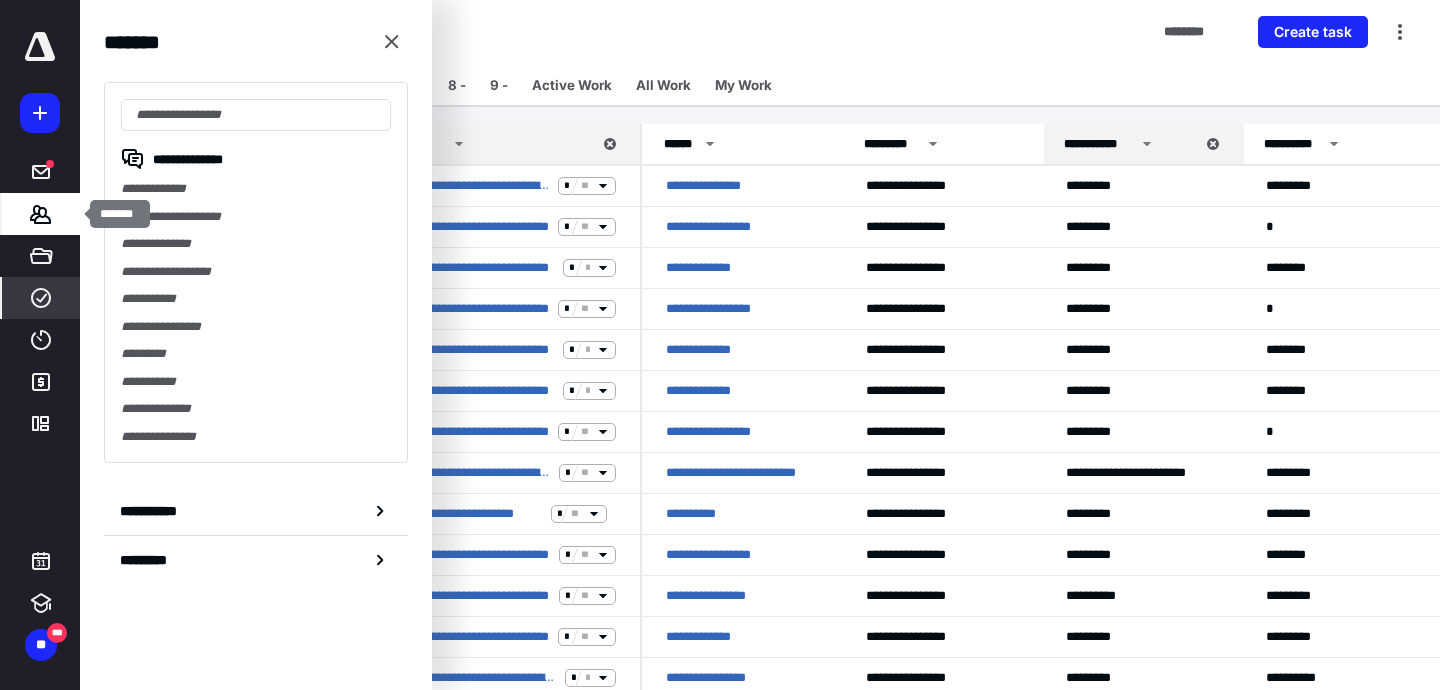 type on "*" 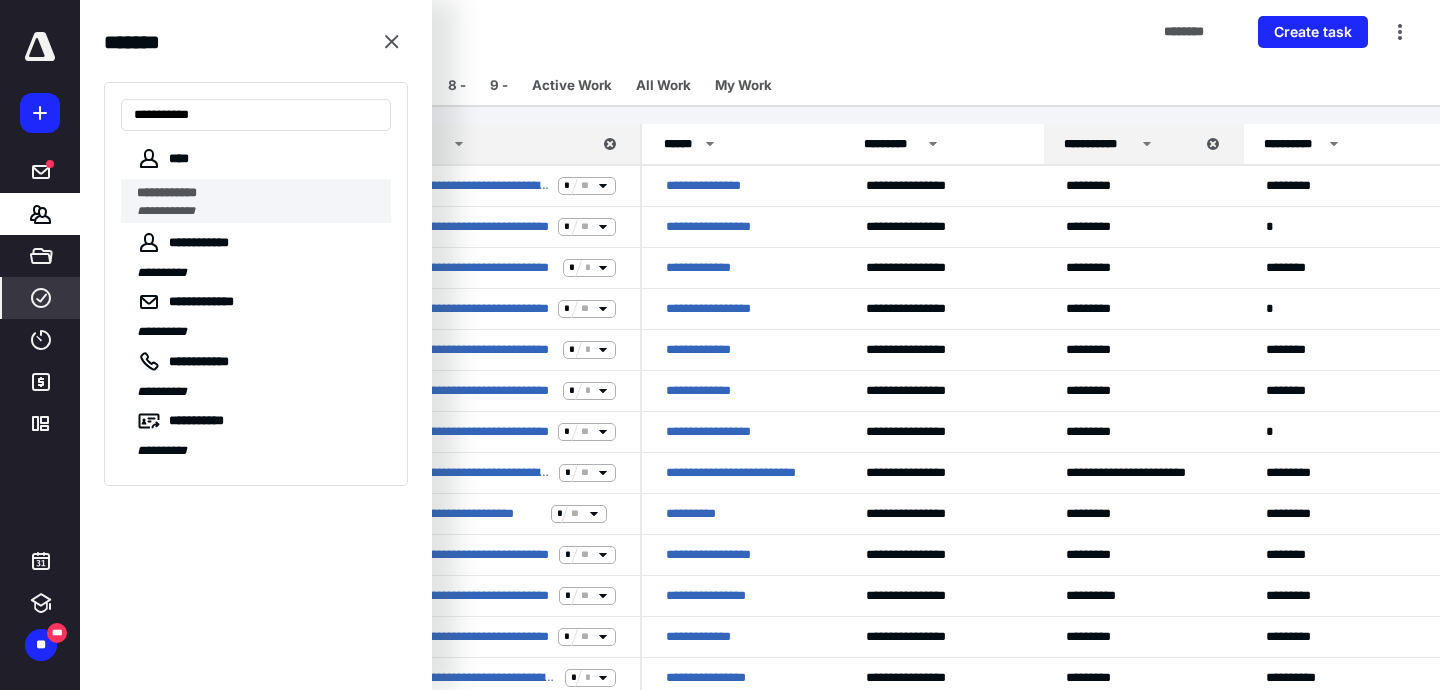 type on "**********" 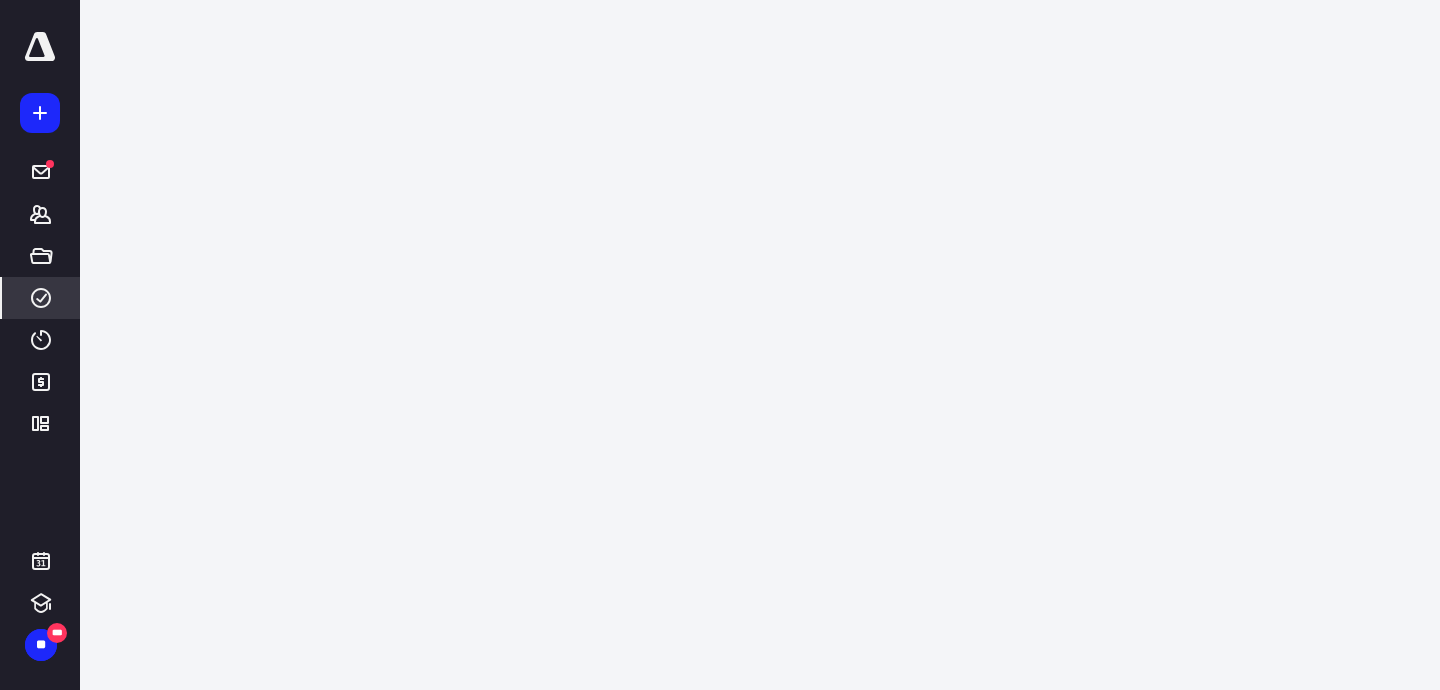 scroll, scrollTop: 0, scrollLeft: 0, axis: both 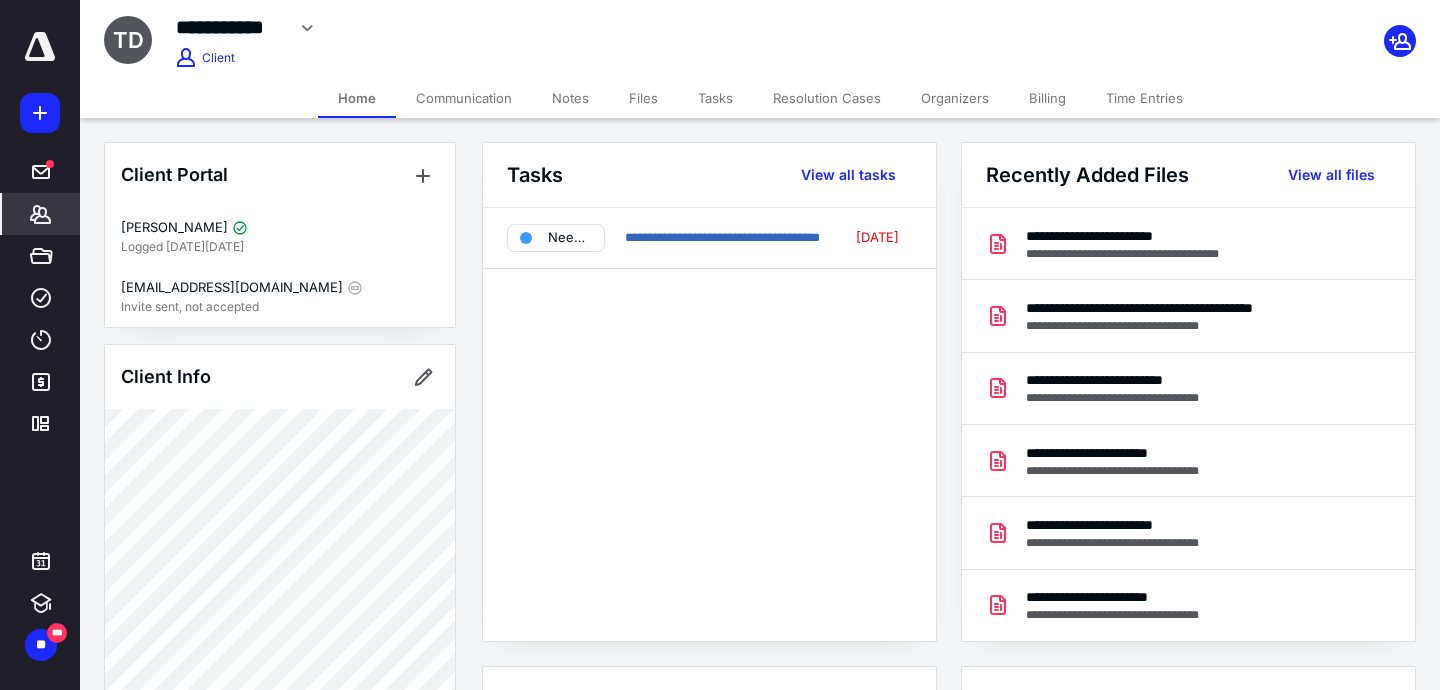 click on "*******" at bounding box center (41, 214) 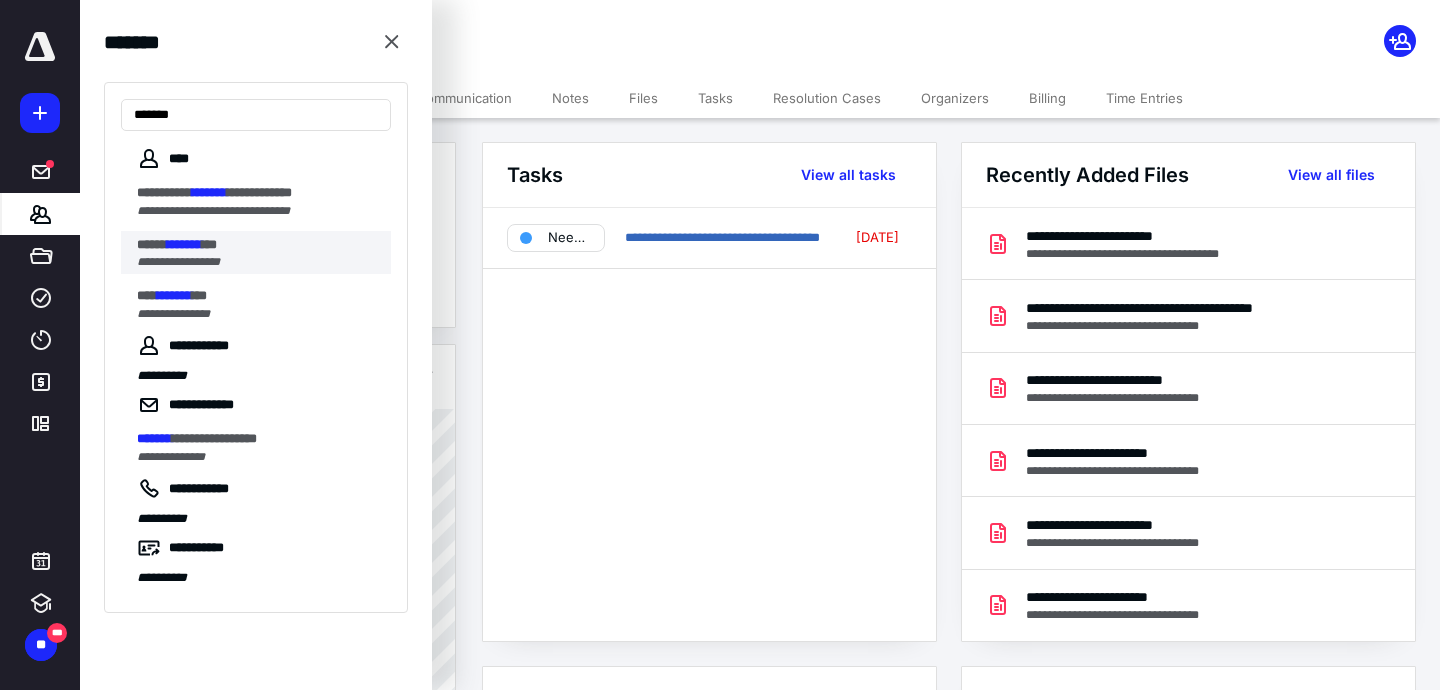 type on "*******" 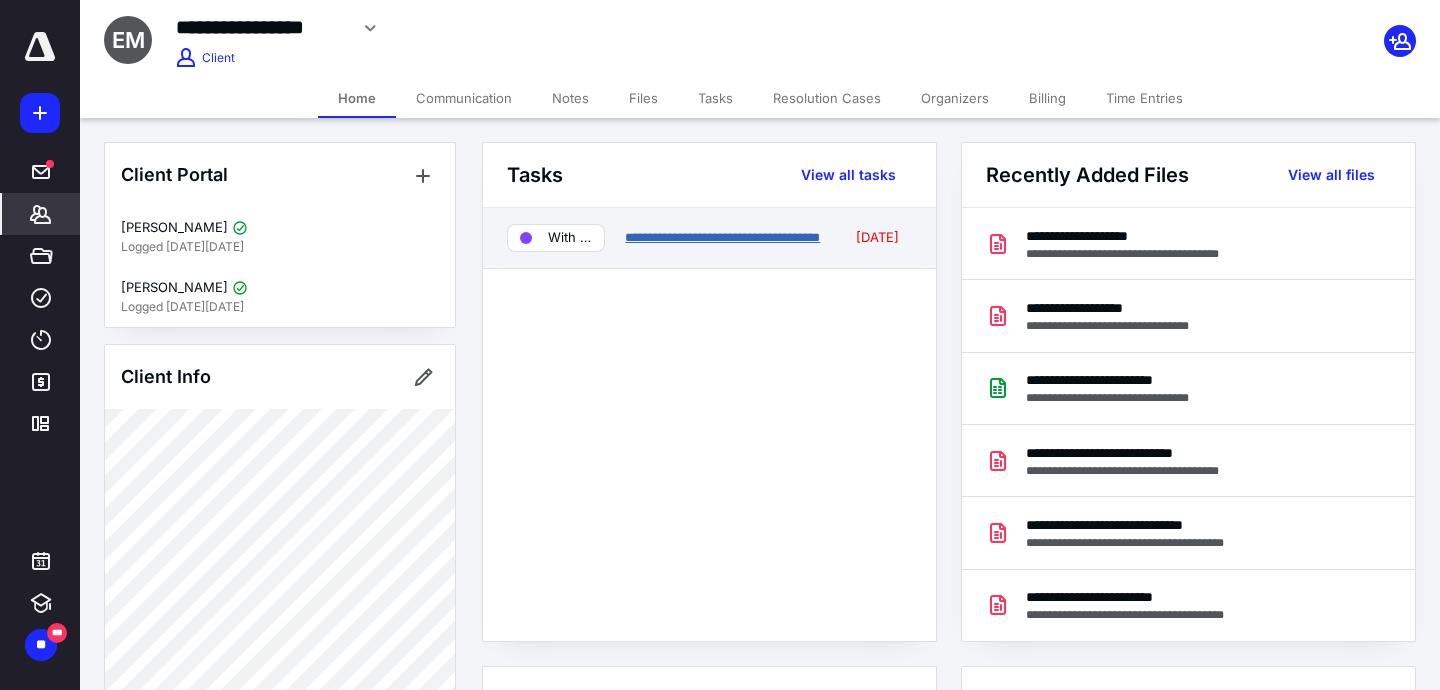 click on "**********" at bounding box center [722, 237] 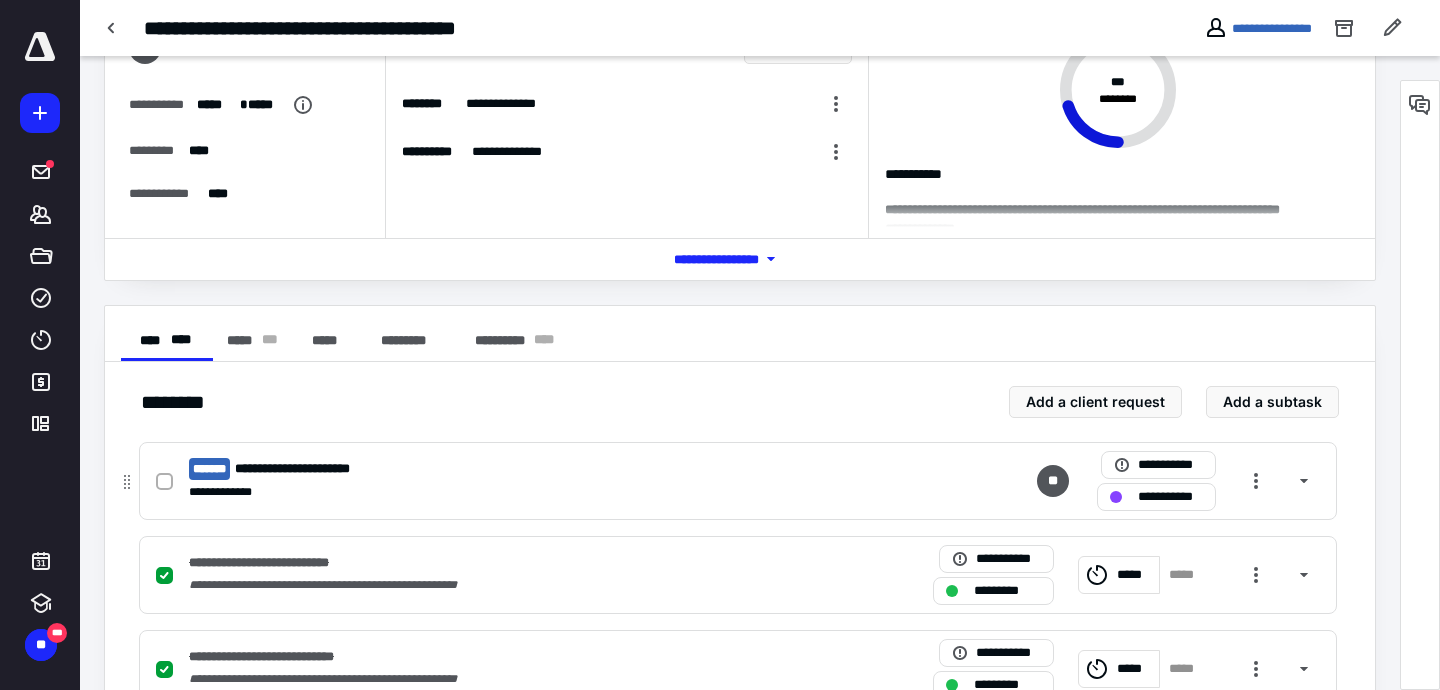 click on "**********" at bounding box center [738, 481] 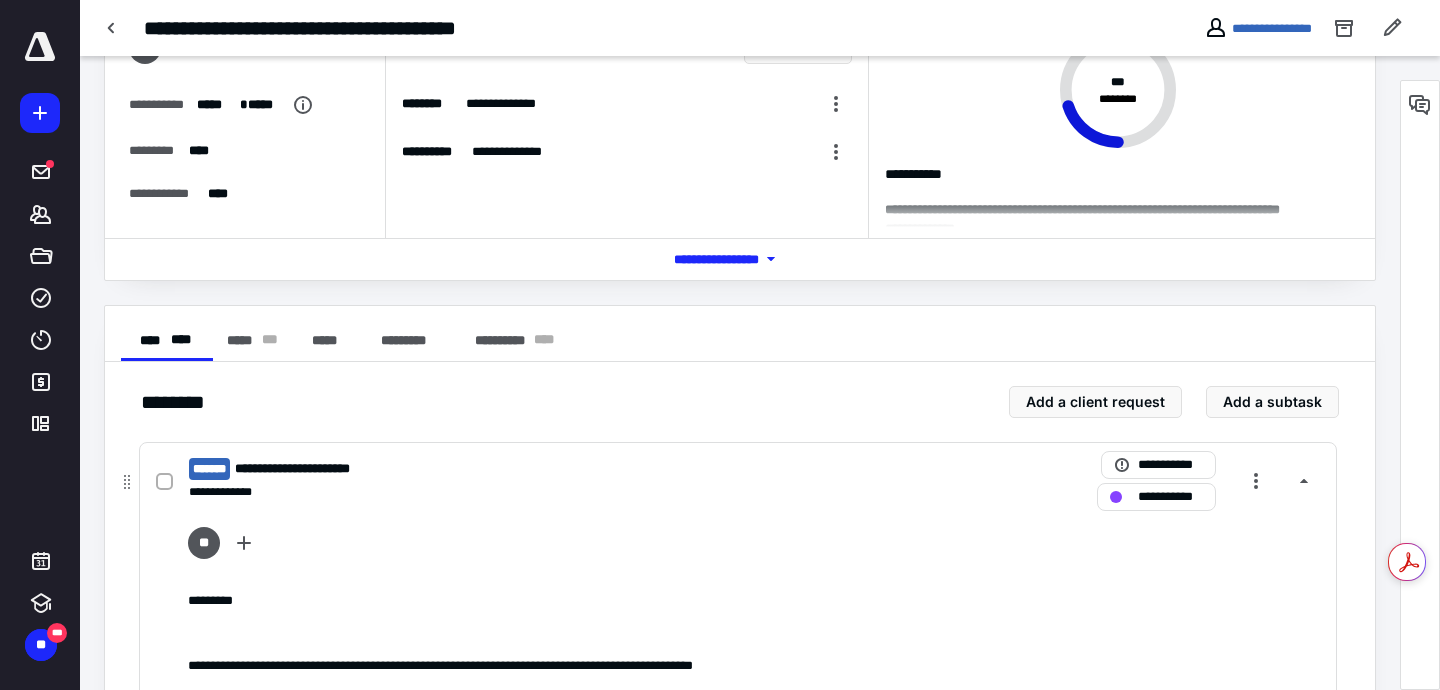 scroll, scrollTop: 258, scrollLeft: 0, axis: vertical 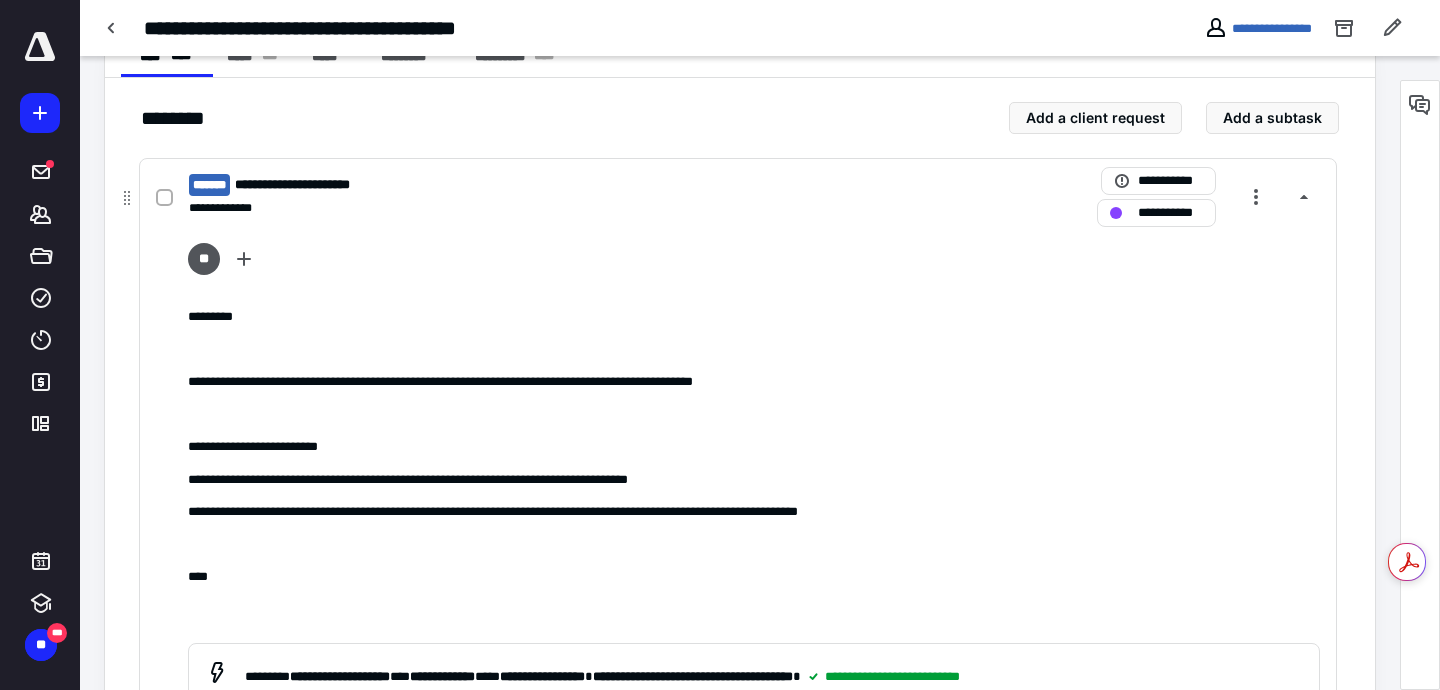 click on "**********" at bounding box center [475, 208] 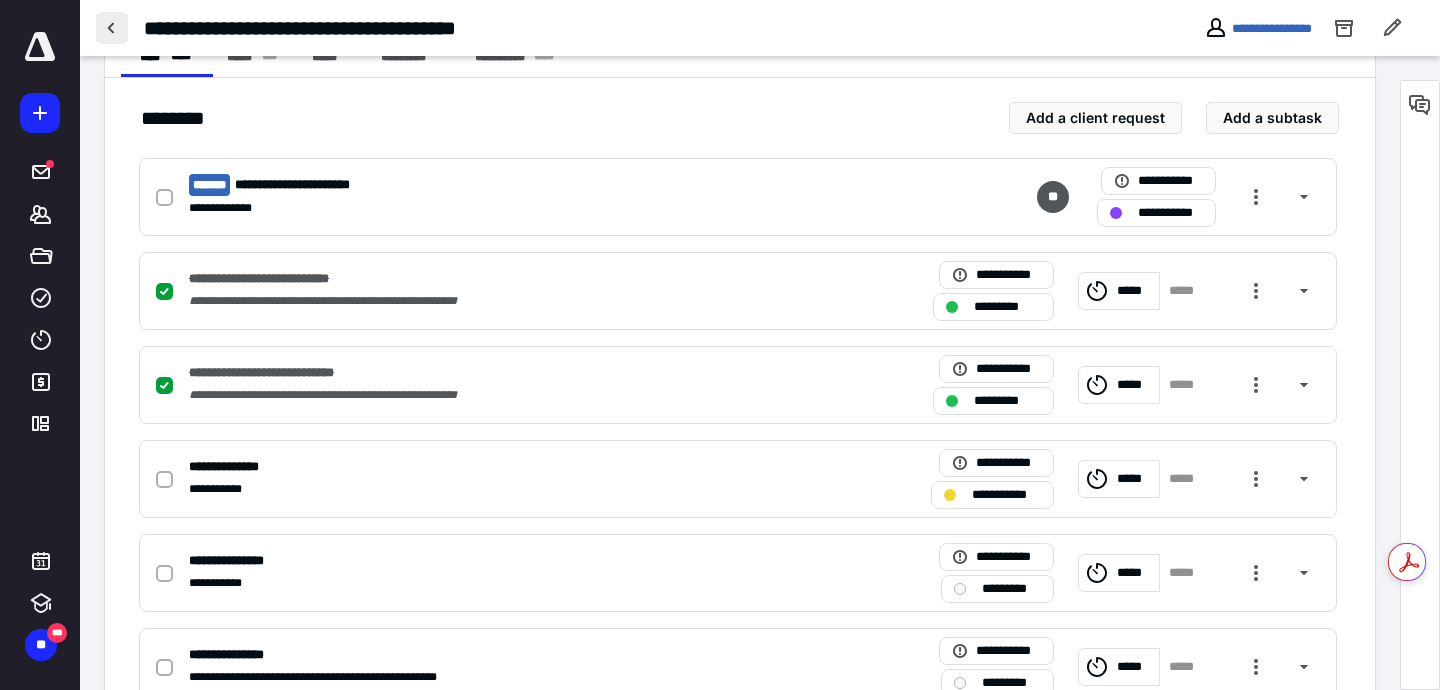 click at bounding box center (112, 28) 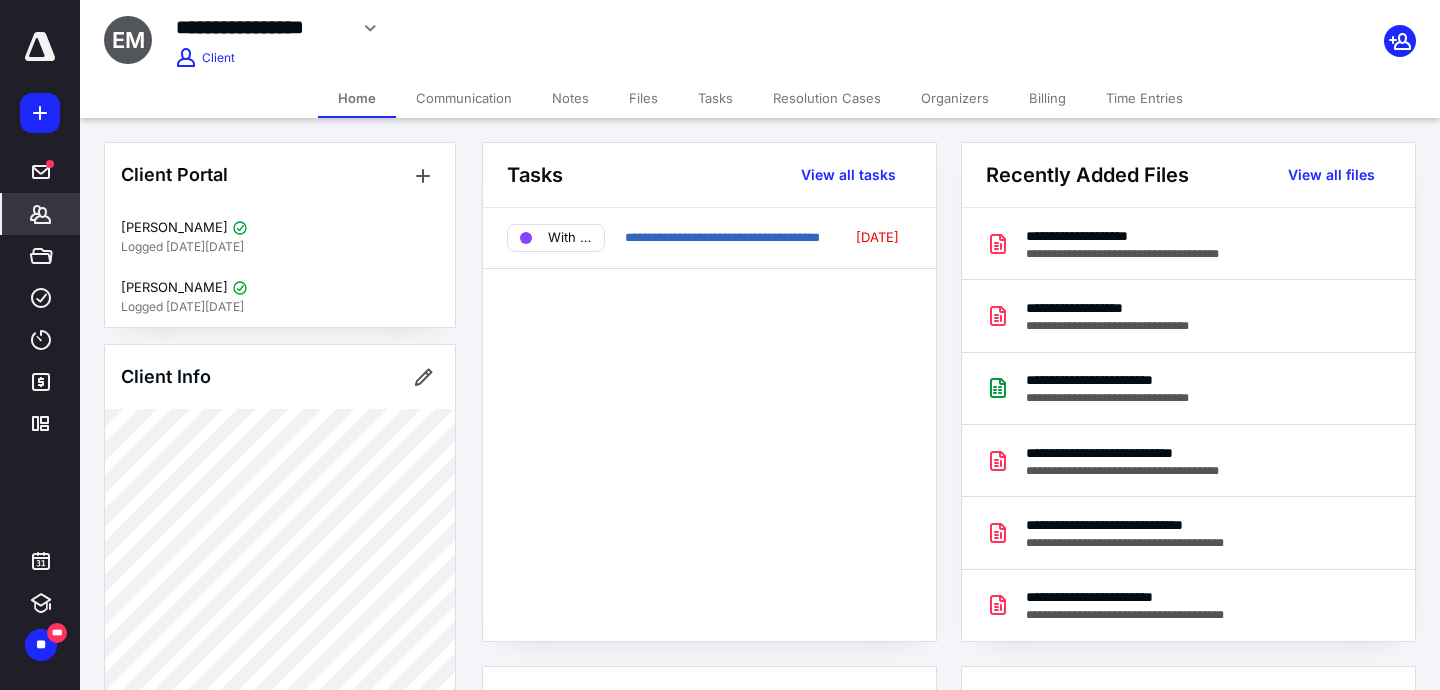 click on "*******" at bounding box center (41, 214) 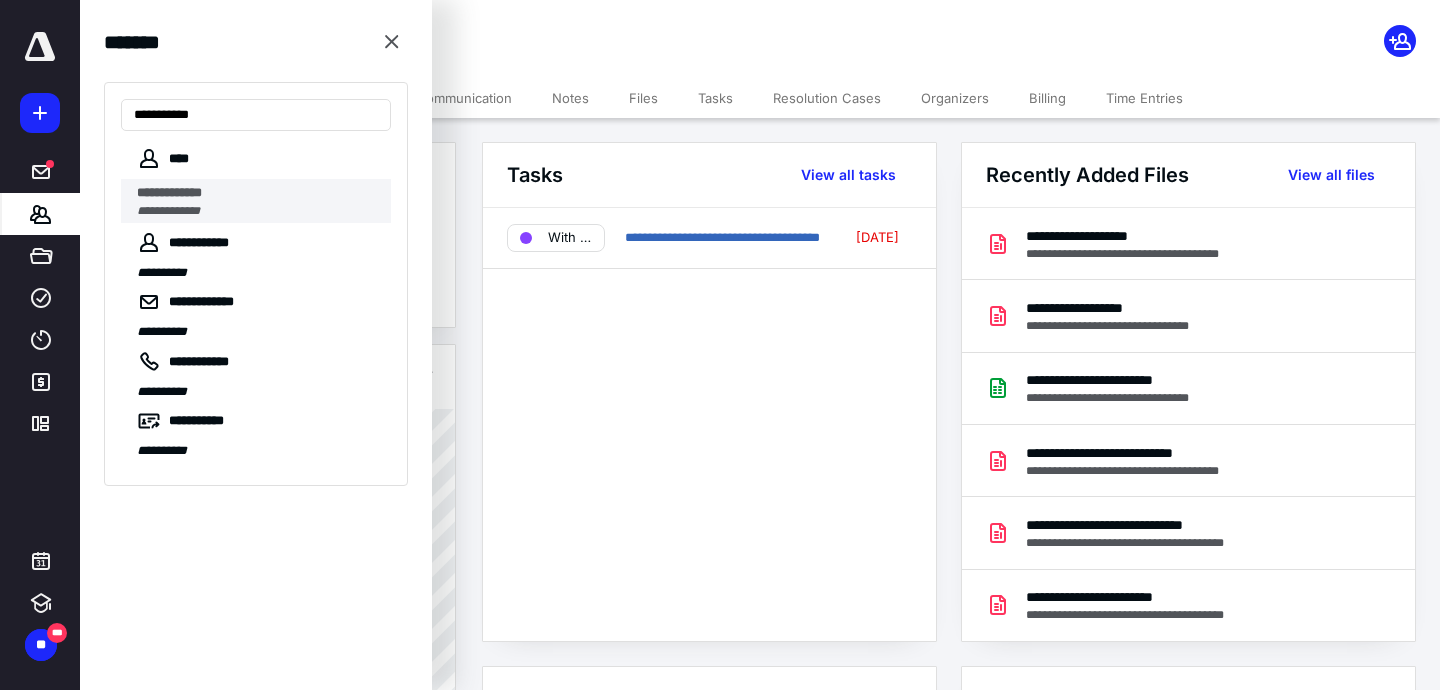 type on "**********" 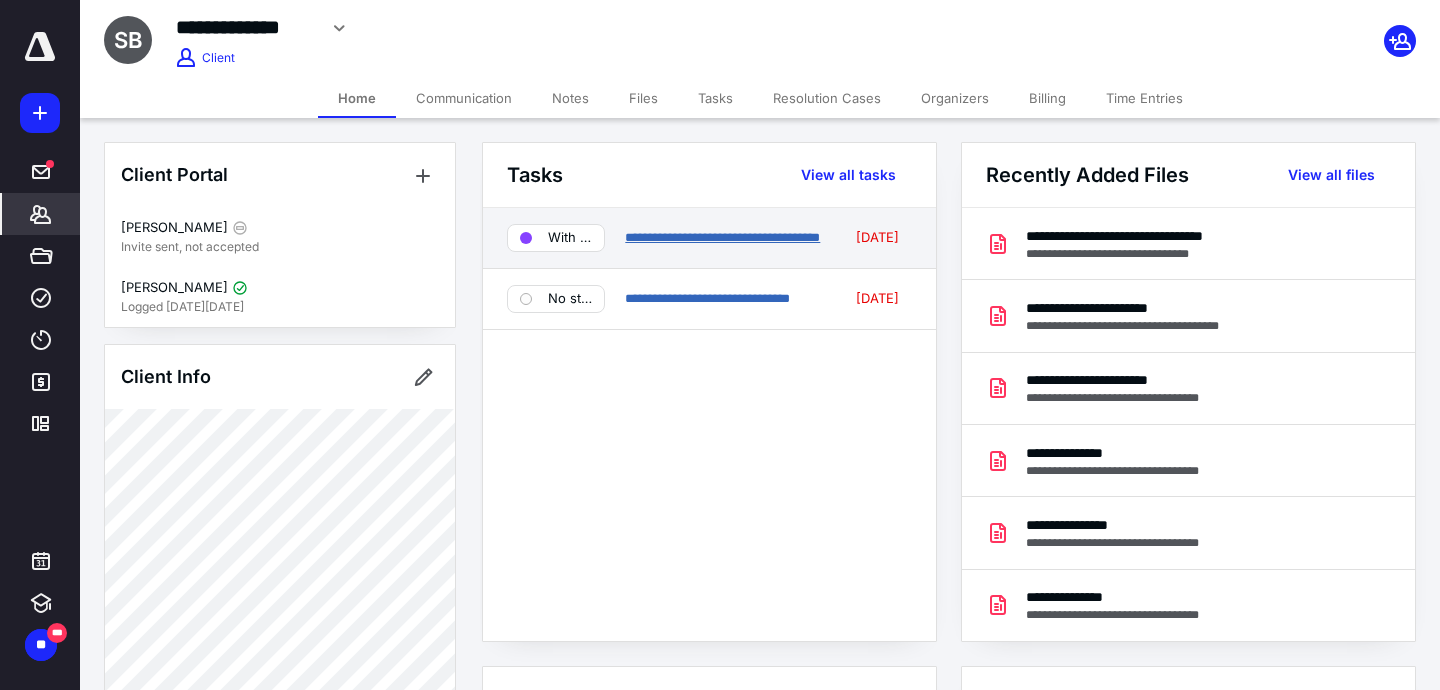 click on "**********" at bounding box center (722, 237) 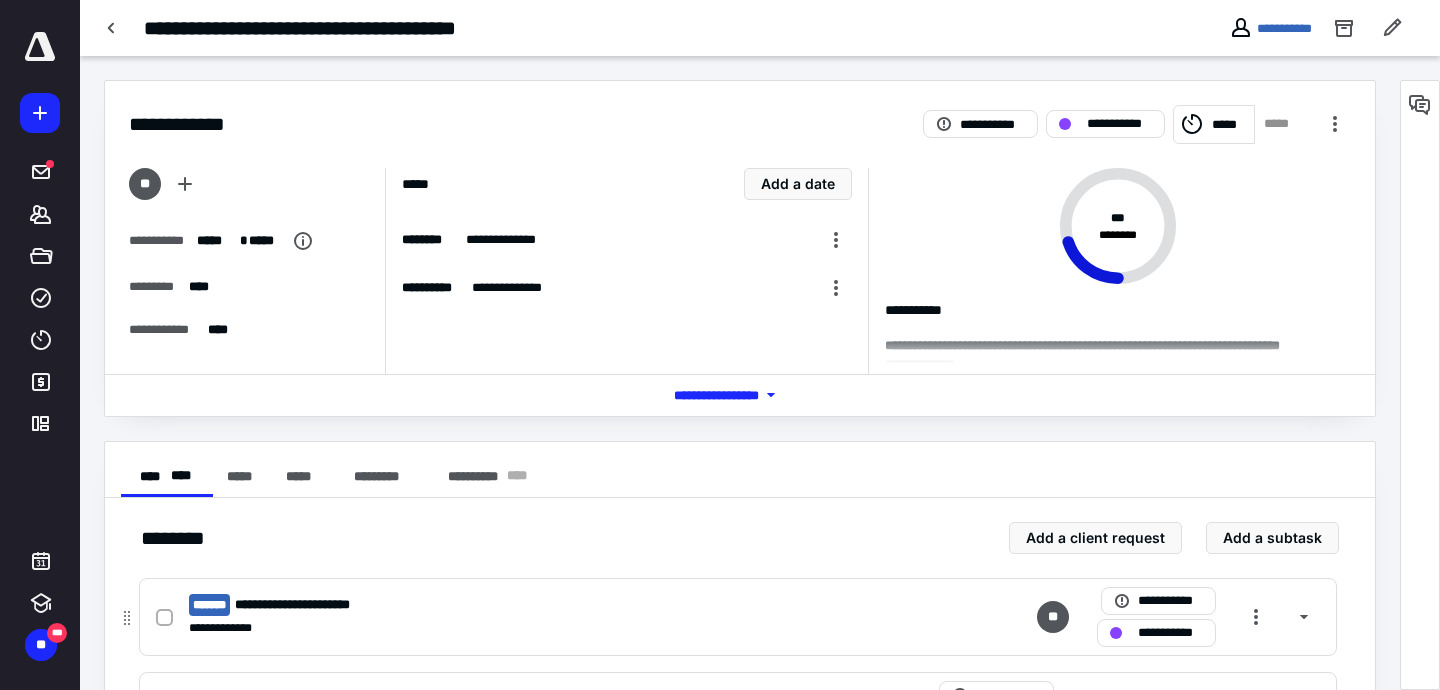 click on "**********" at bounding box center (738, 617) 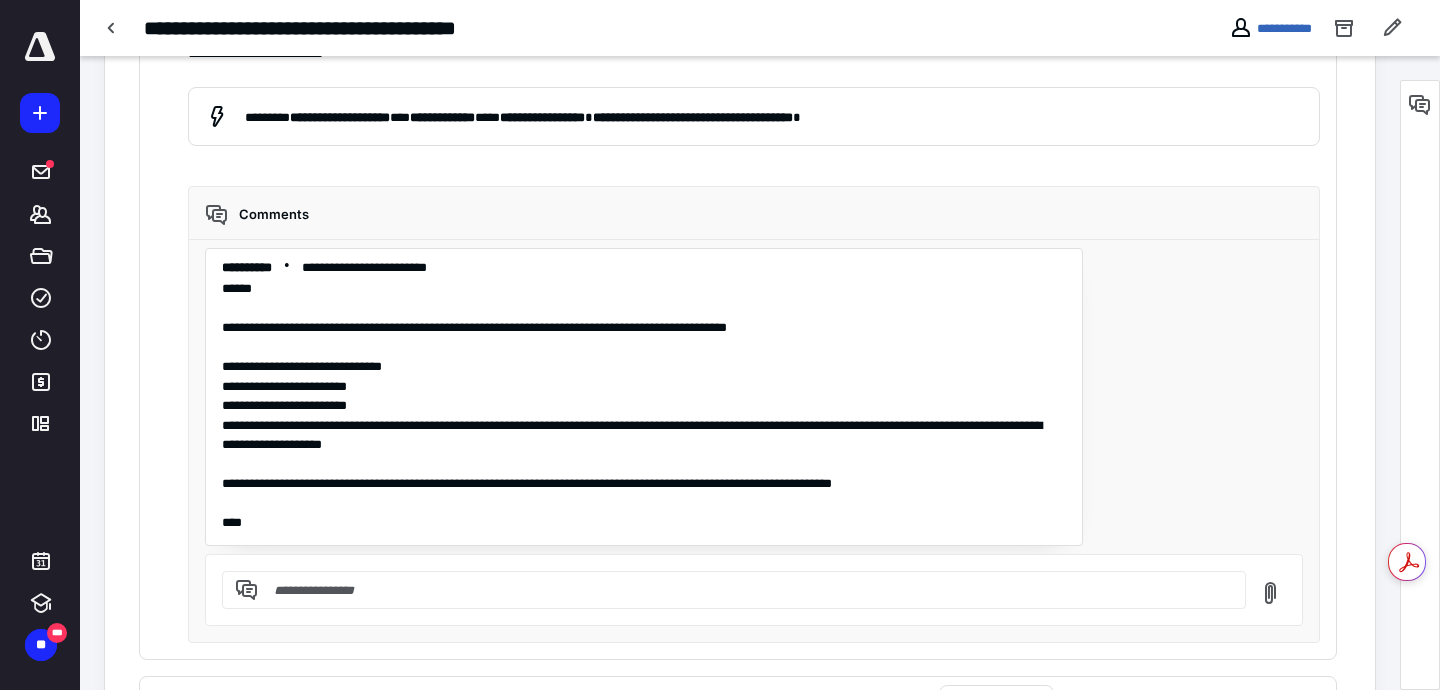 scroll, scrollTop: 1218, scrollLeft: 0, axis: vertical 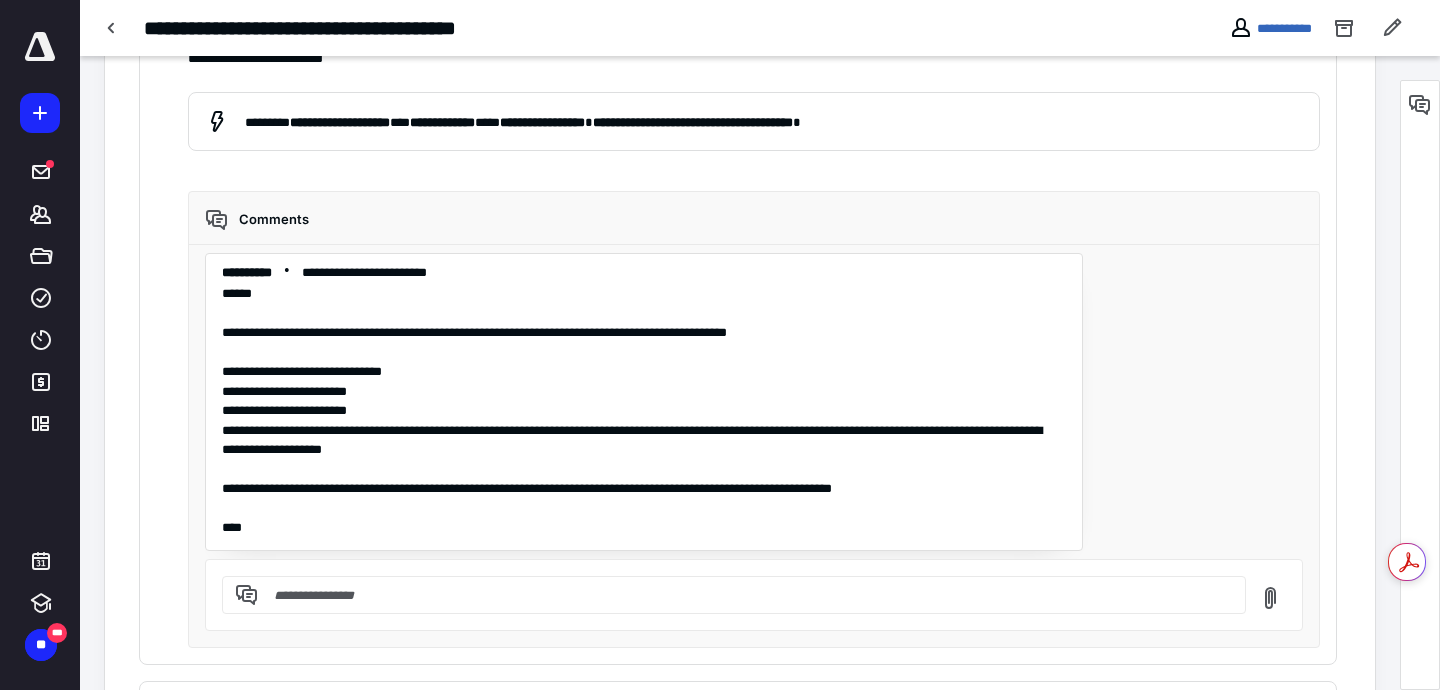 click on "**********" at bounding box center [760, 28] 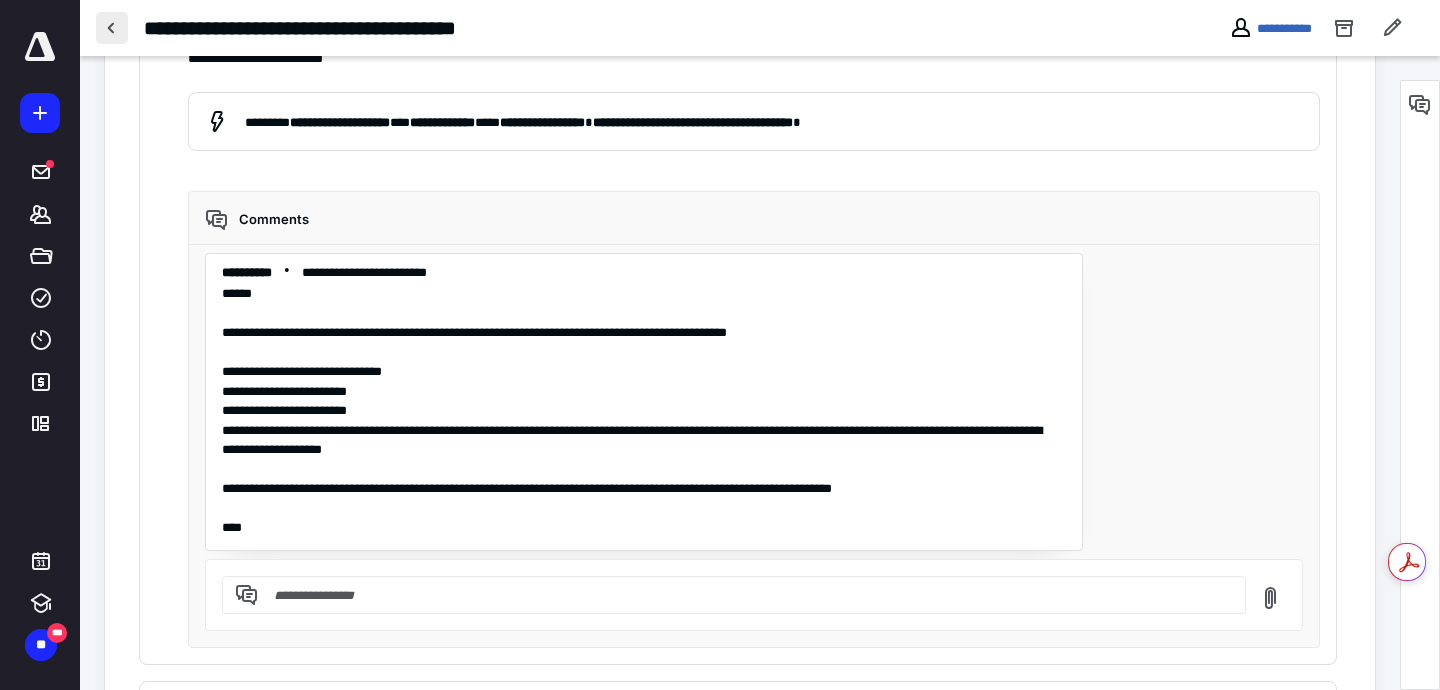 click at bounding box center [112, 28] 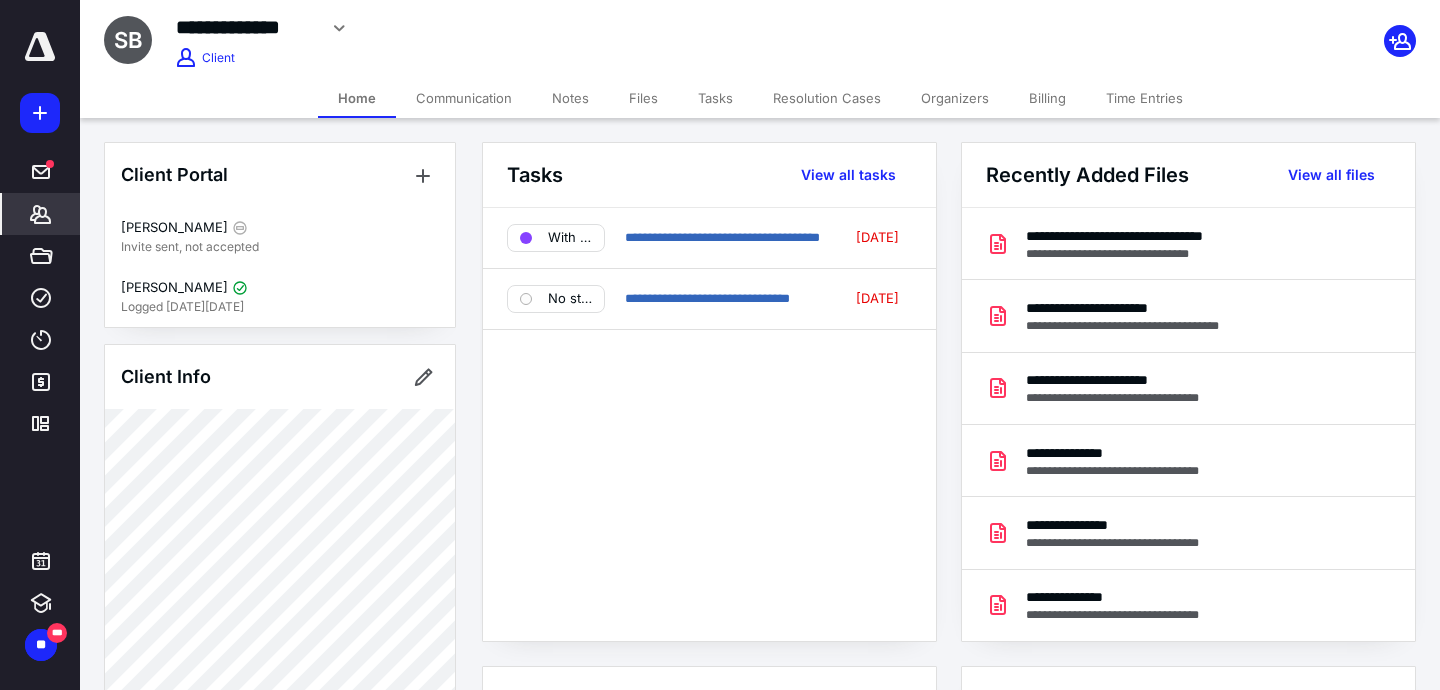 click on "*******" at bounding box center [41, 214] 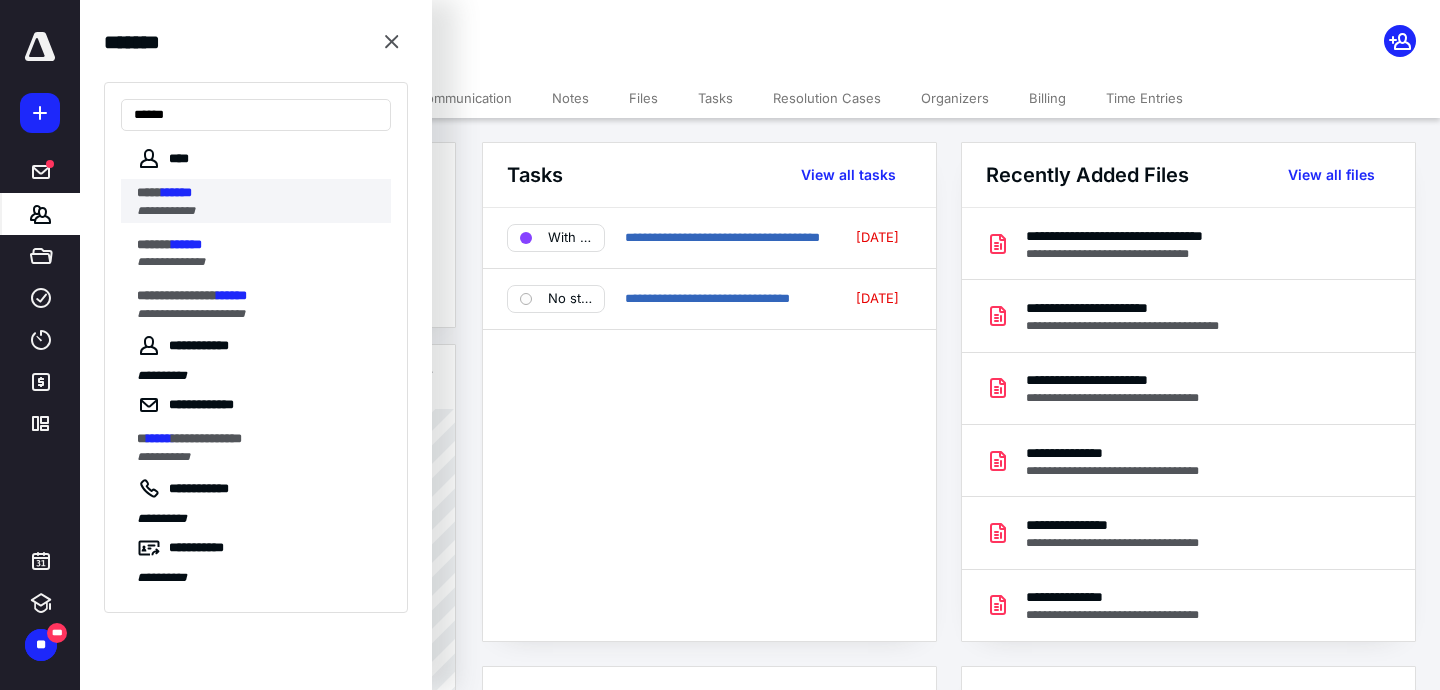 type on "******" 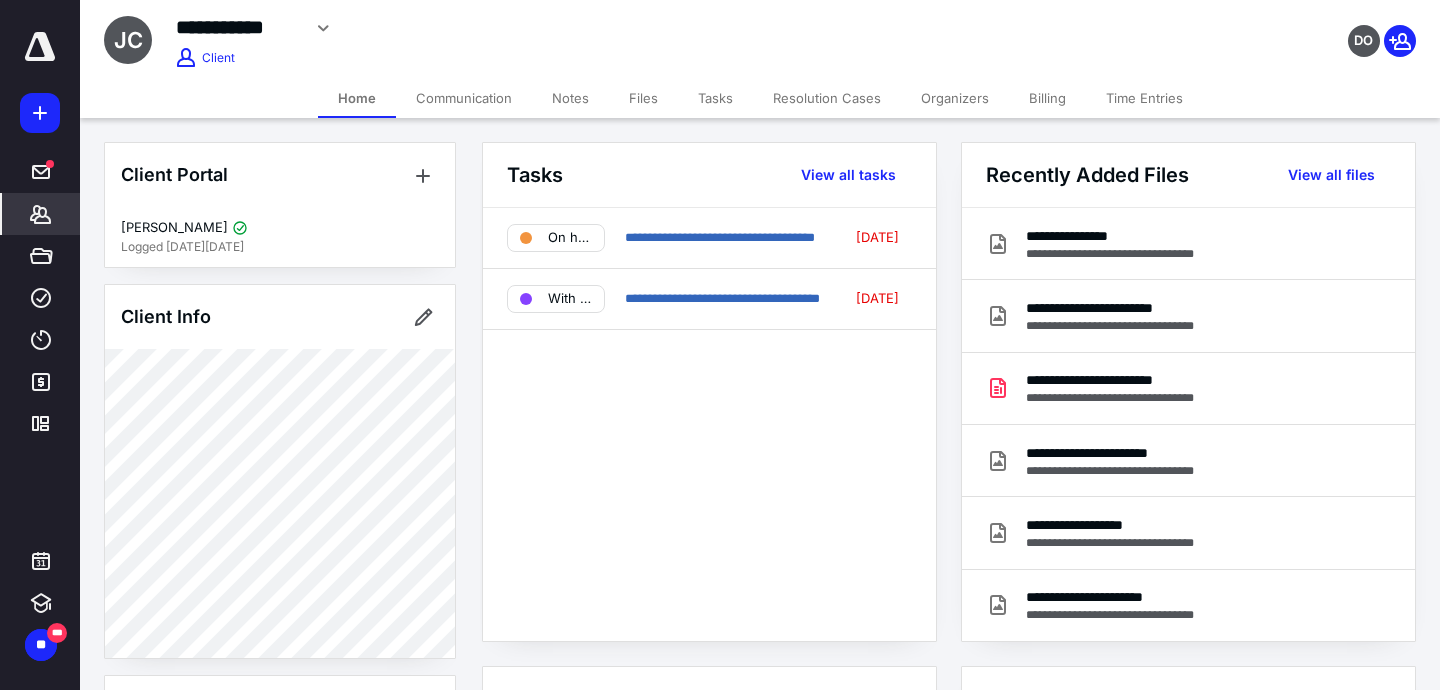 click on "*******" at bounding box center (41, 214) 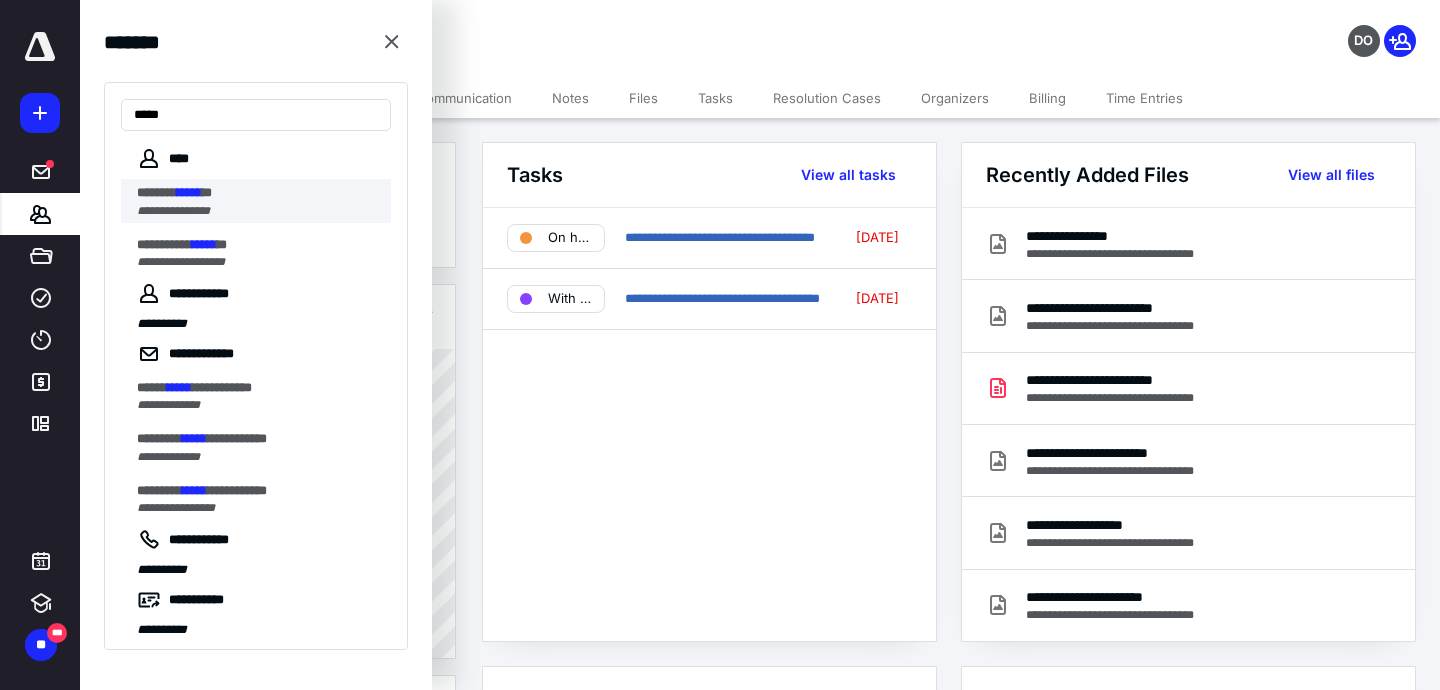 type on "*****" 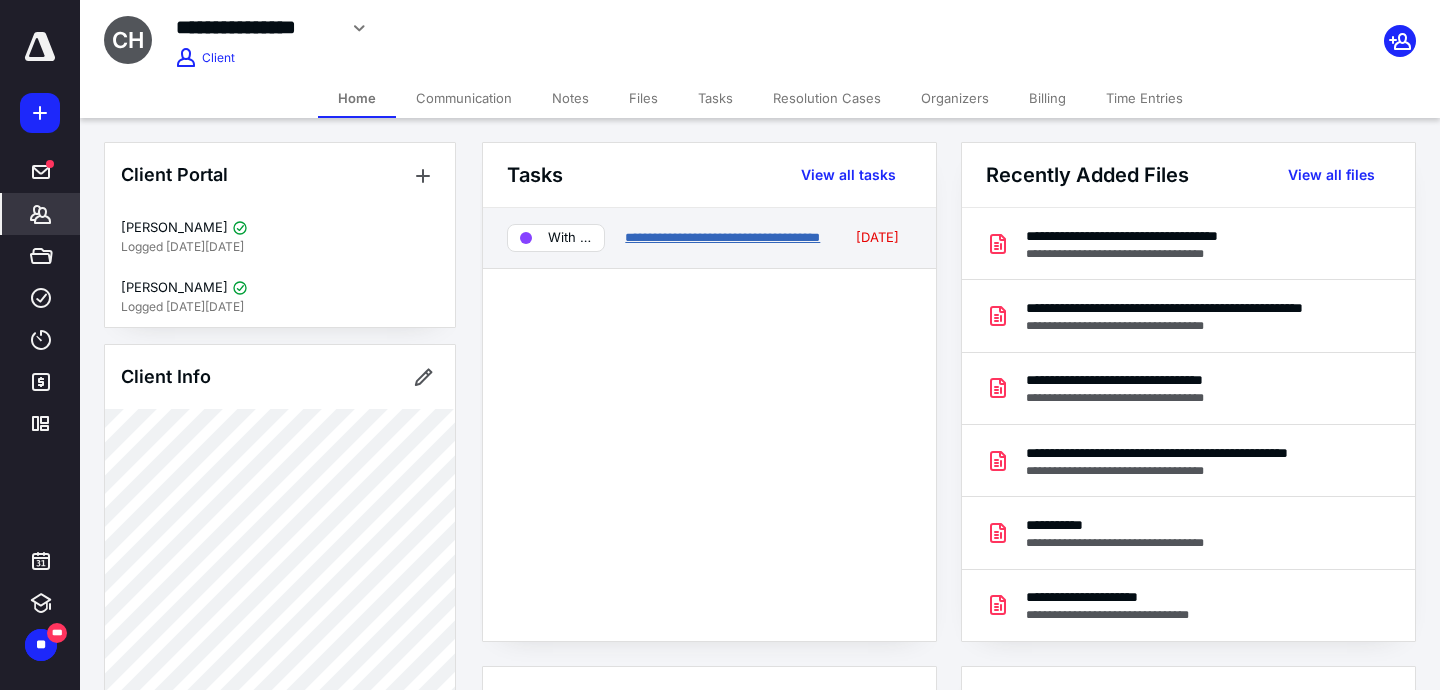 click on "**********" at bounding box center (722, 237) 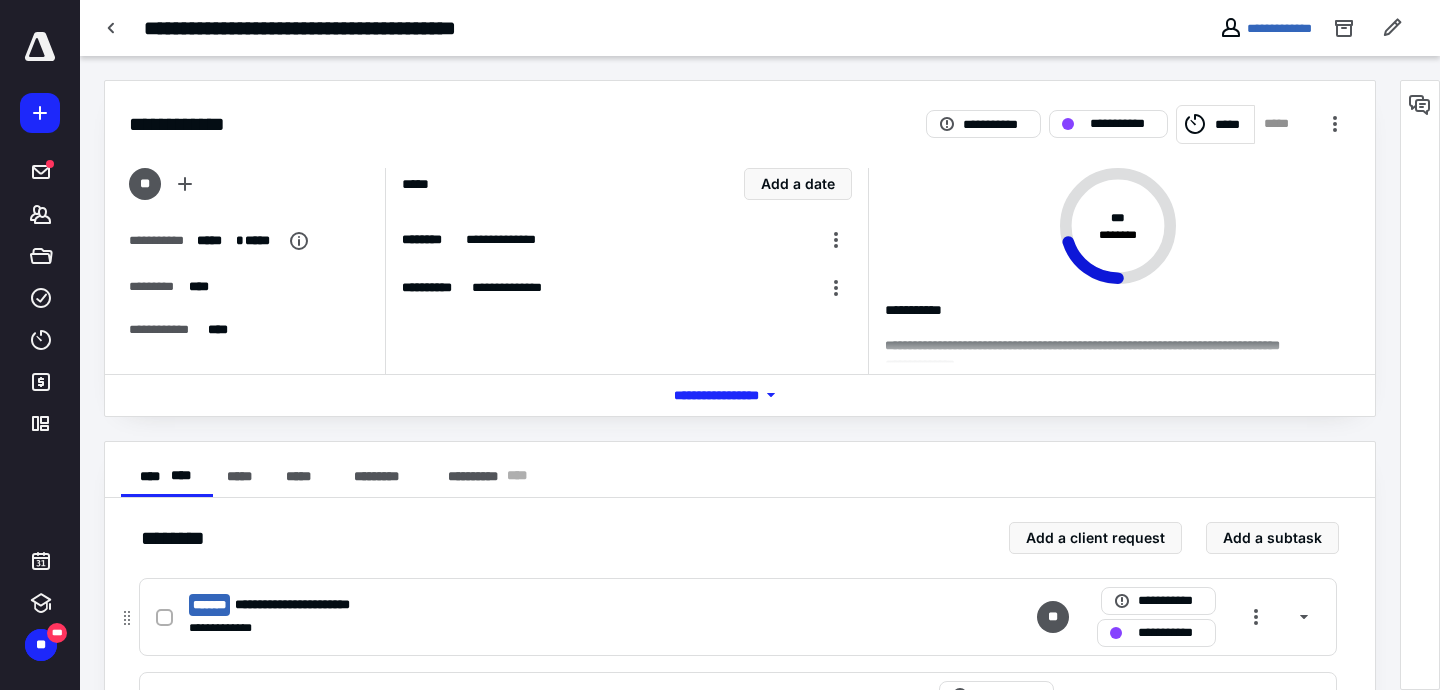 click on "**********" at bounding box center (475, 605) 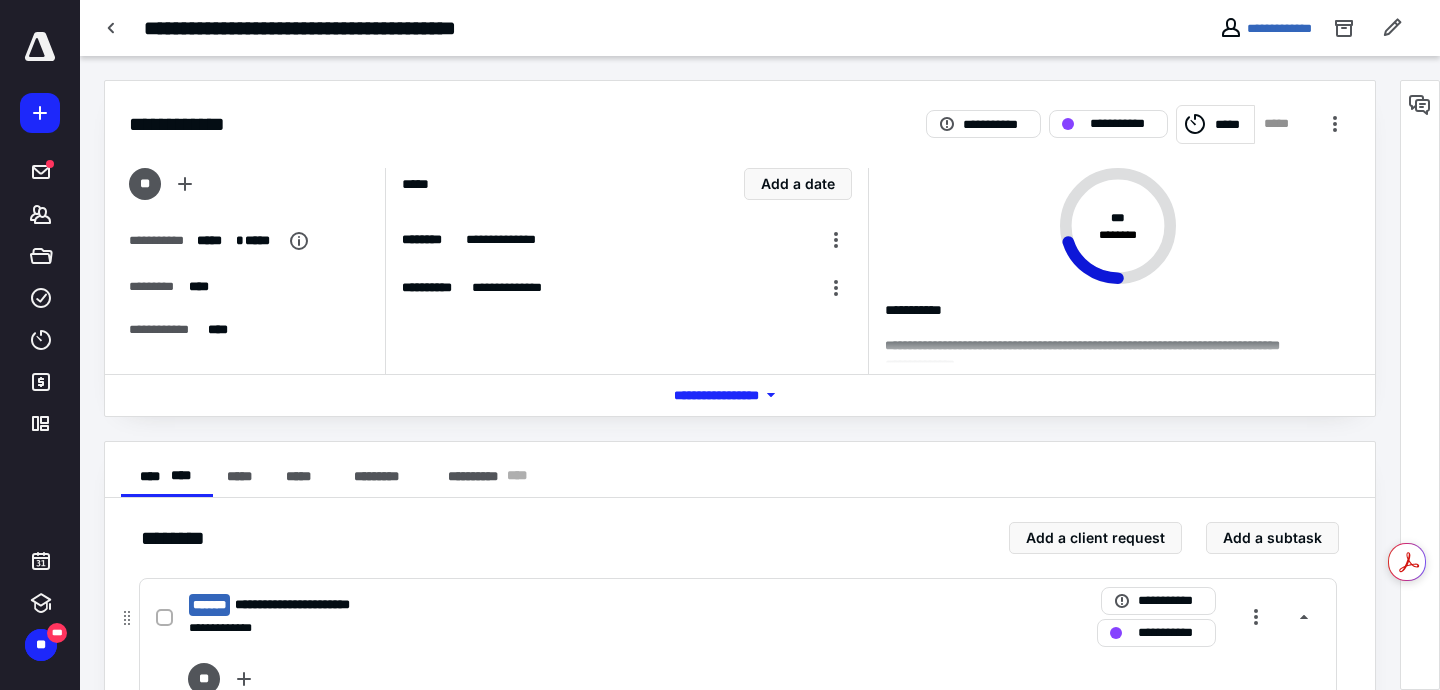 scroll, scrollTop: 359, scrollLeft: 0, axis: vertical 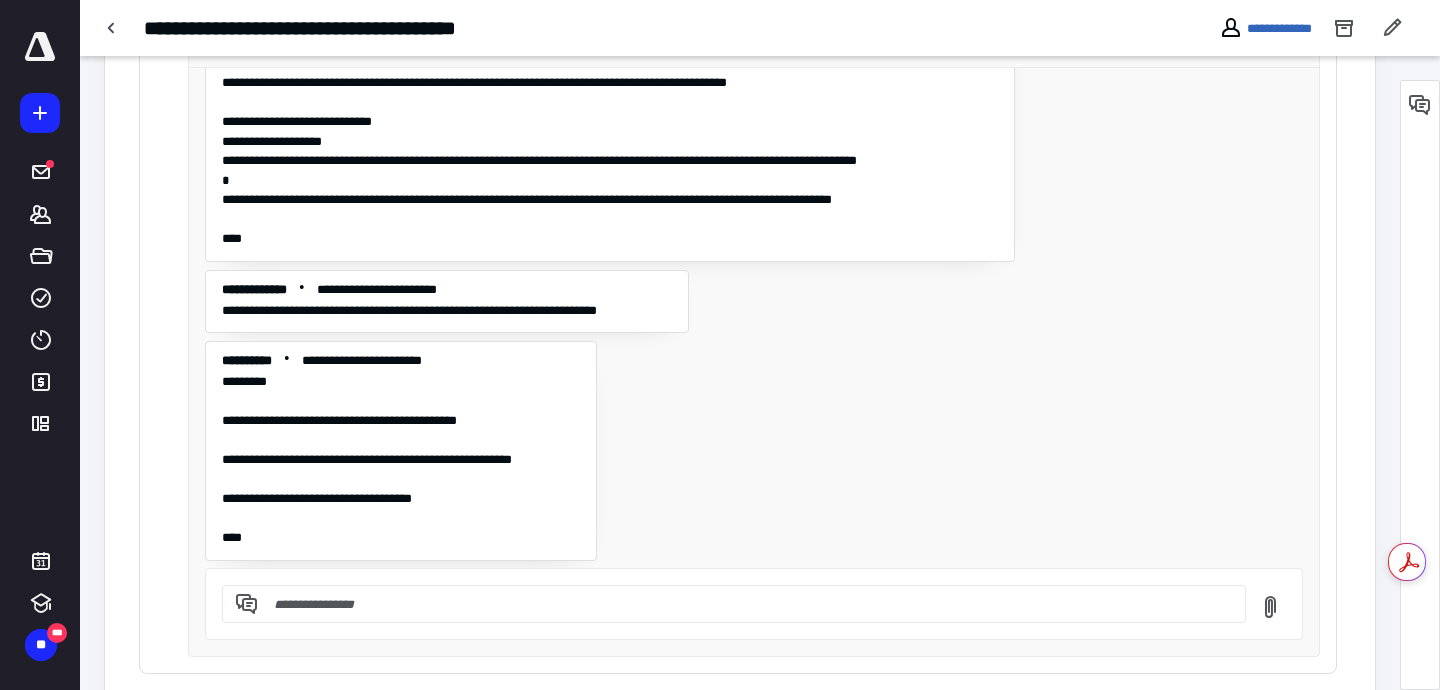 click on "**********" at bounding box center [760, 28] 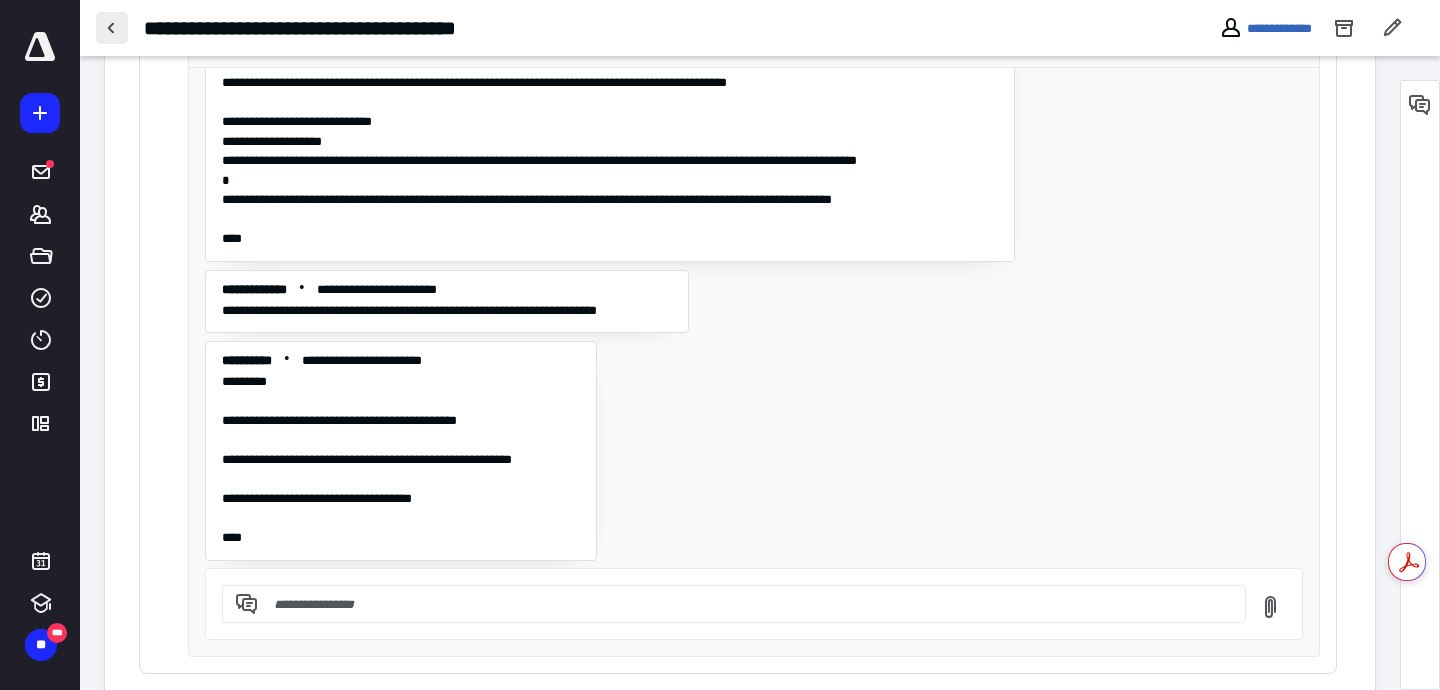 click at bounding box center (112, 28) 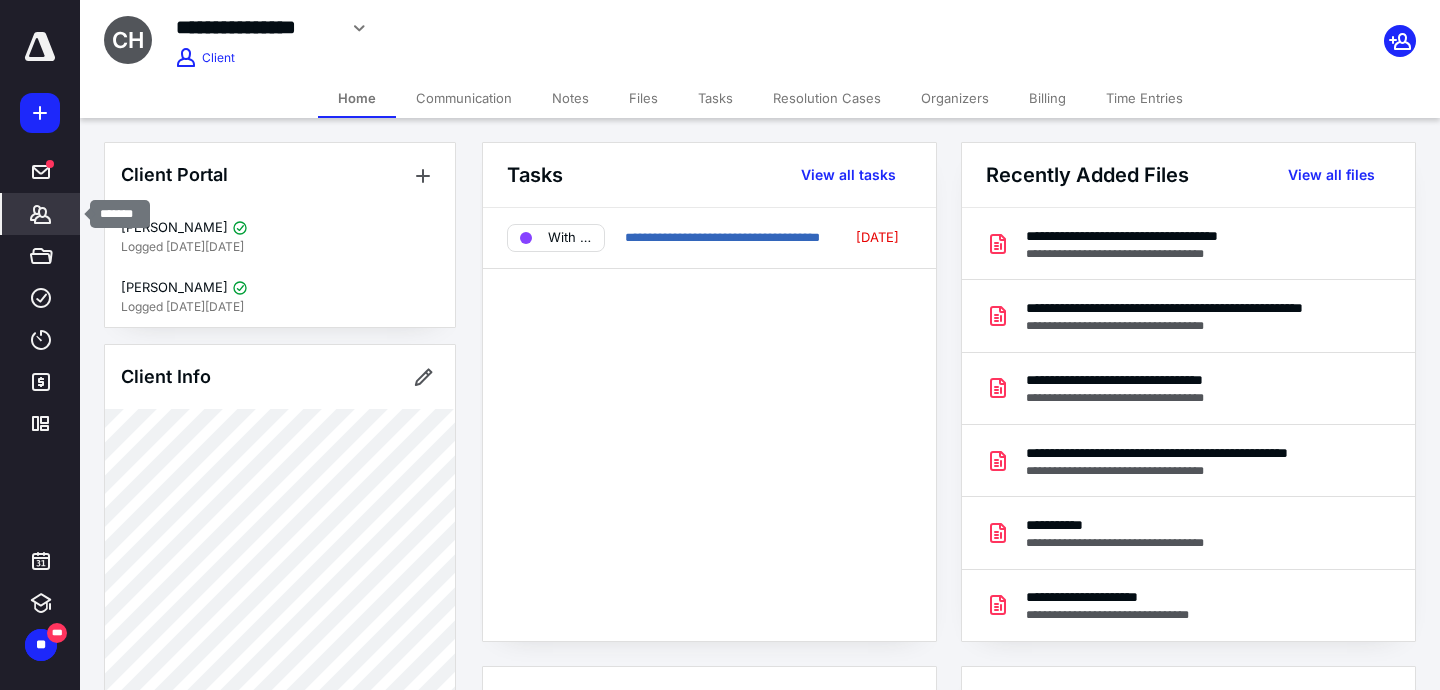 click on "*******" at bounding box center (41, 214) 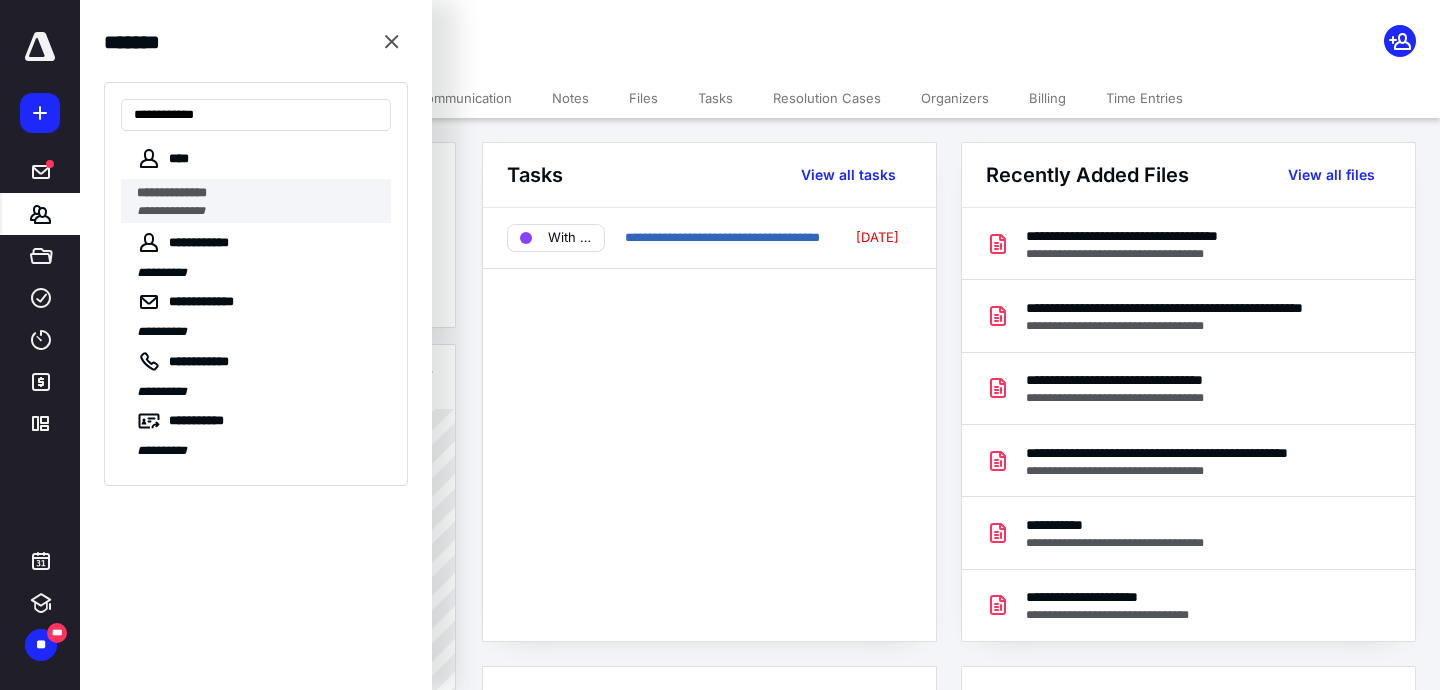 type on "**********" 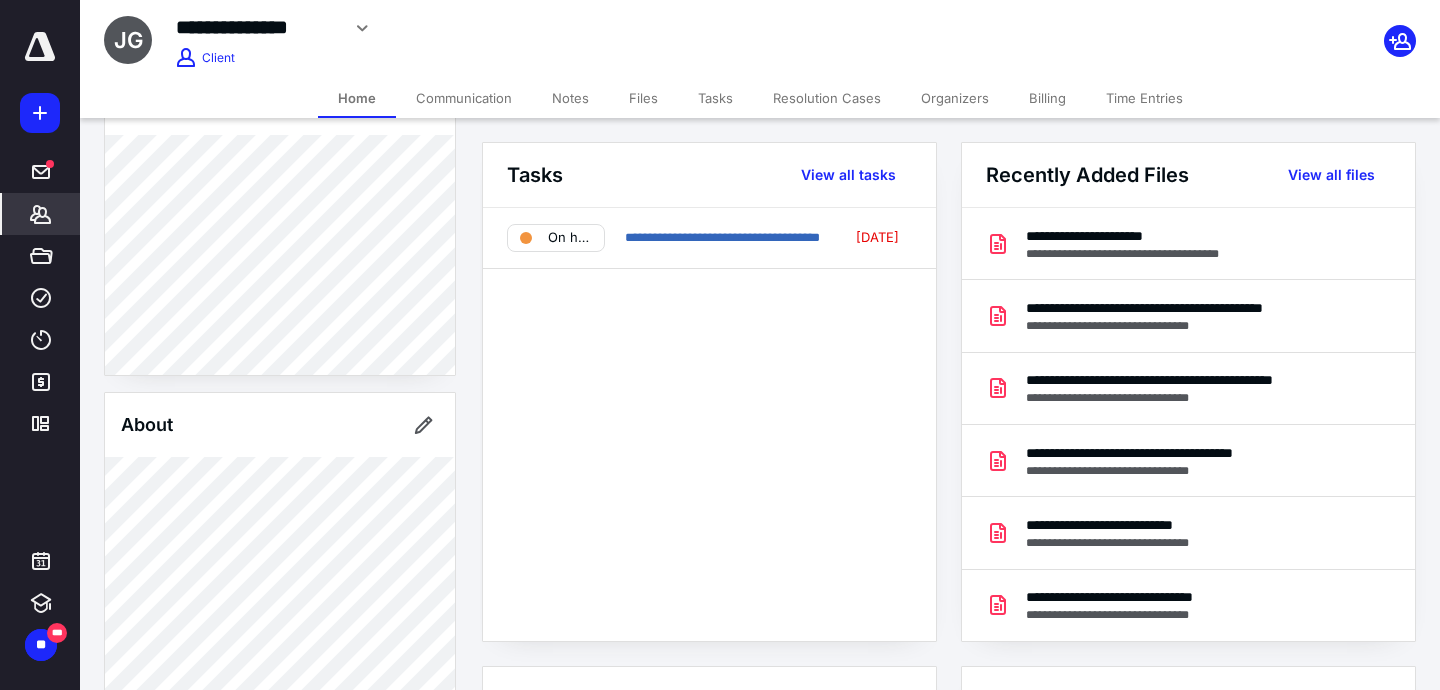 scroll, scrollTop: 0, scrollLeft: 0, axis: both 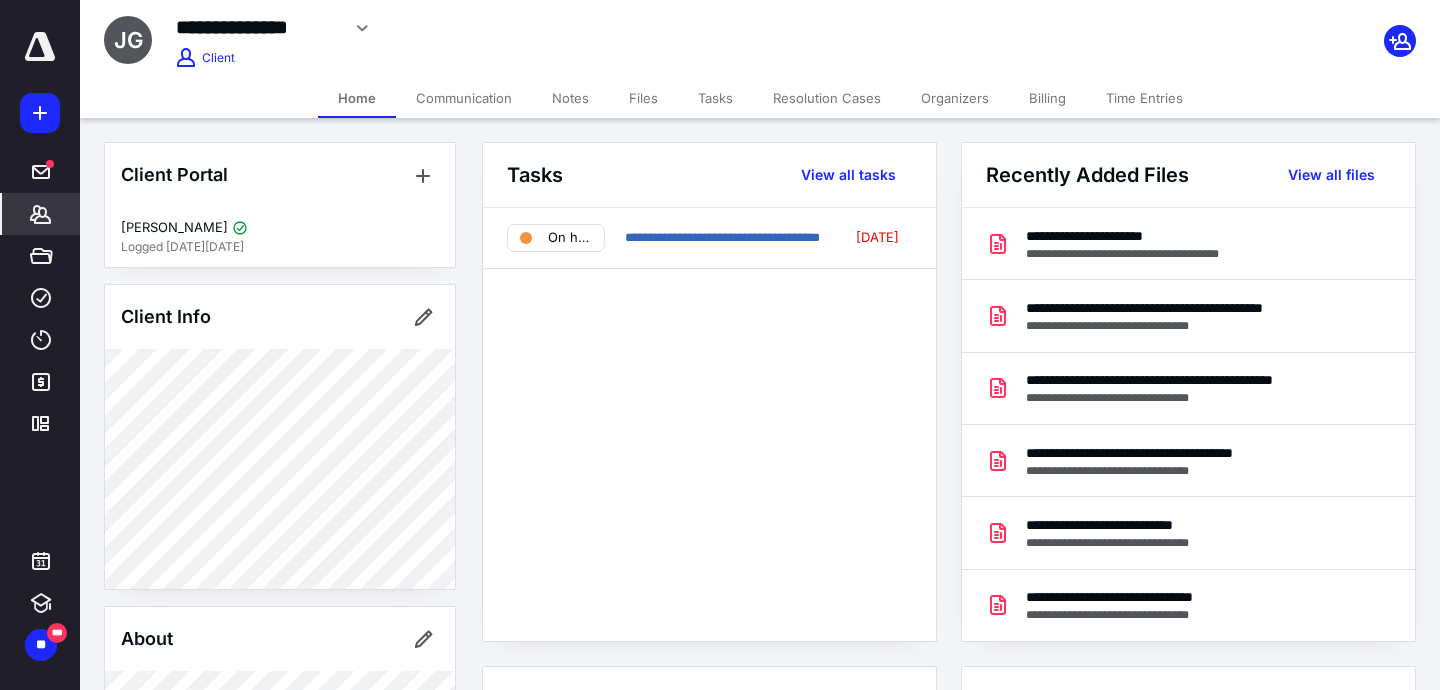 click on "*******" at bounding box center (41, 214) 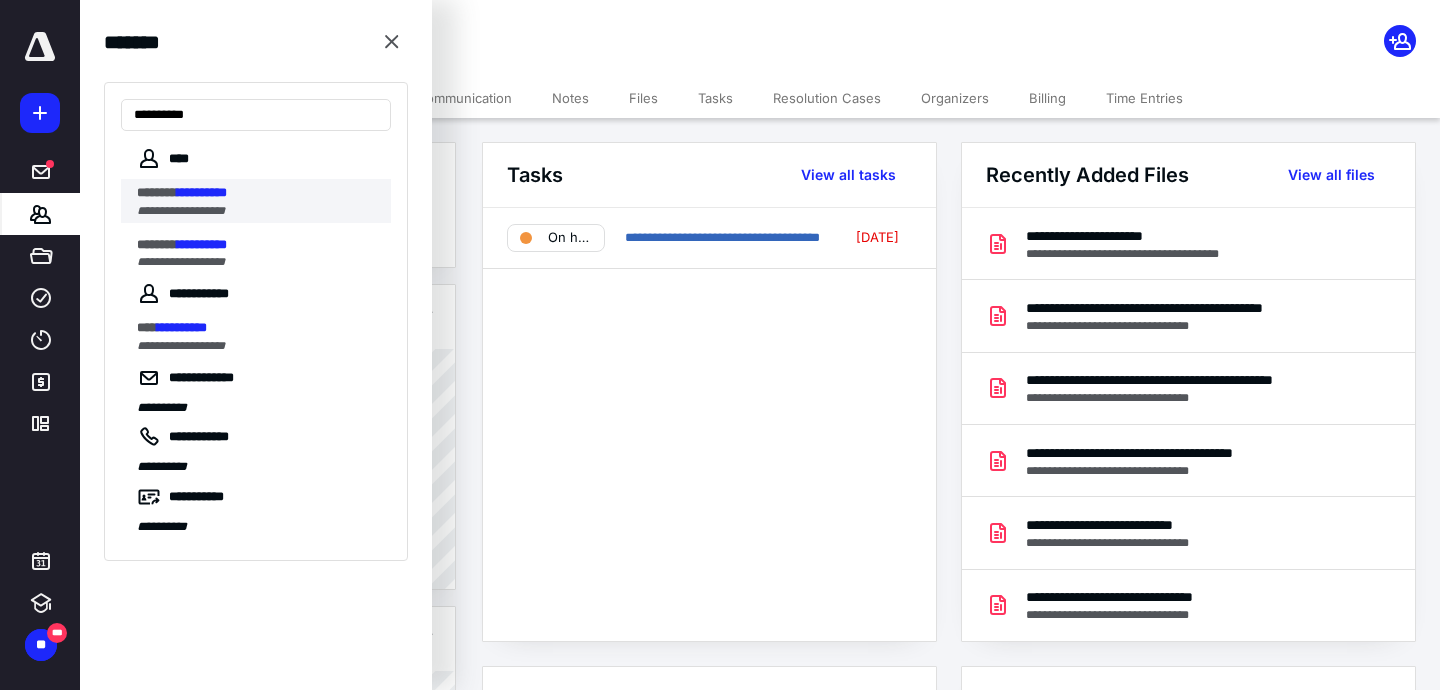 type on "**********" 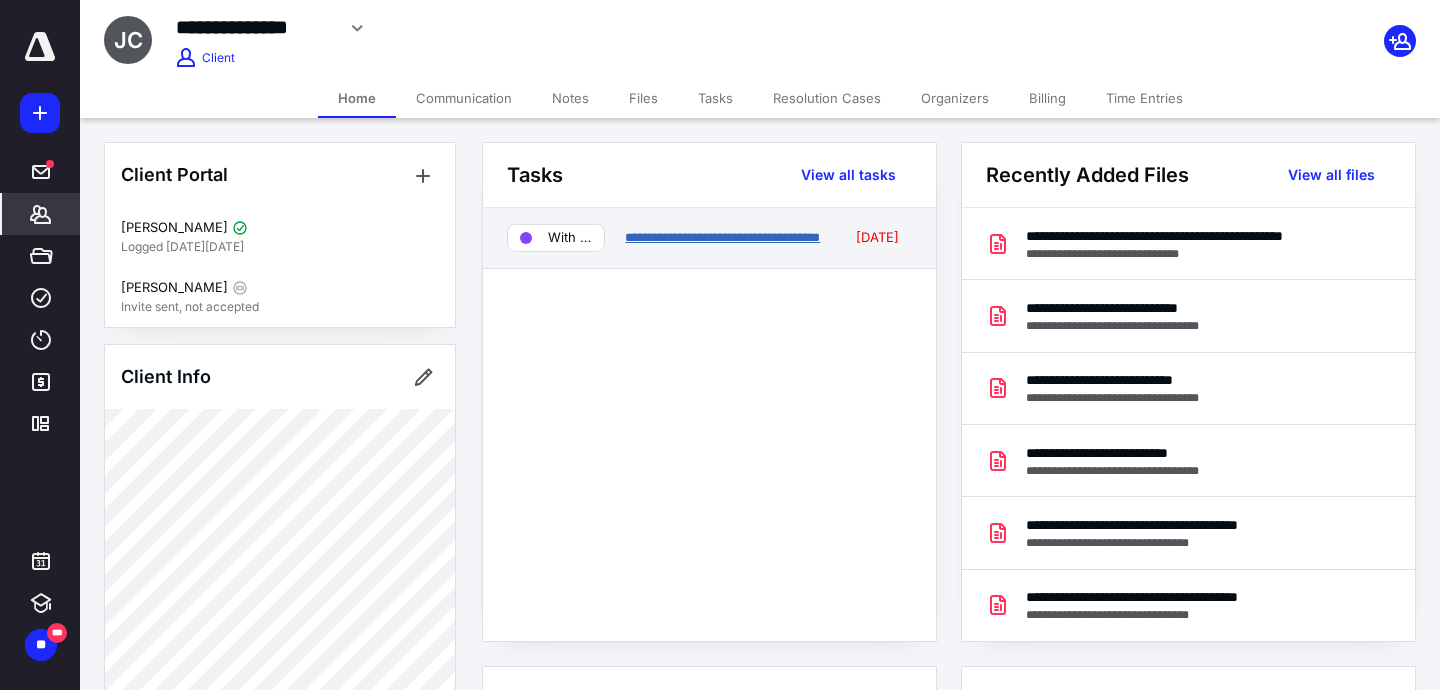 click on "**********" at bounding box center [722, 237] 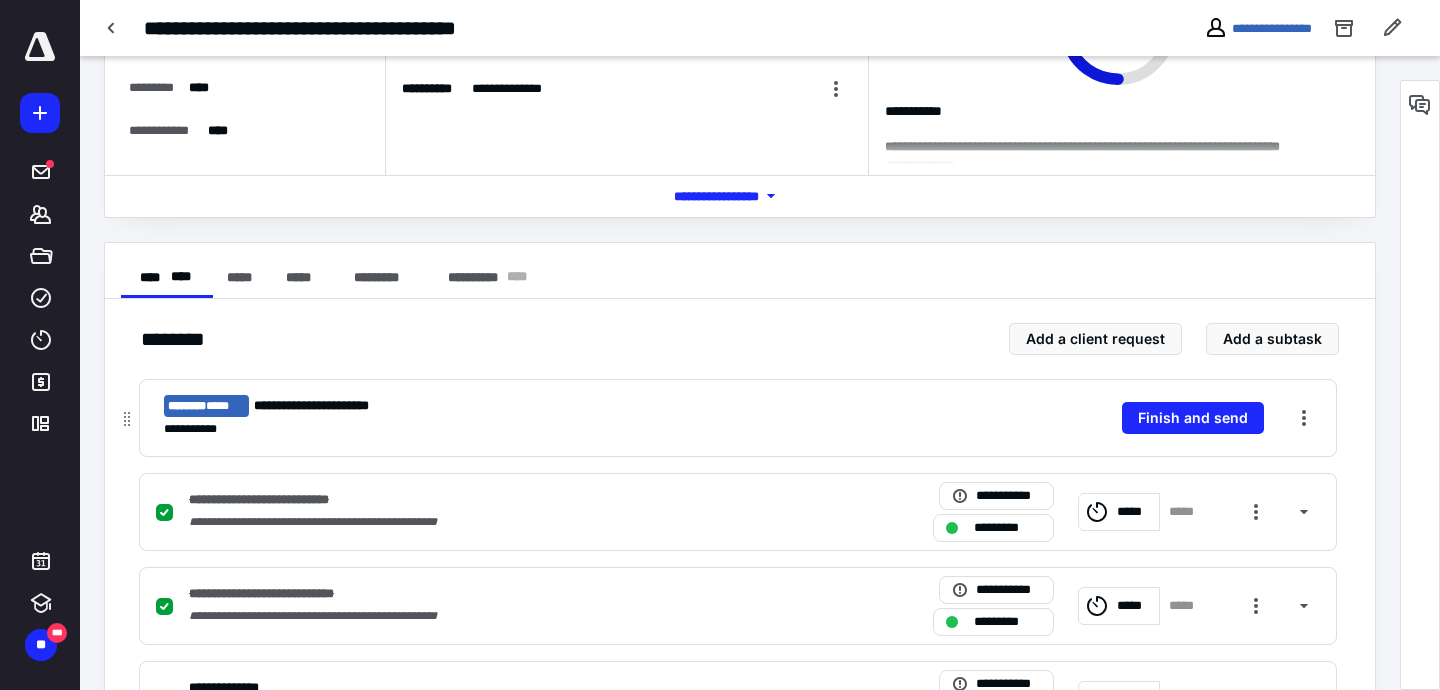 click on "**********" at bounding box center [463, 429] 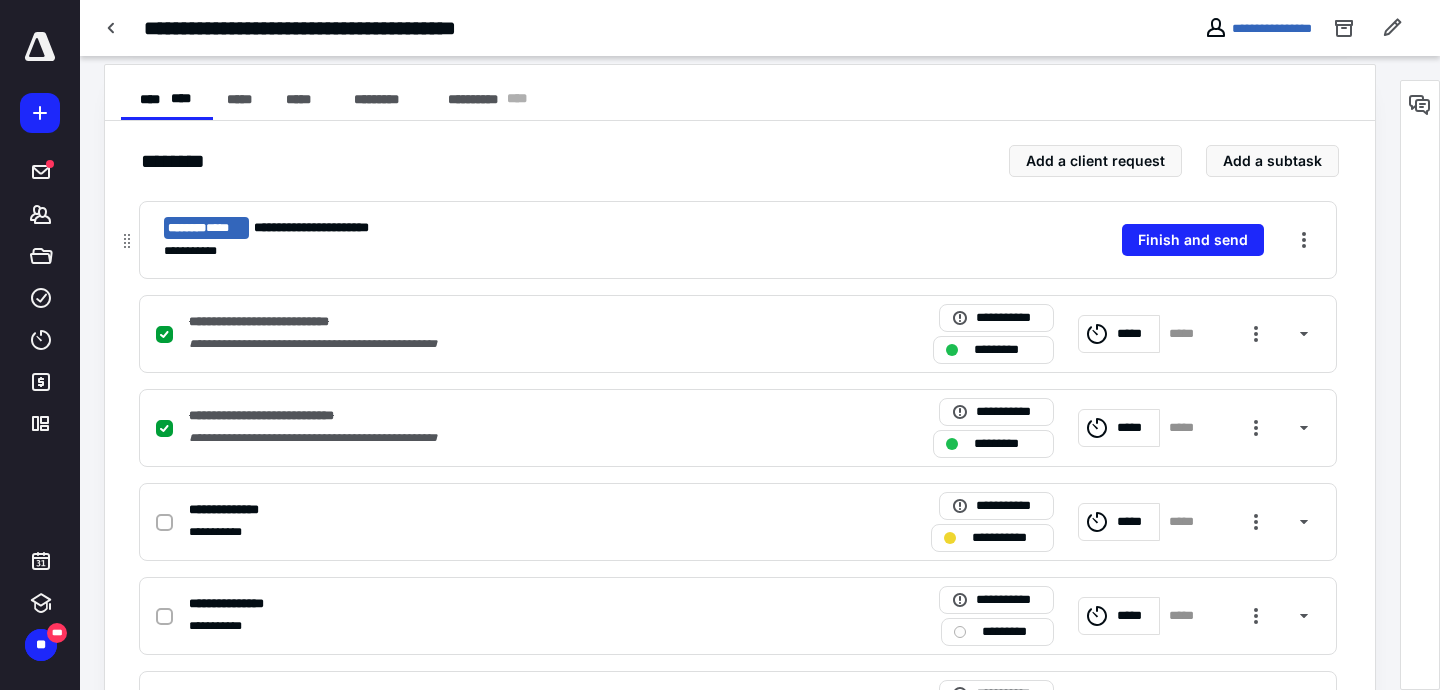 scroll, scrollTop: 0, scrollLeft: 0, axis: both 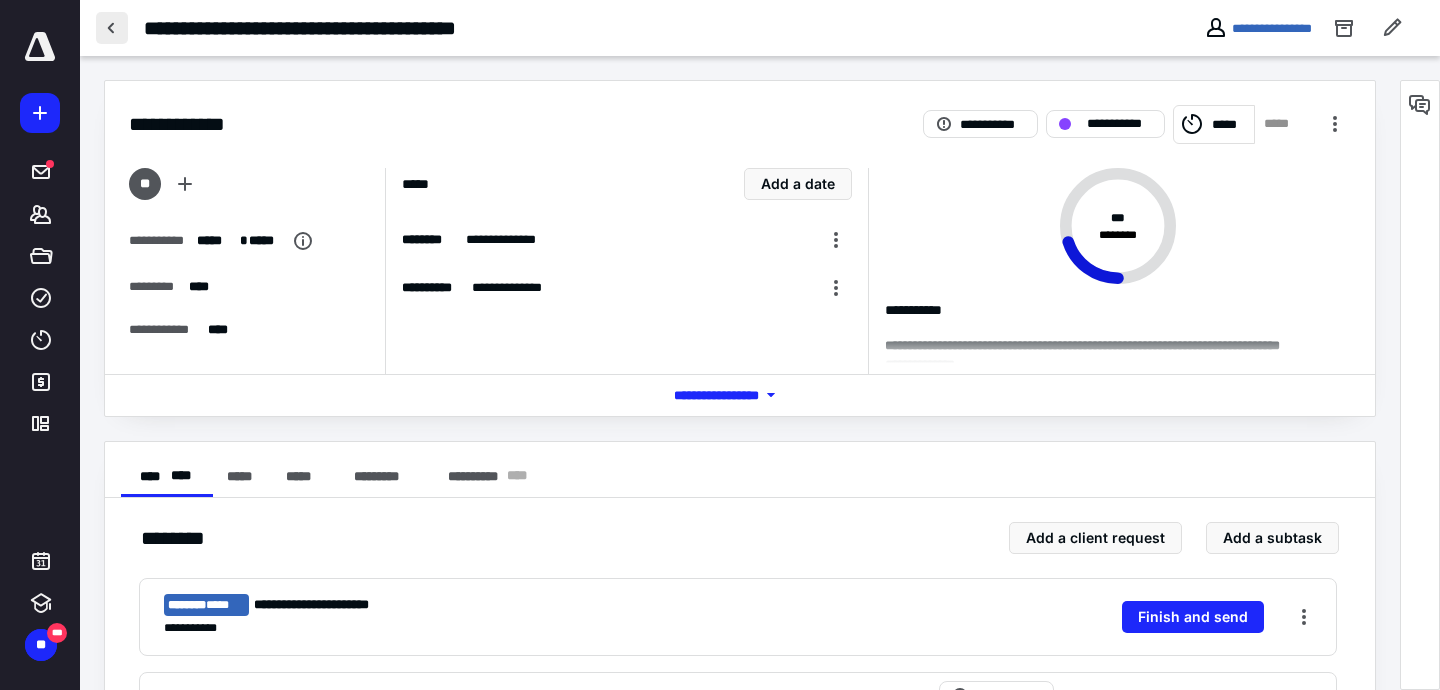 click at bounding box center (112, 28) 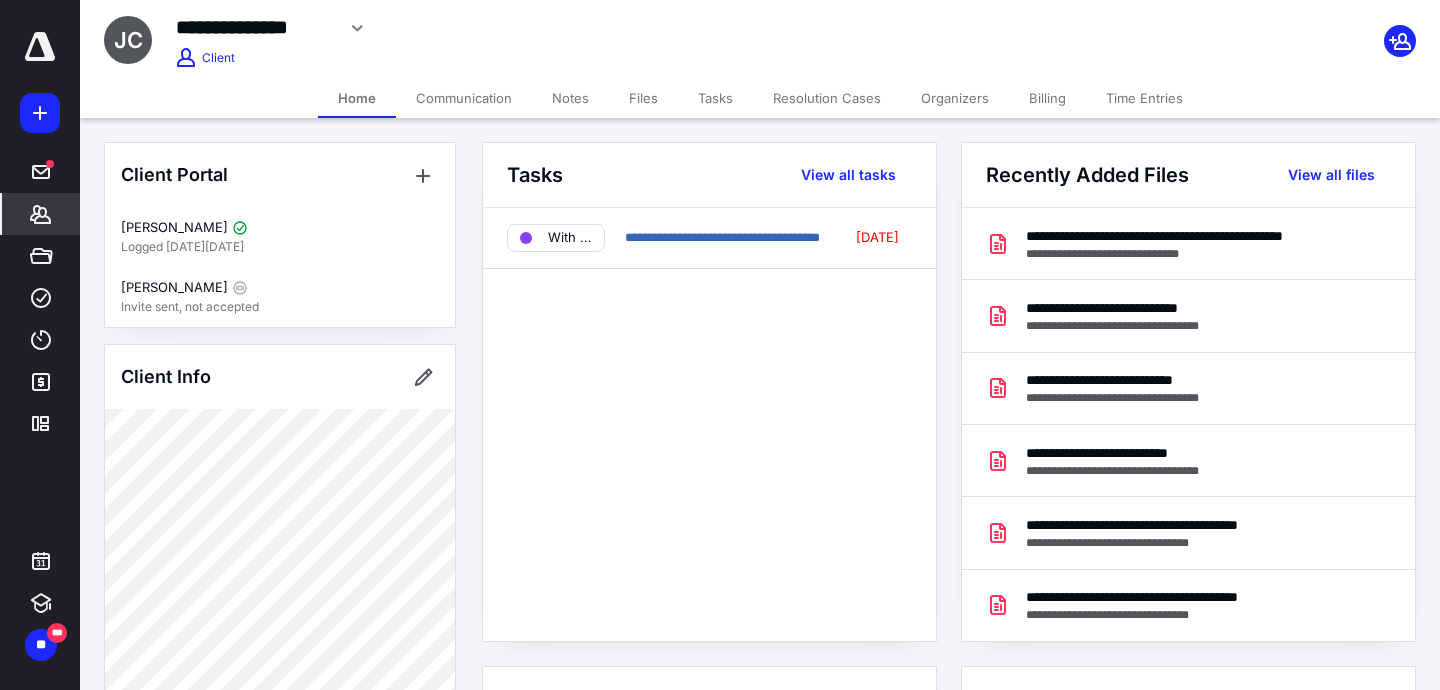 click on "**********" at bounding box center [709, 424] 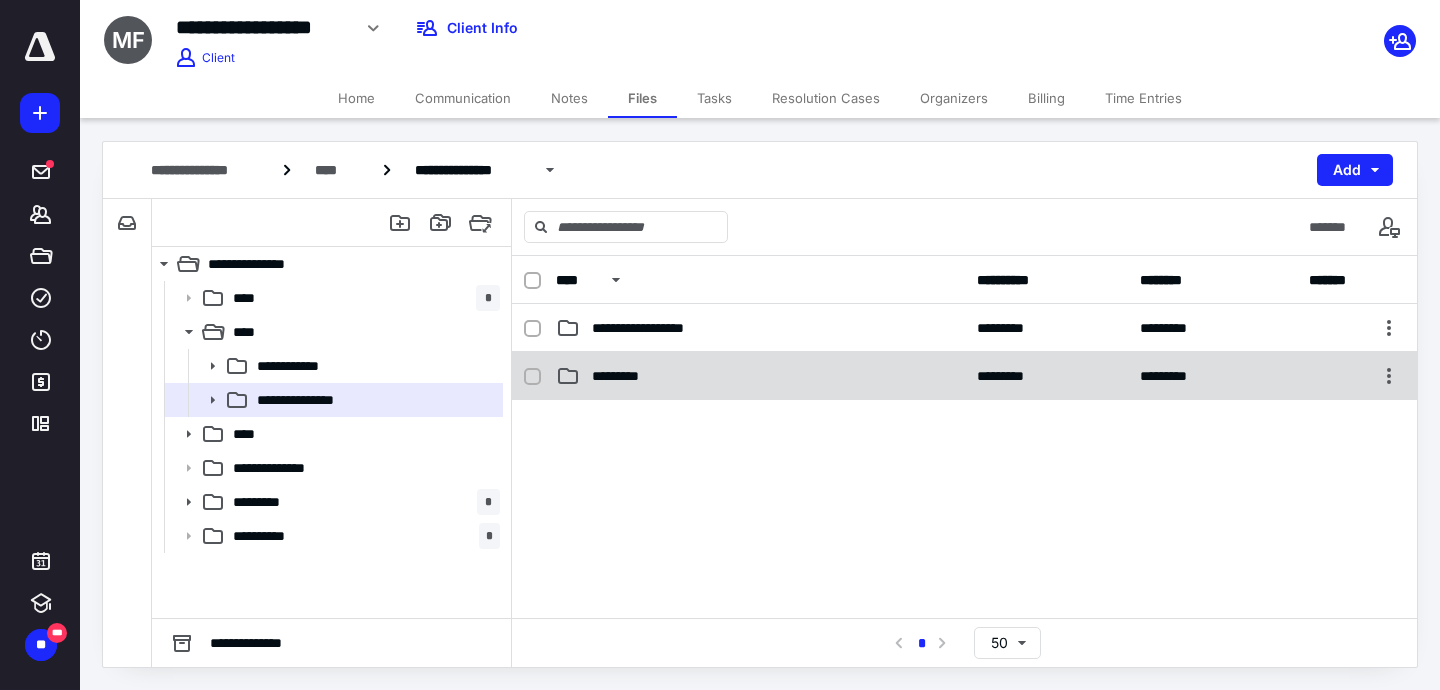 scroll, scrollTop: 0, scrollLeft: 0, axis: both 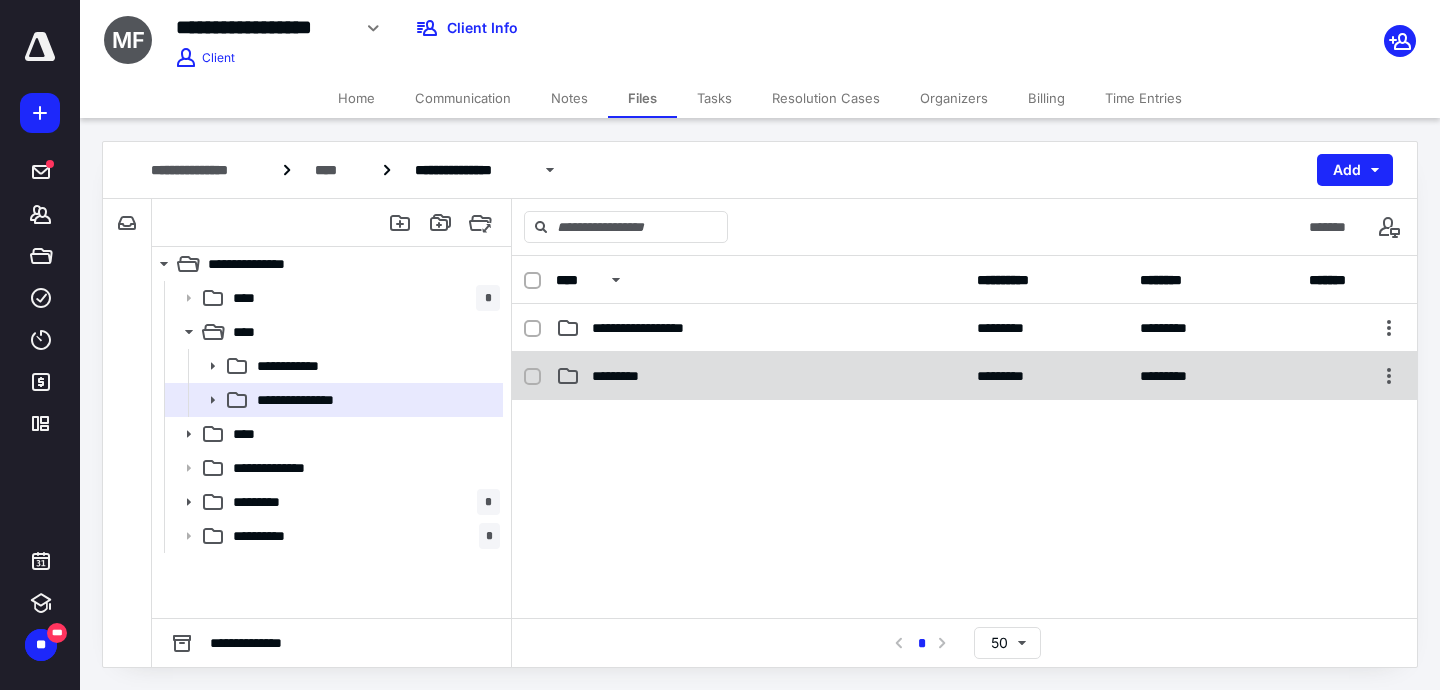 click on "*********" at bounding box center (760, 376) 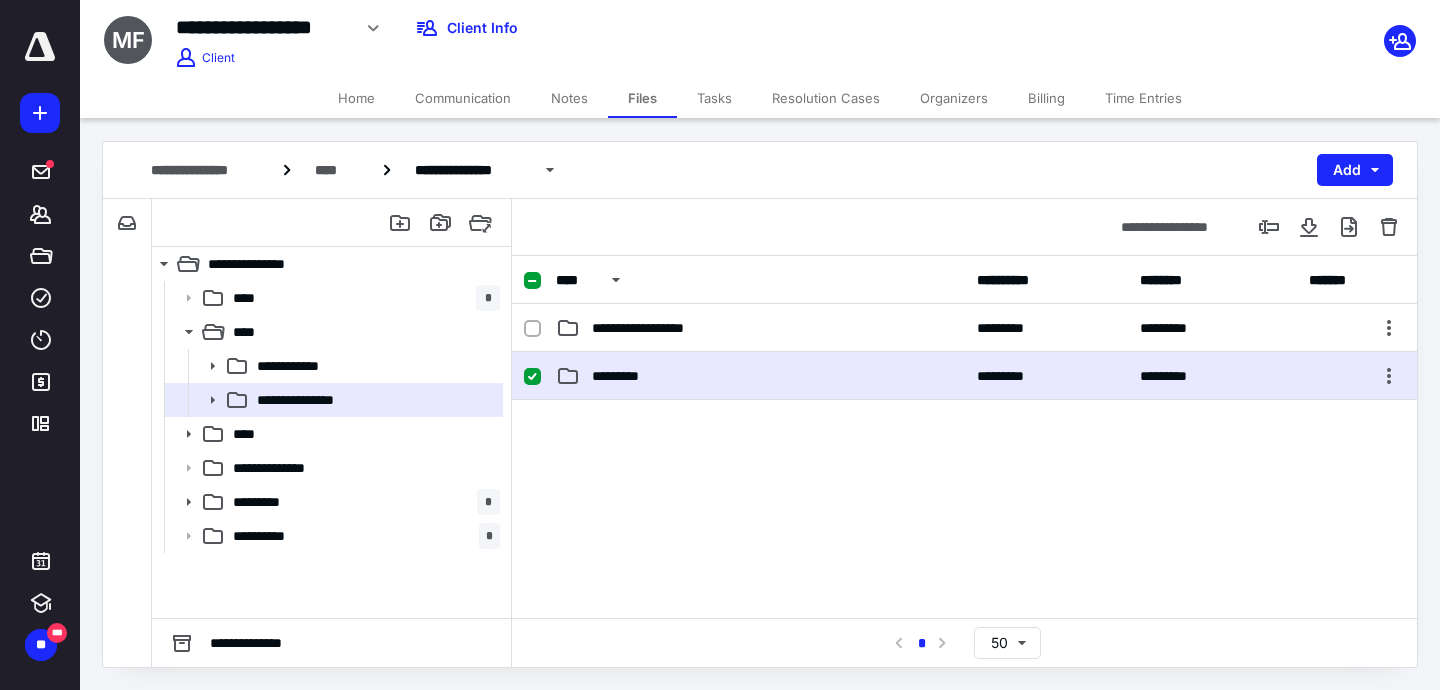 click on "*********" at bounding box center (760, 376) 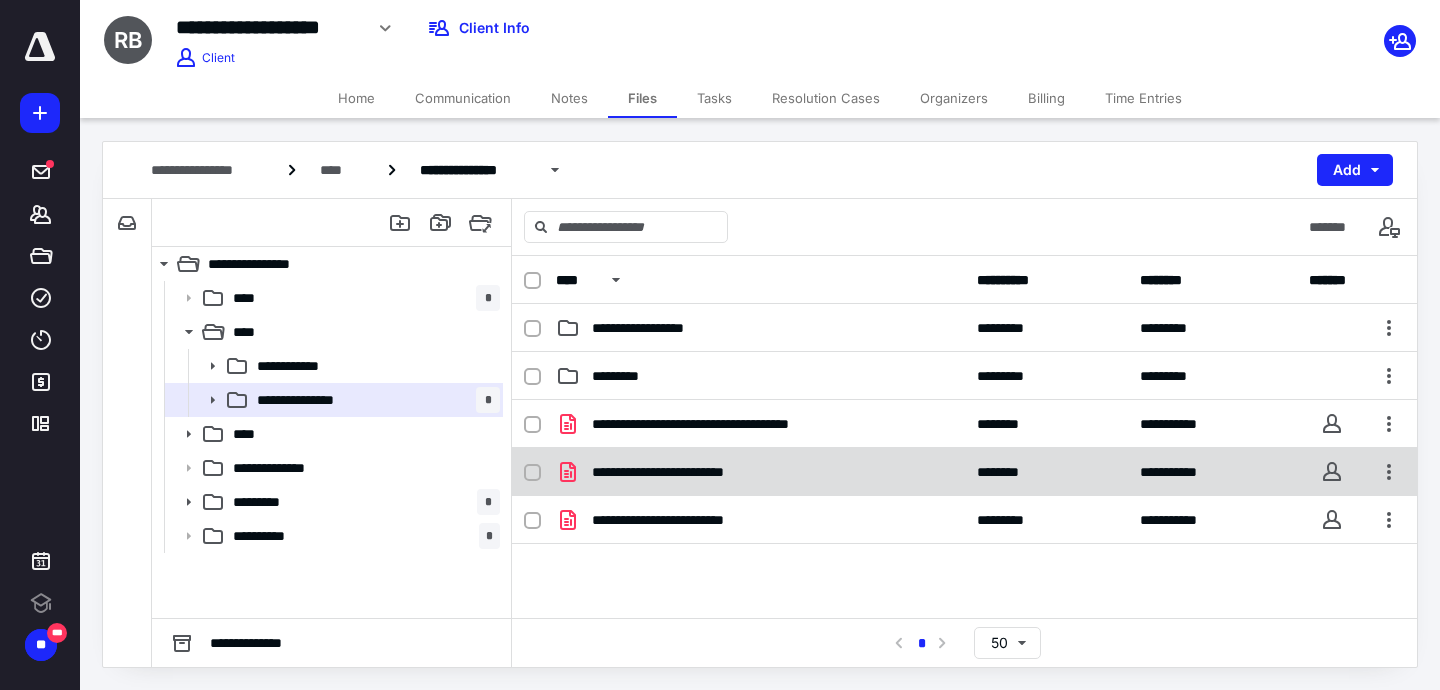 scroll, scrollTop: 0, scrollLeft: 0, axis: both 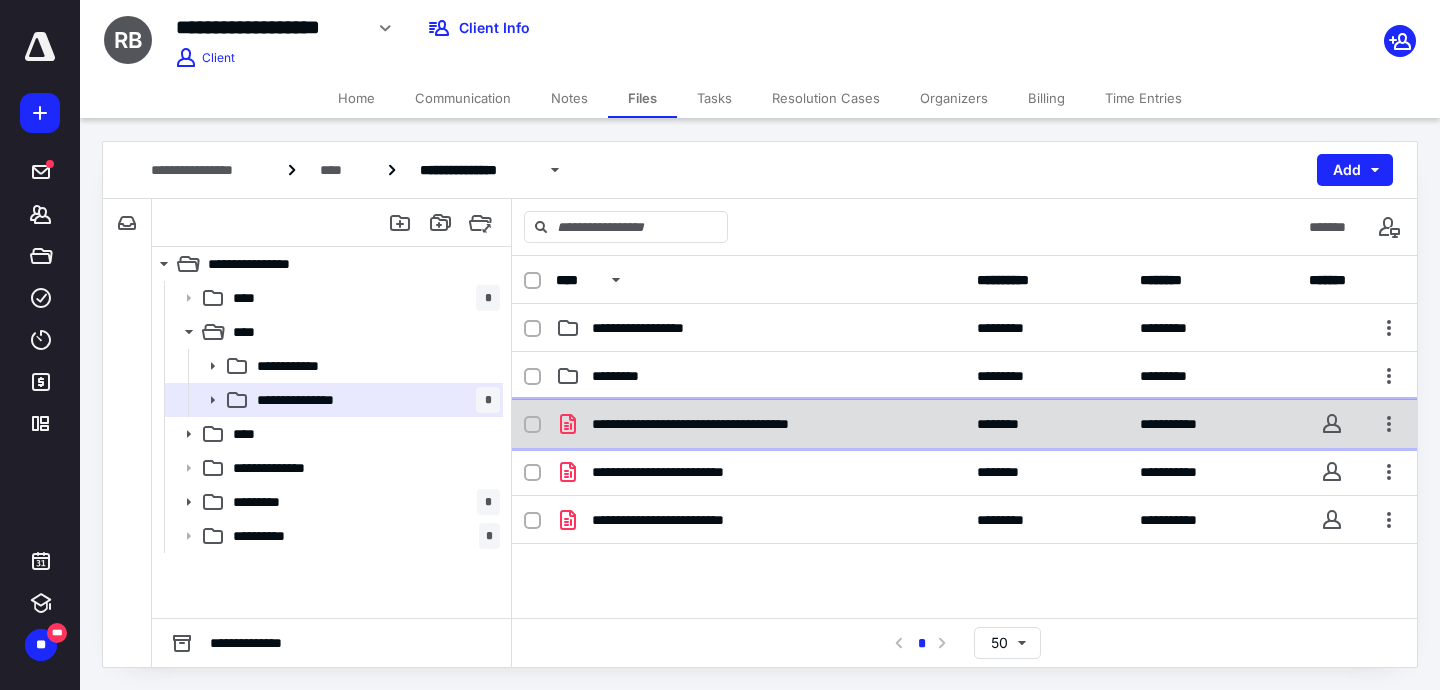 click on "**********" at bounding box center (964, 424) 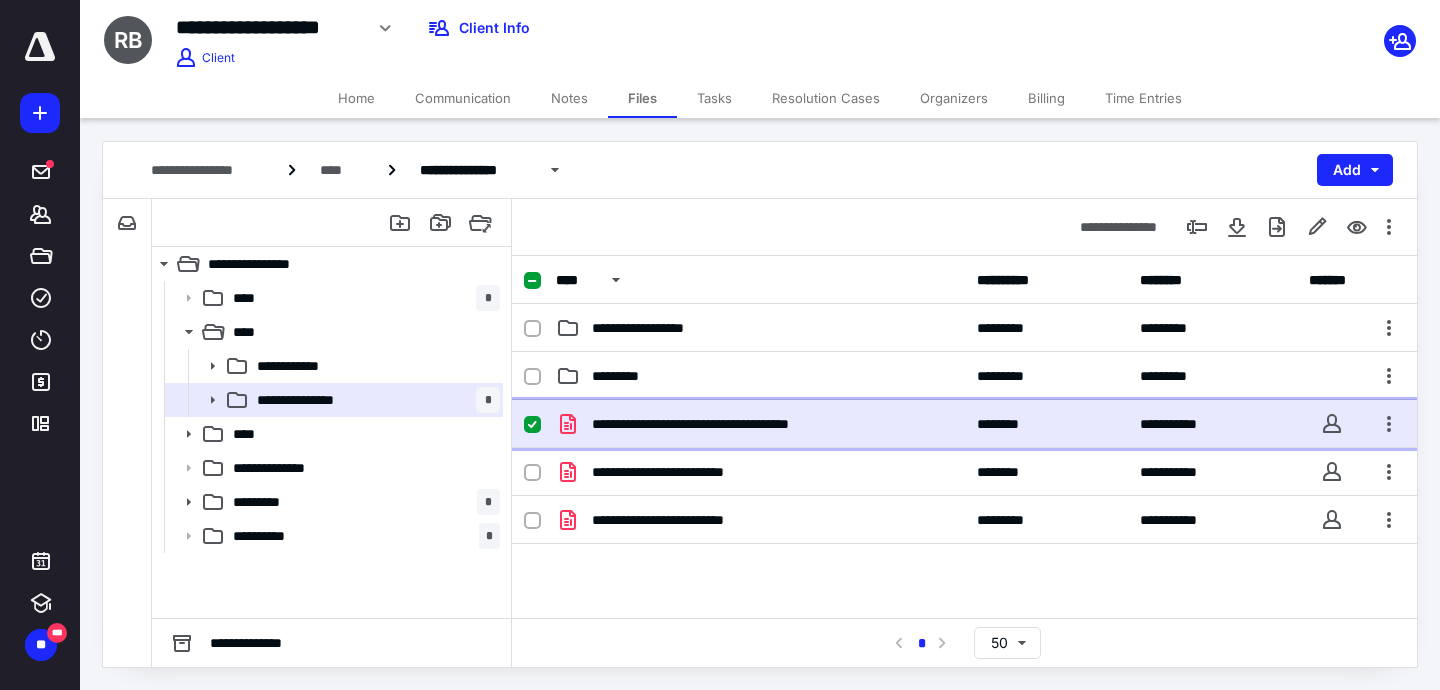 checkbox on "true" 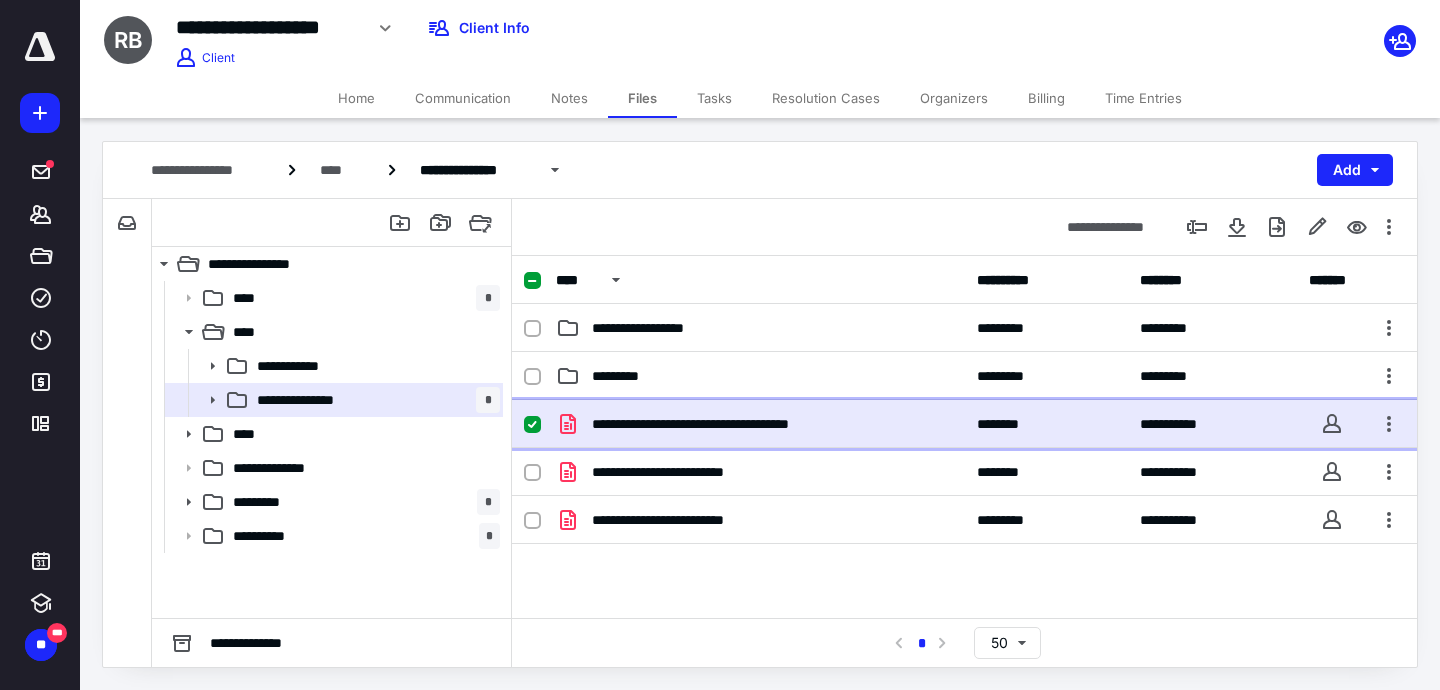 click on "**********" at bounding box center [964, 424] 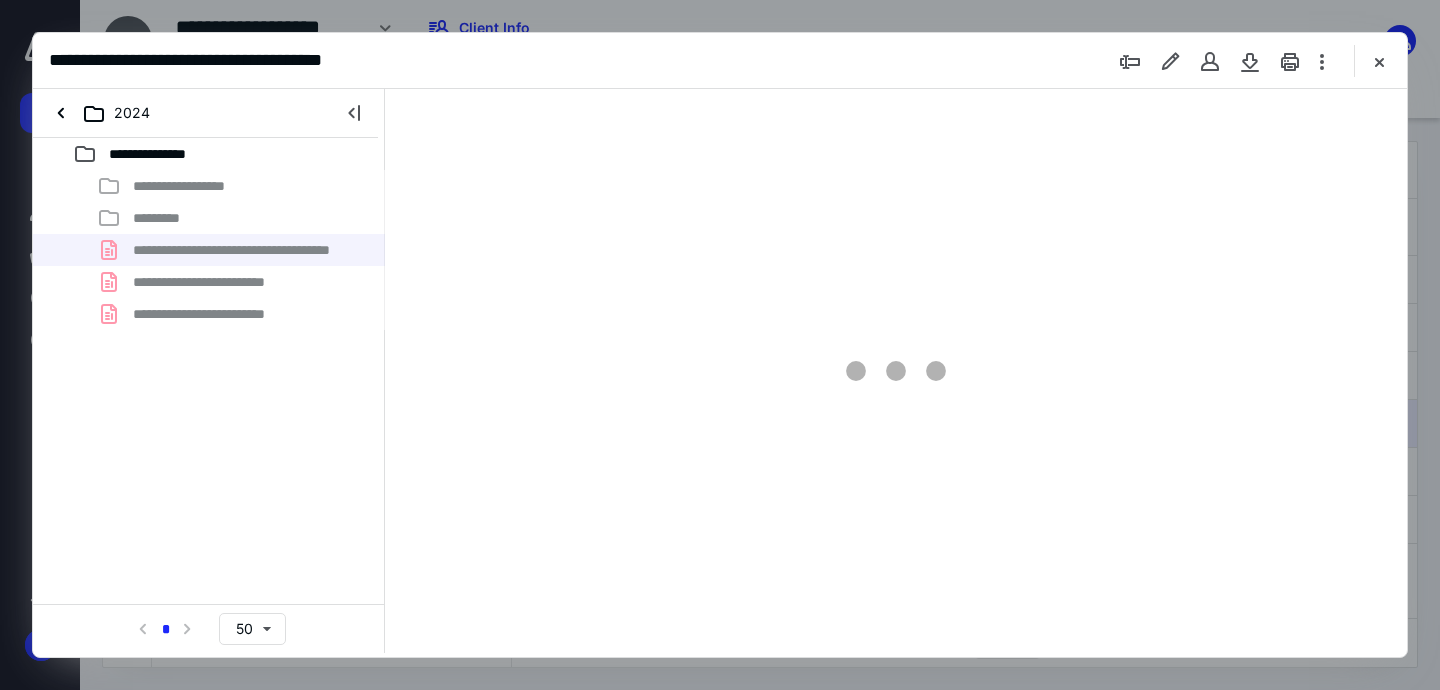 scroll, scrollTop: 0, scrollLeft: 0, axis: both 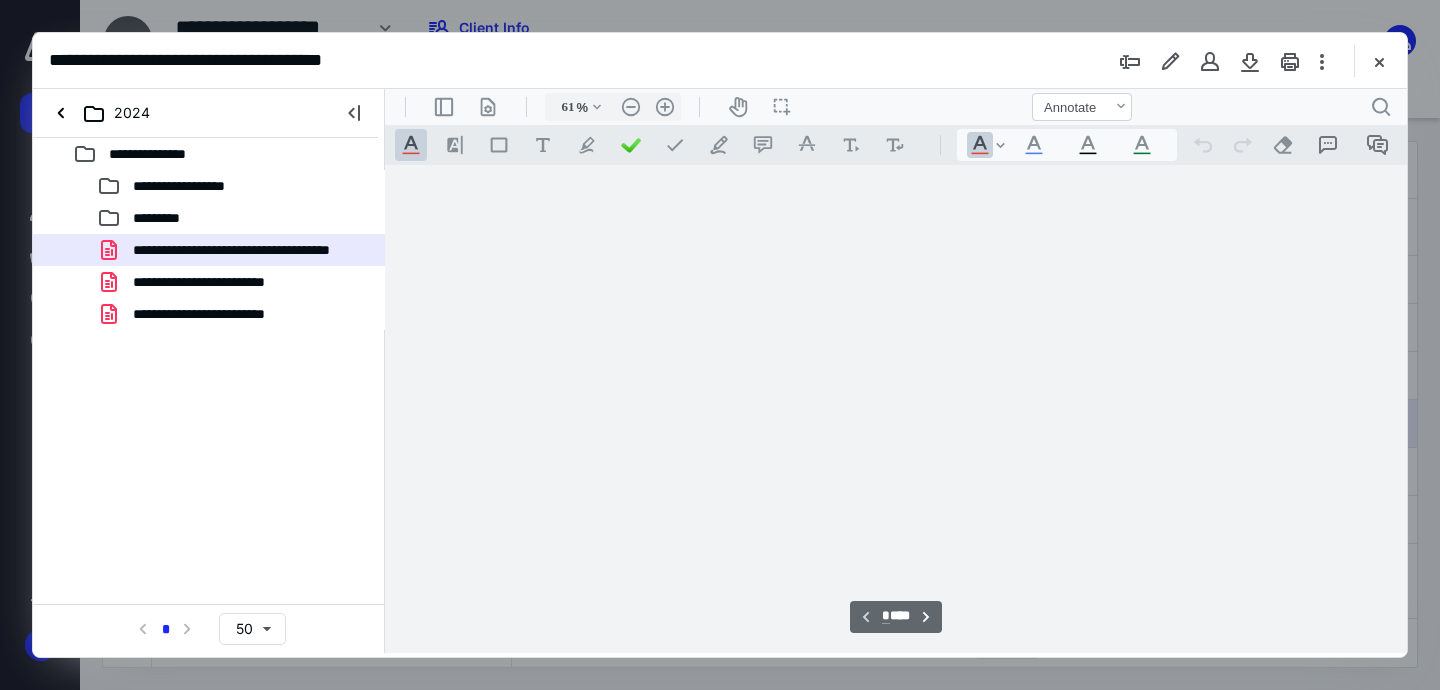 type on "162" 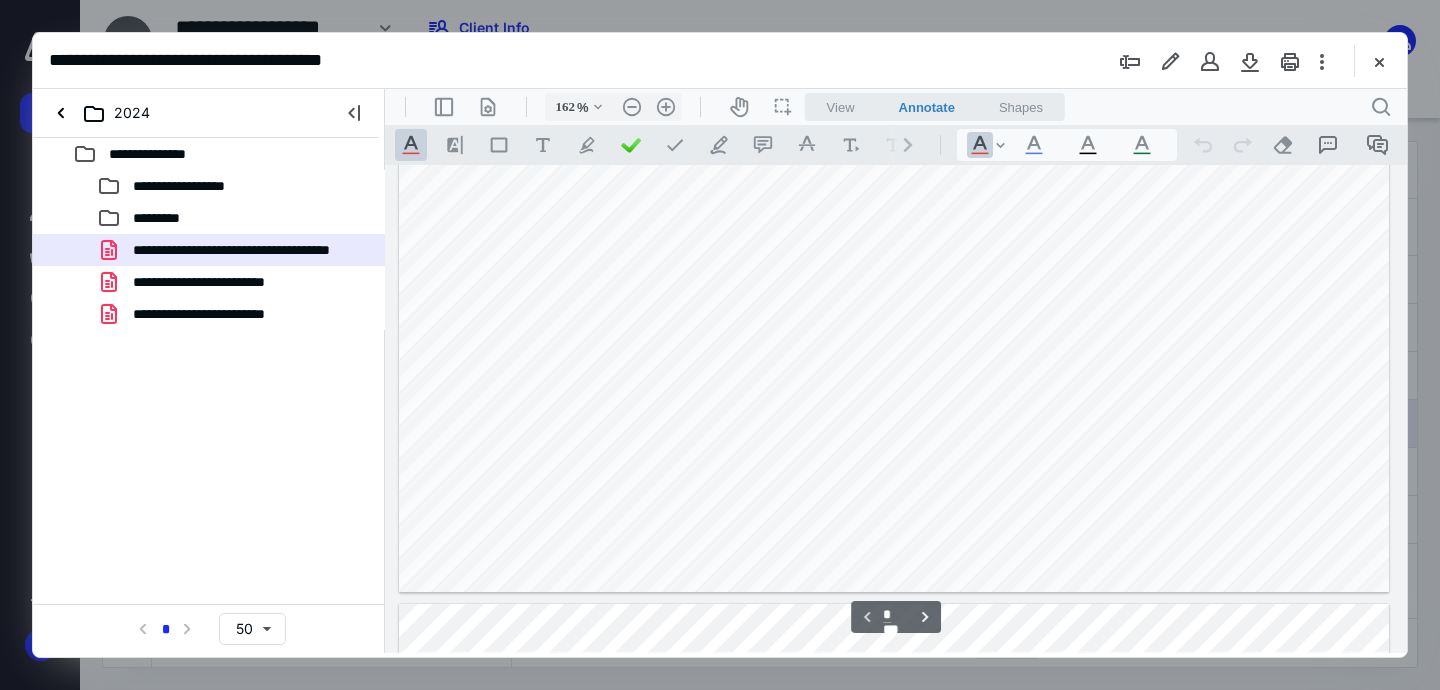scroll, scrollTop: 862, scrollLeft: 0, axis: vertical 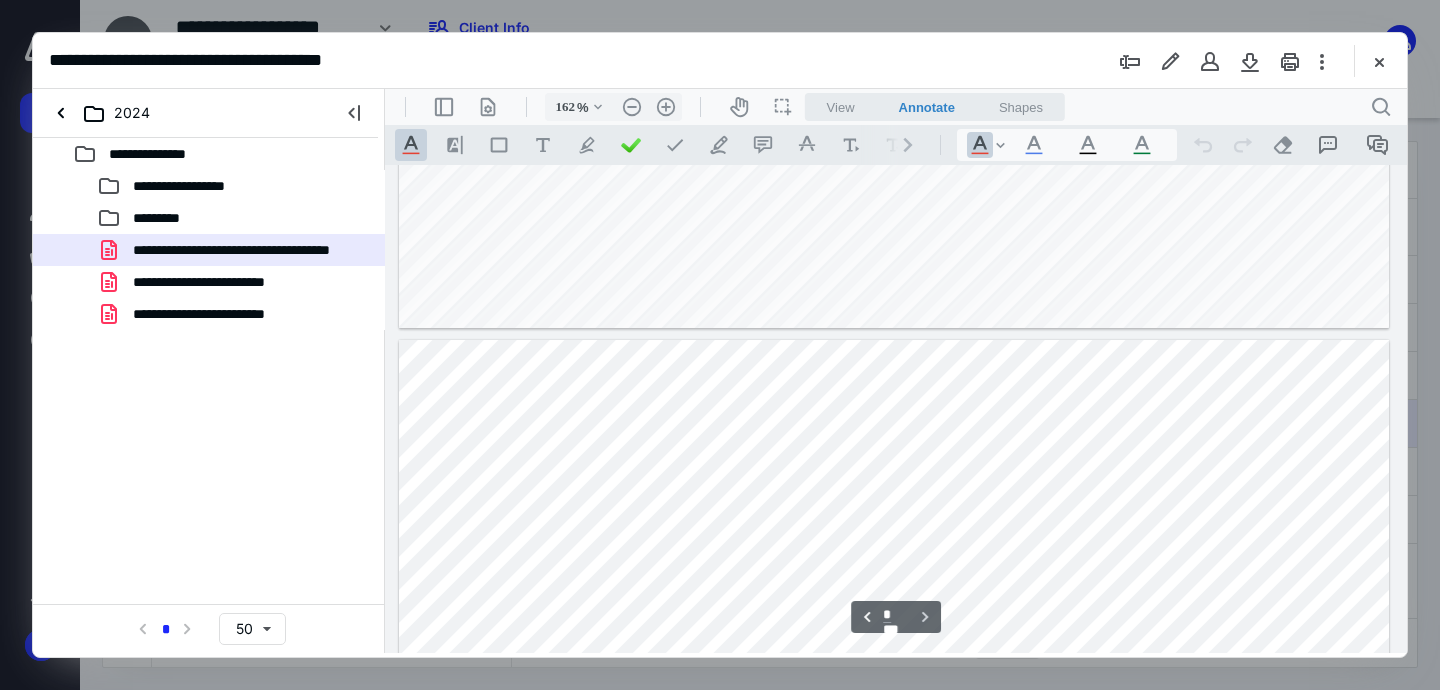 type on "*" 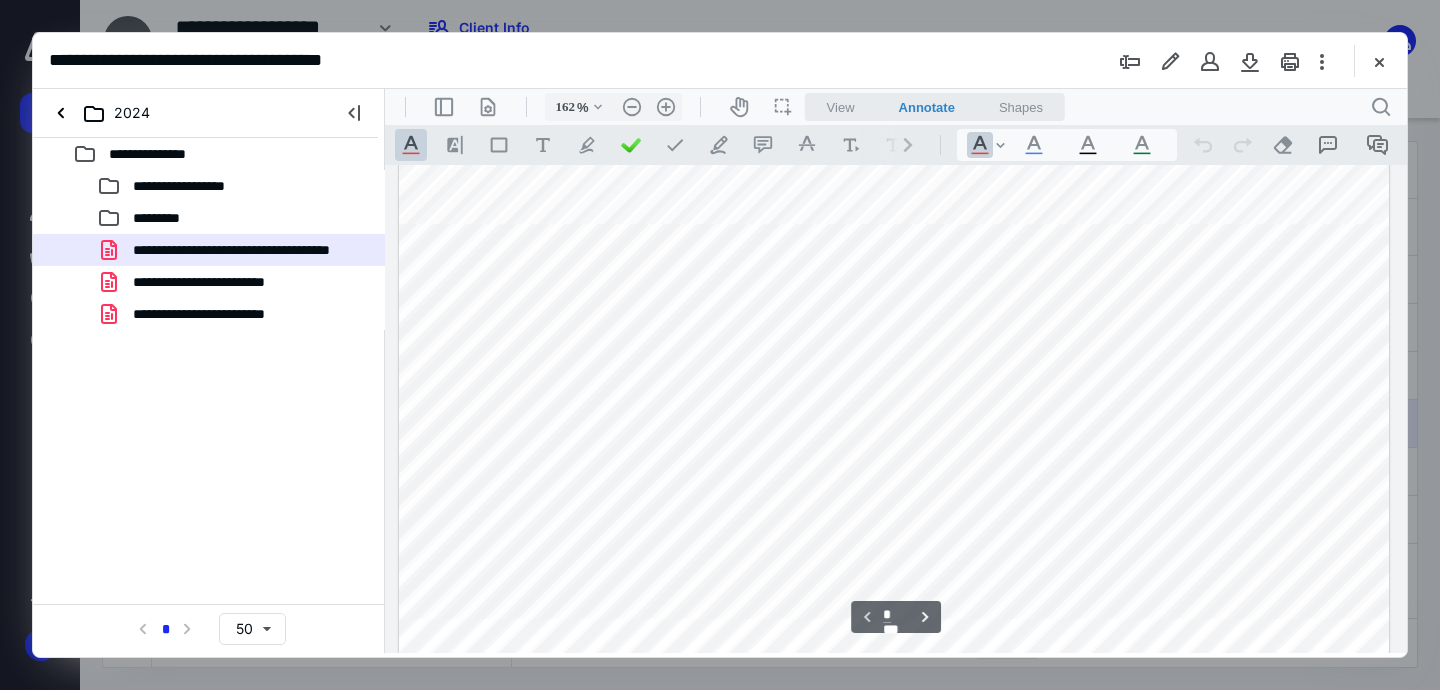 scroll, scrollTop: 835, scrollLeft: 0, axis: vertical 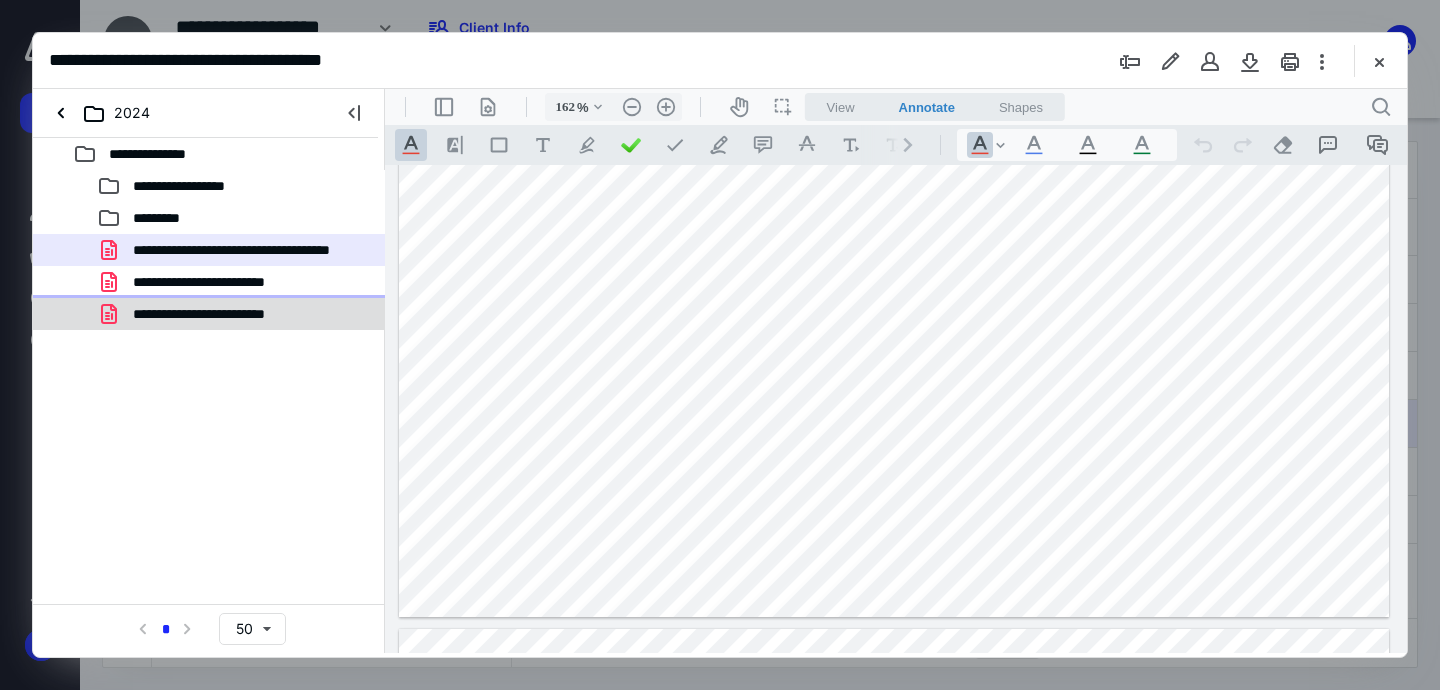 click on "**********" at bounding box center [220, 314] 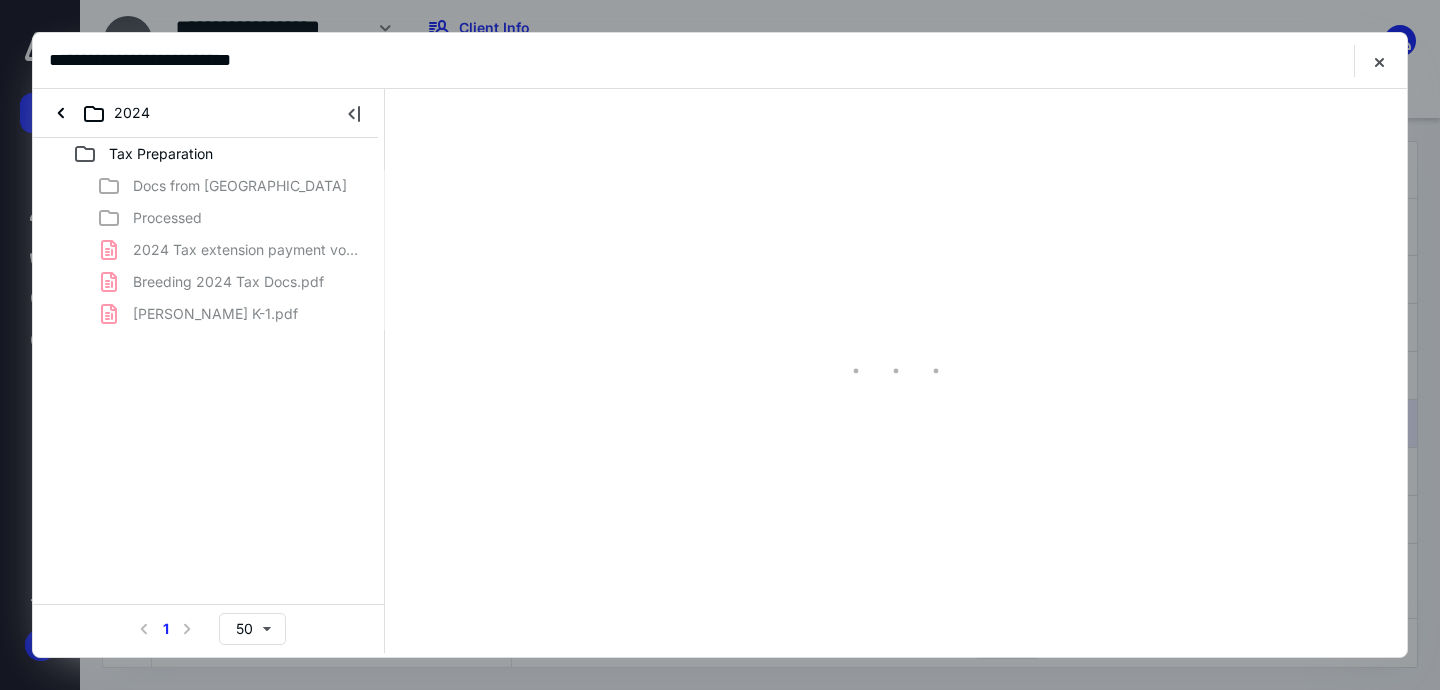 scroll, scrollTop: 0, scrollLeft: 0, axis: both 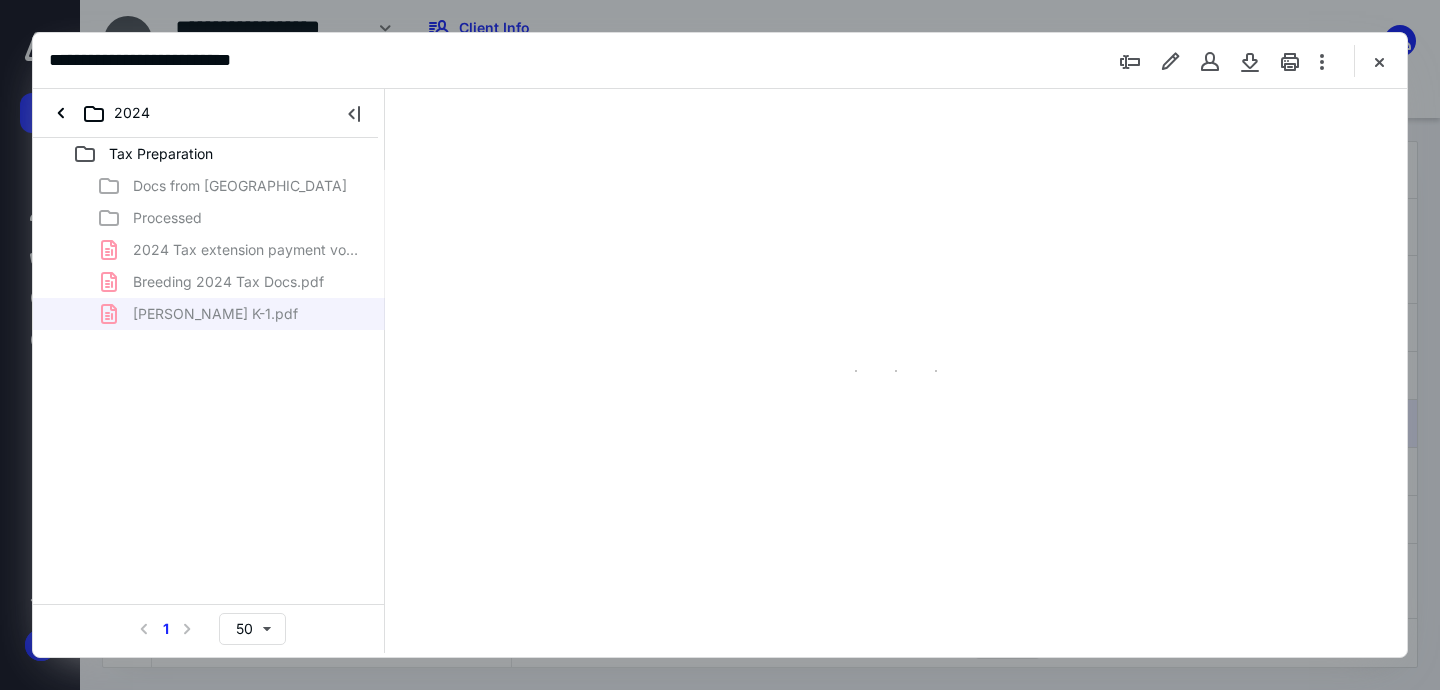 type on "163" 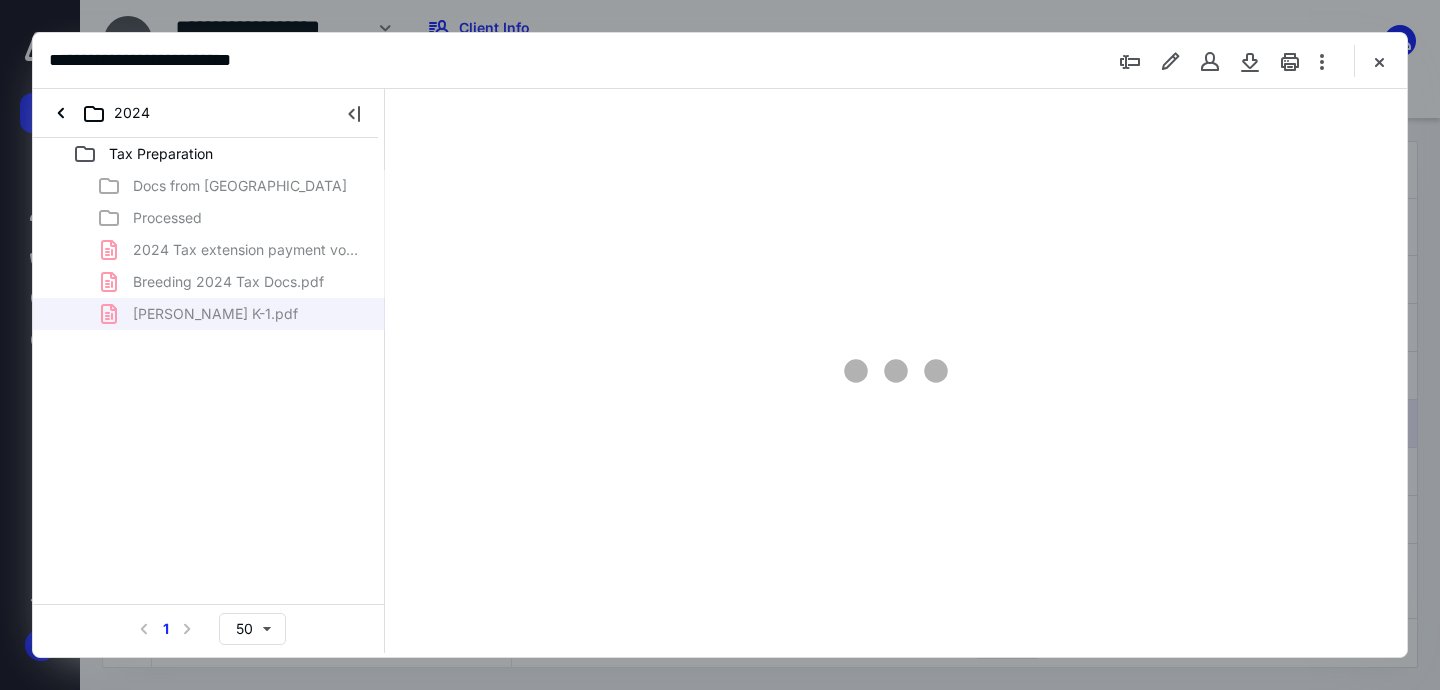 scroll, scrollTop: 83, scrollLeft: 0, axis: vertical 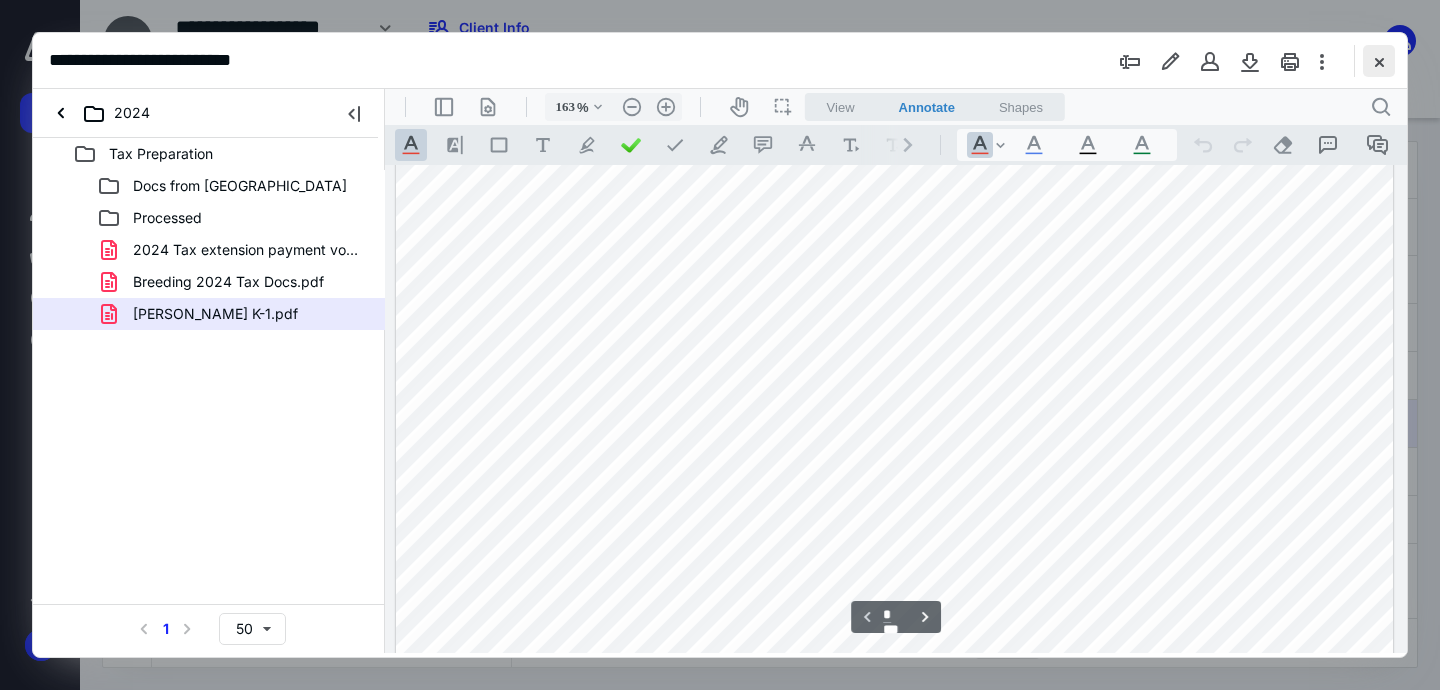 click at bounding box center [1379, 61] 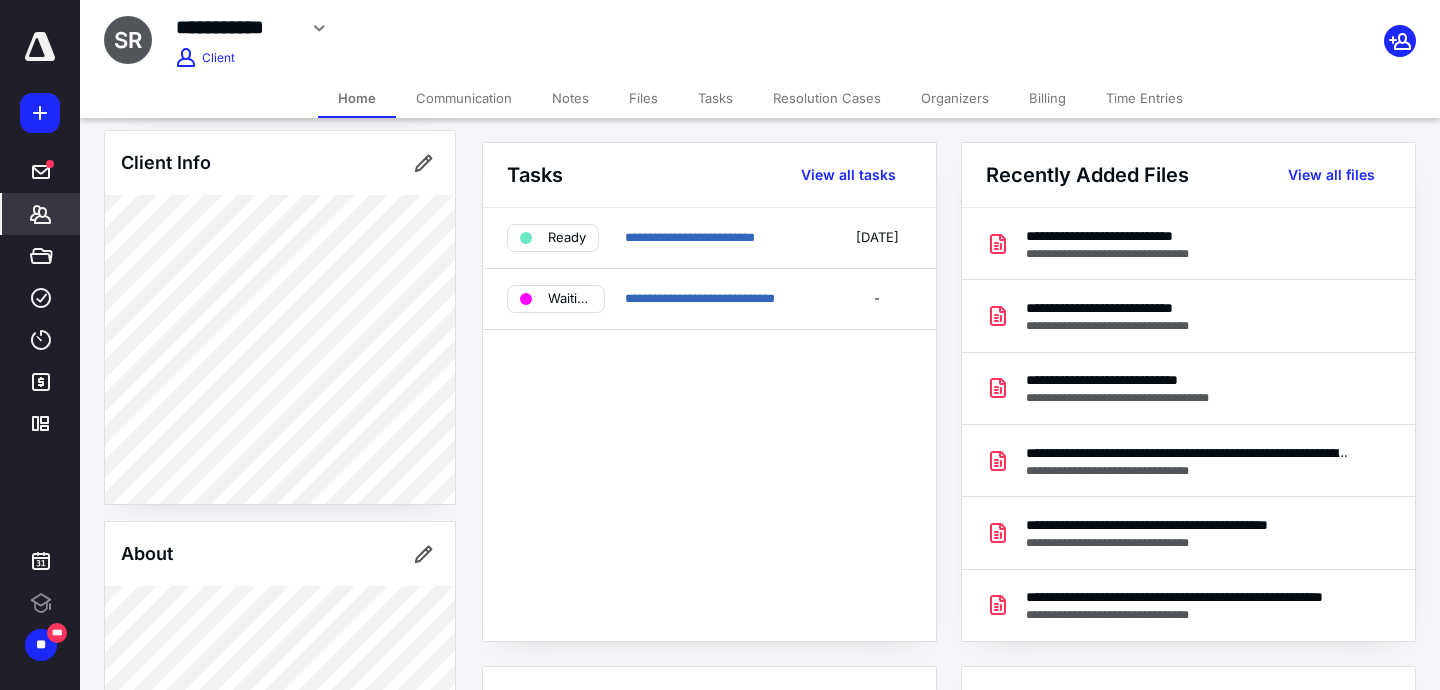 scroll, scrollTop: 0, scrollLeft: 0, axis: both 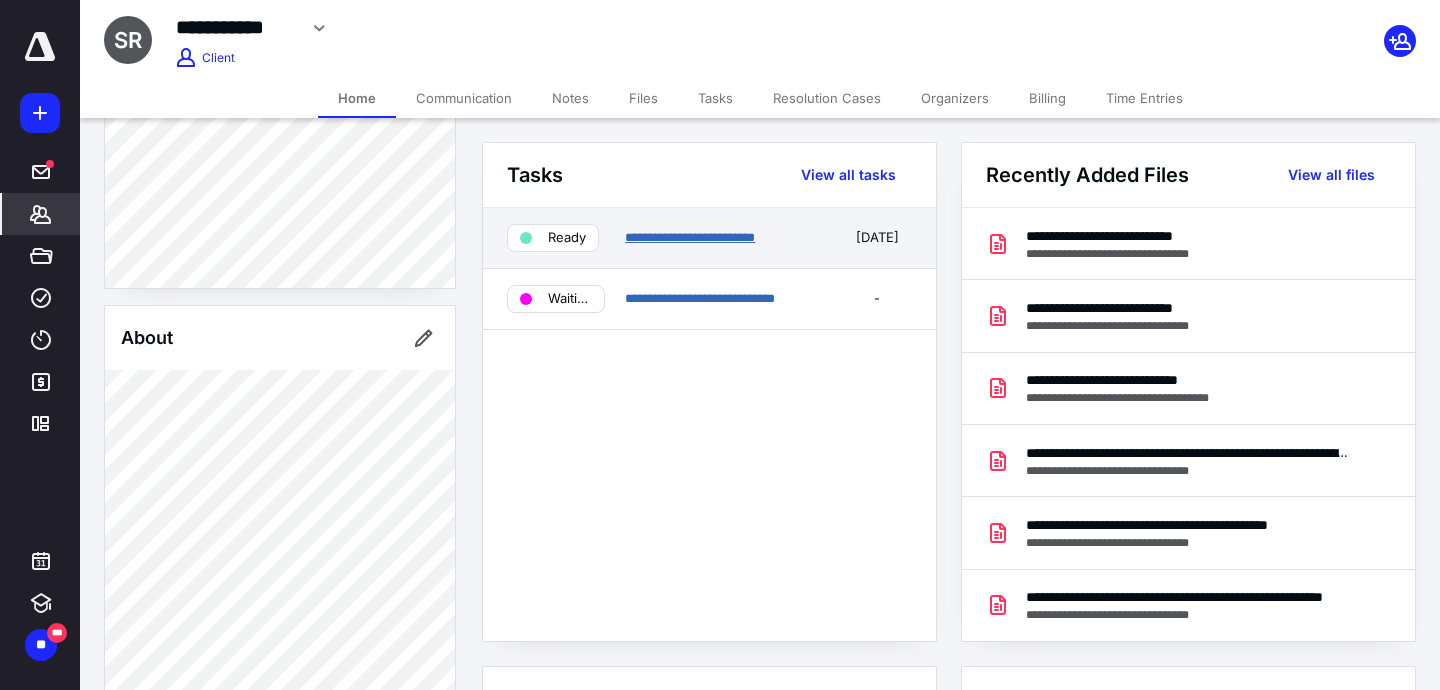 click on "**********" at bounding box center [690, 237] 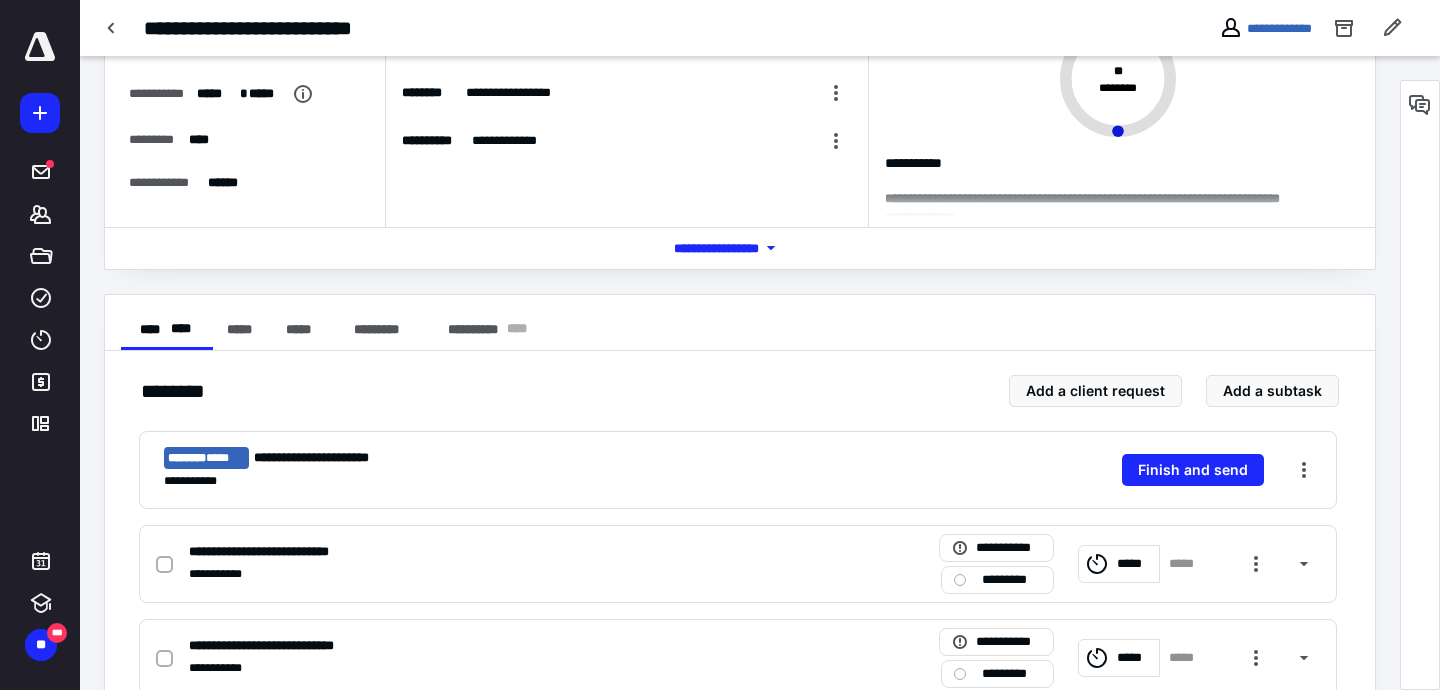 scroll, scrollTop: 0, scrollLeft: 0, axis: both 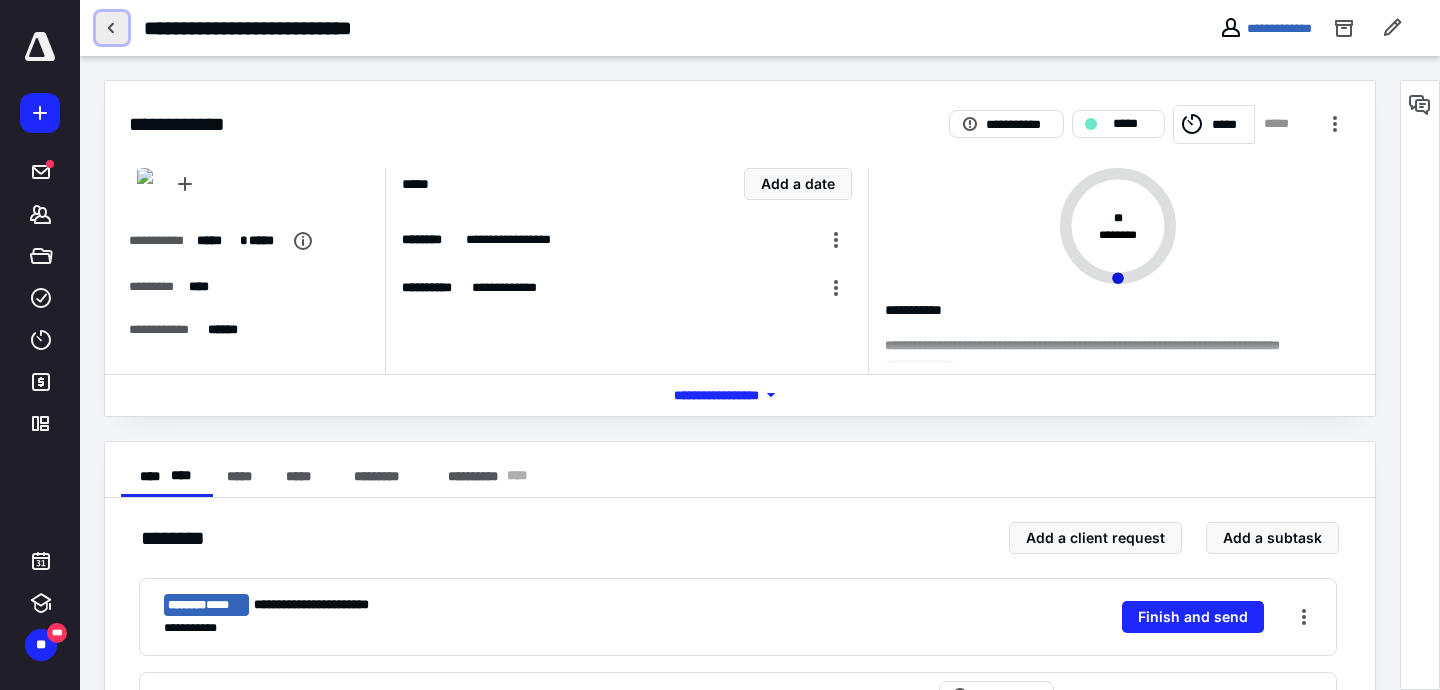 click at bounding box center (112, 28) 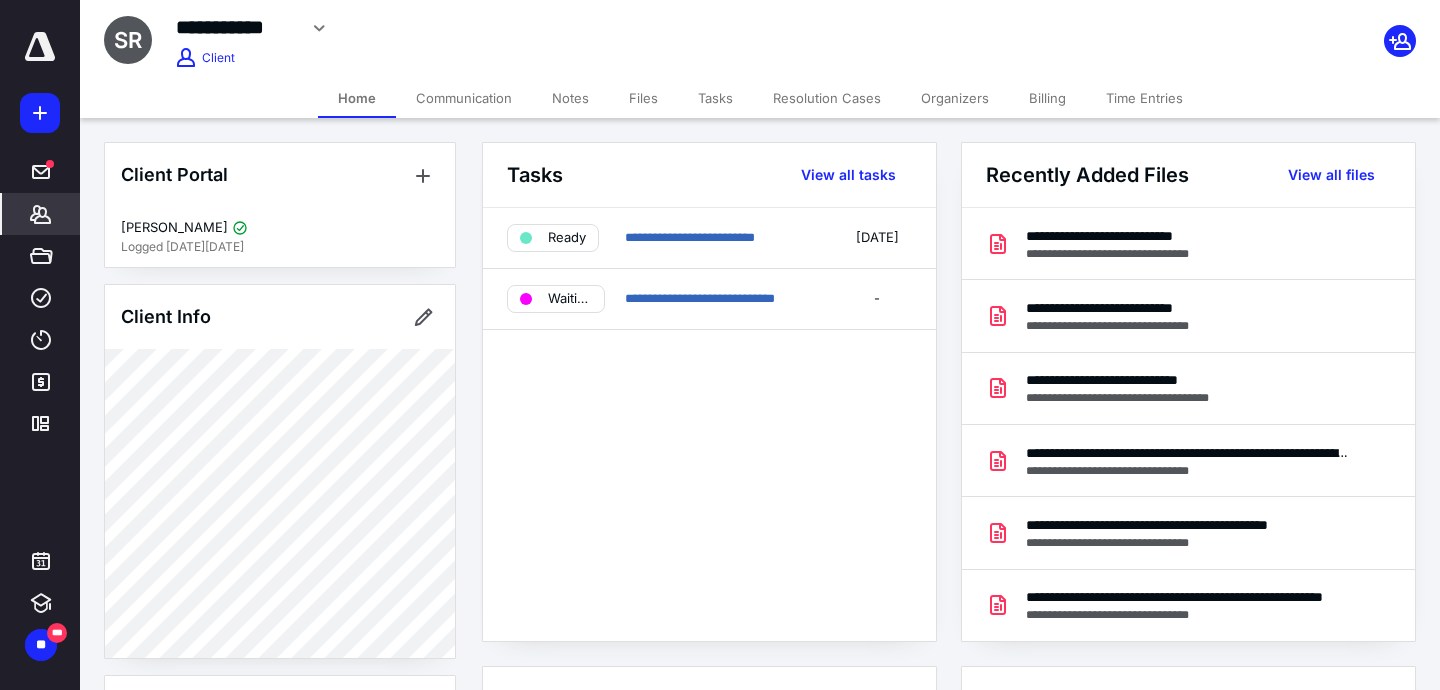 click on "Files" at bounding box center (643, 98) 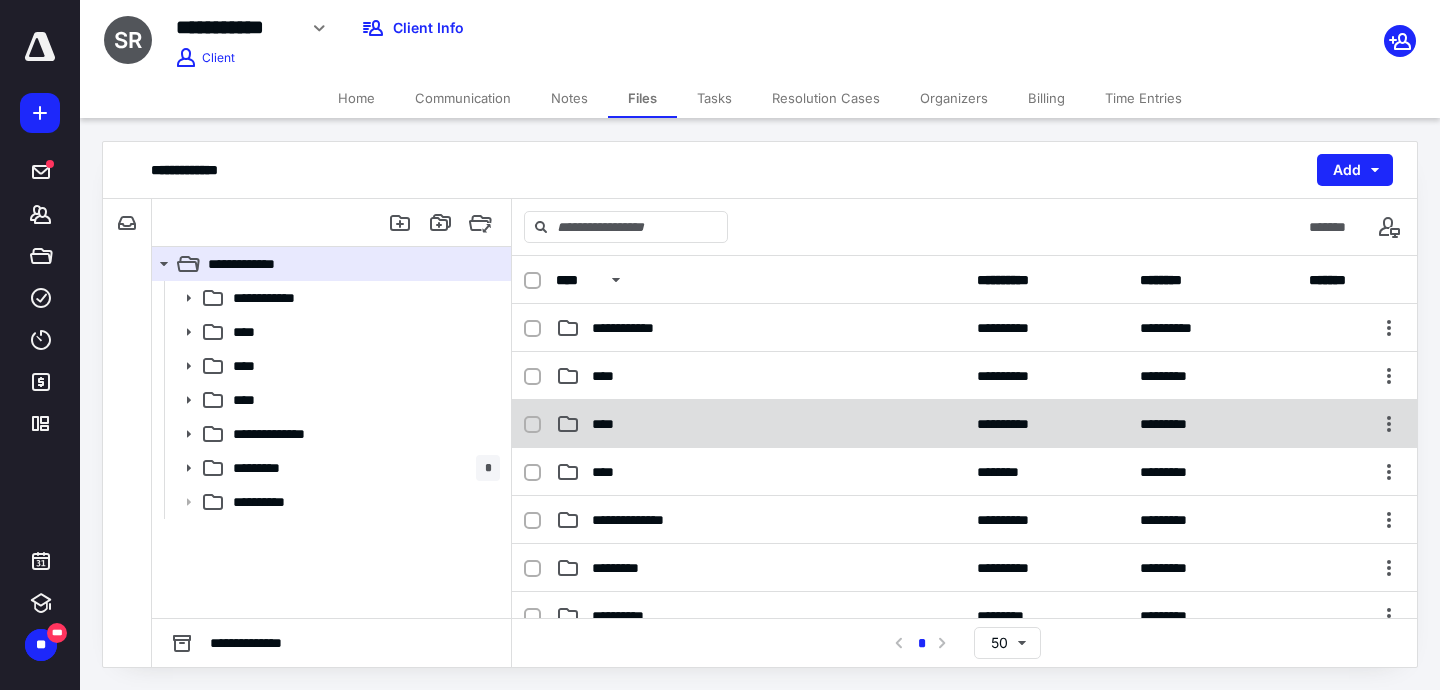 click on "****" at bounding box center [760, 424] 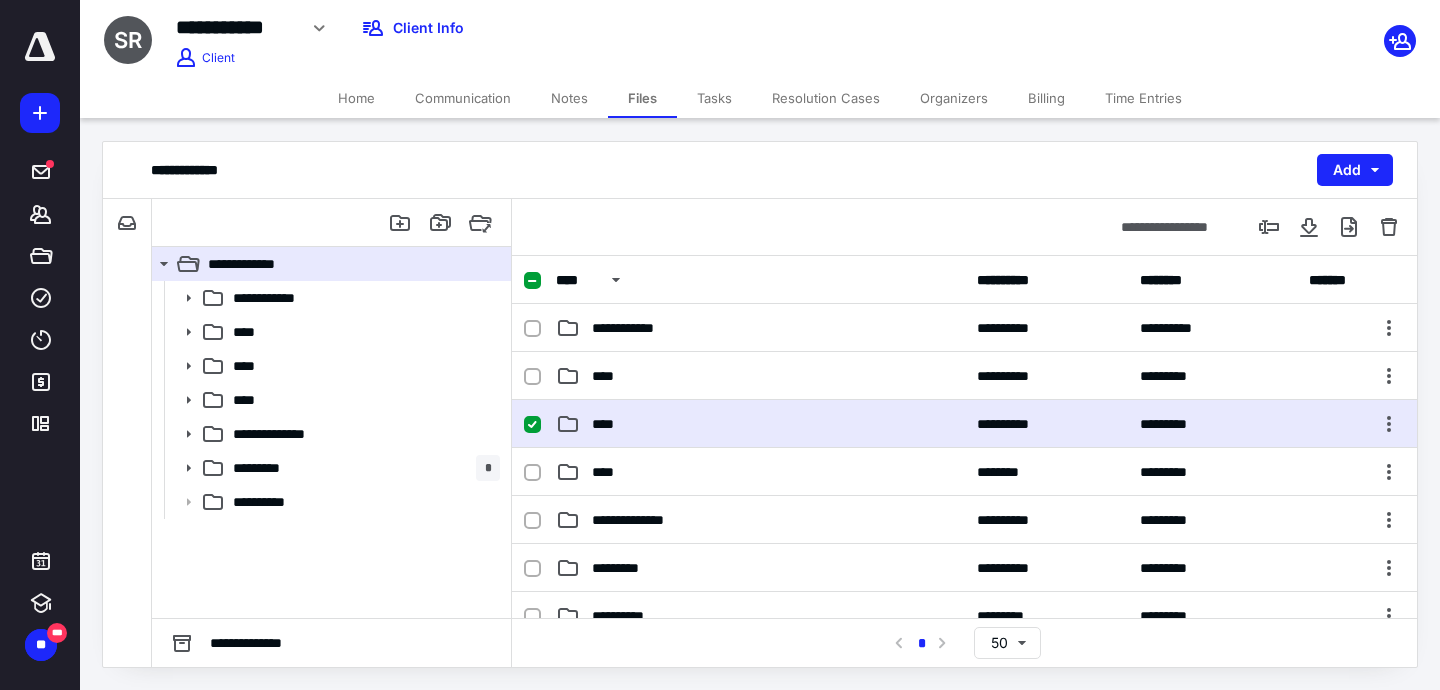 click on "****" at bounding box center (760, 424) 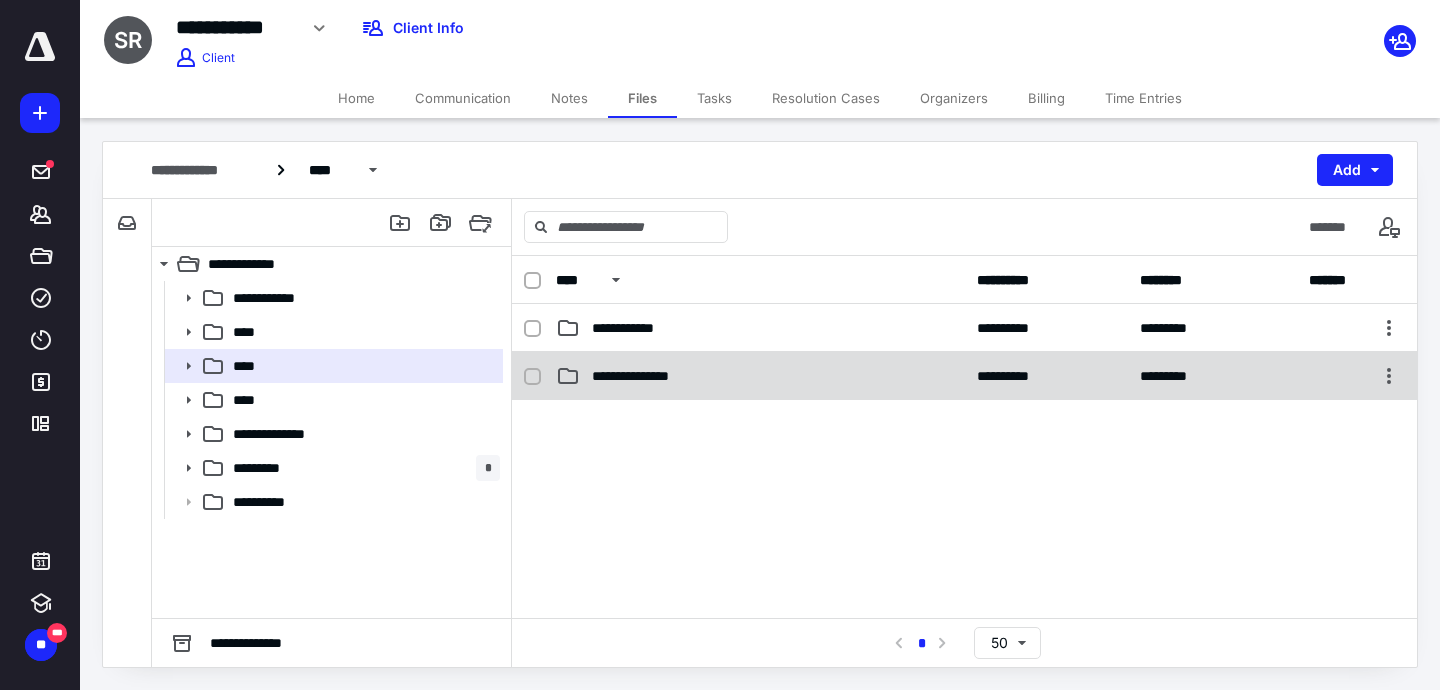 click on "**********" at bounding box center [760, 376] 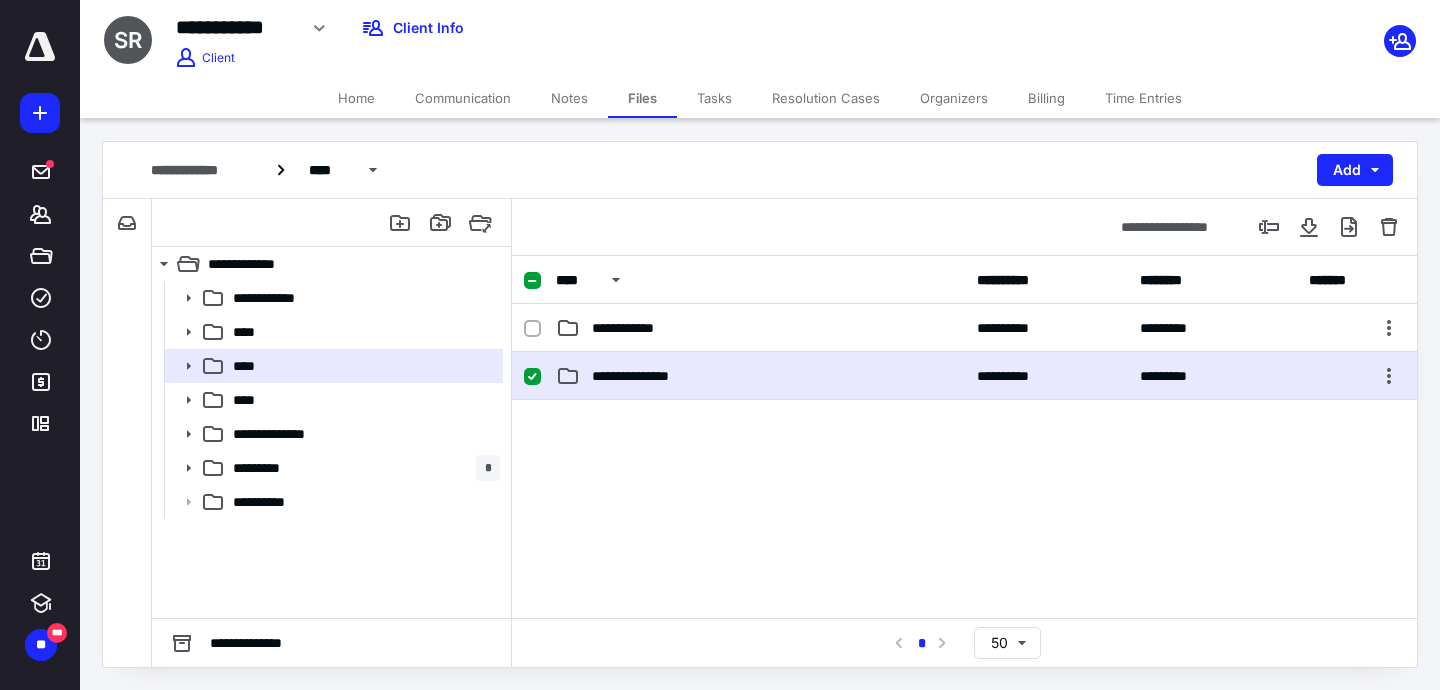 click on "**********" at bounding box center [760, 376] 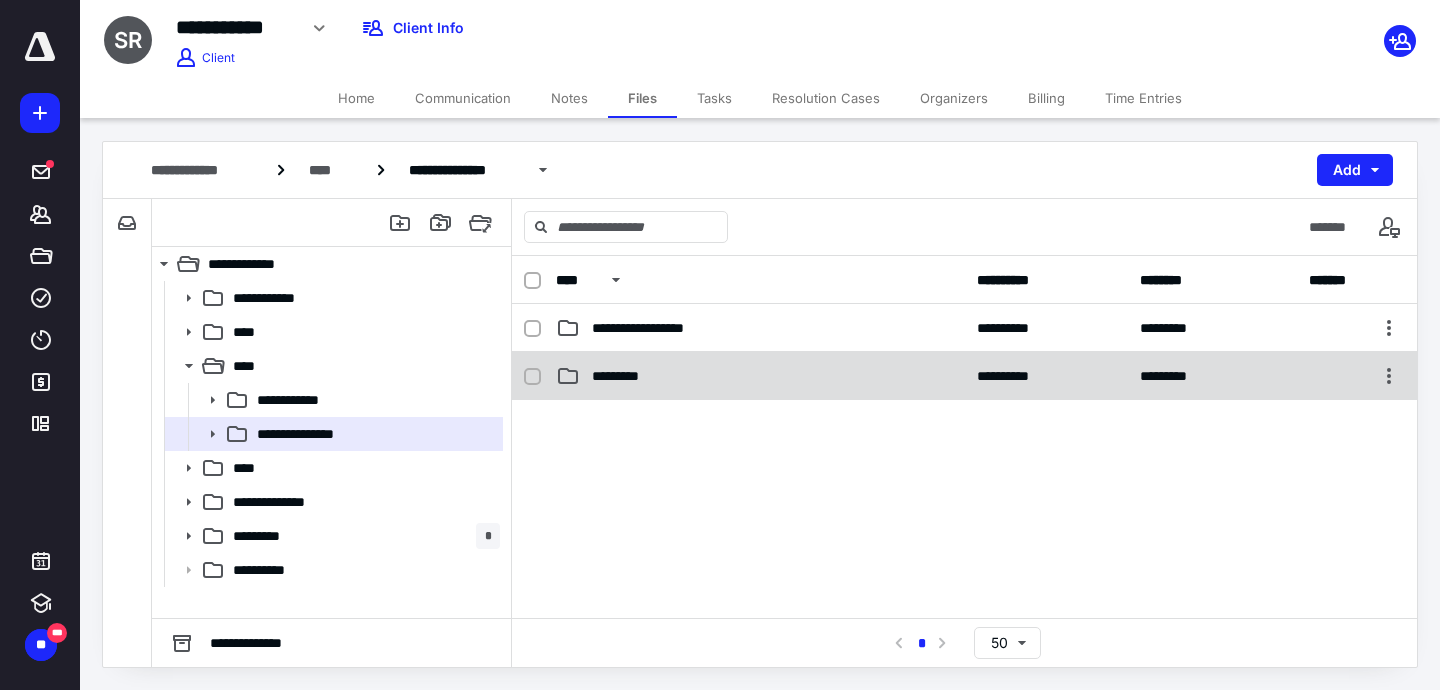 click on "**********" at bounding box center (964, 376) 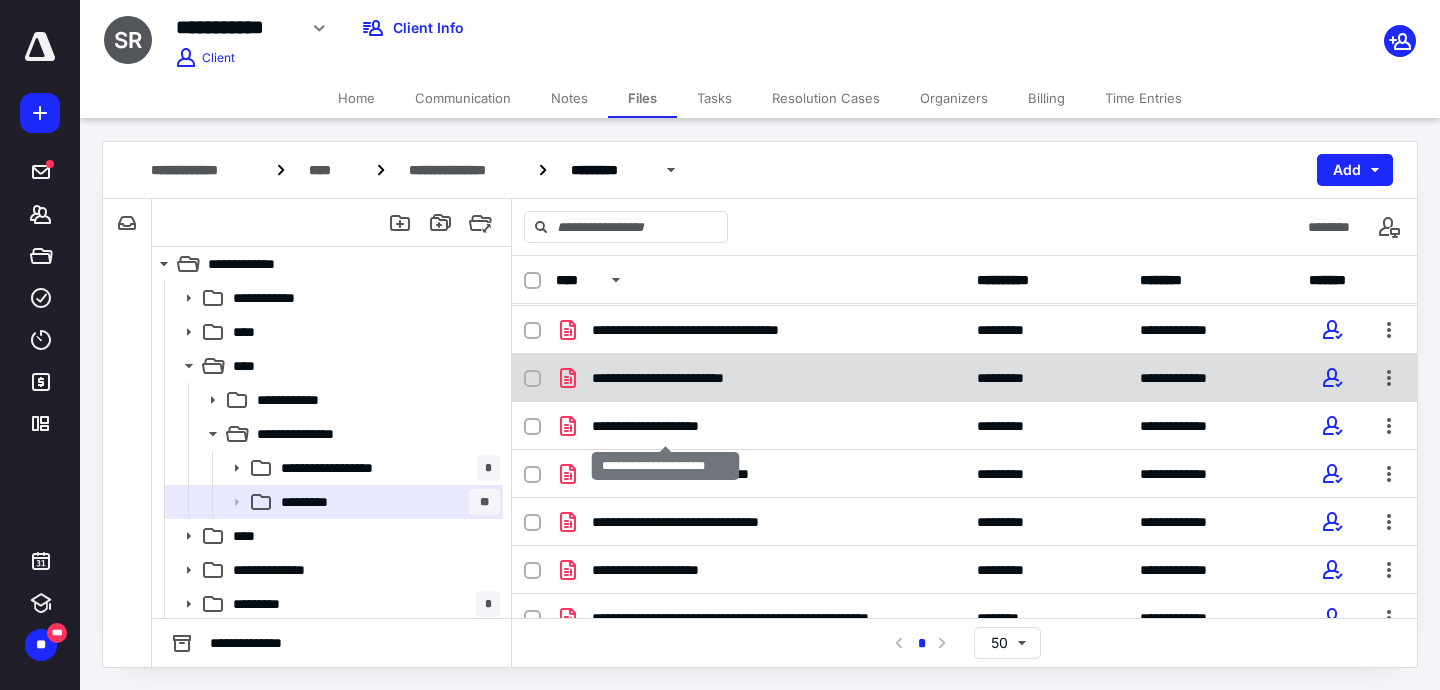 scroll, scrollTop: 0, scrollLeft: 0, axis: both 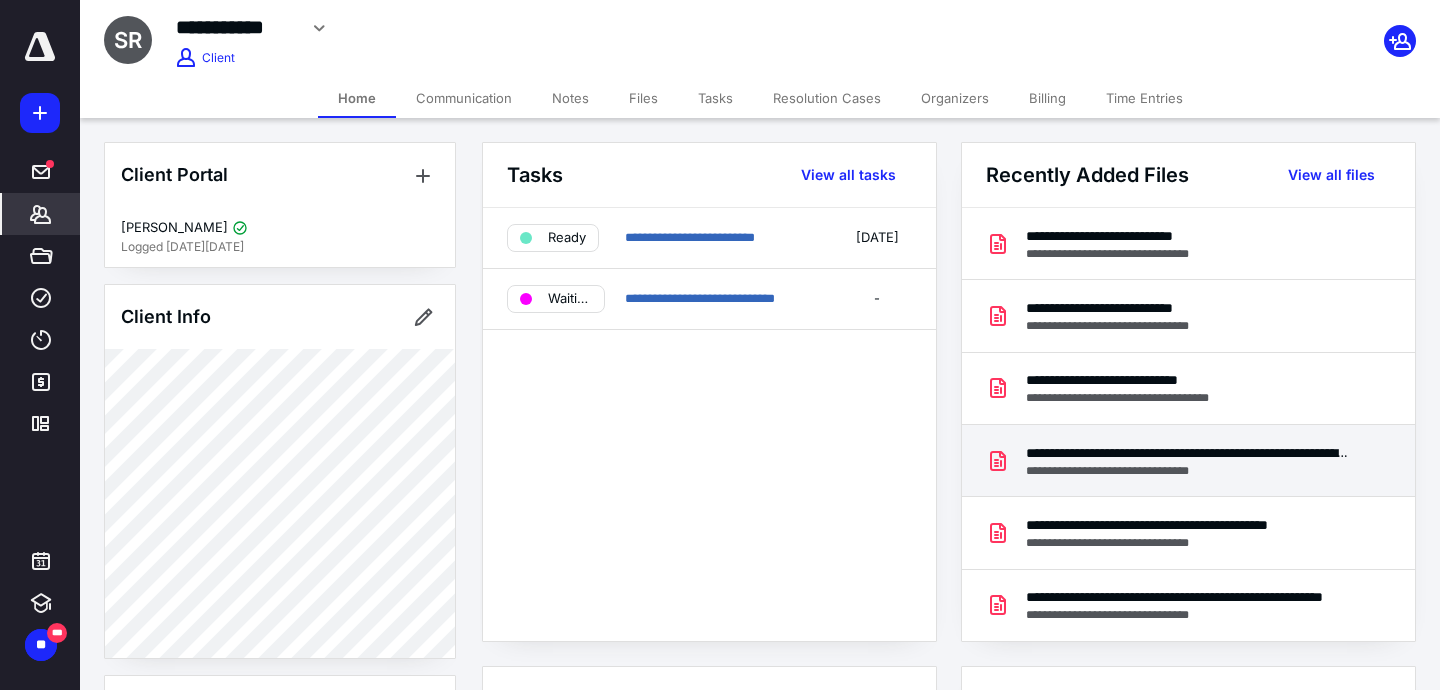 click on "**********" at bounding box center [1188, 471] 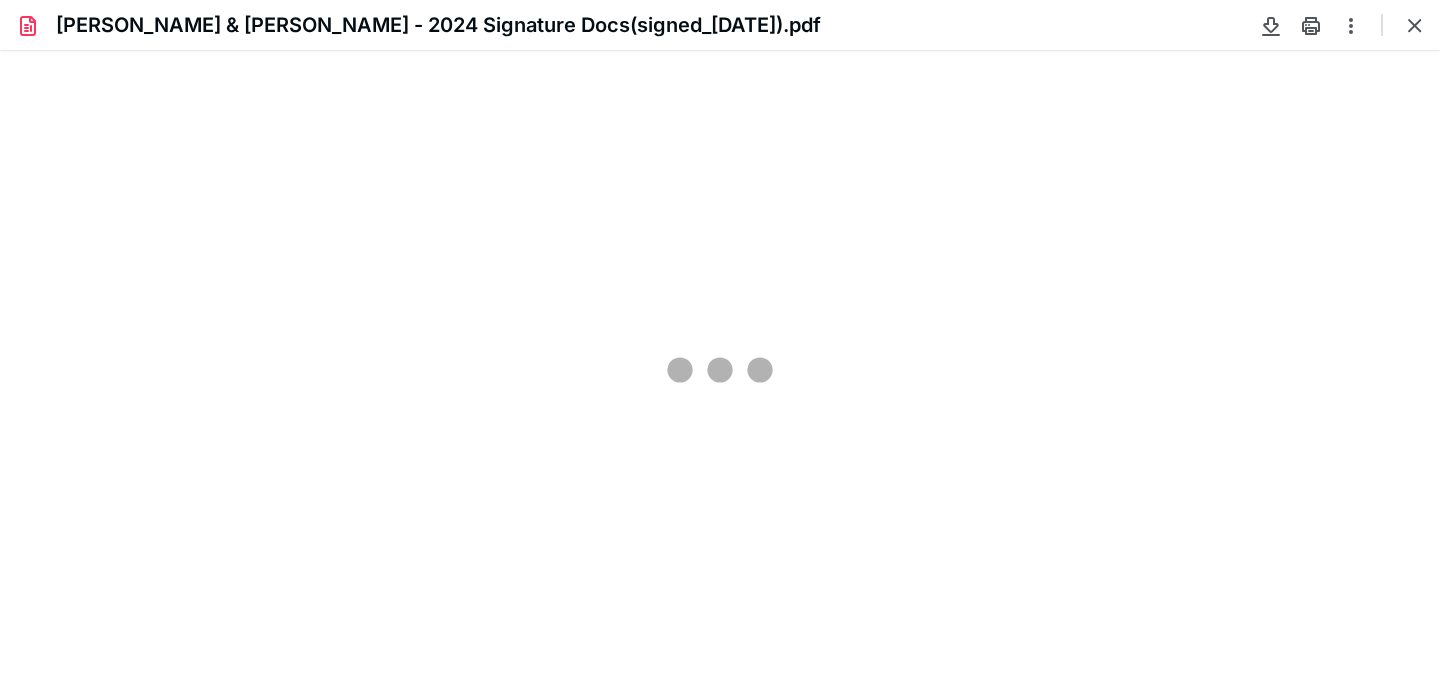 scroll, scrollTop: 0, scrollLeft: 0, axis: both 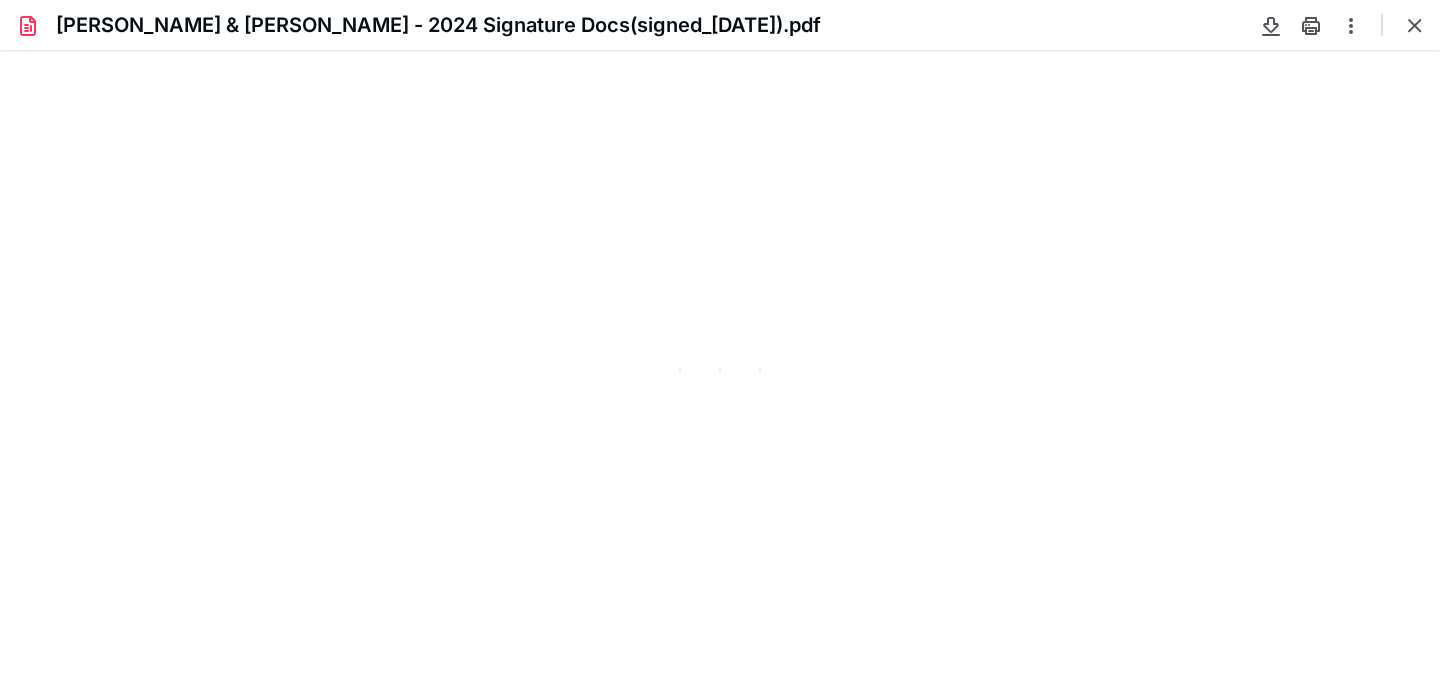 type on "230" 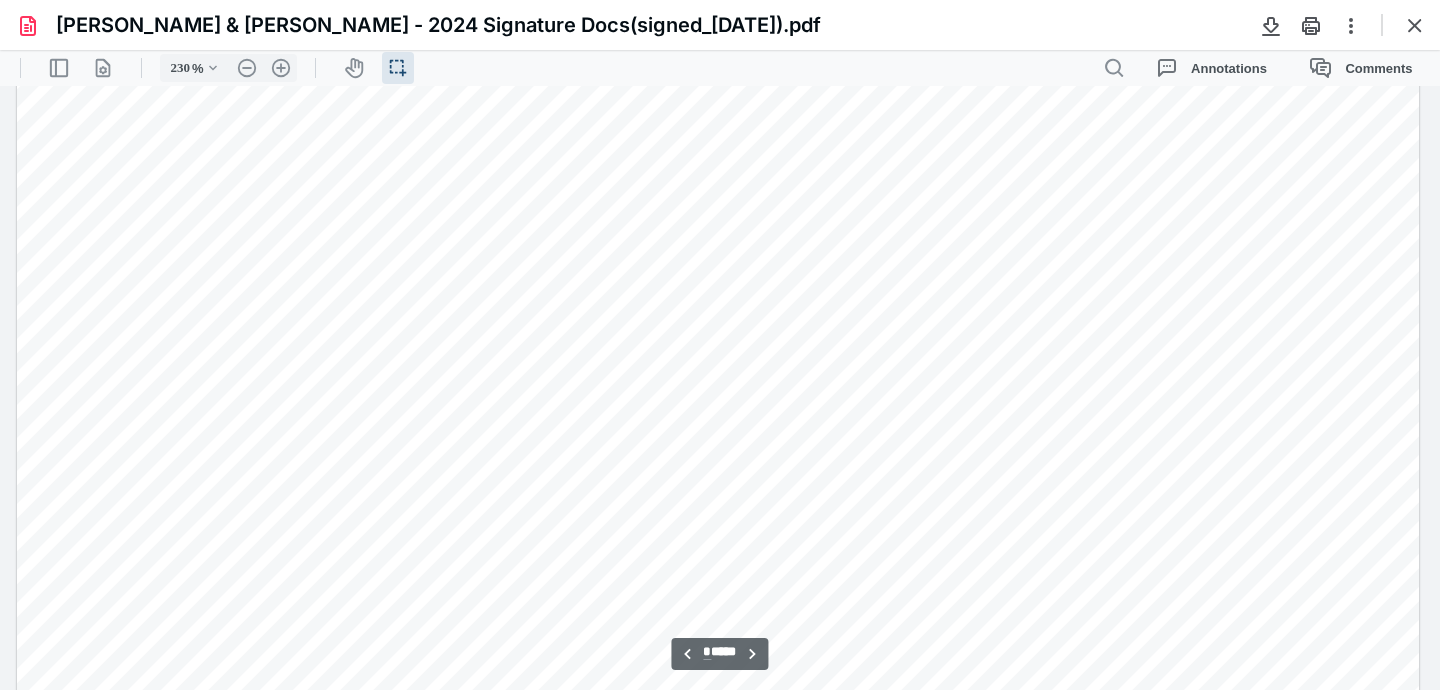 scroll, scrollTop: 8970, scrollLeft: 0, axis: vertical 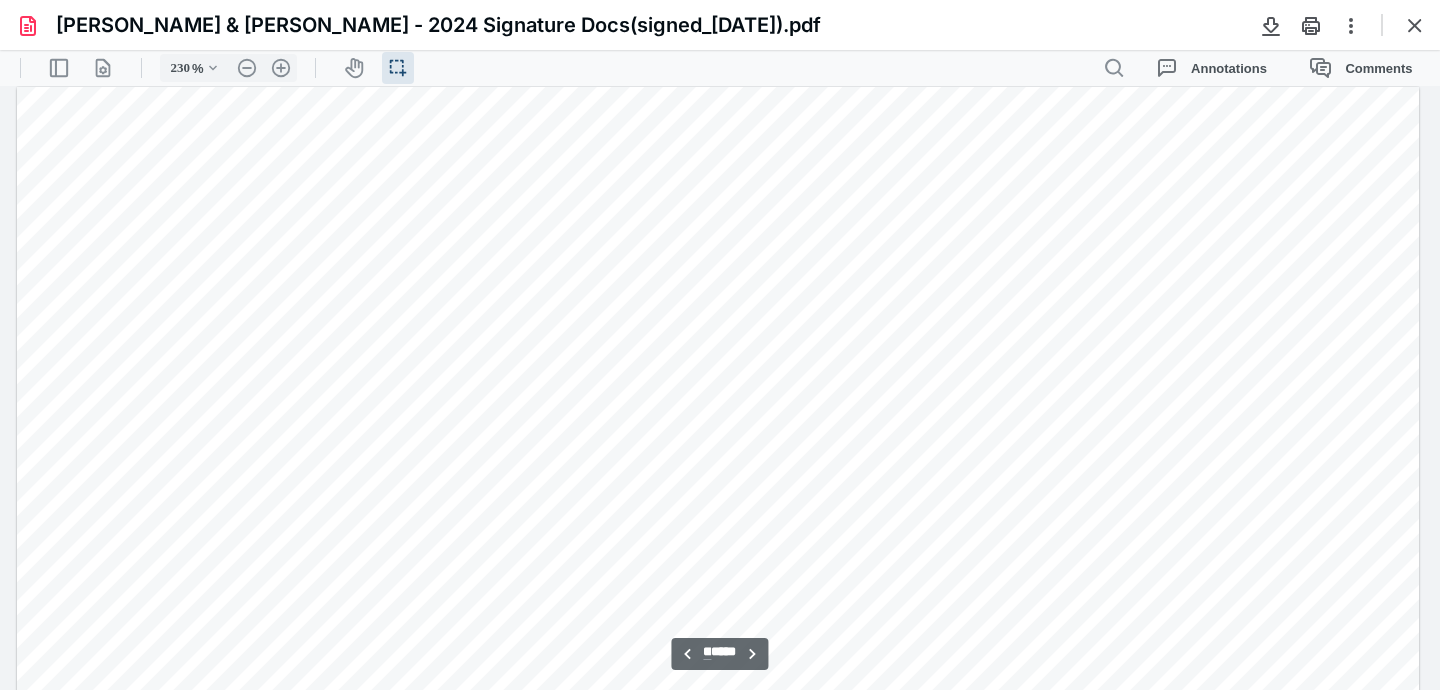 type on "**" 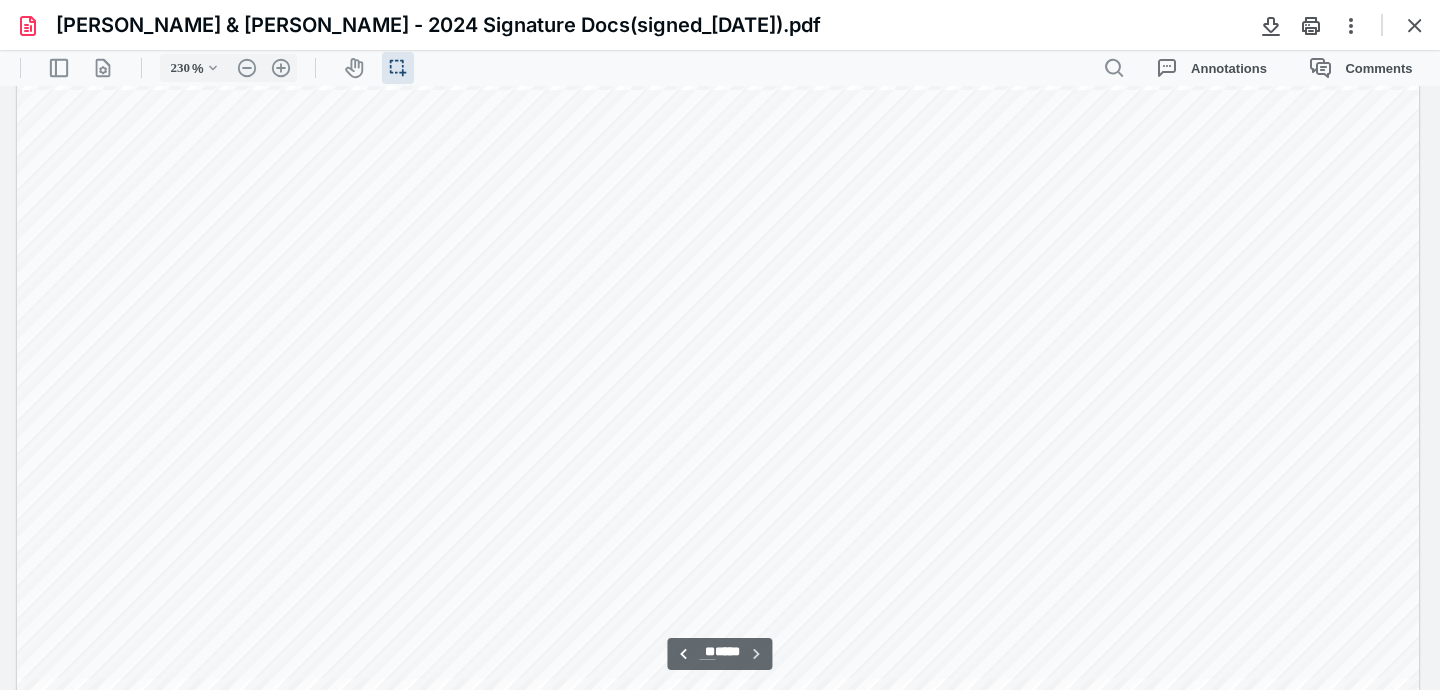 scroll, scrollTop: 24419, scrollLeft: 0, axis: vertical 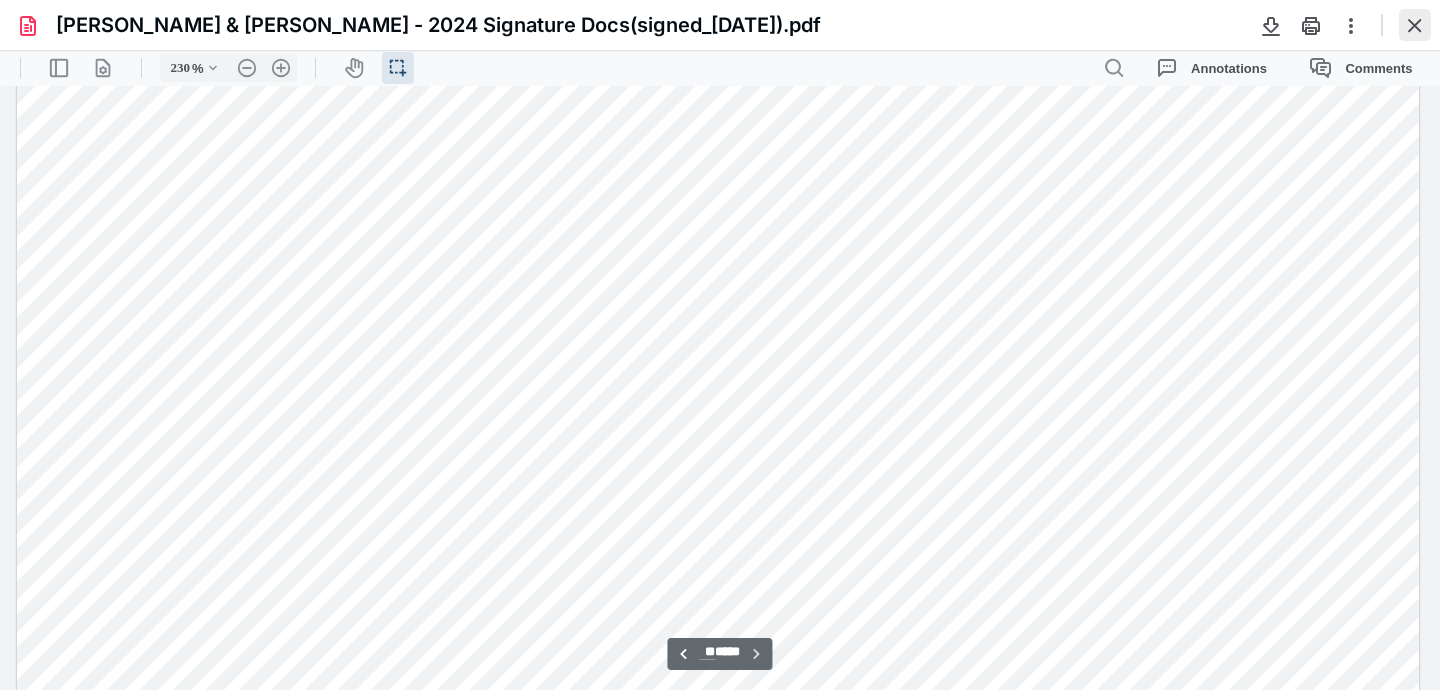 click at bounding box center [1415, 25] 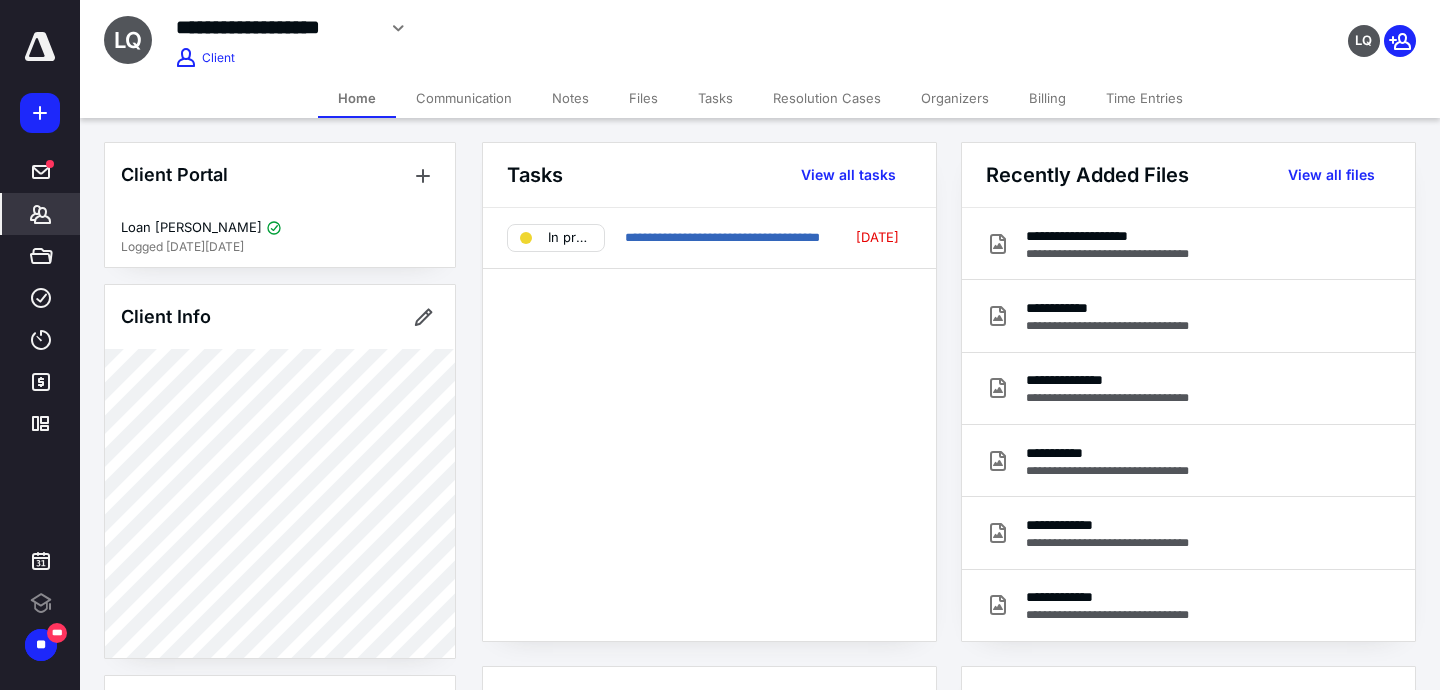 scroll, scrollTop: 0, scrollLeft: 0, axis: both 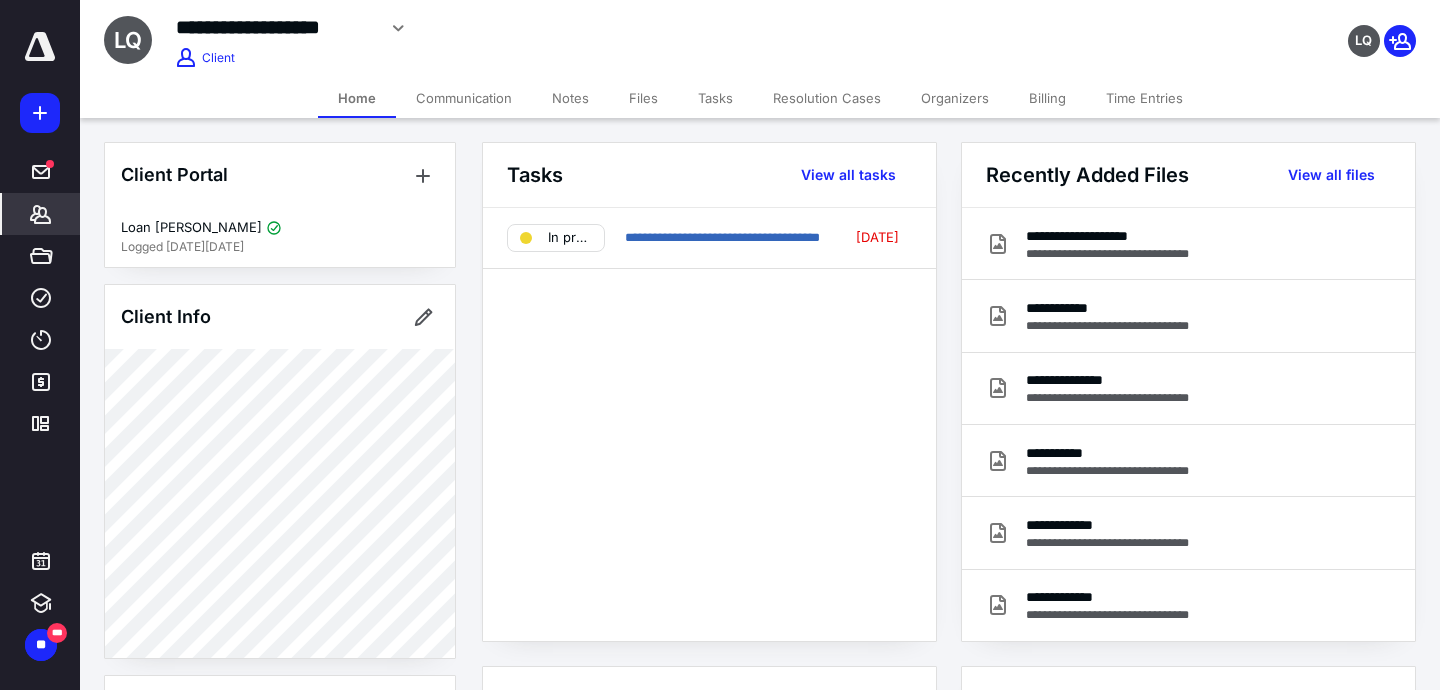 click on "Files" at bounding box center [643, 98] 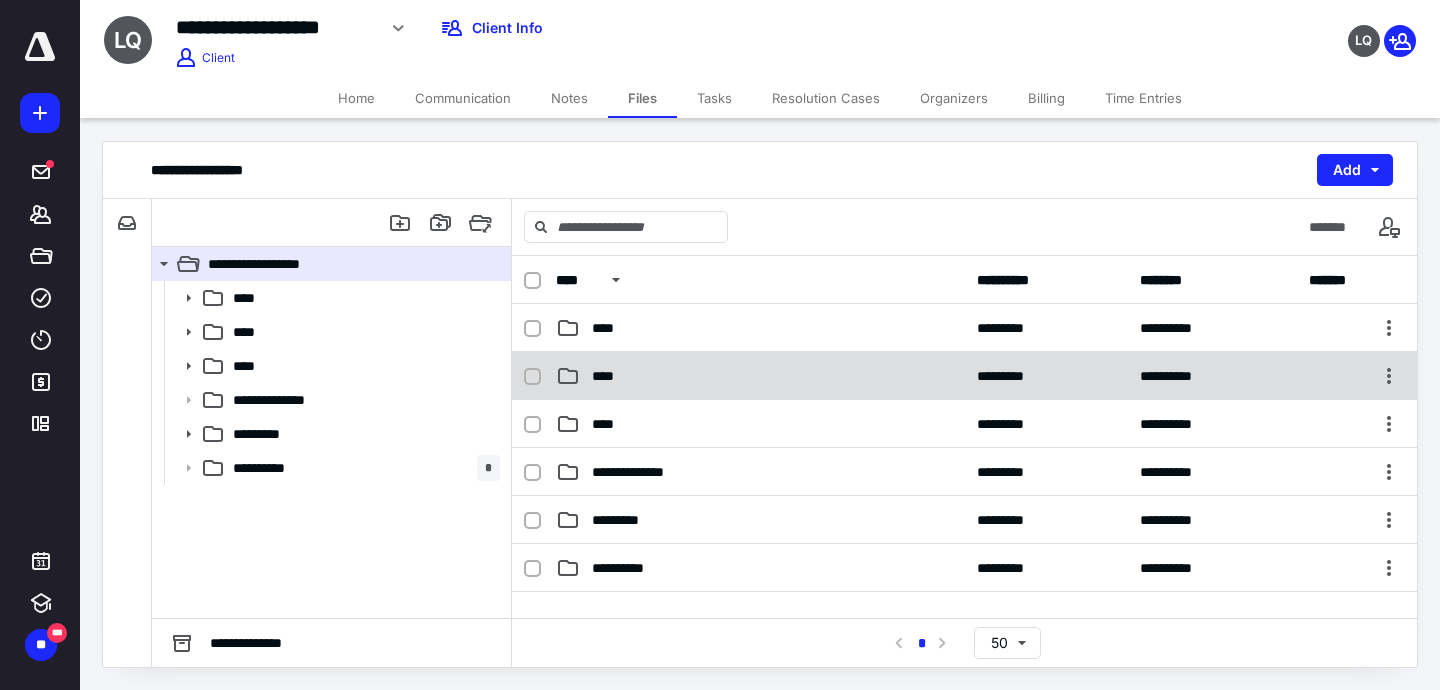 click on "****" at bounding box center (609, 376) 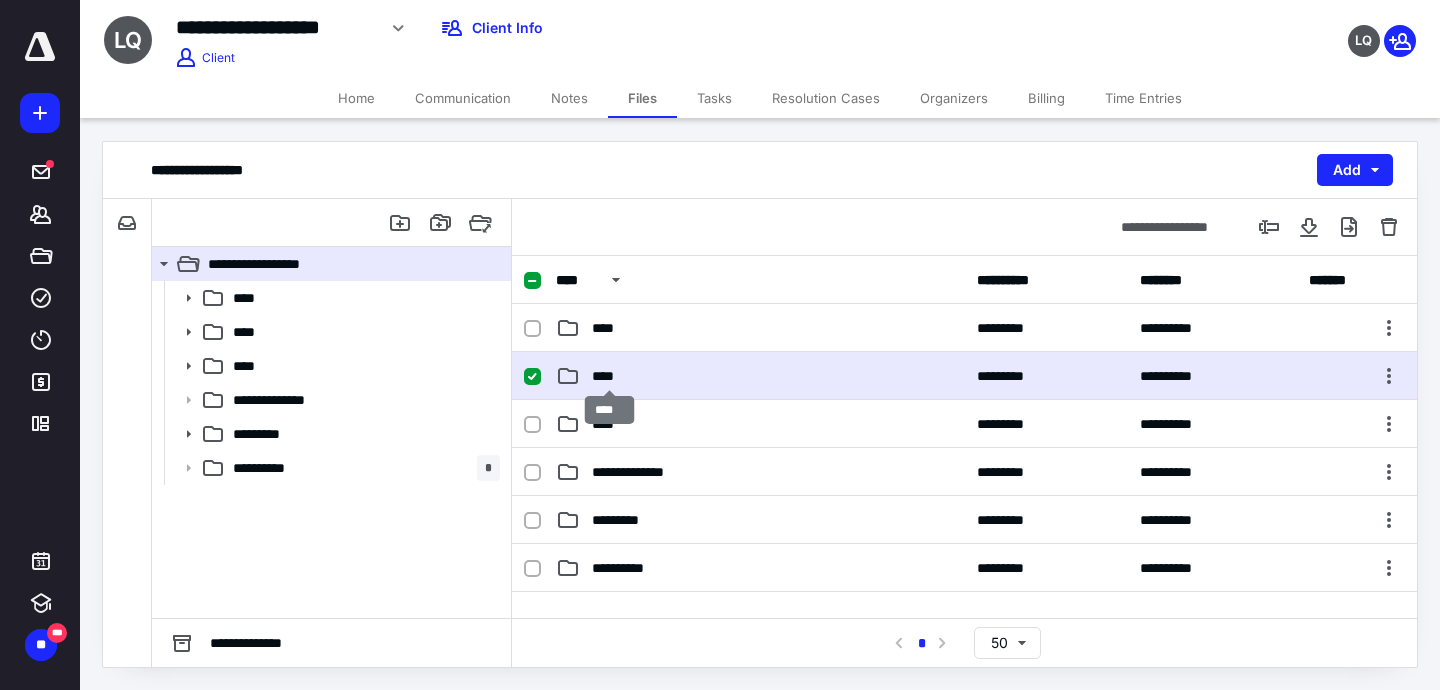 click on "****" at bounding box center (609, 376) 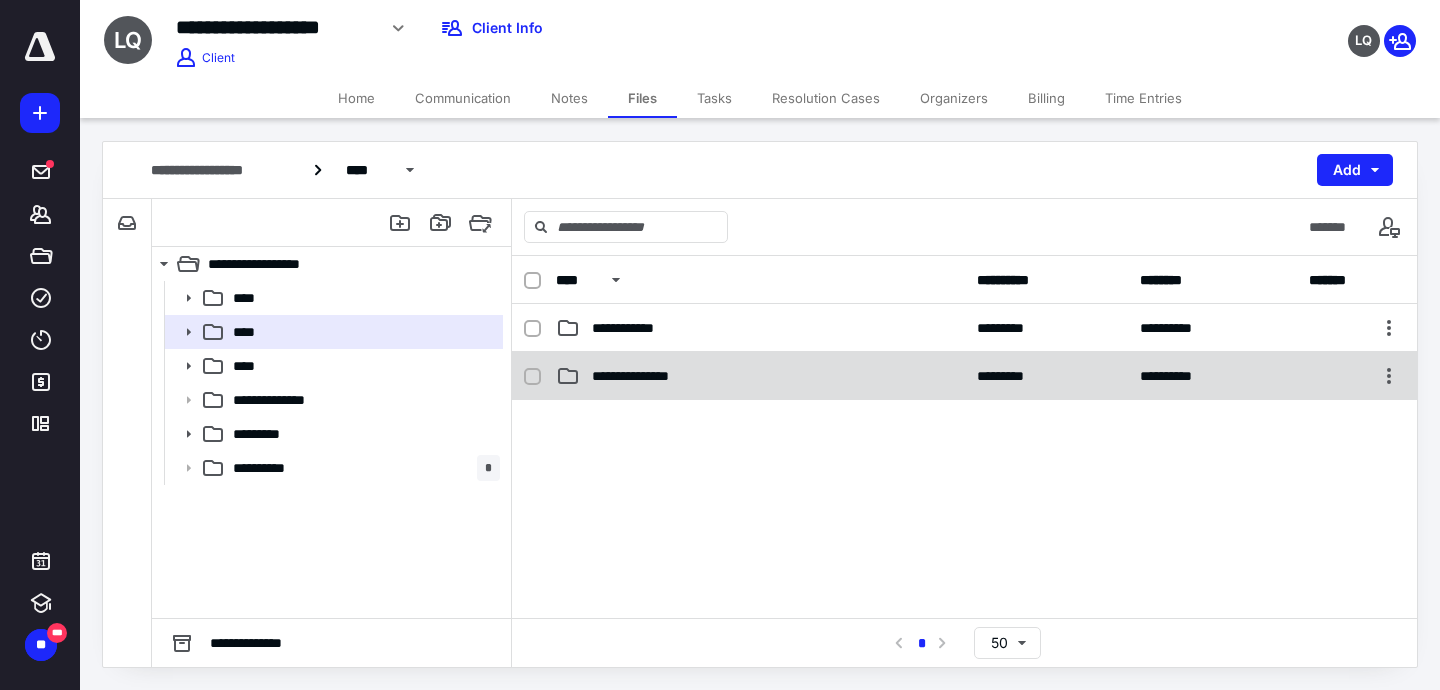 click on "**********" at bounding box center [644, 376] 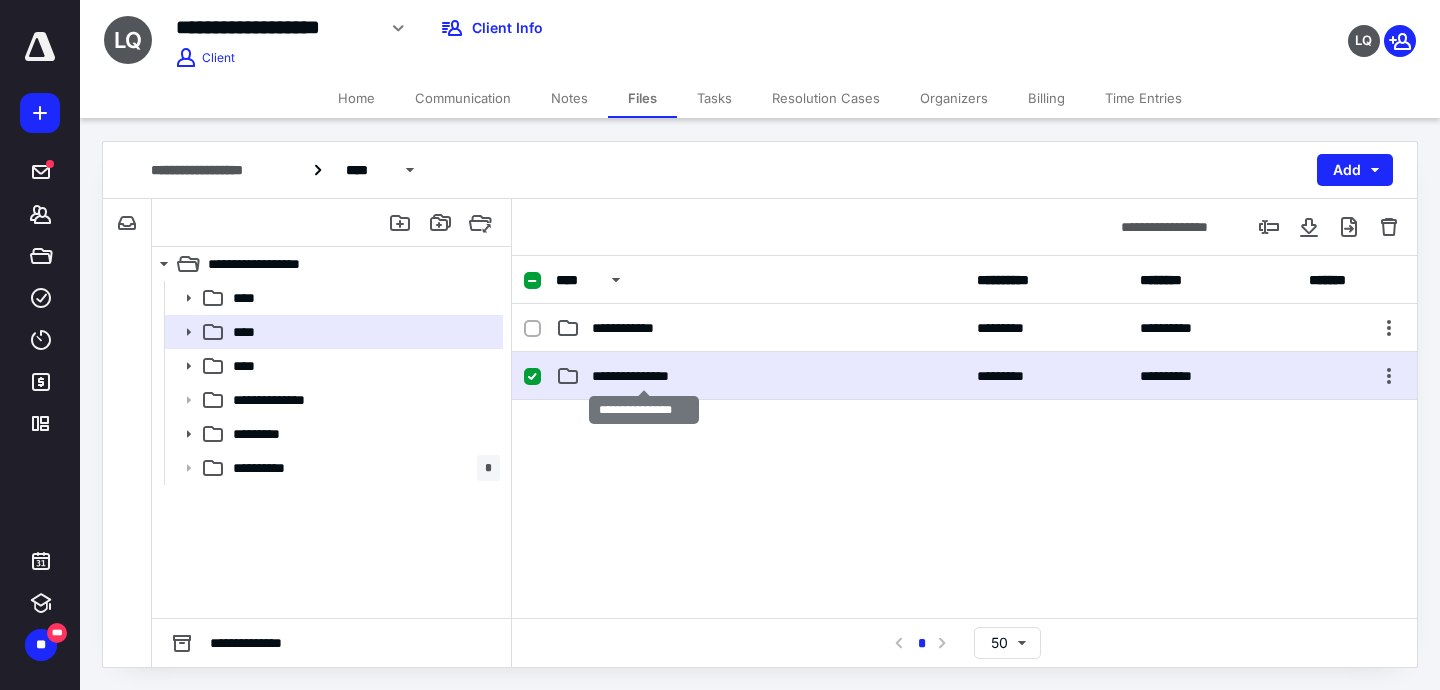 click on "**********" at bounding box center [644, 376] 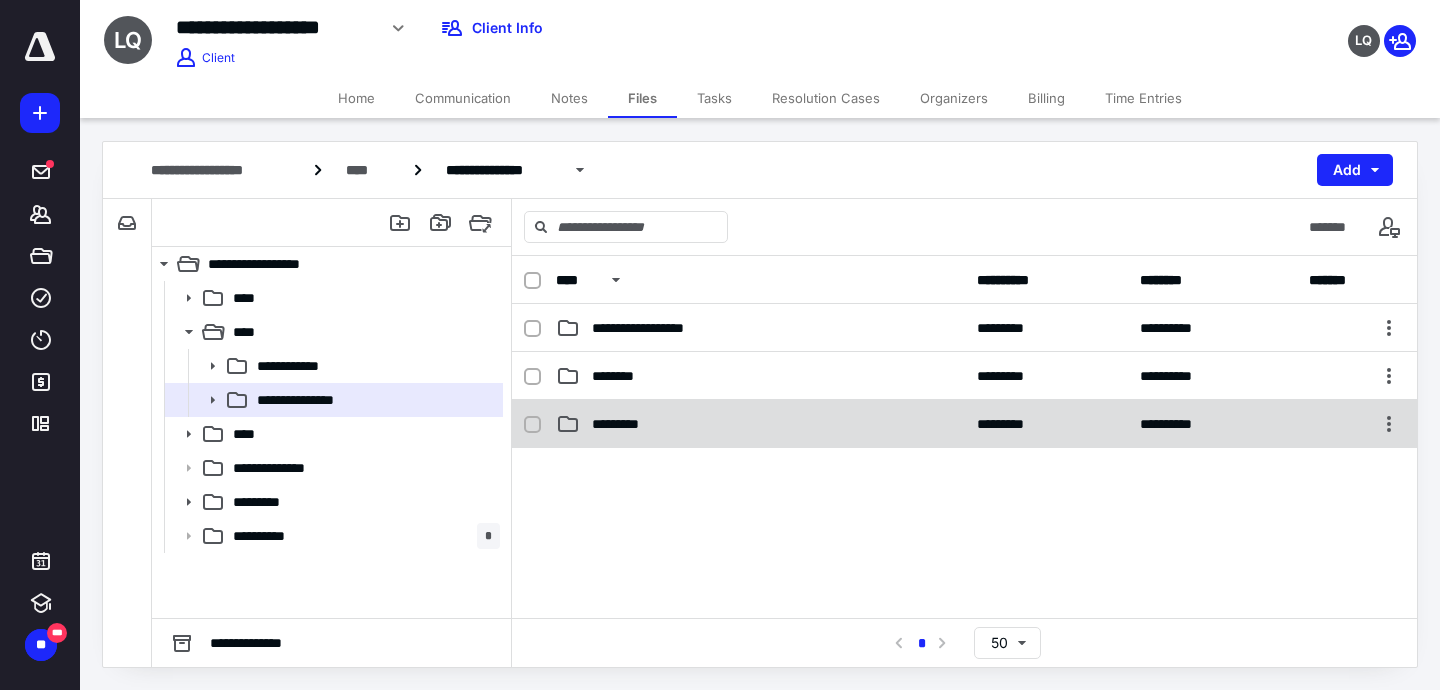 click on "*********" at bounding box center [760, 424] 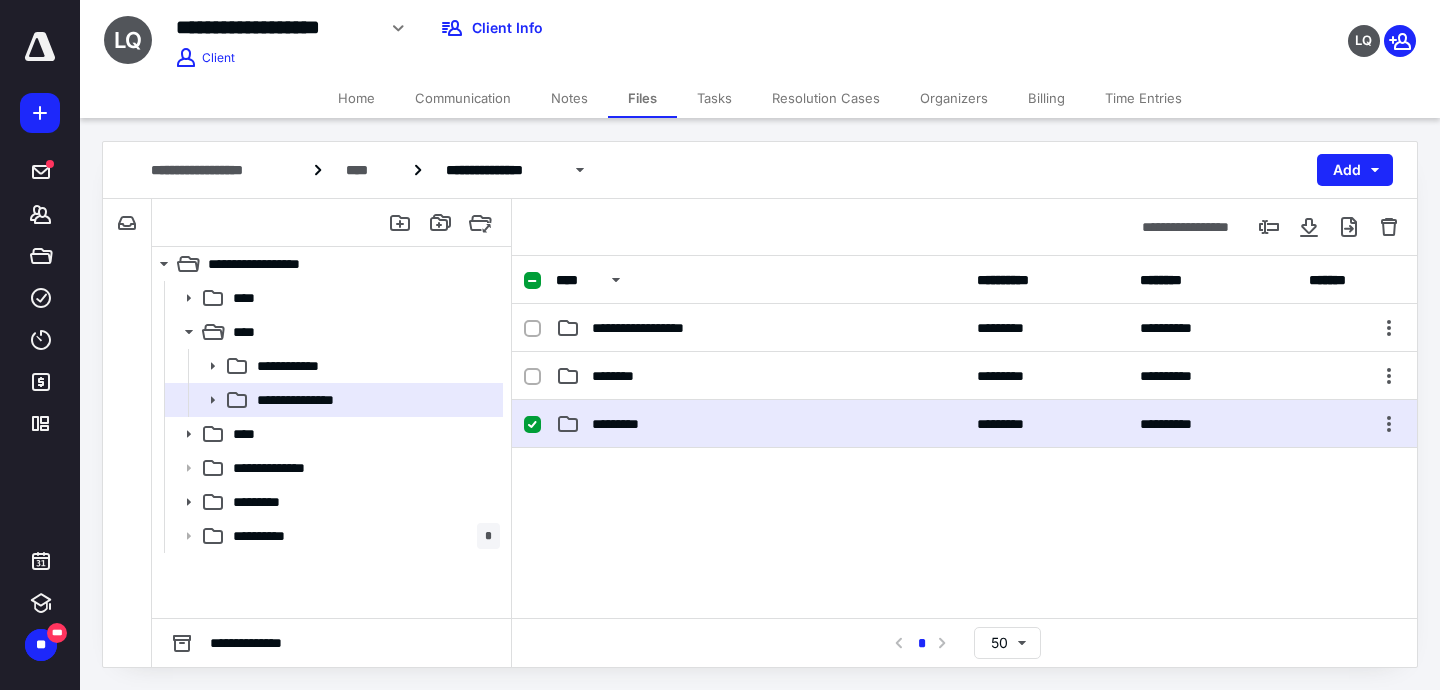 click on "*********" at bounding box center (760, 424) 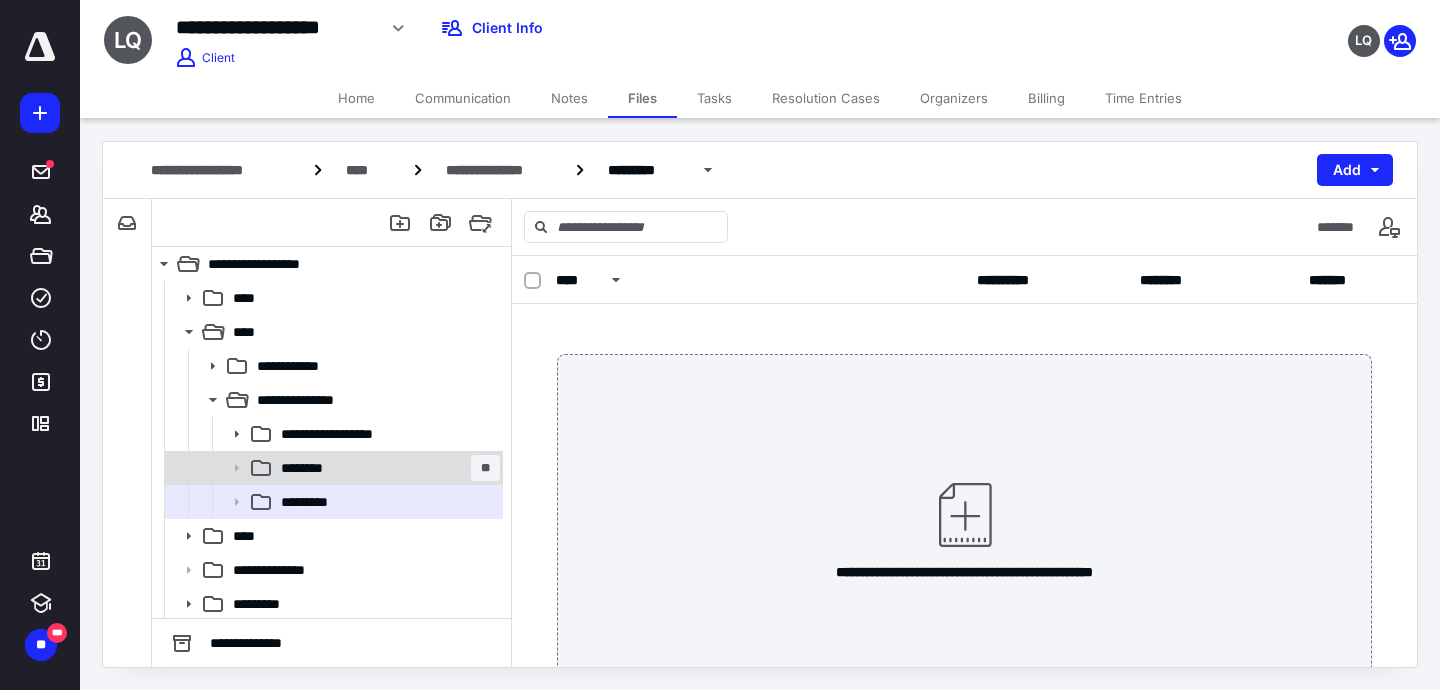 click on "******** **" at bounding box center [386, 468] 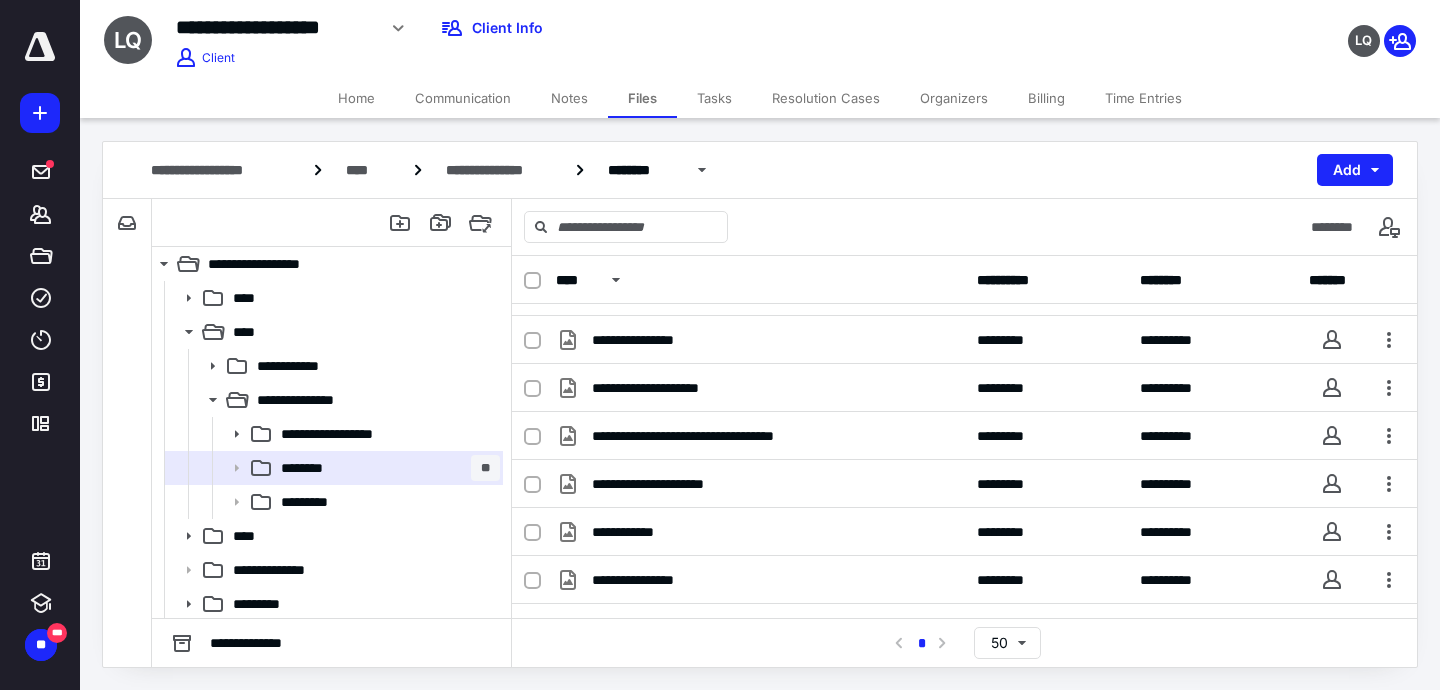 scroll, scrollTop: 0, scrollLeft: 0, axis: both 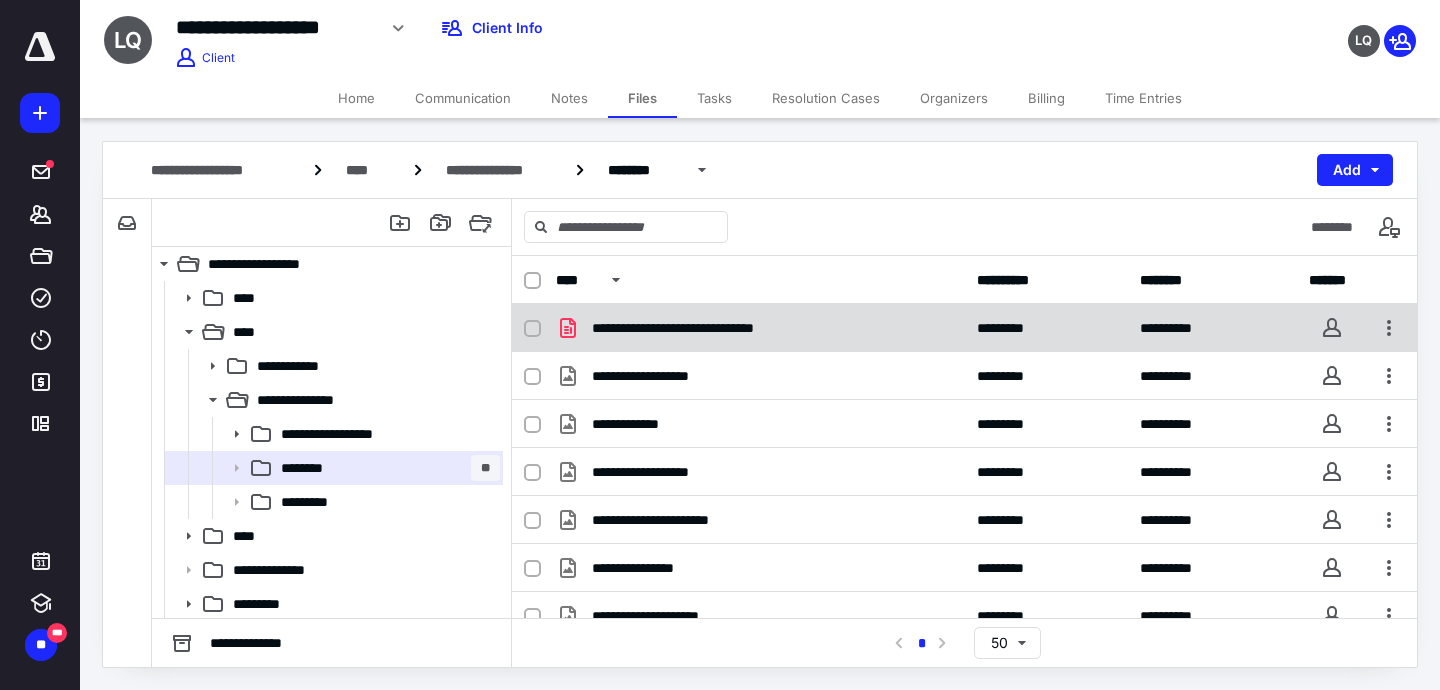 click on "**********" at bounding box center [964, 328] 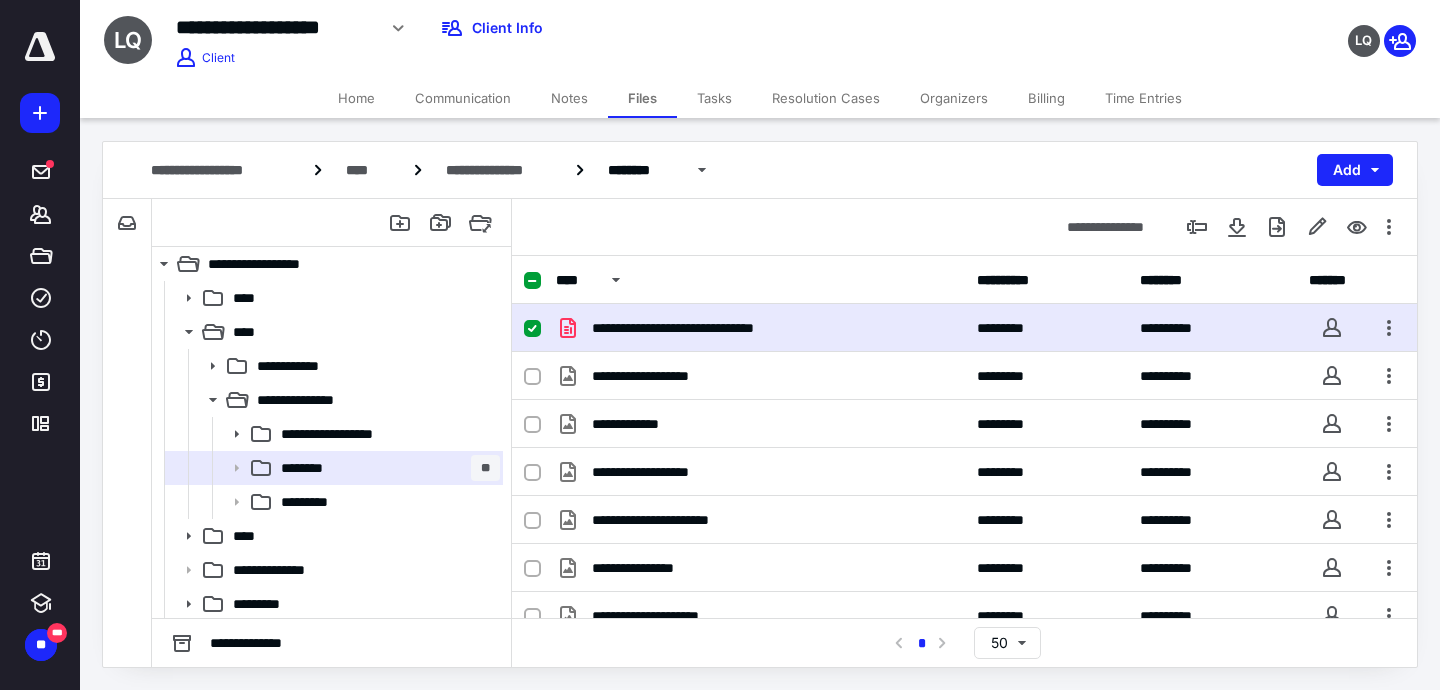 click on "**********" at bounding box center (964, 328) 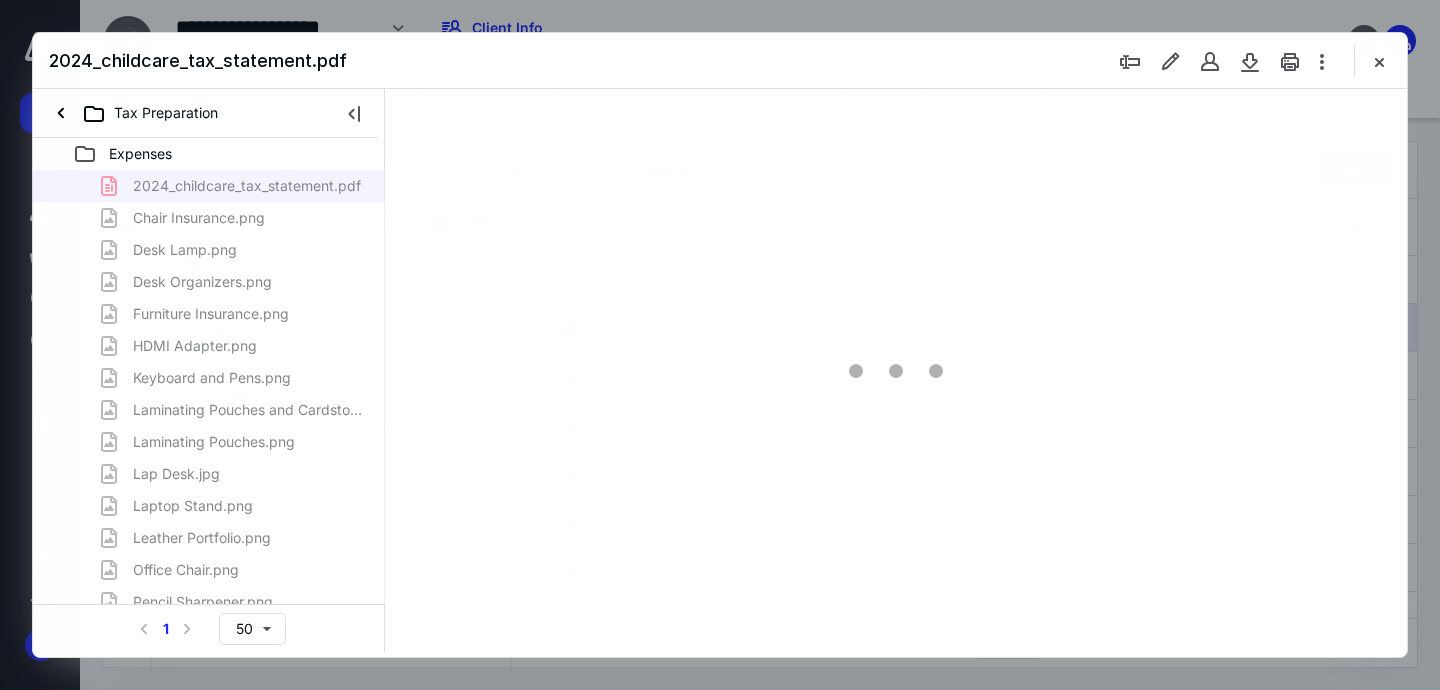 scroll, scrollTop: 0, scrollLeft: 0, axis: both 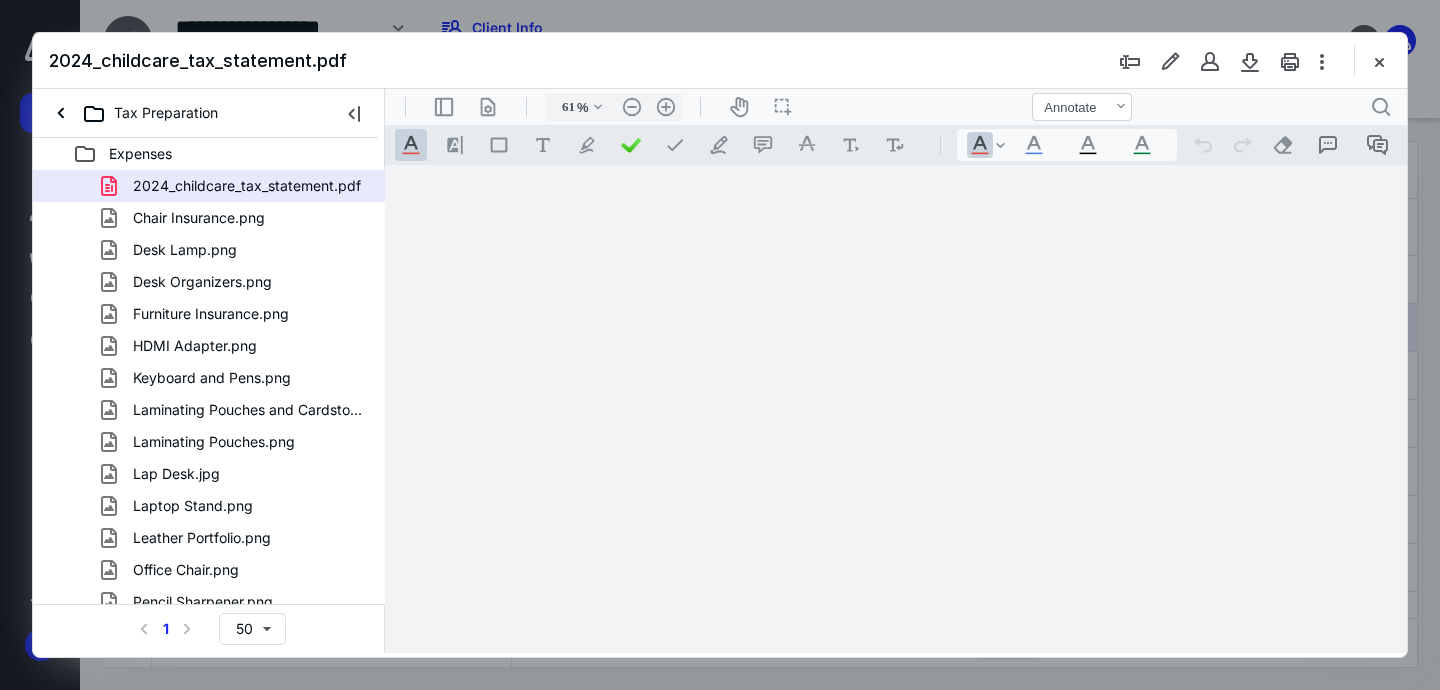 type on "163" 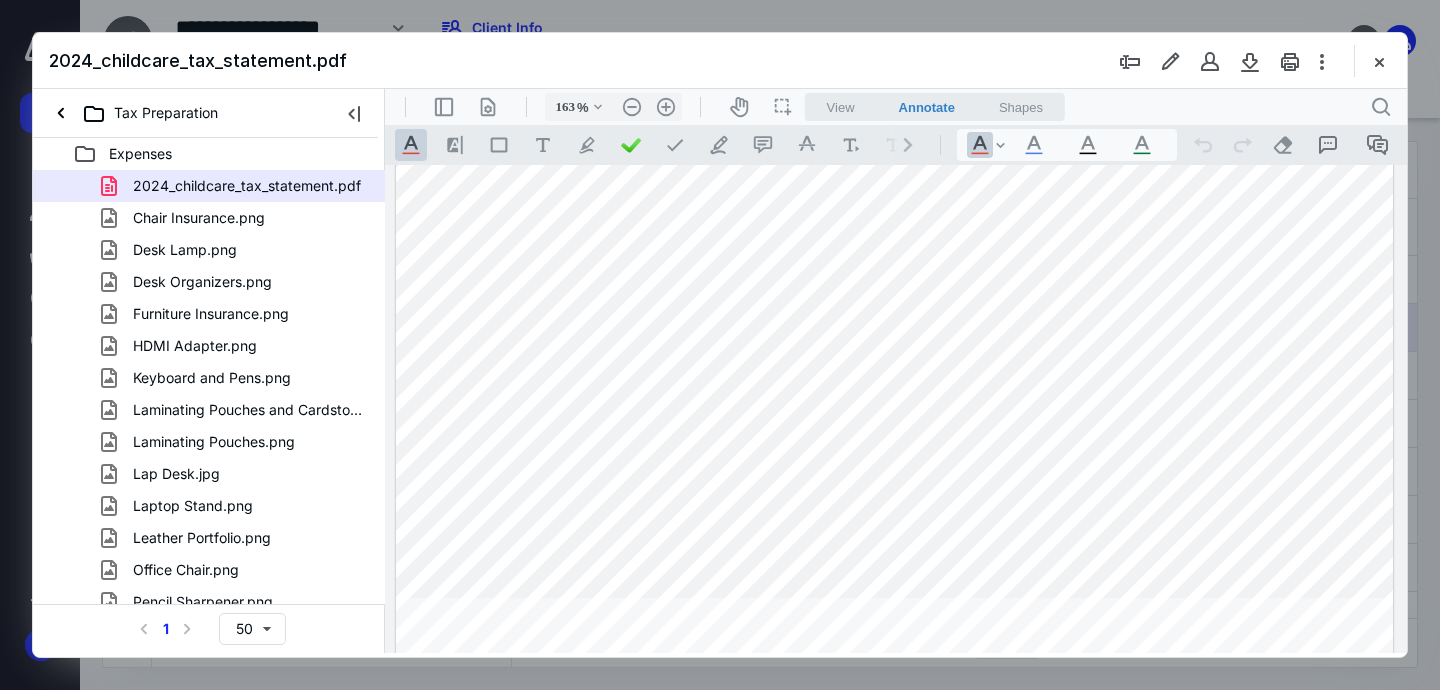 scroll, scrollTop: 0, scrollLeft: 0, axis: both 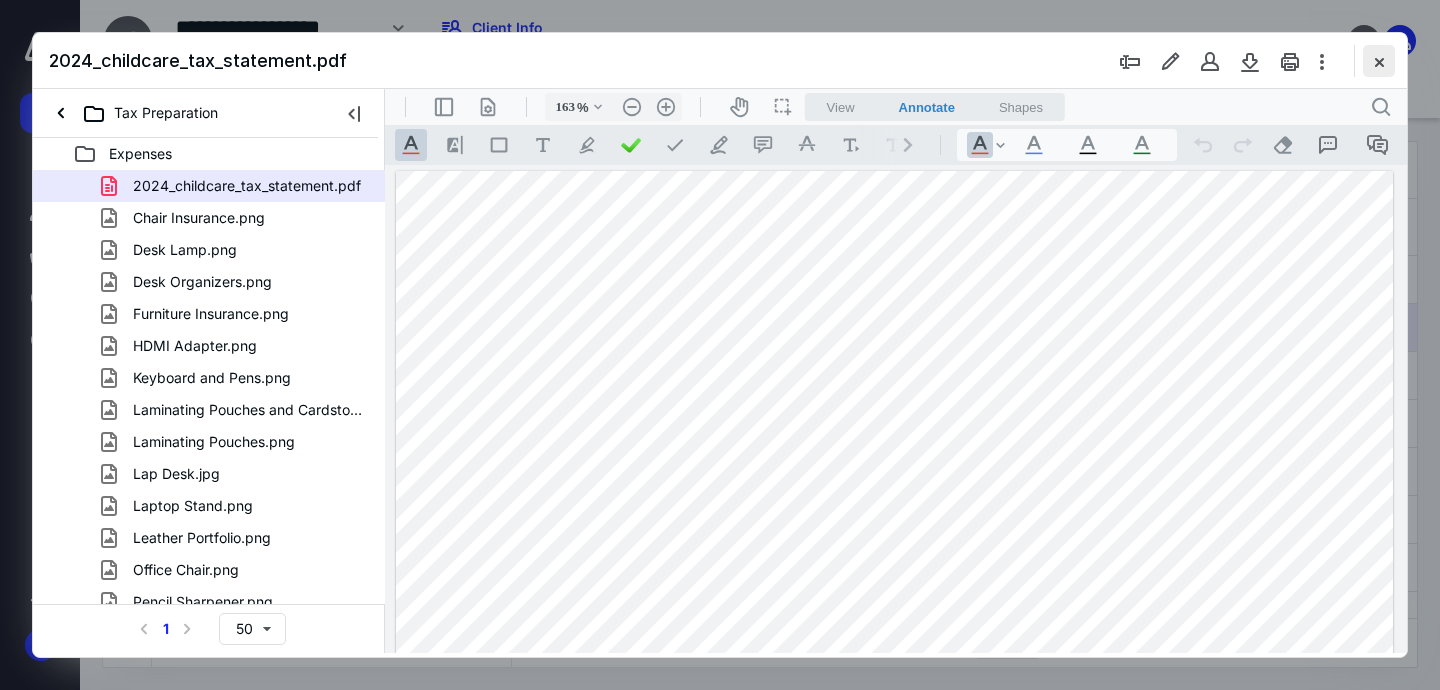 click at bounding box center (1379, 61) 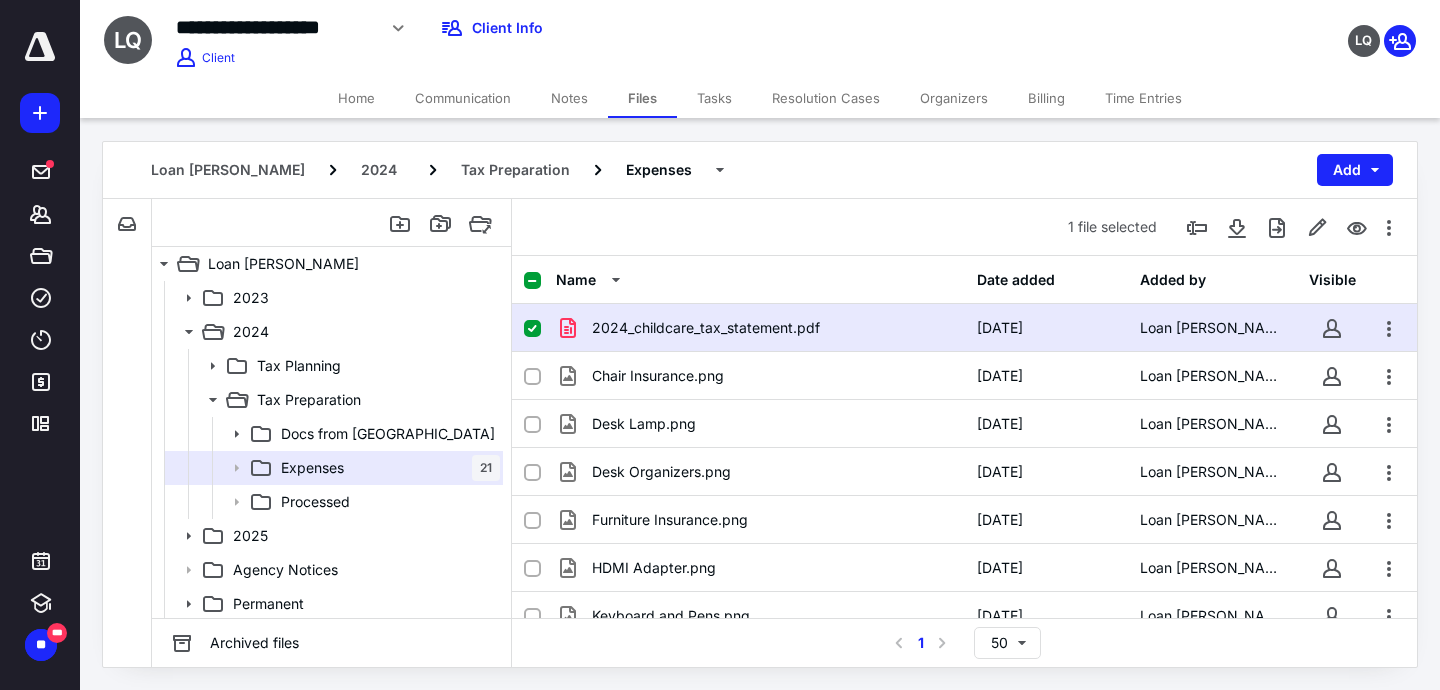 click 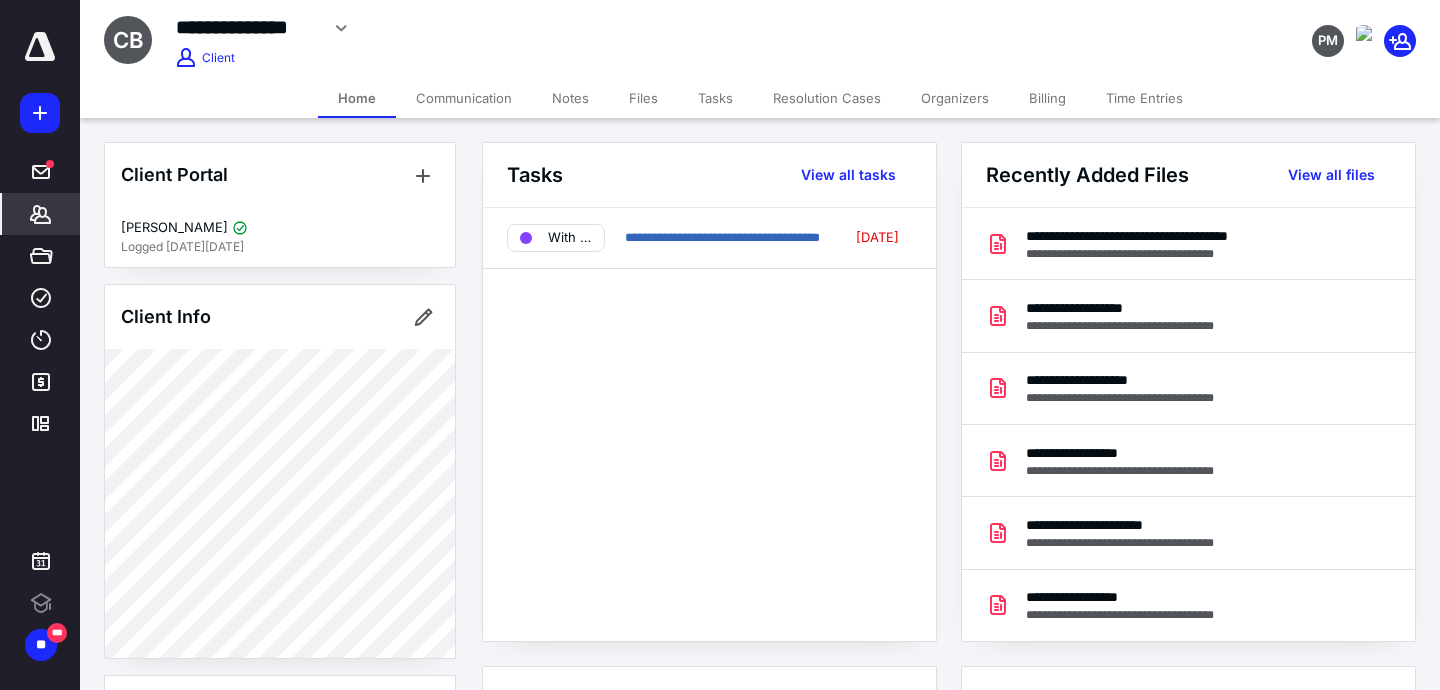 scroll, scrollTop: 0, scrollLeft: 0, axis: both 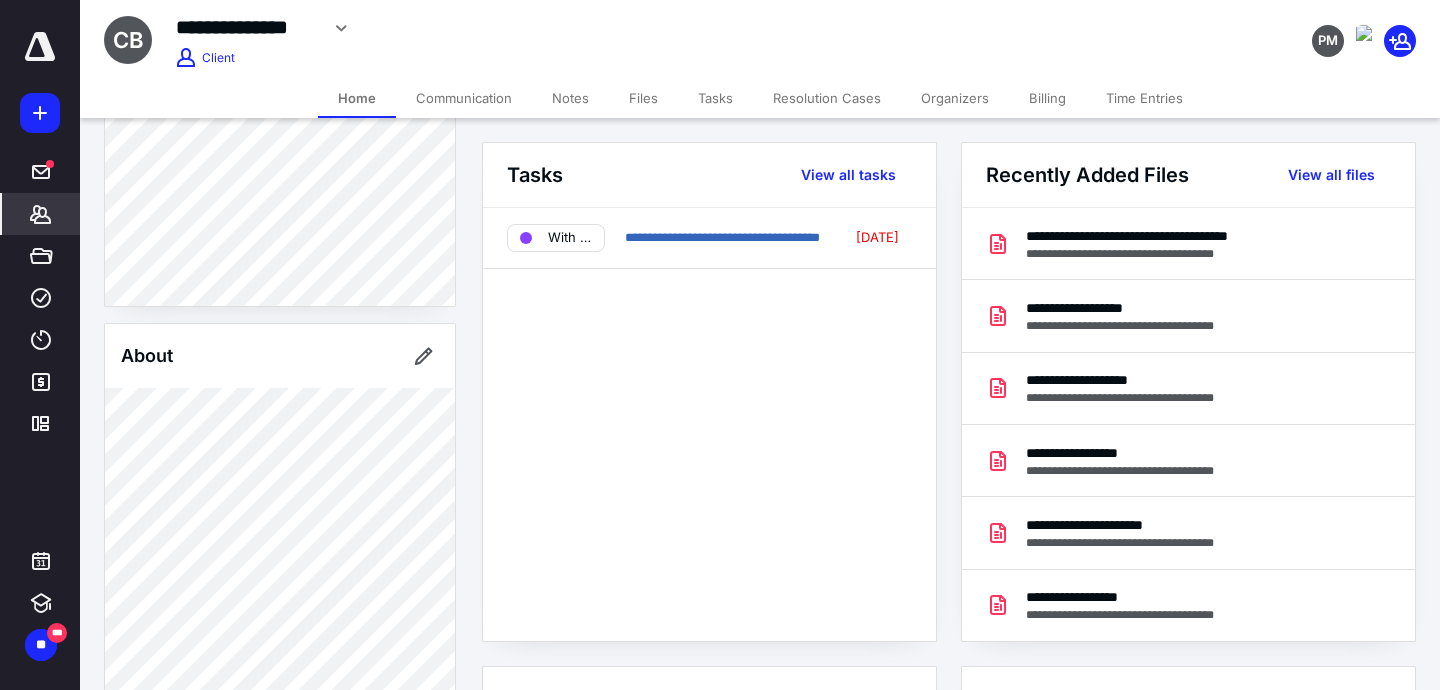 click on "Files" at bounding box center [643, 98] 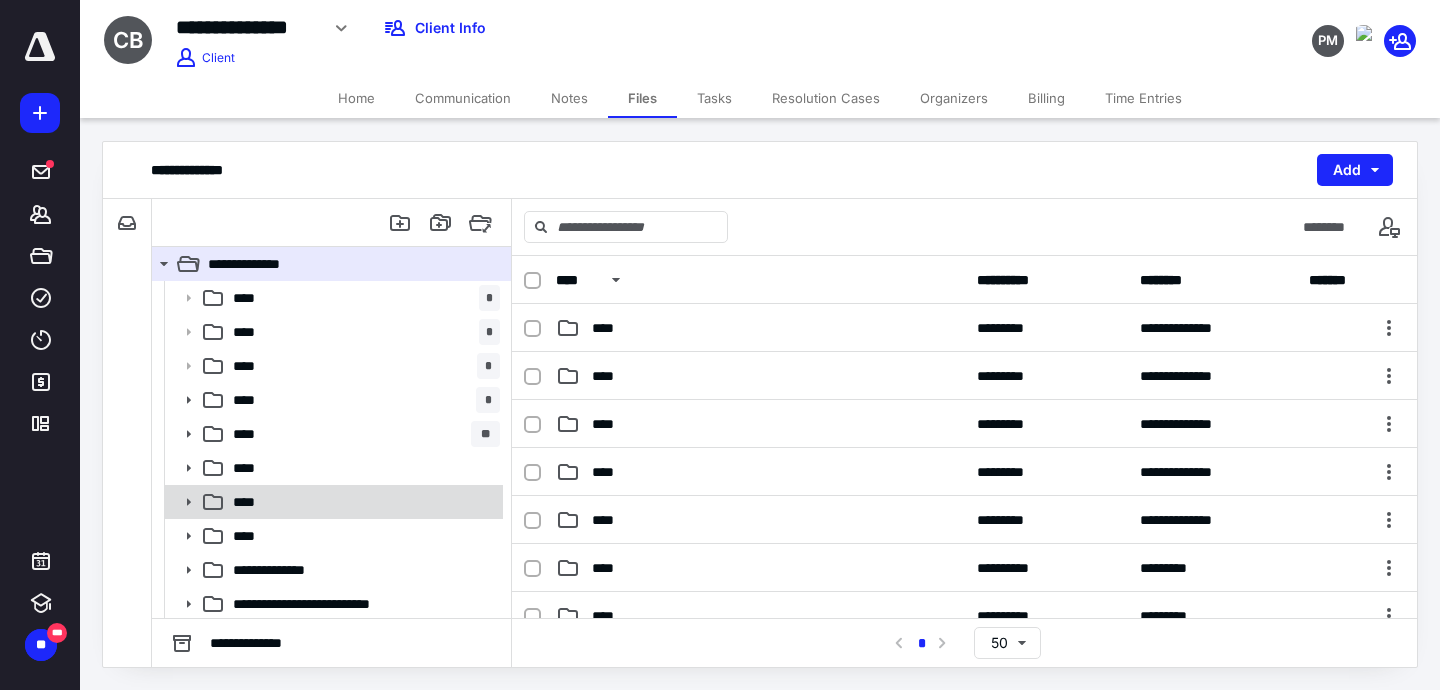 click on "****" at bounding box center [362, 502] 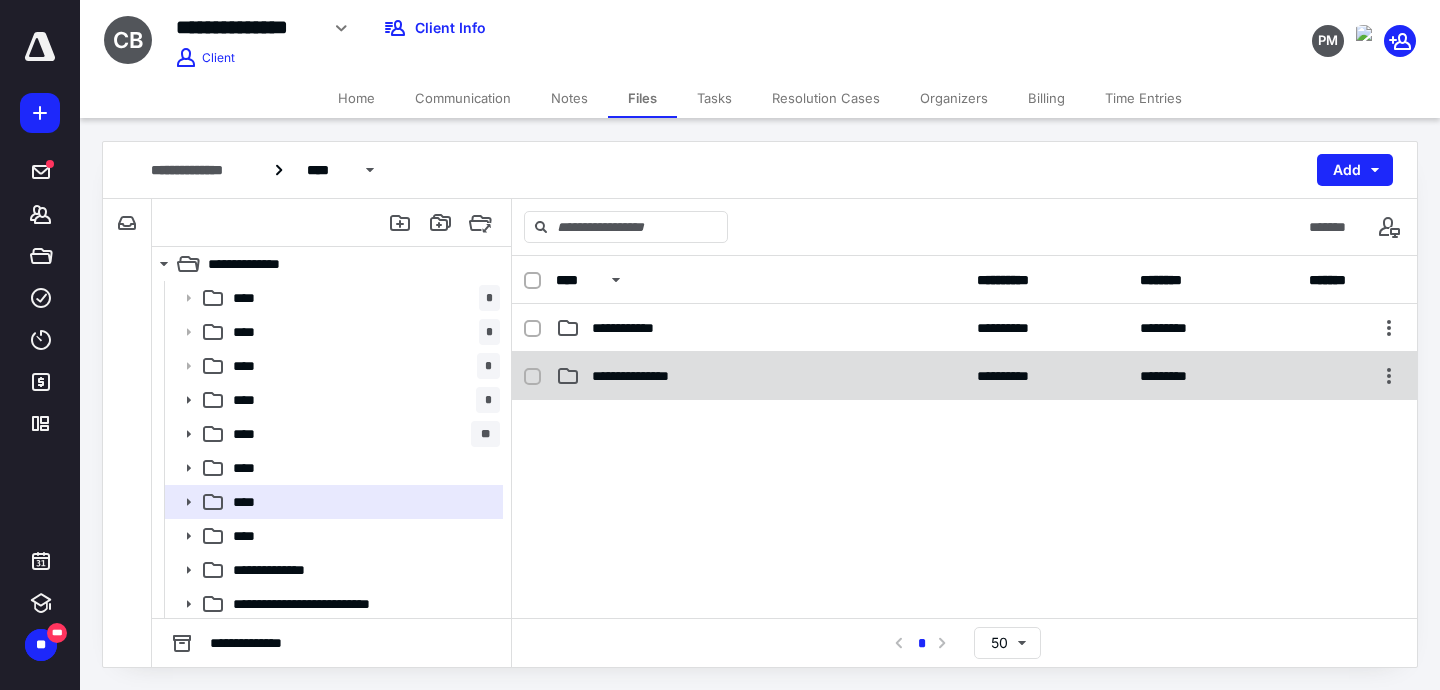 click on "**********" at bounding box center (644, 376) 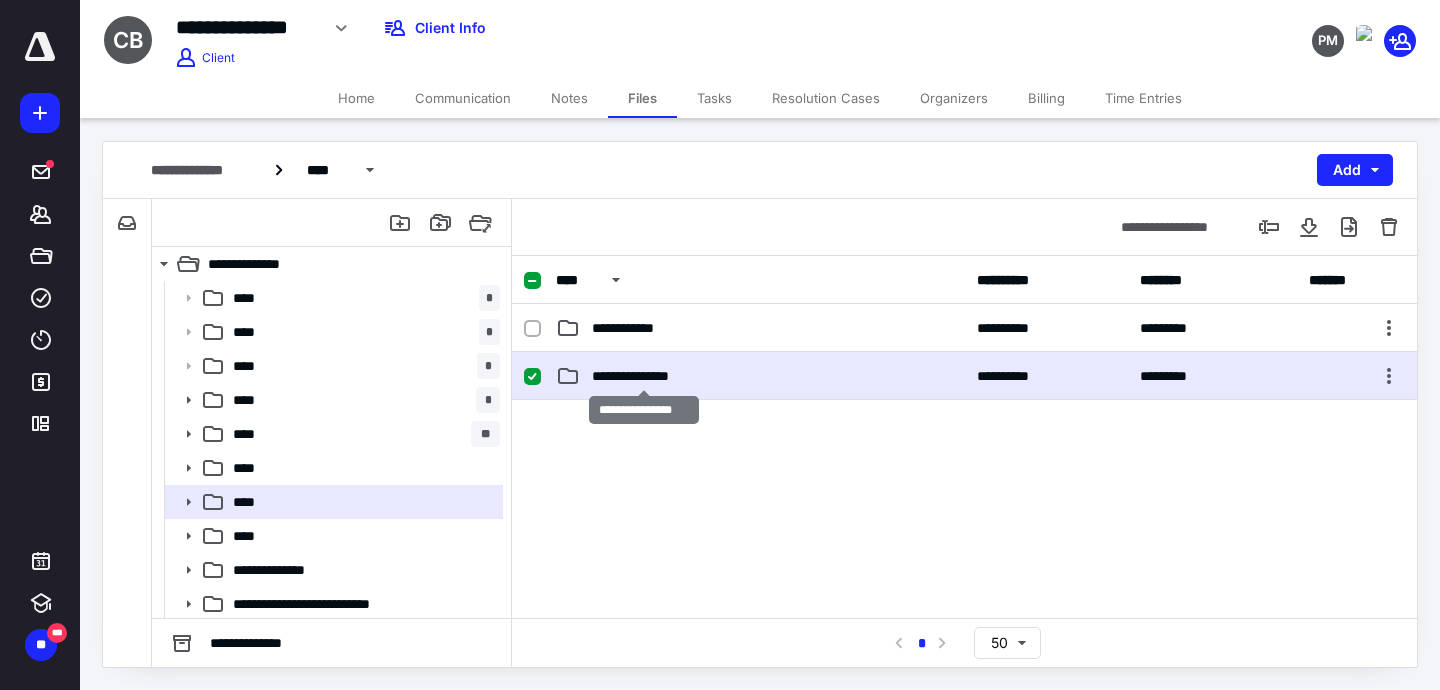 click on "**********" at bounding box center [644, 376] 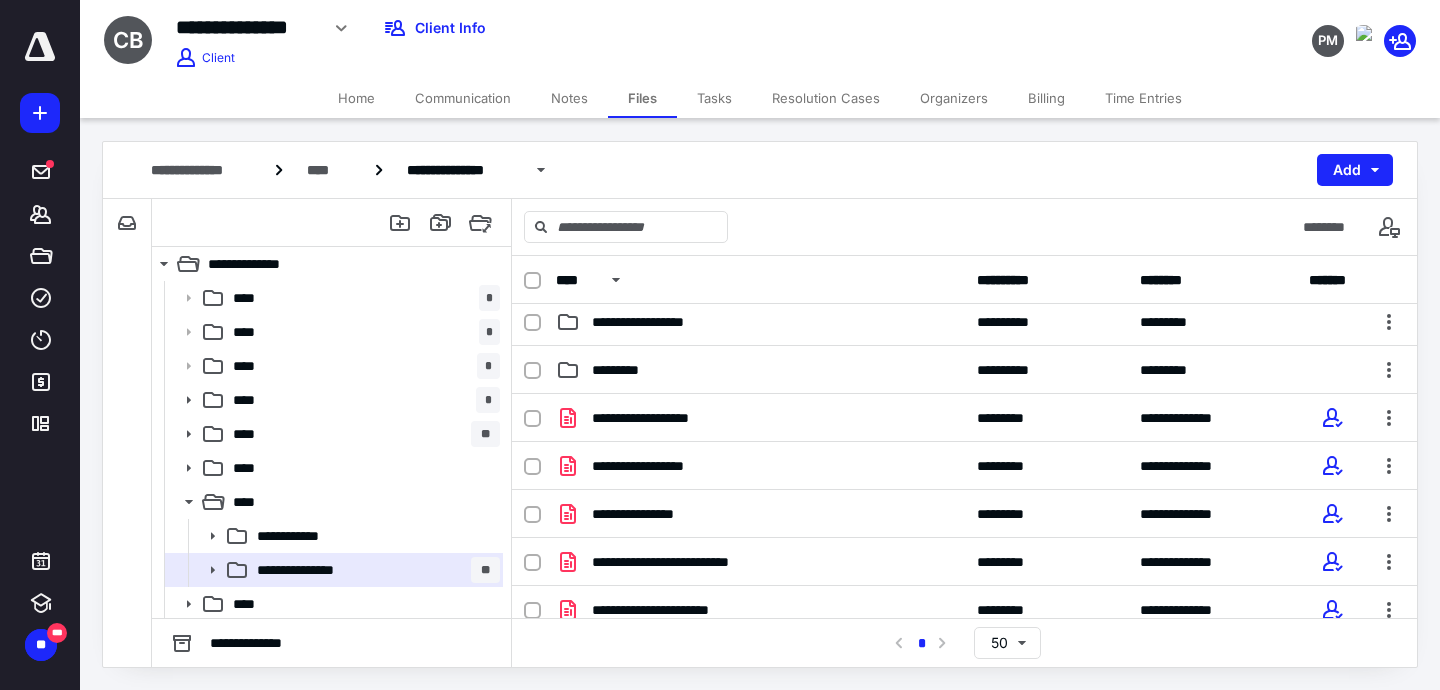 scroll, scrollTop: 0, scrollLeft: 0, axis: both 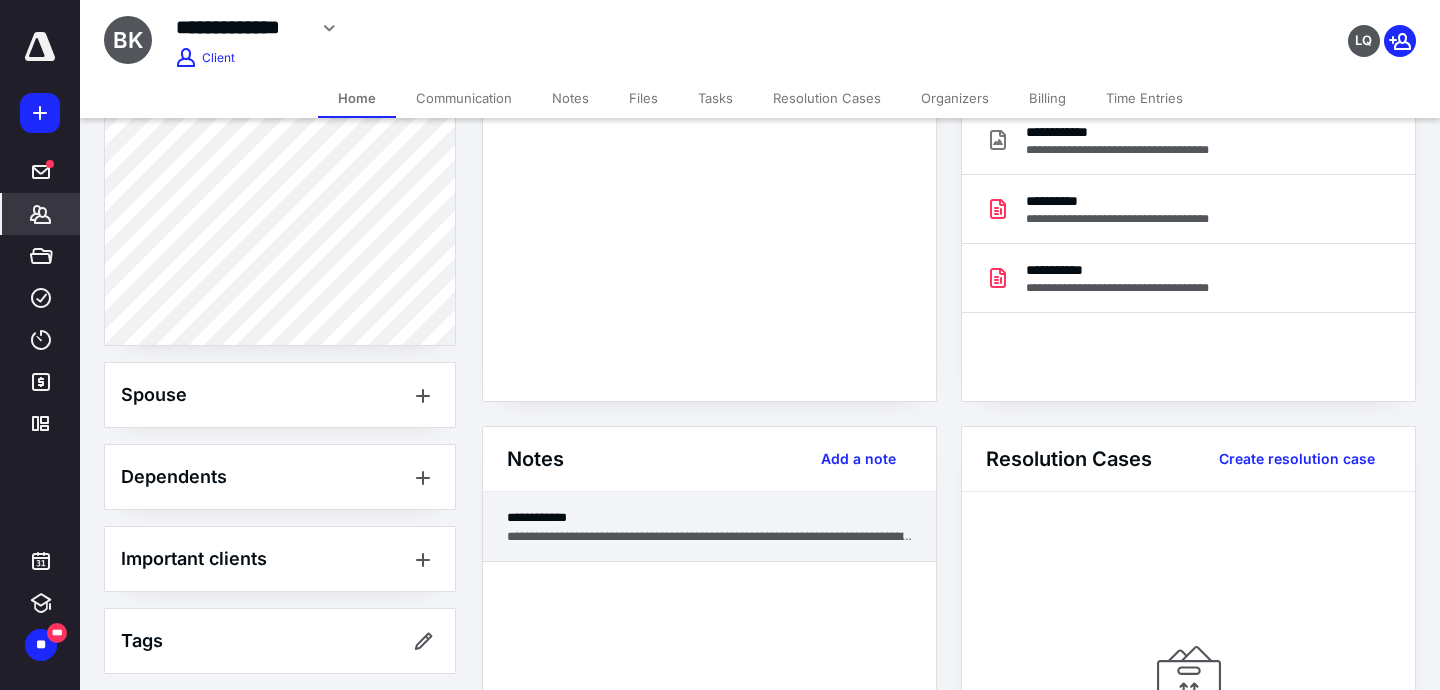 click on "**********" at bounding box center [709, 527] 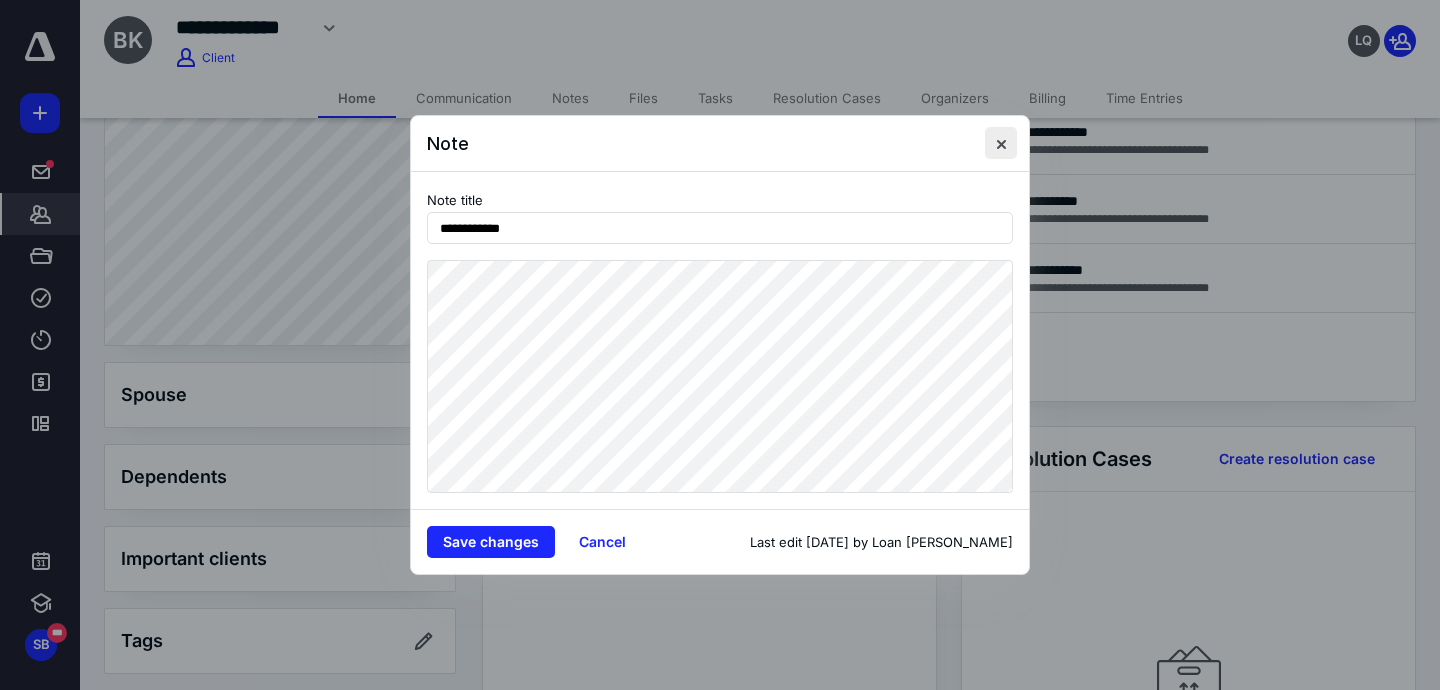 click at bounding box center [1001, 143] 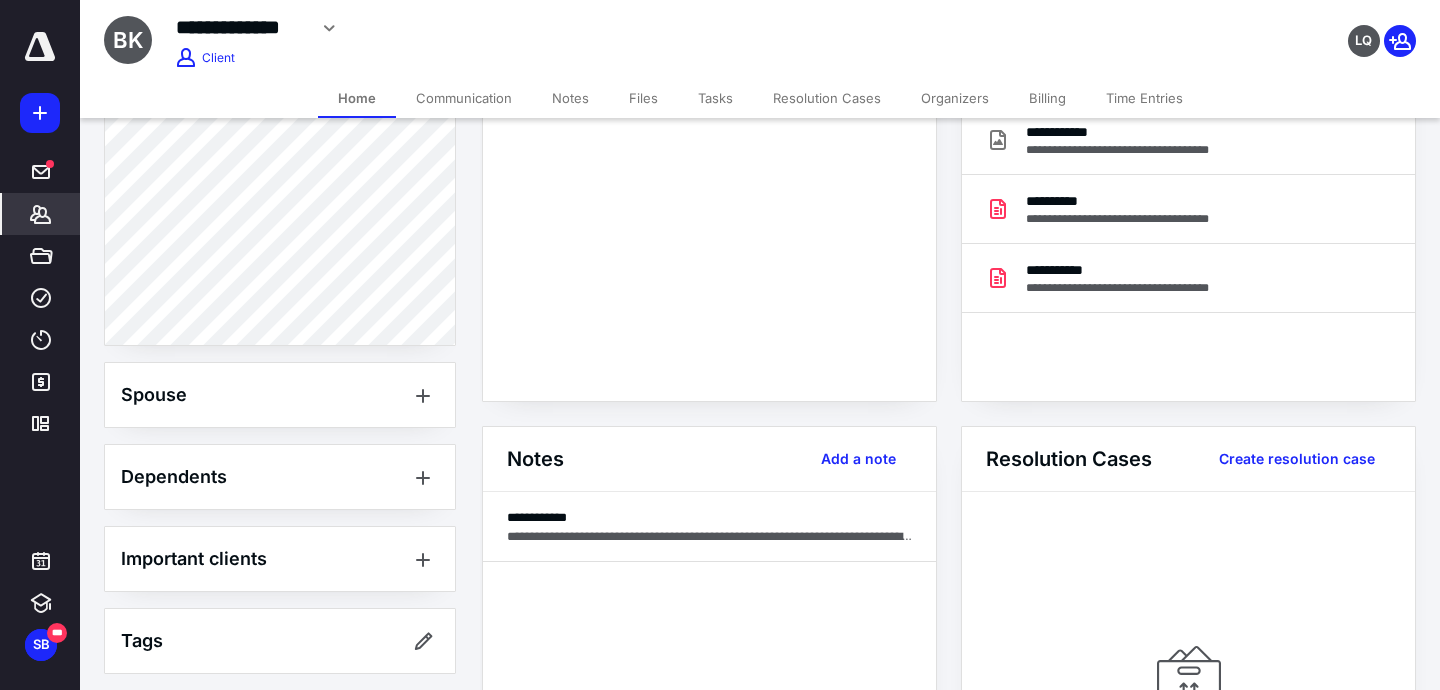scroll, scrollTop: 0, scrollLeft: 0, axis: both 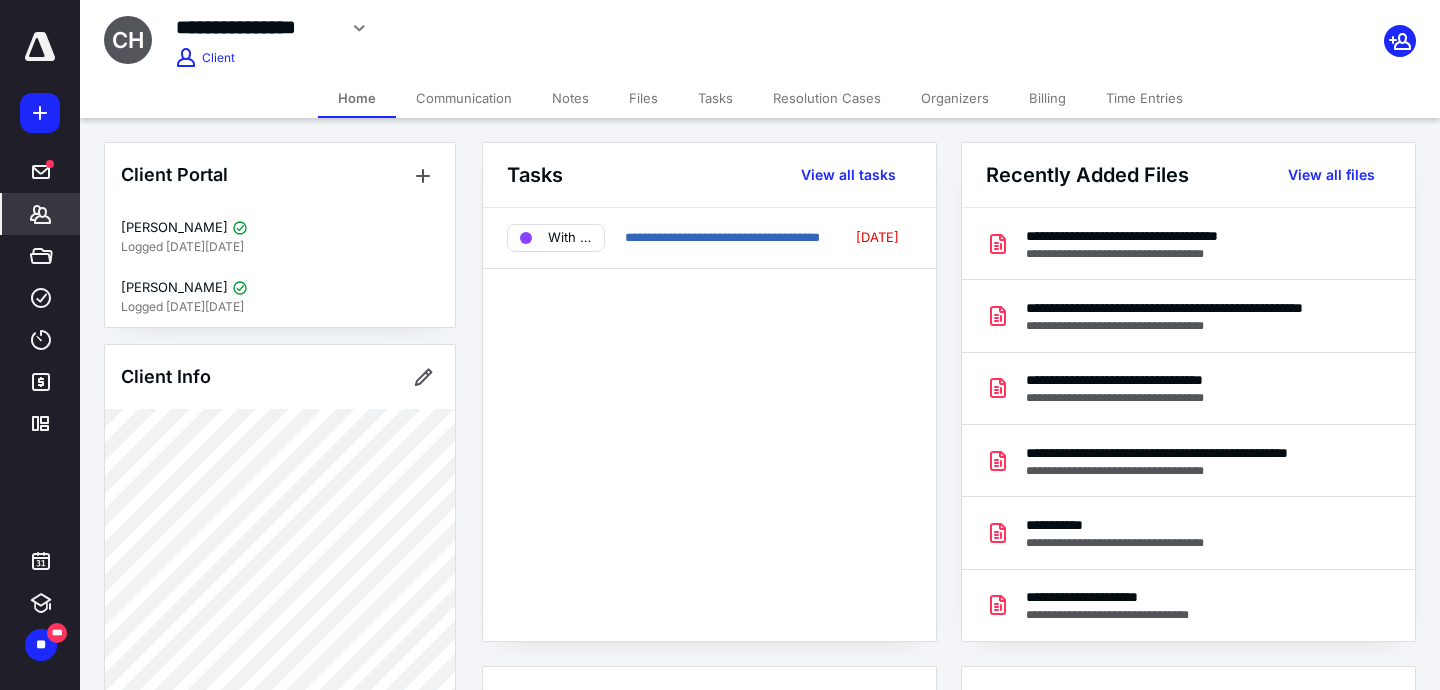 click on "Files" at bounding box center (643, 98) 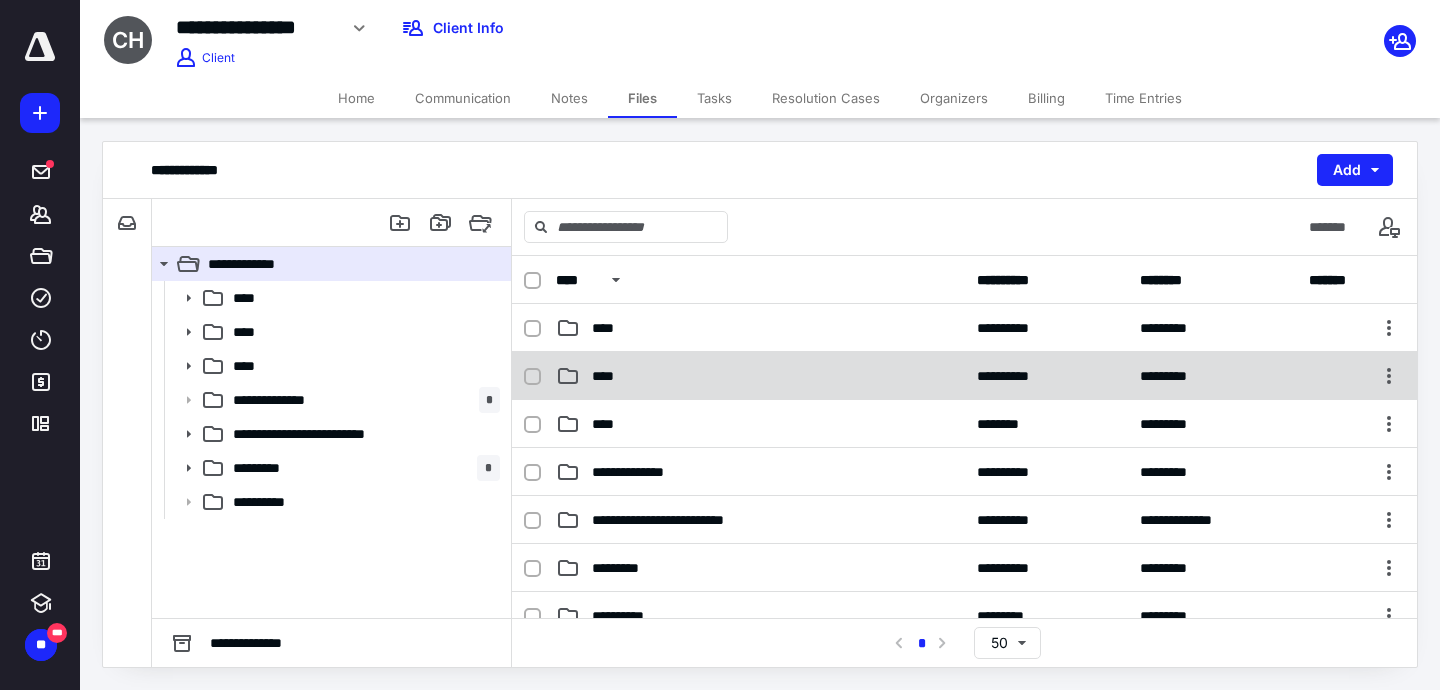 click on "****" at bounding box center (609, 376) 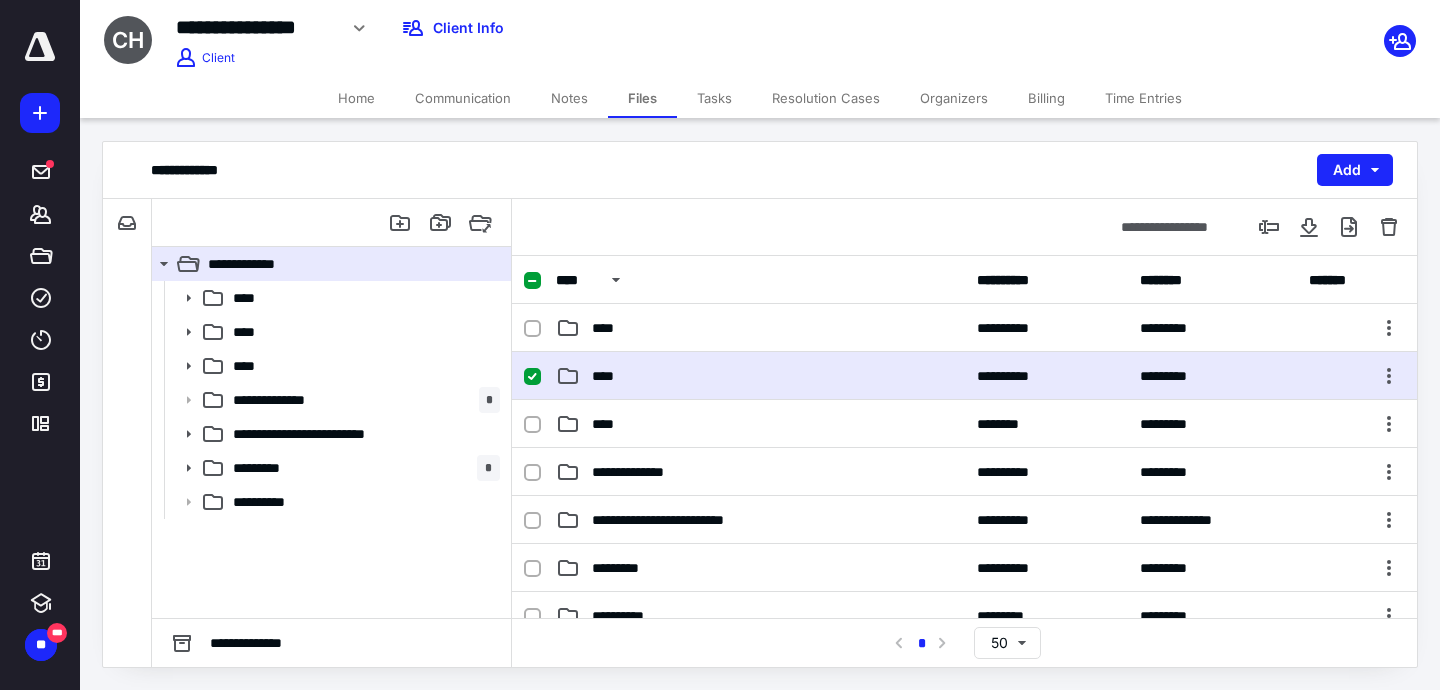 click on "****" at bounding box center [609, 376] 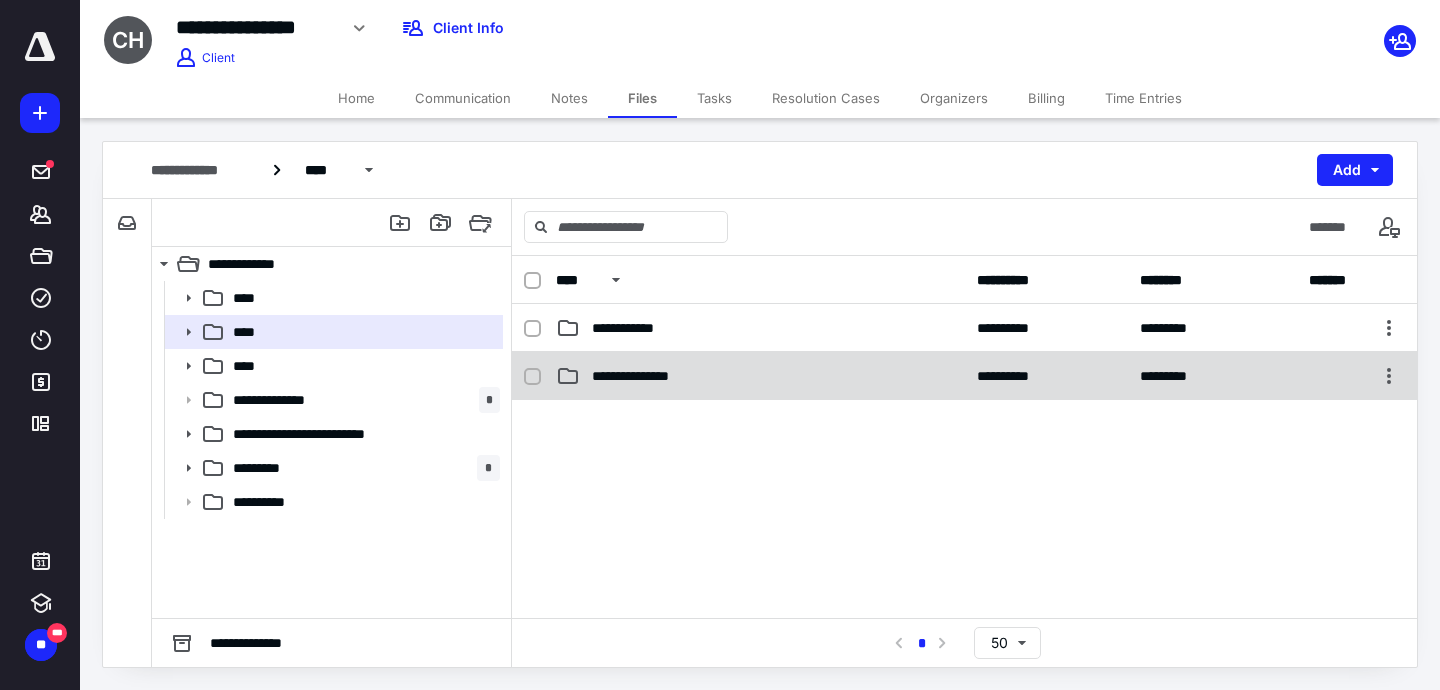 click on "**********" at bounding box center [644, 376] 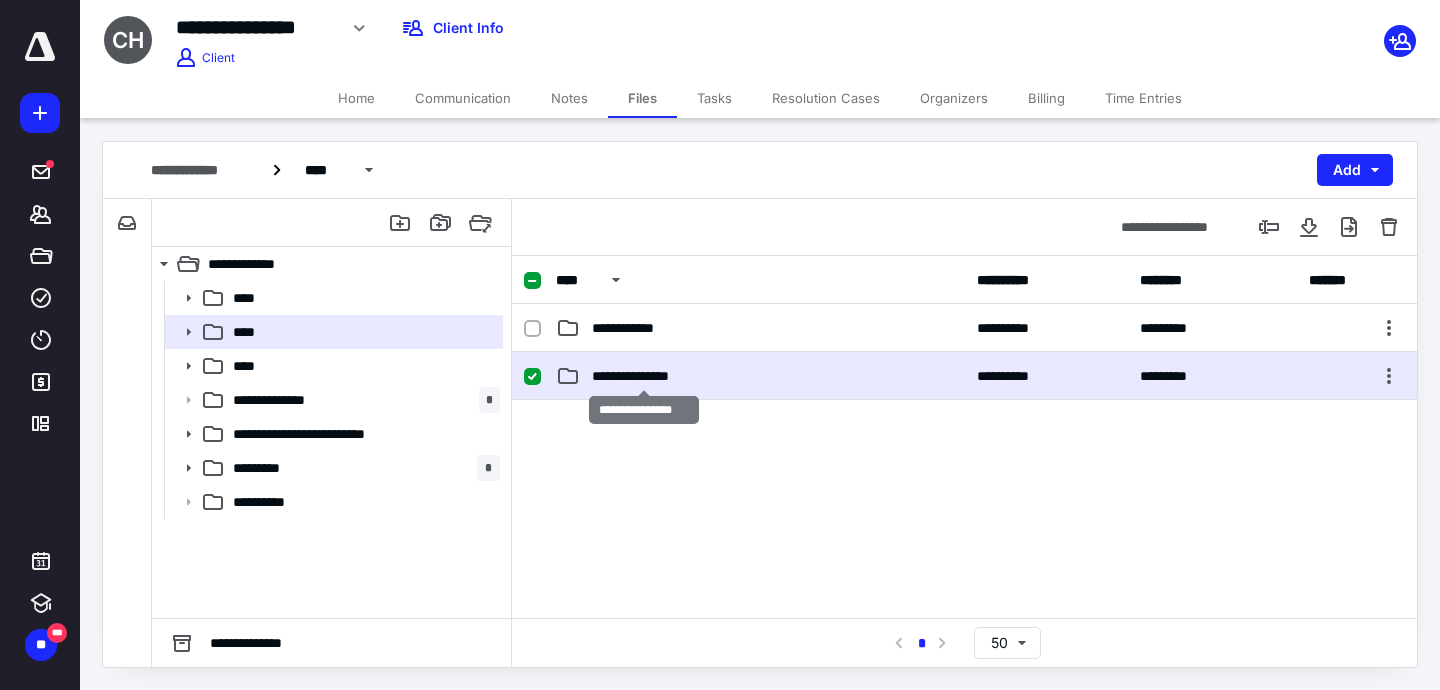 click on "**********" at bounding box center (644, 376) 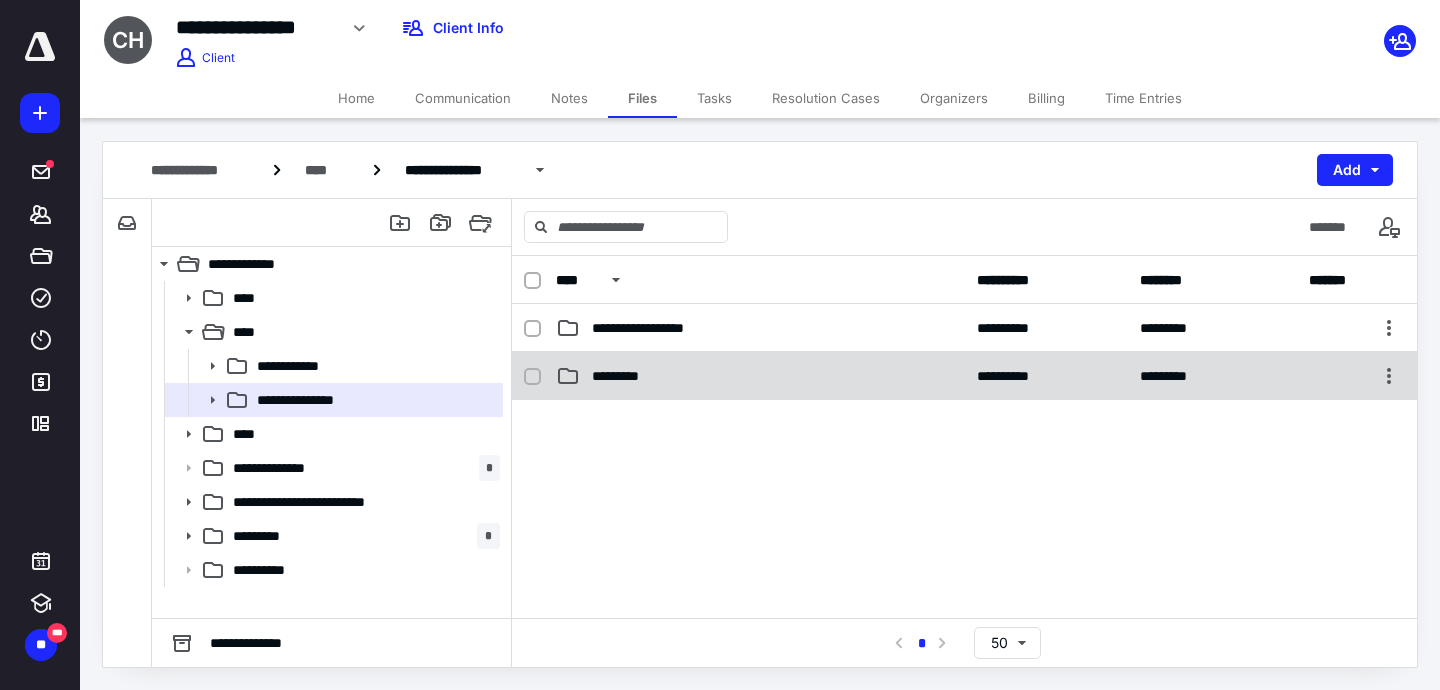 click on "*********" at bounding box center (760, 376) 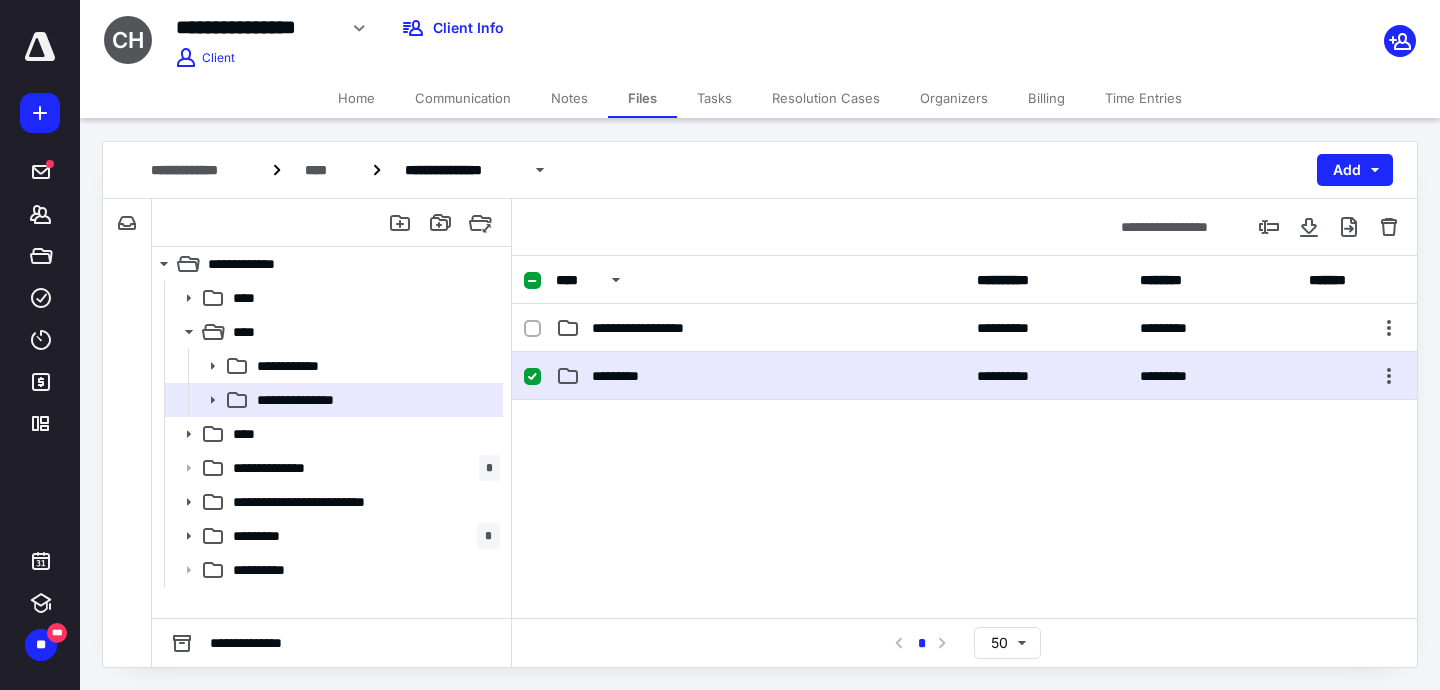 click on "*********" at bounding box center [760, 376] 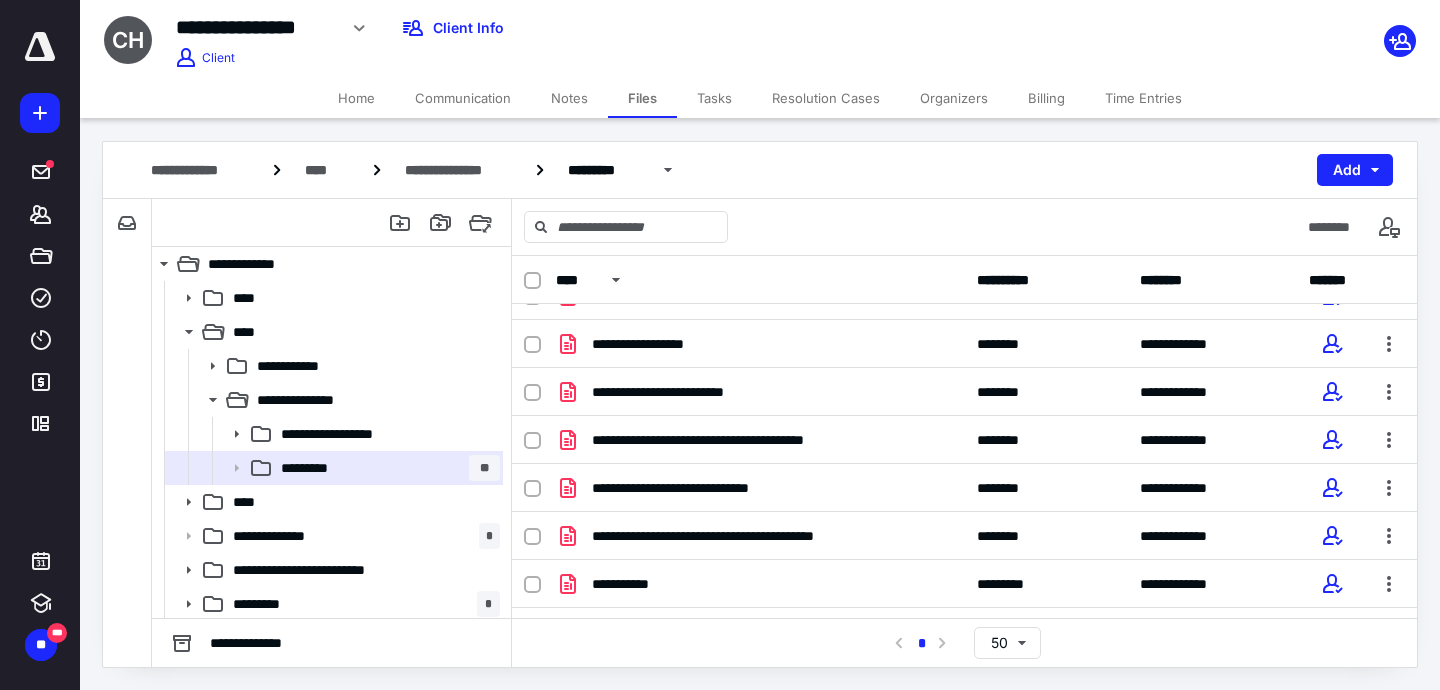scroll, scrollTop: 0, scrollLeft: 0, axis: both 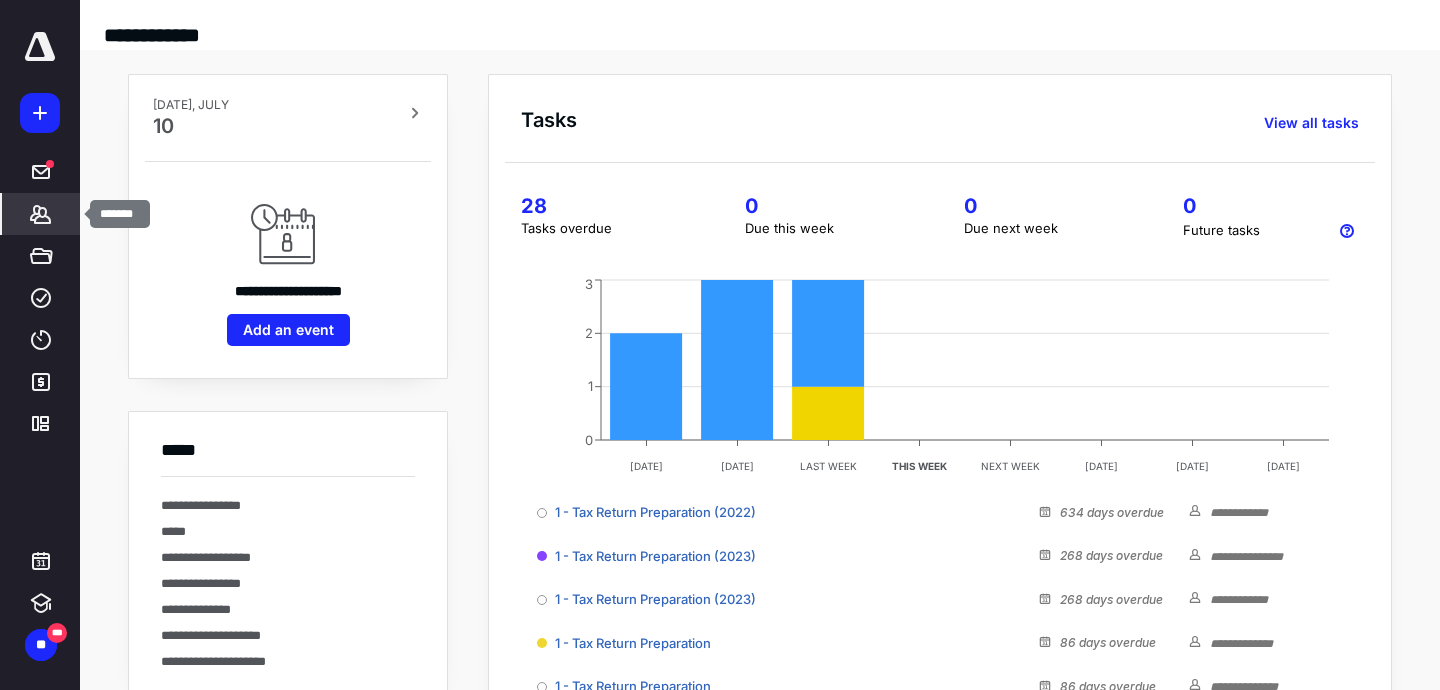 click on "*******" at bounding box center [41, 214] 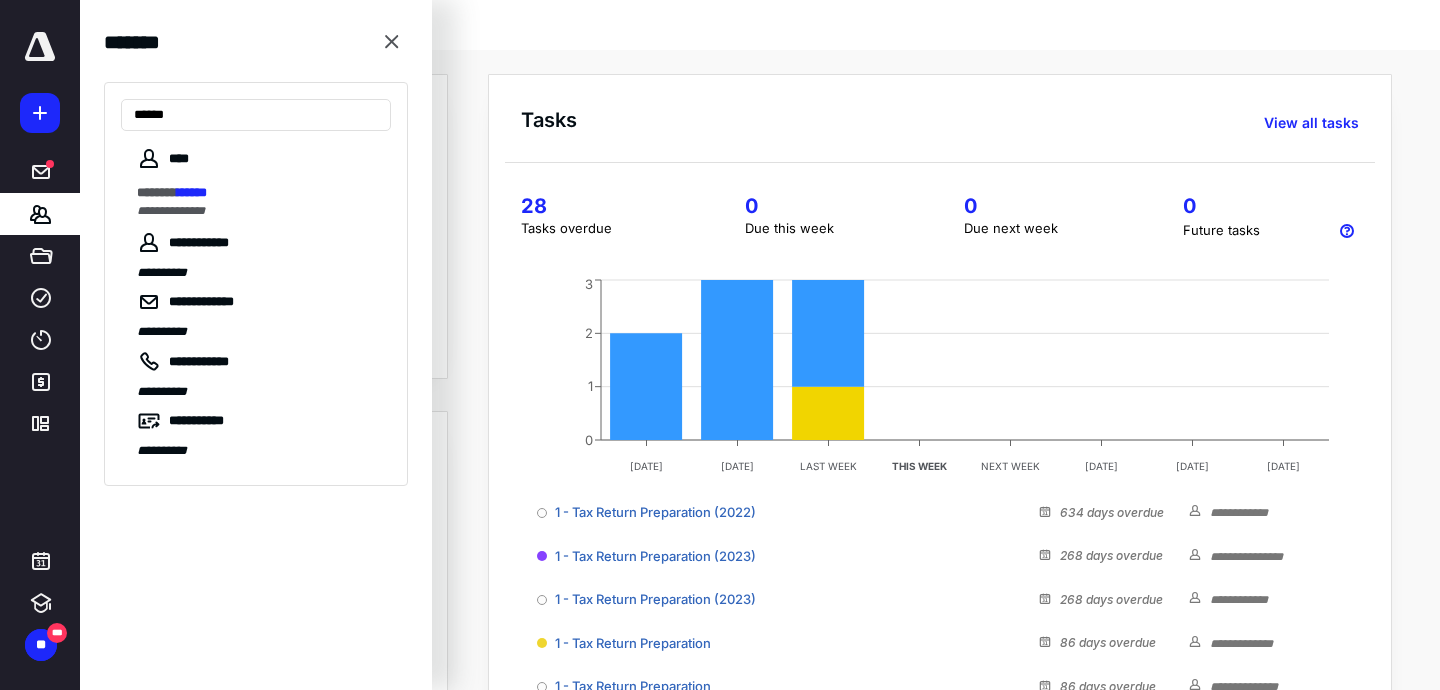 type on "******" 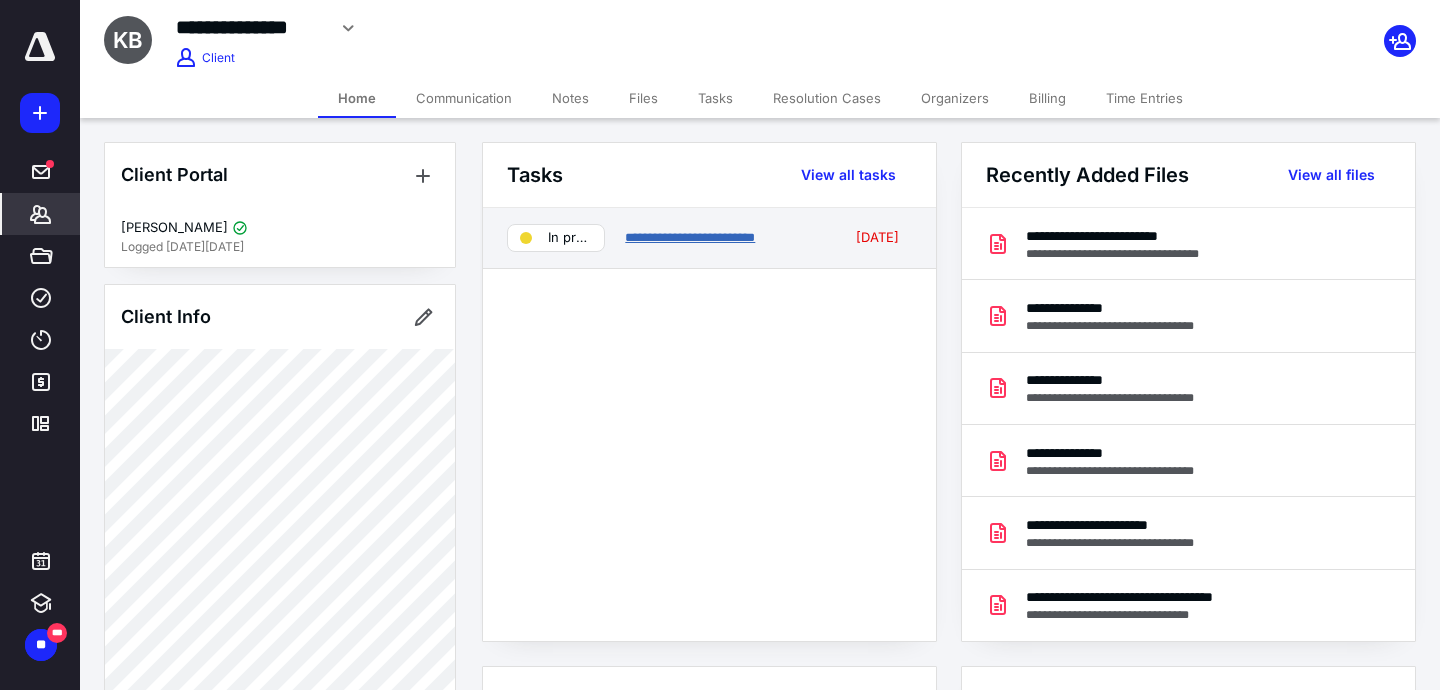 click on "**********" at bounding box center [690, 237] 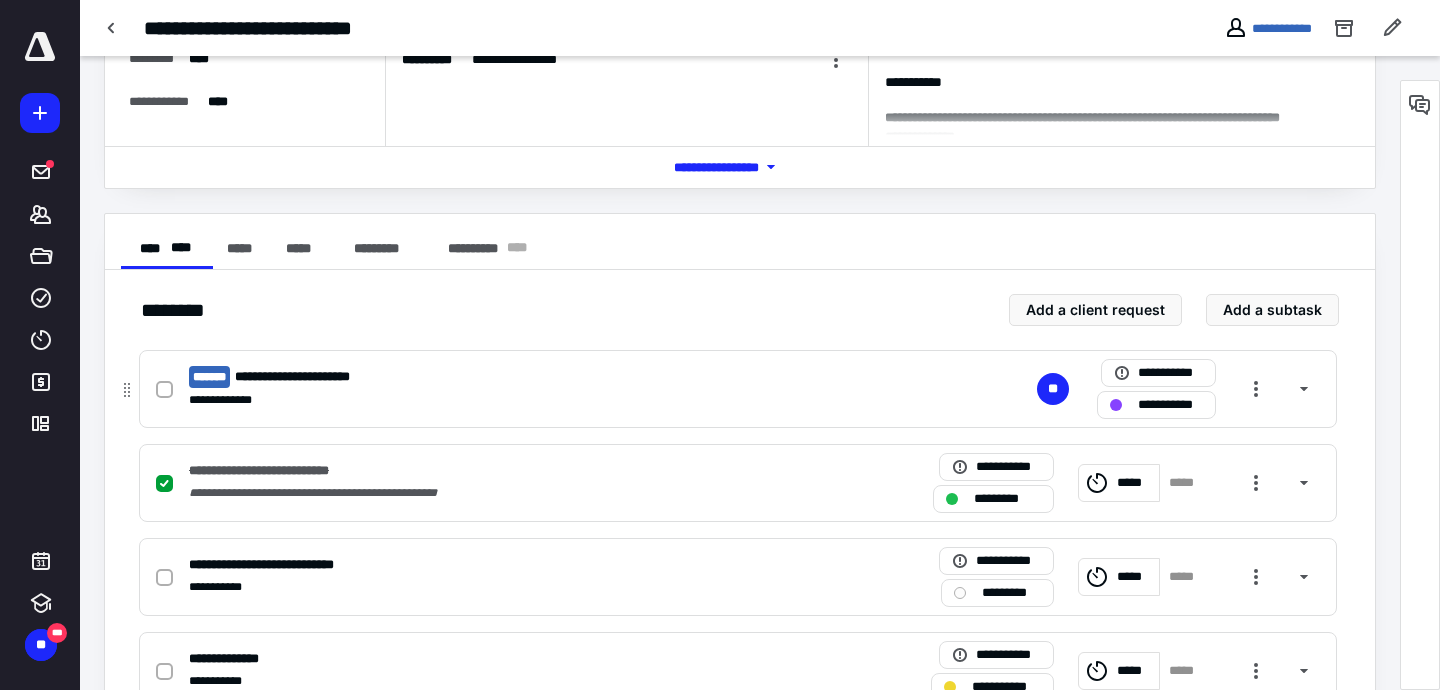 click on "**********" at bounding box center (475, 400) 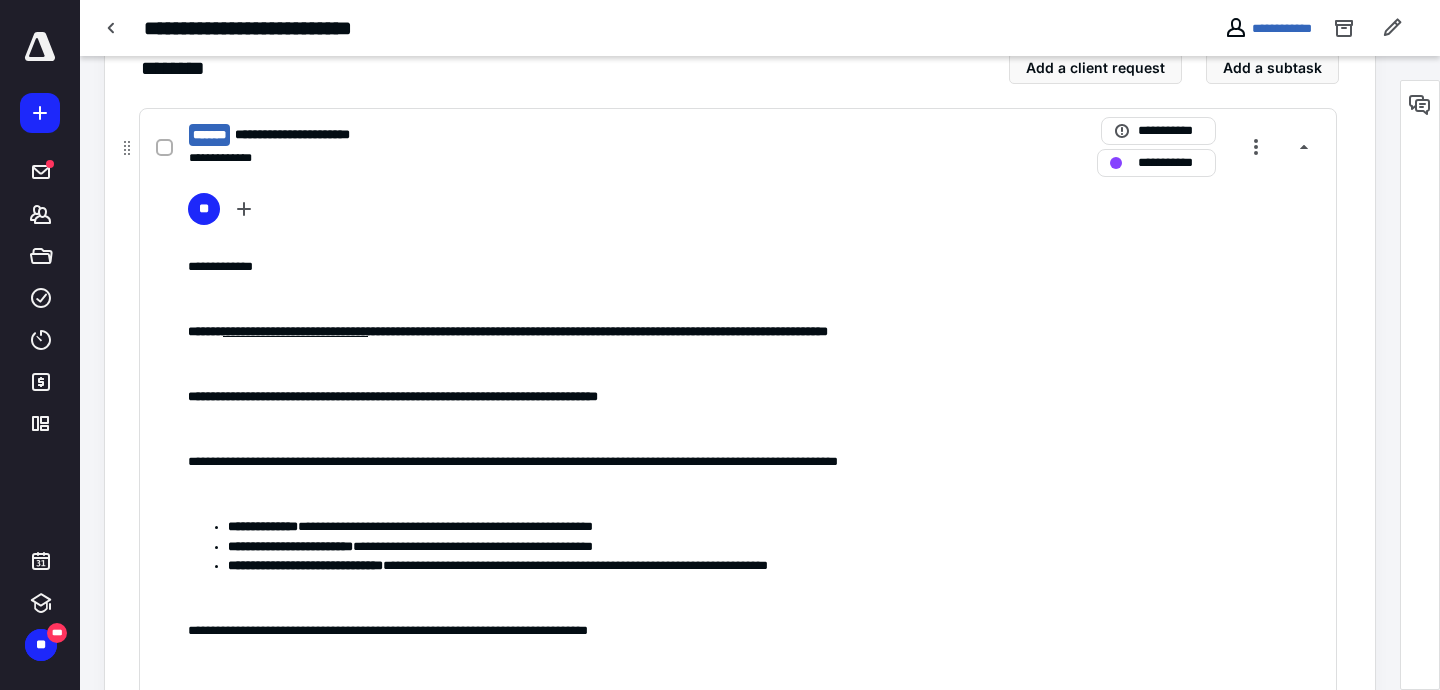 scroll, scrollTop: 335, scrollLeft: 0, axis: vertical 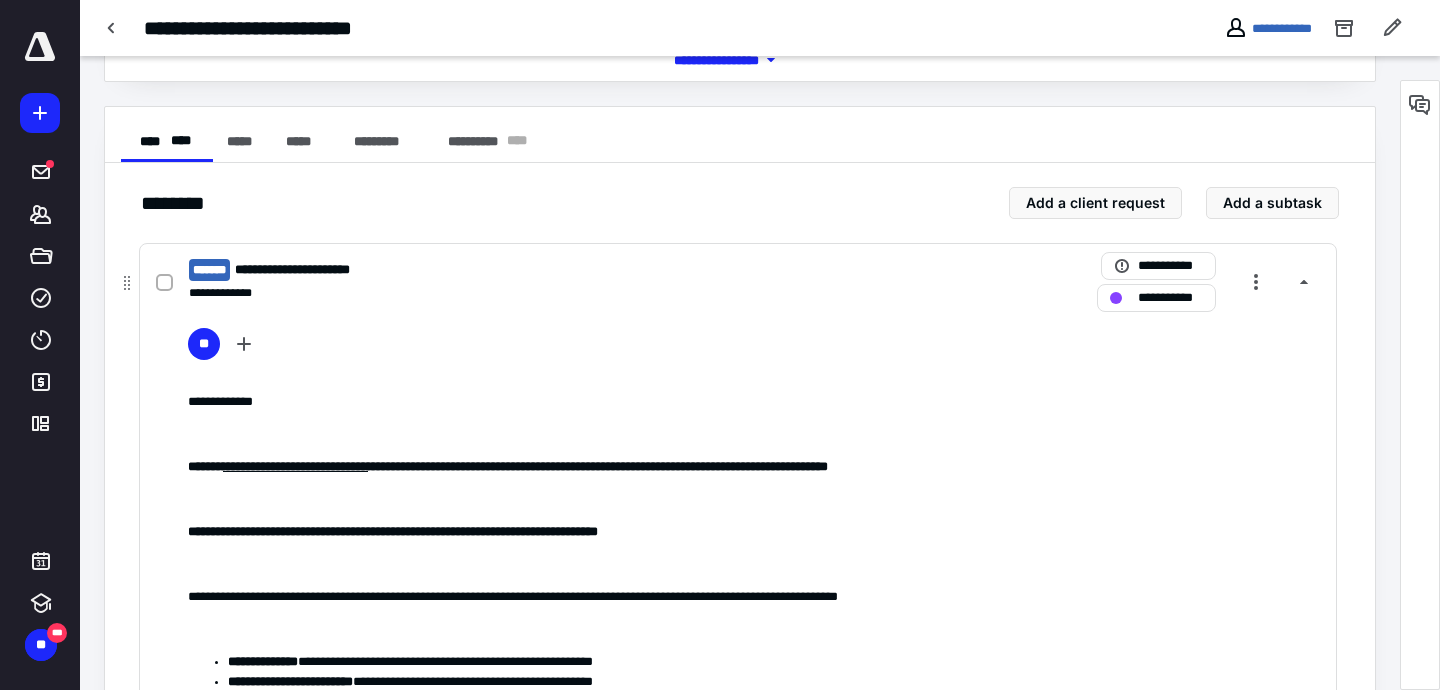 click on "**********" at bounding box center (738, 282) 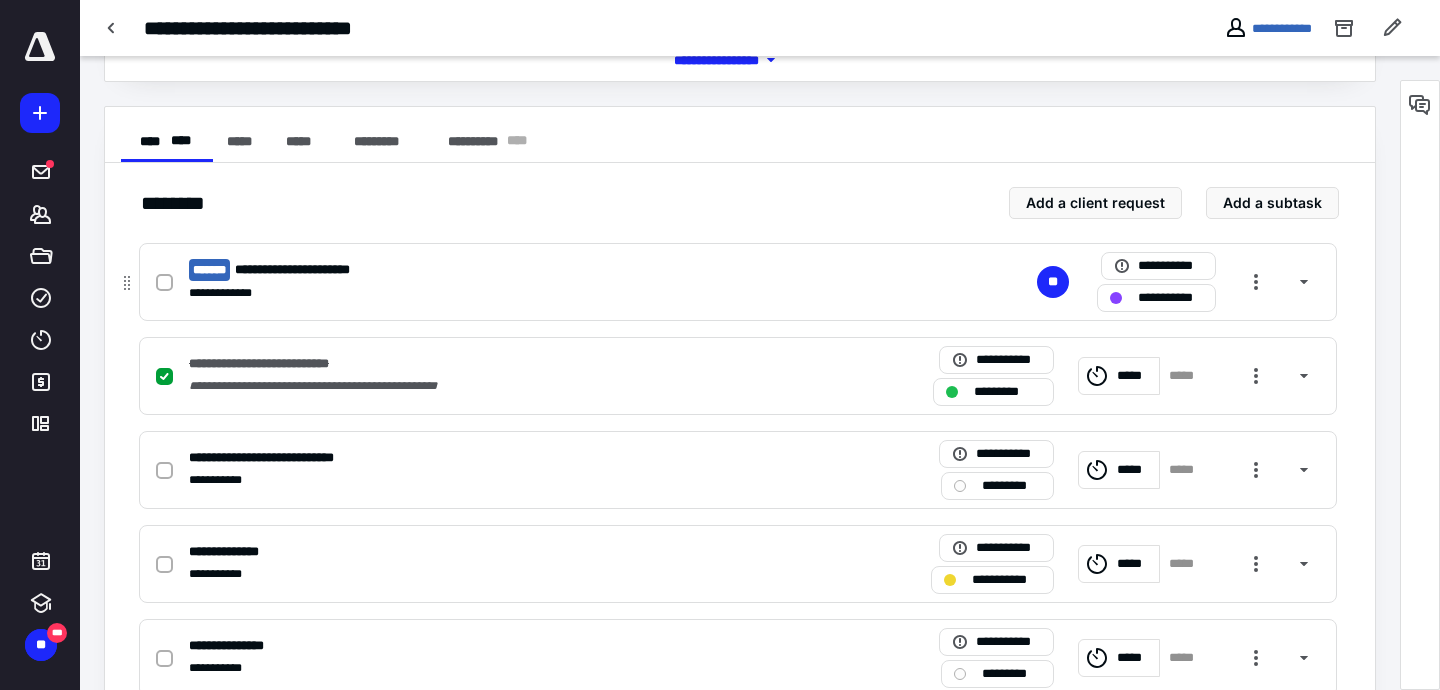 scroll, scrollTop: 0, scrollLeft: 0, axis: both 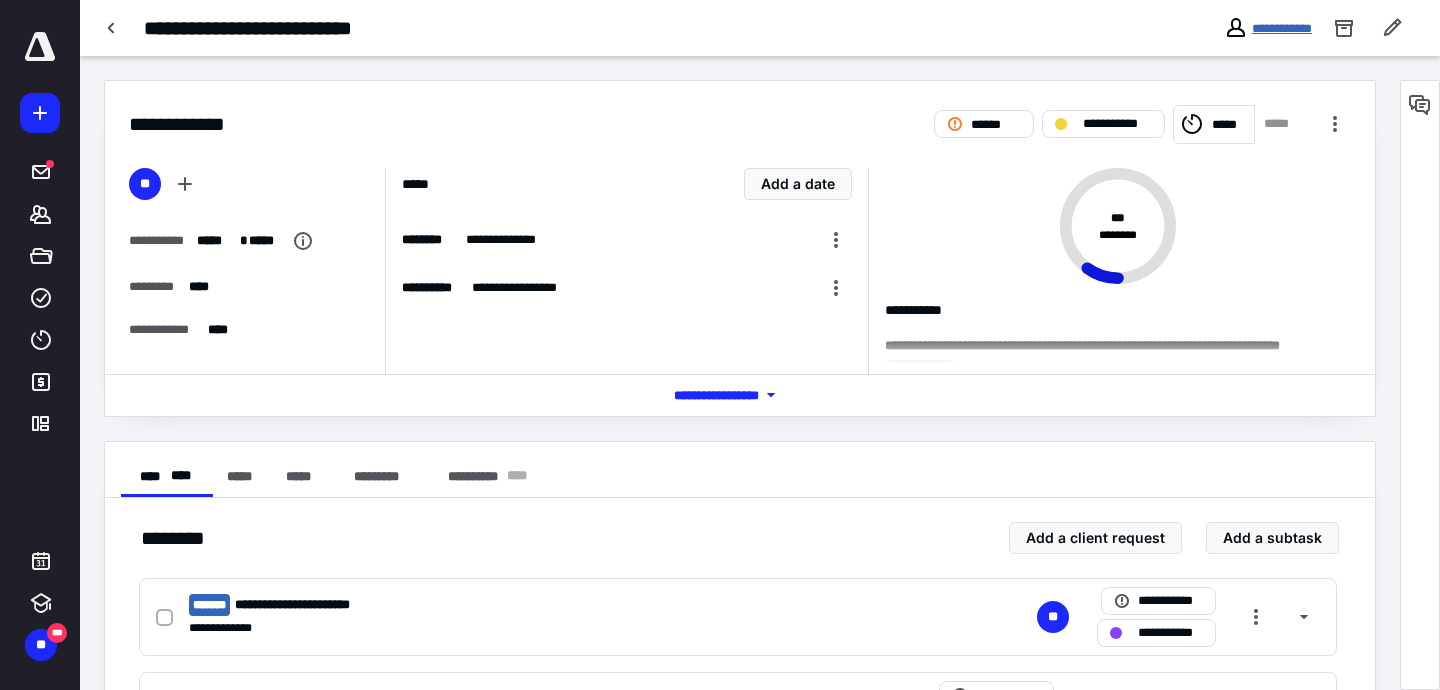 click on "**********" at bounding box center [1282, 28] 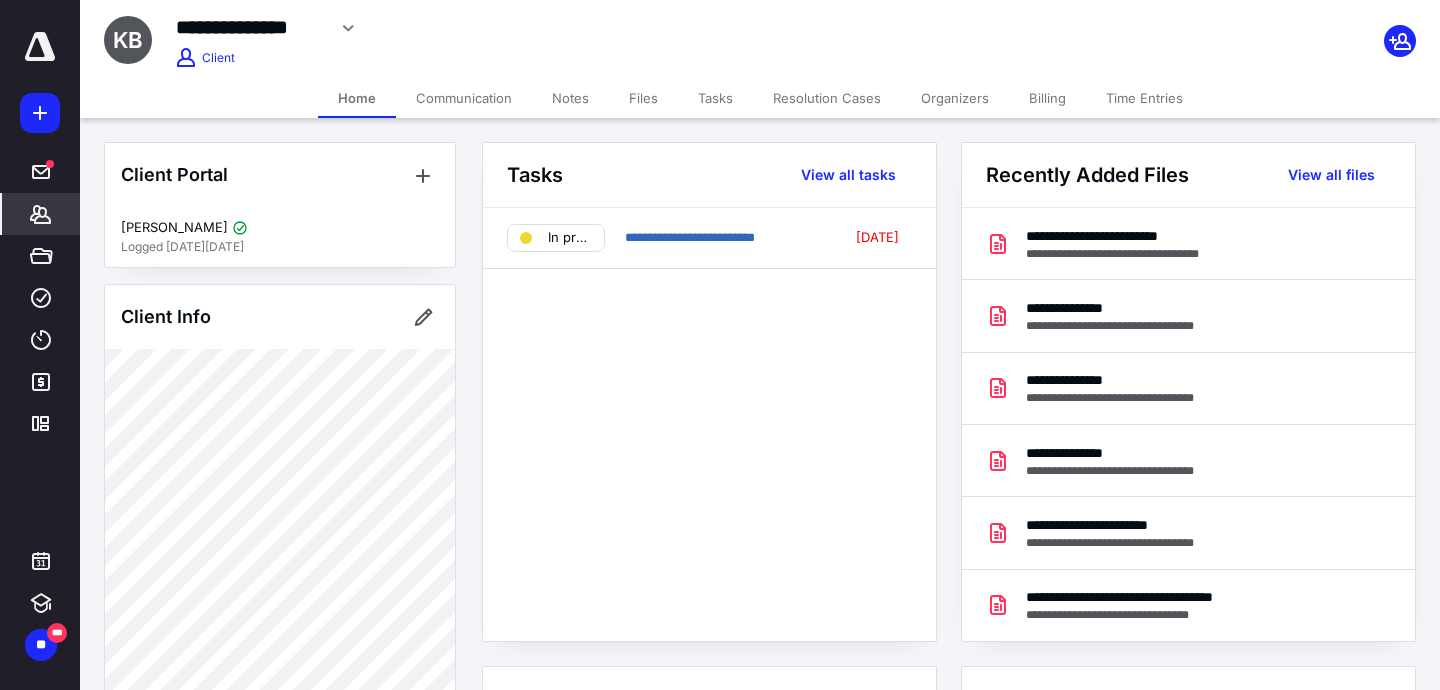 click on "Files" at bounding box center (643, 98) 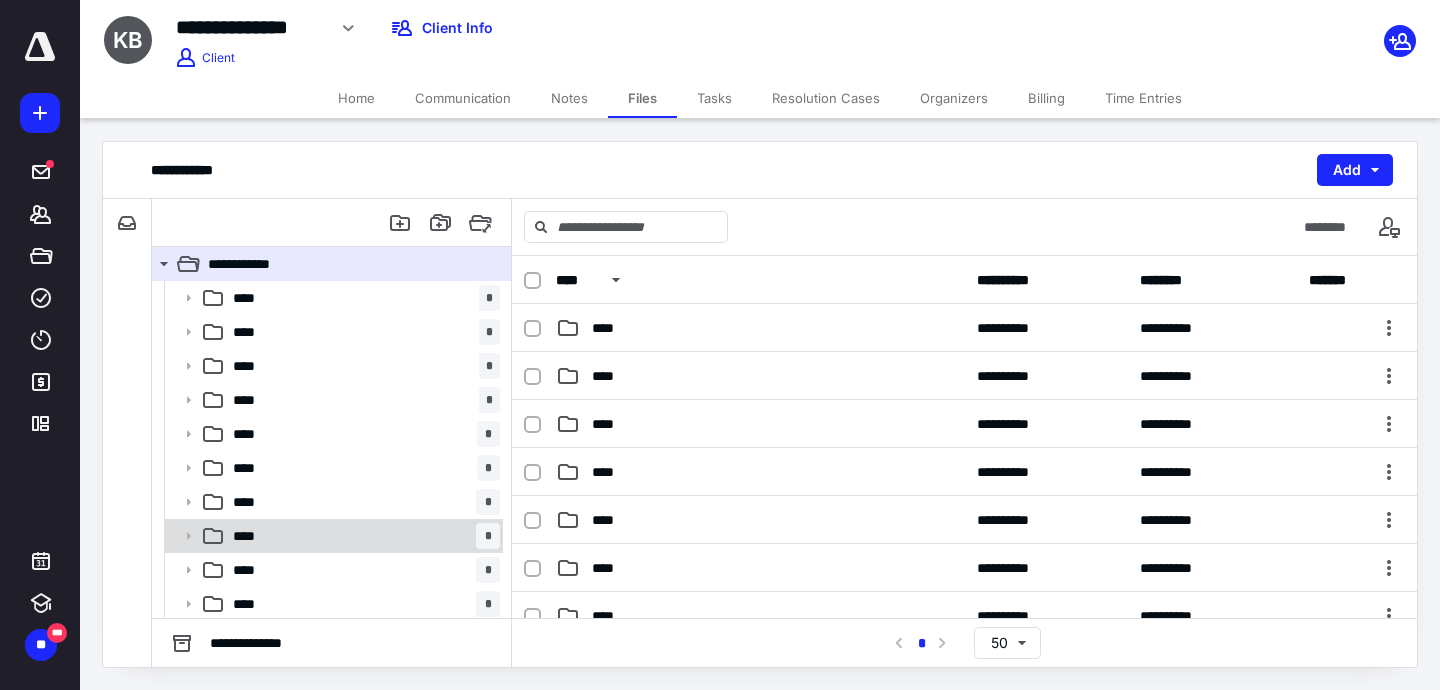 scroll, scrollTop: 241, scrollLeft: 0, axis: vertical 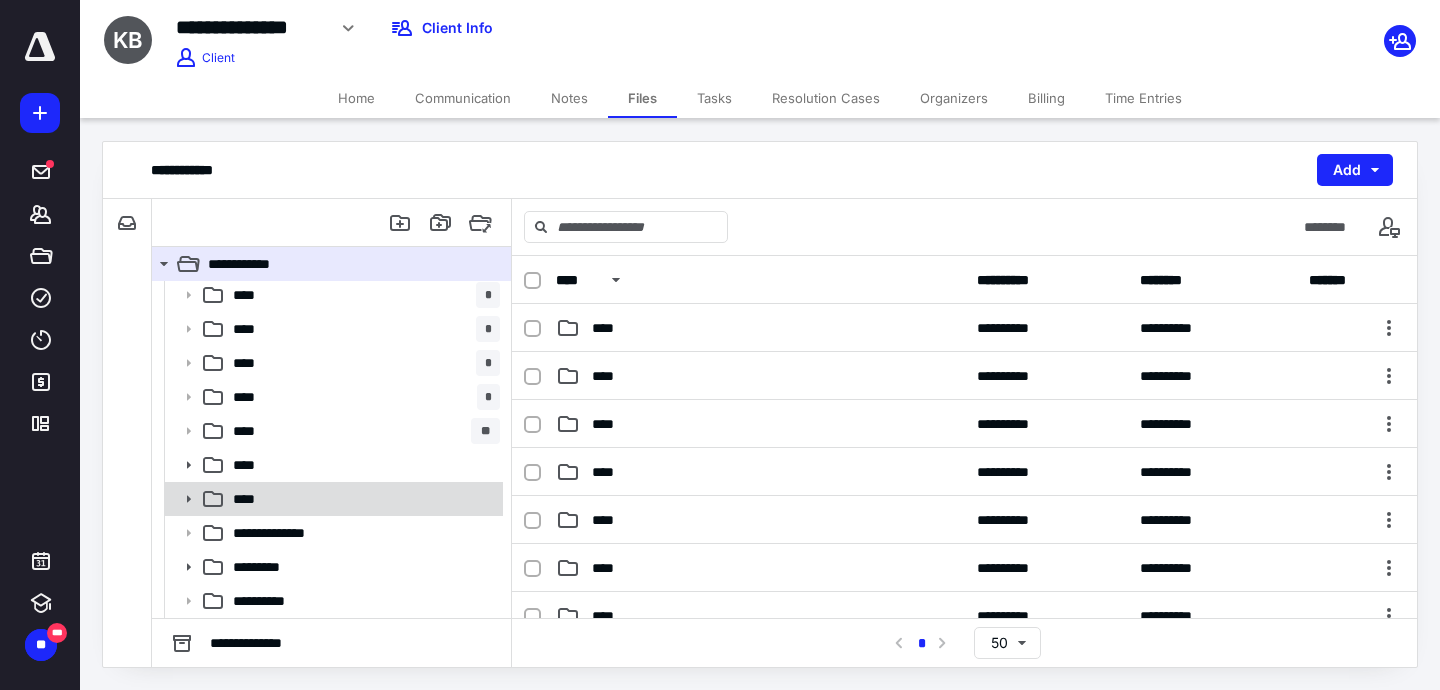 click on "****" at bounding box center [362, 499] 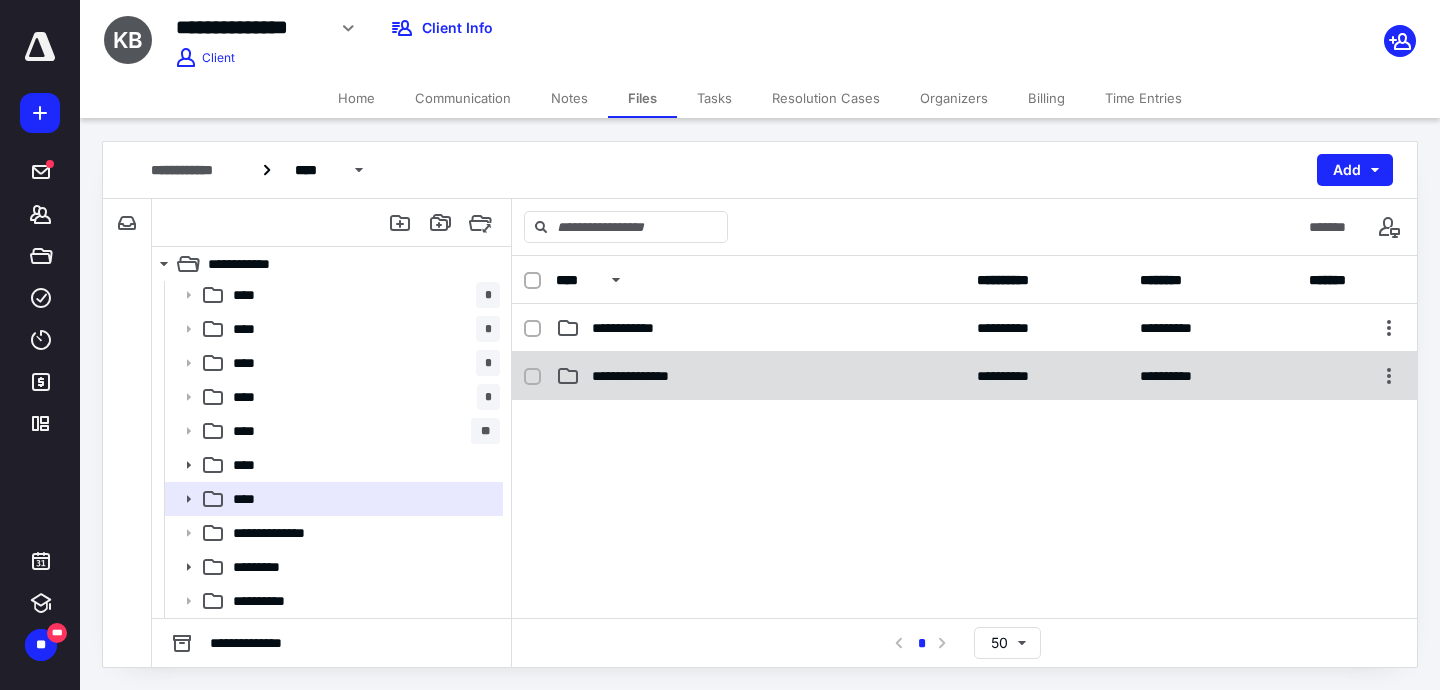 click on "**********" at bounding box center (644, 376) 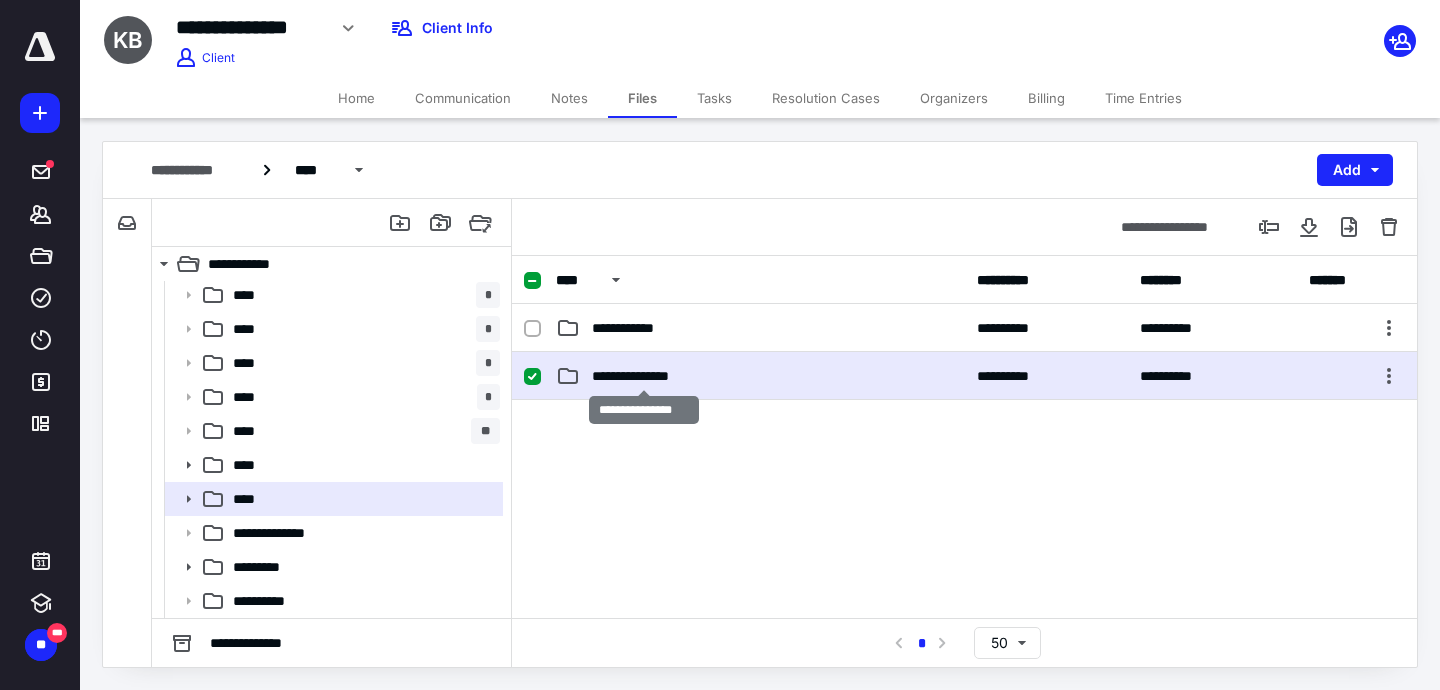 click on "**********" at bounding box center [644, 376] 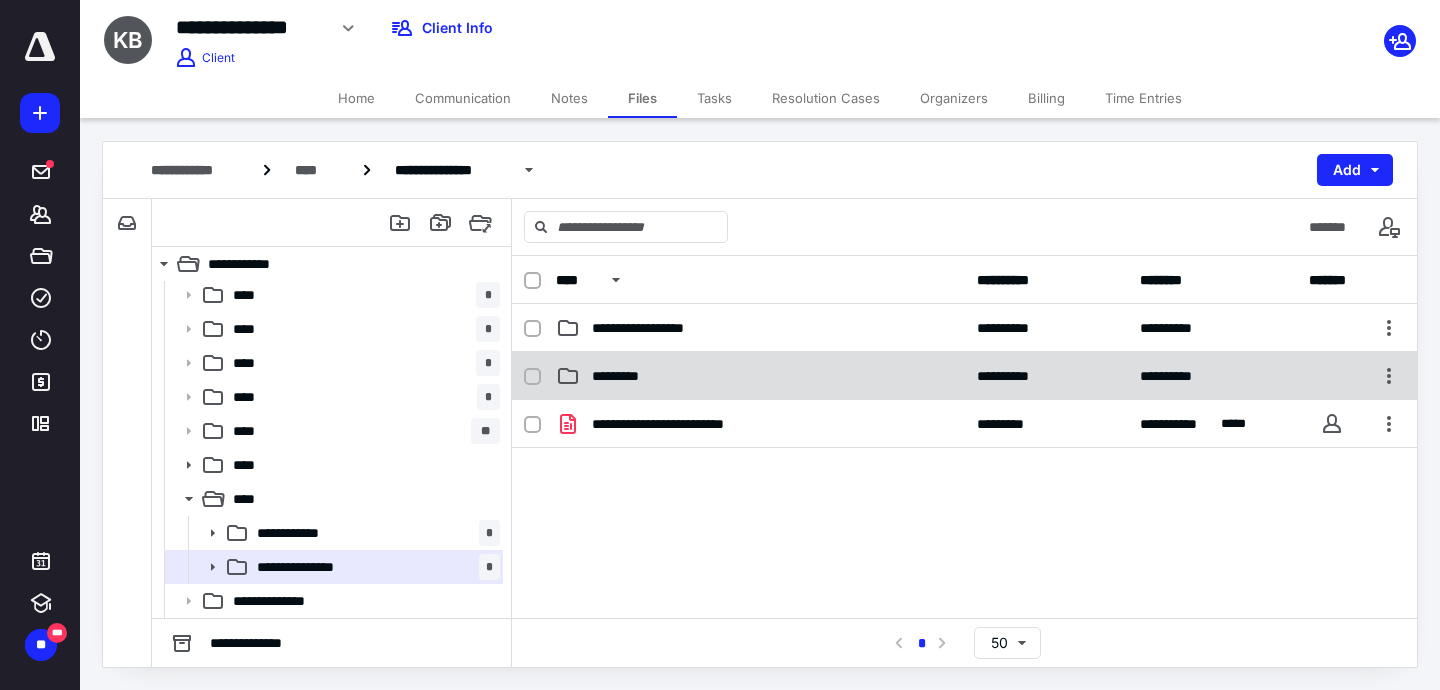 click on "*********" at bounding box center [760, 376] 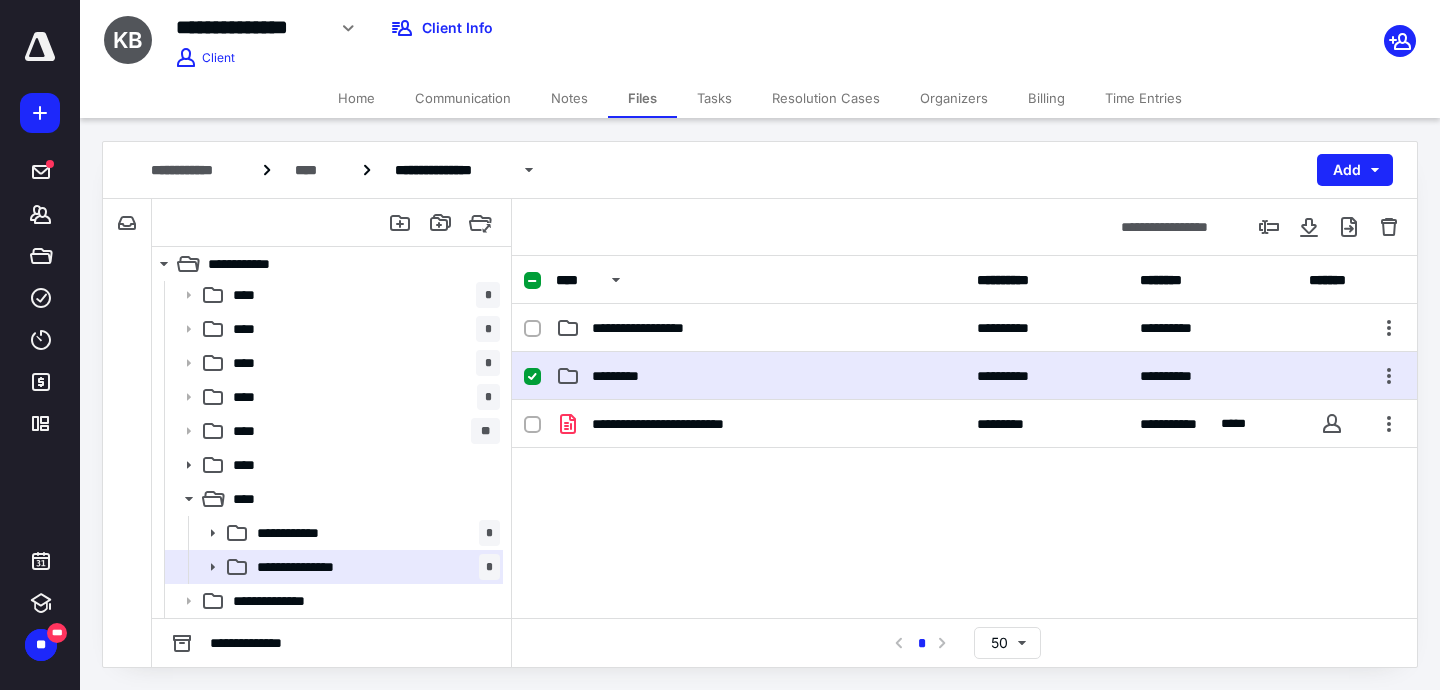 click on "*********" at bounding box center [760, 376] 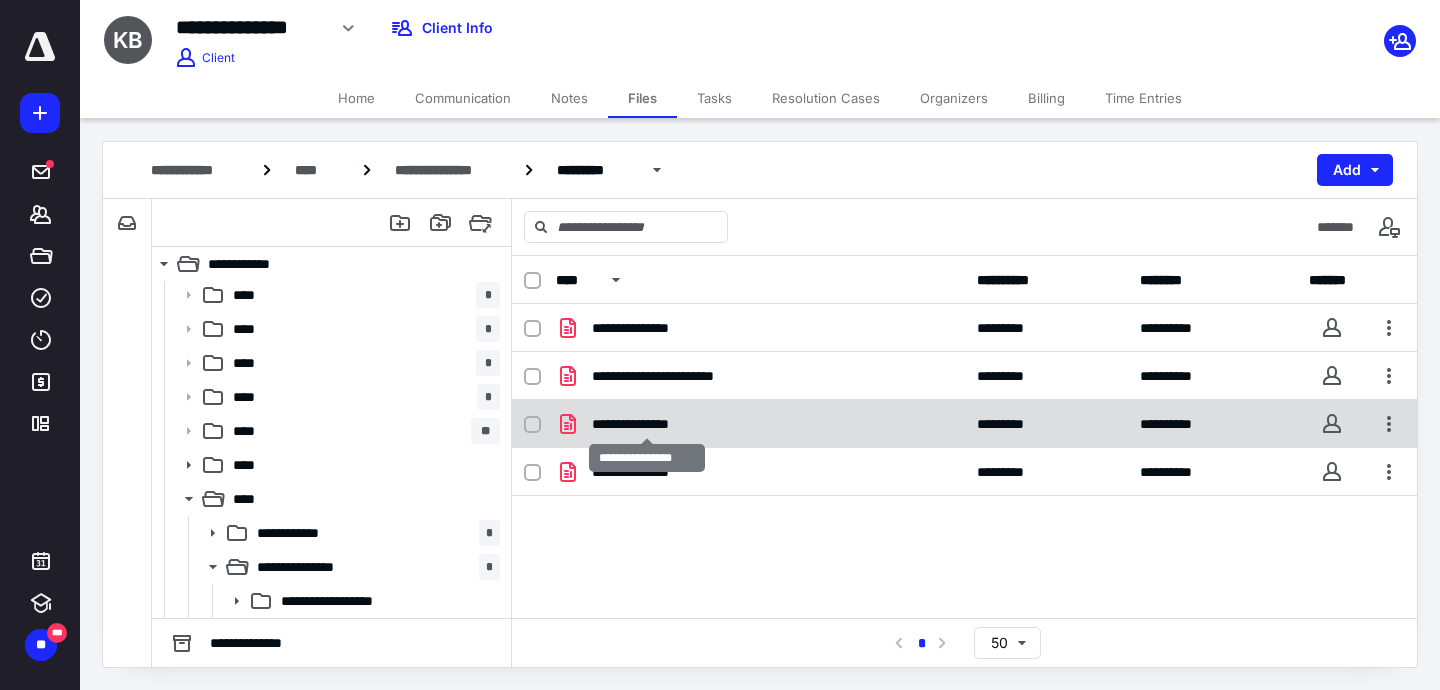 click on "**********" at bounding box center (647, 424) 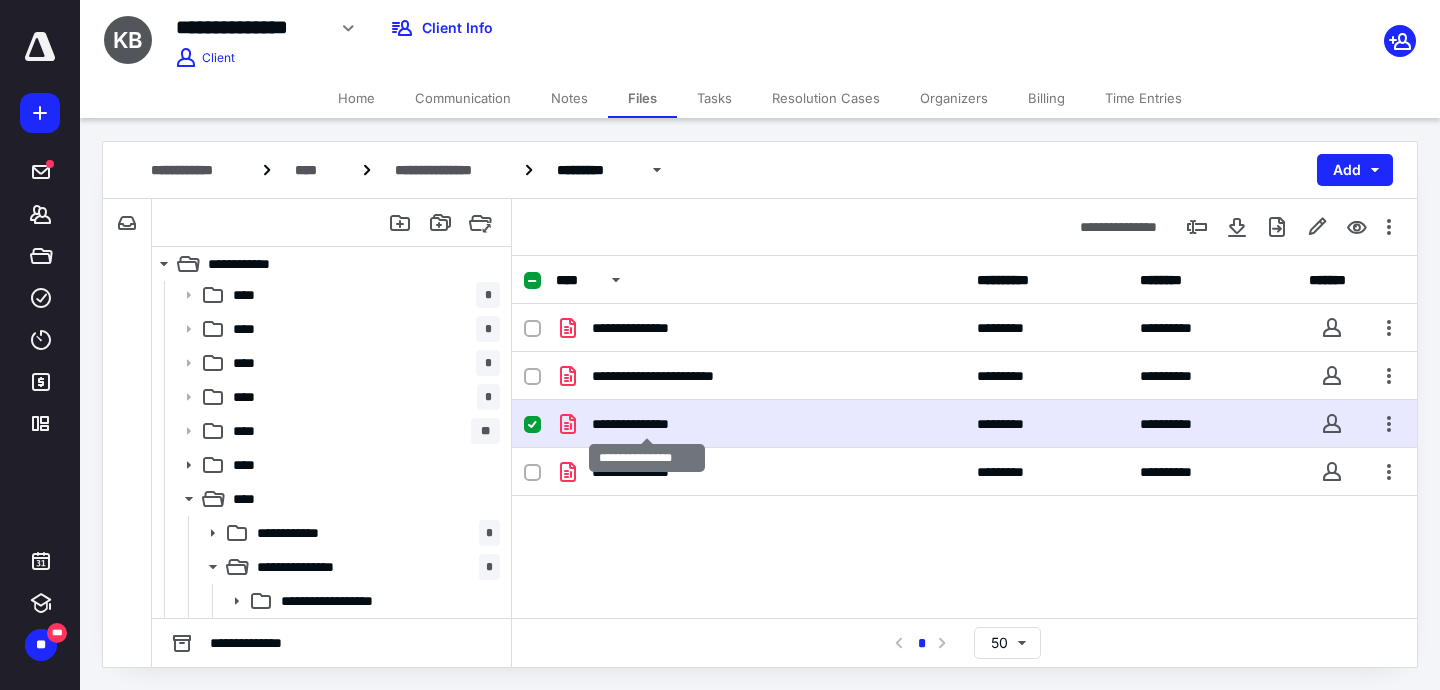 click on "**********" at bounding box center [647, 424] 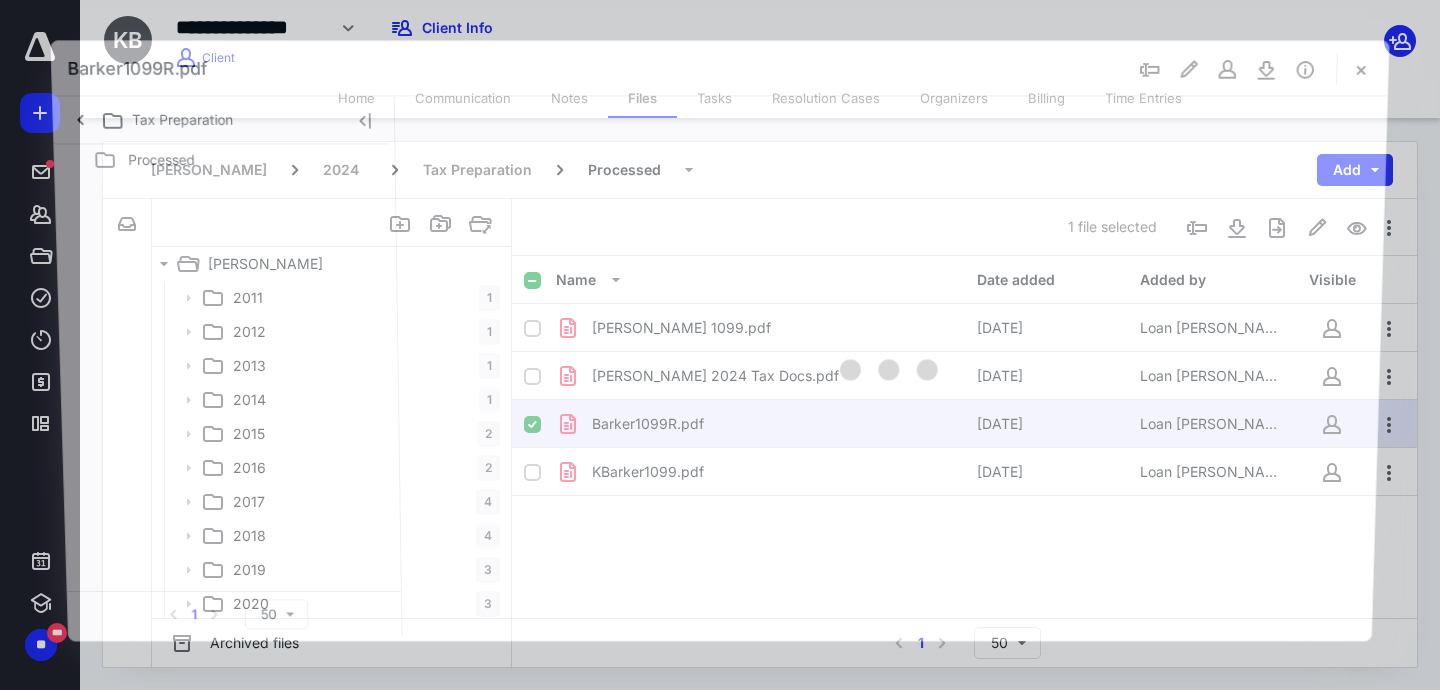 scroll, scrollTop: 241, scrollLeft: 0, axis: vertical 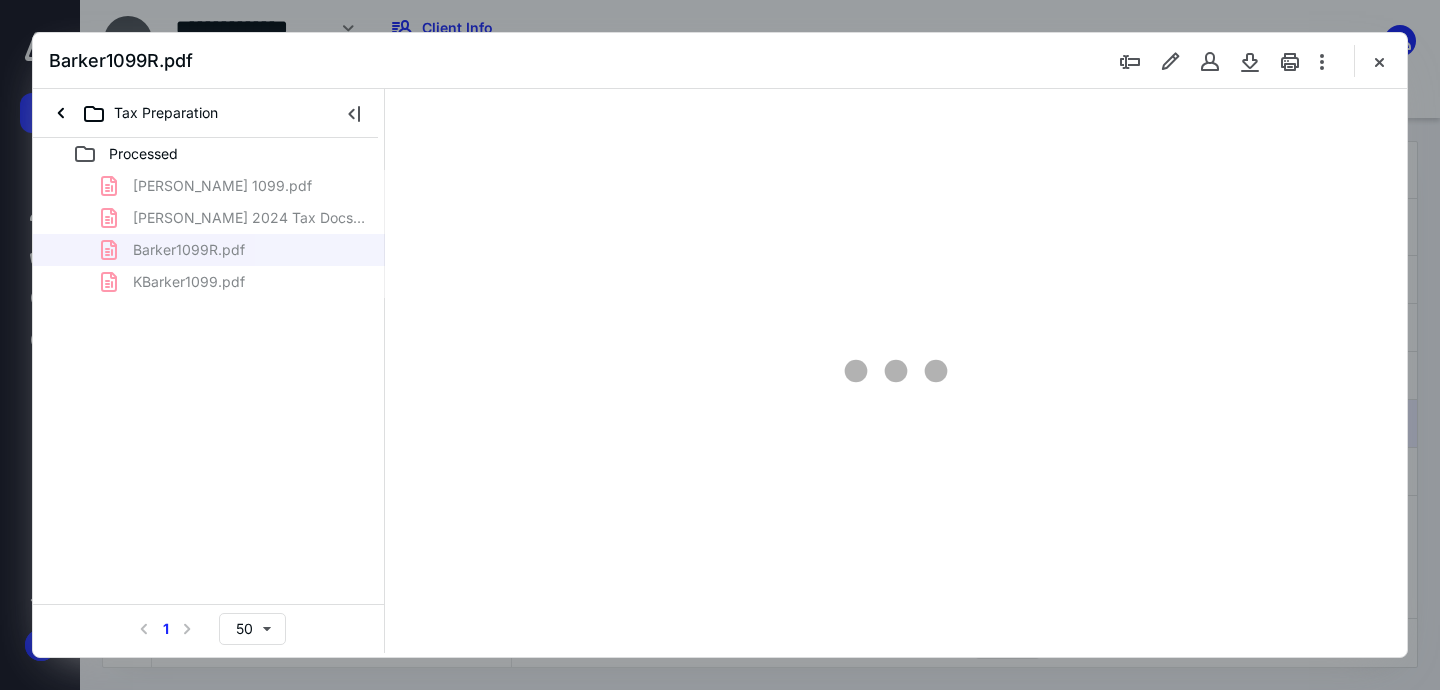 type on "163" 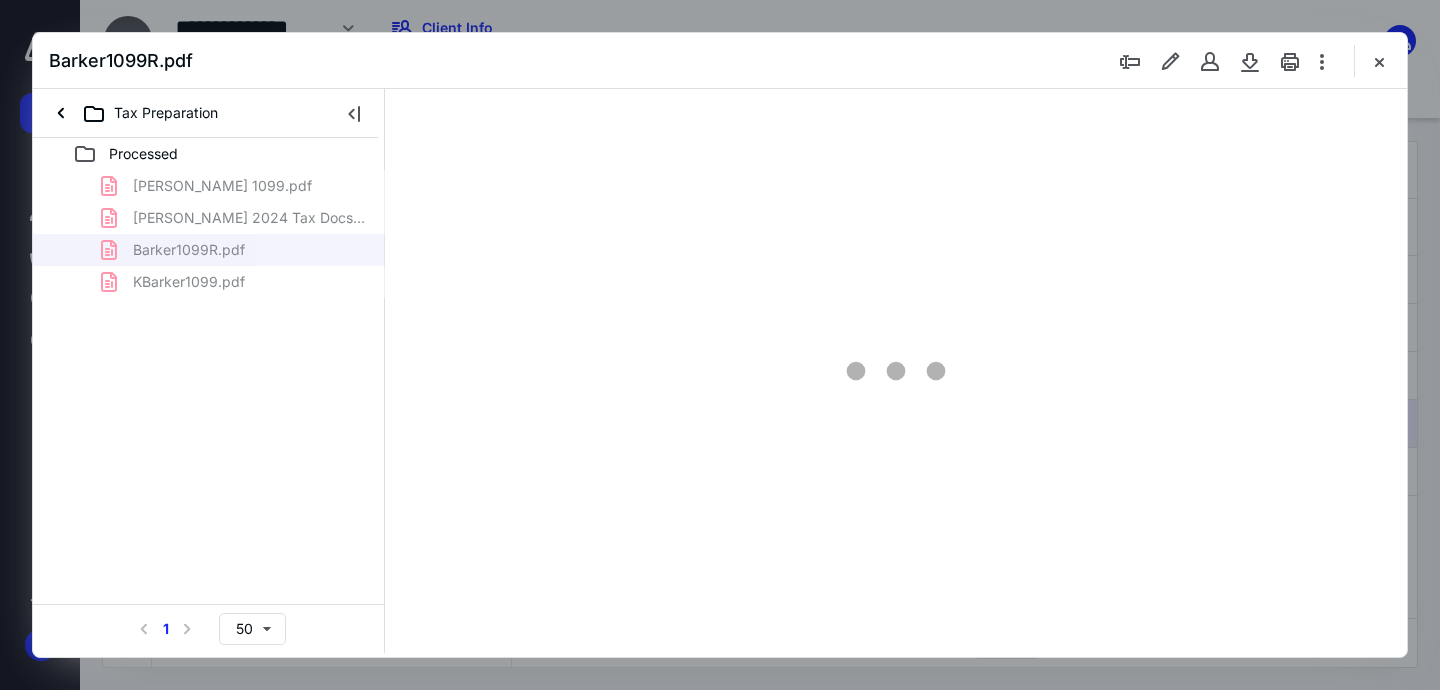 scroll, scrollTop: 83, scrollLeft: 0, axis: vertical 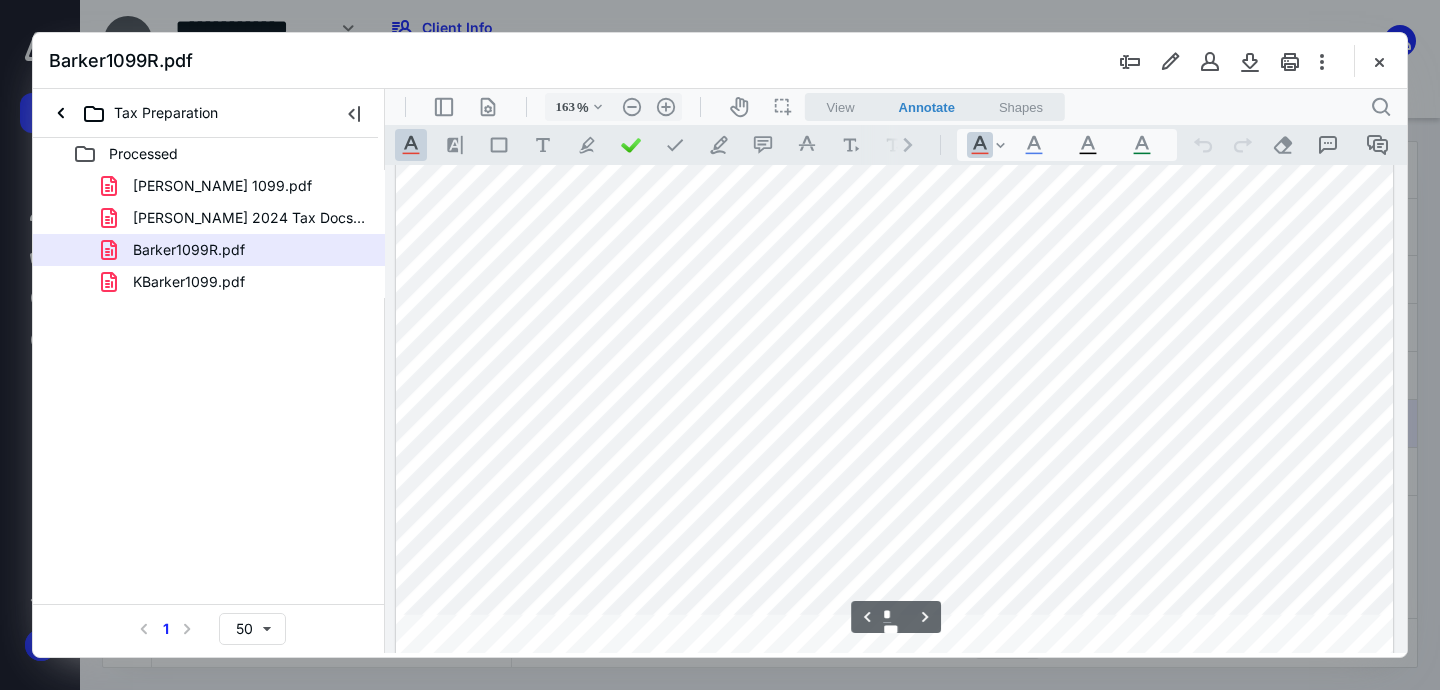 type on "*" 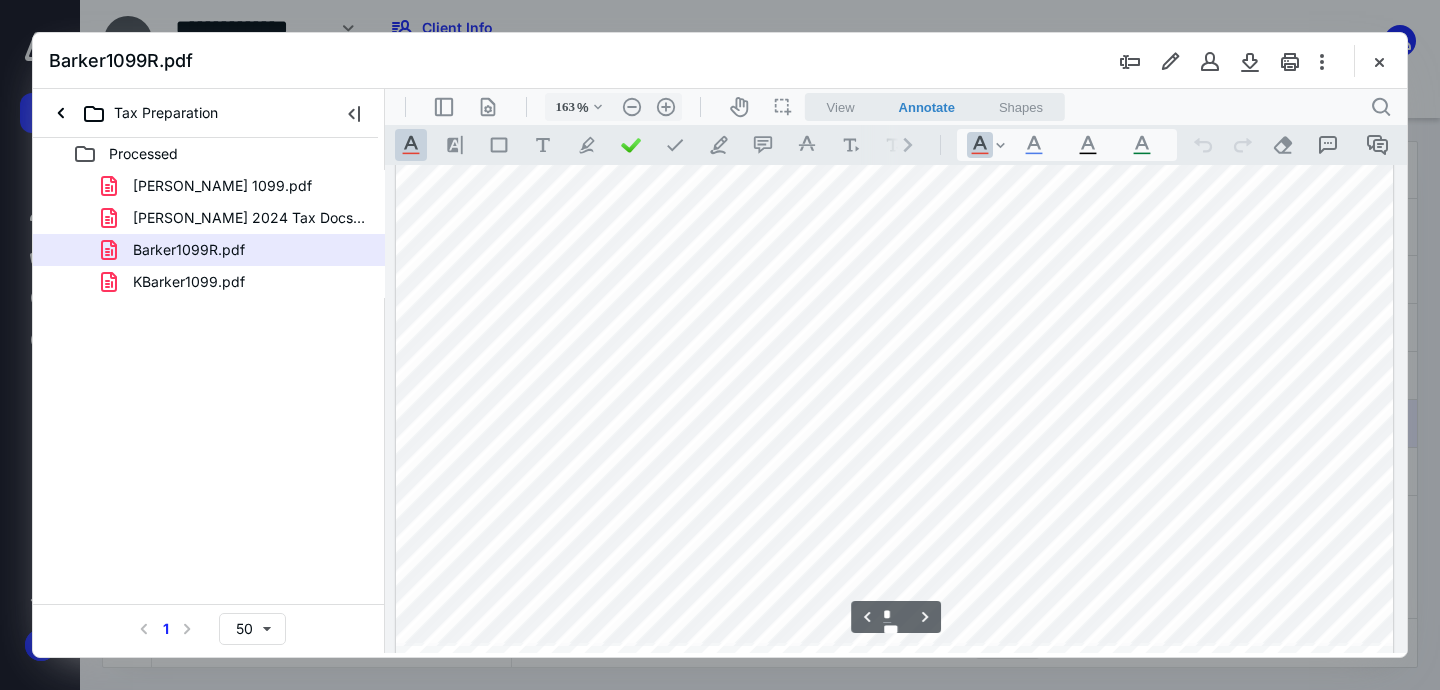 scroll, scrollTop: 2622, scrollLeft: 0, axis: vertical 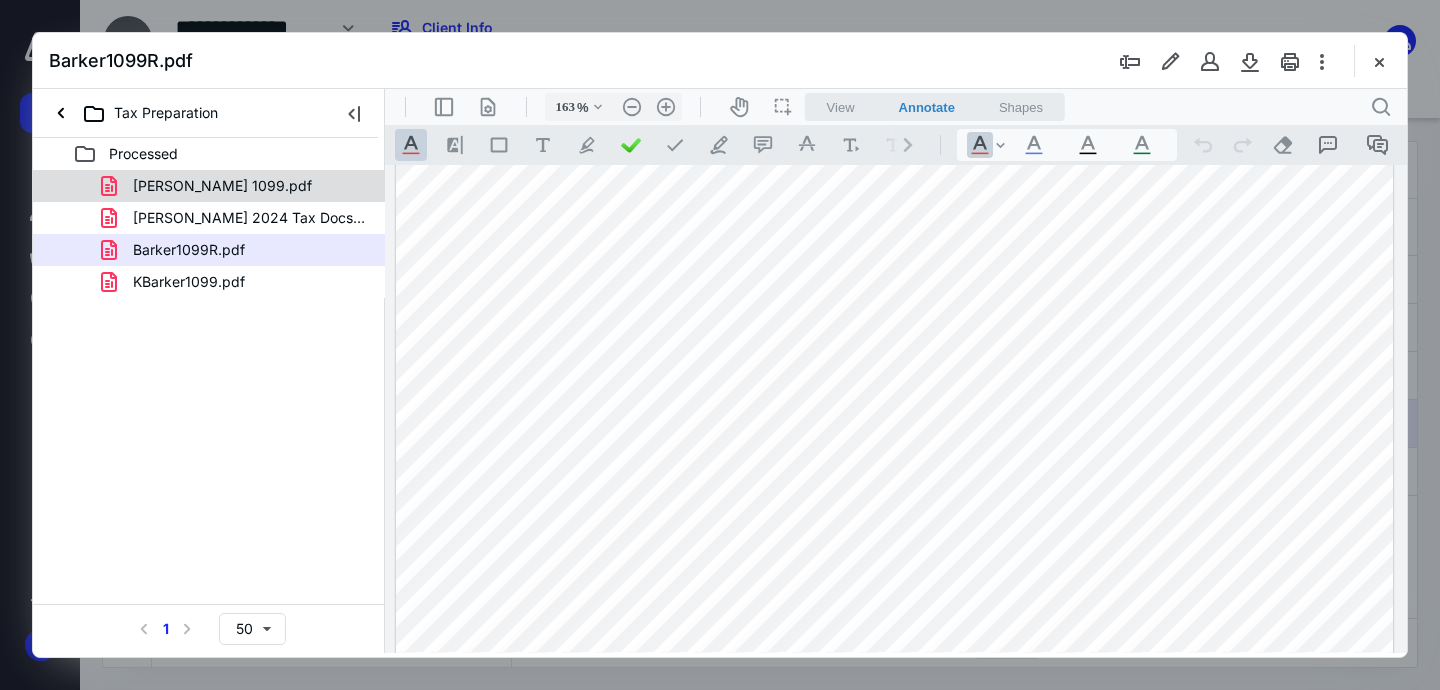 click on "[PERSON_NAME] 1099.pdf" at bounding box center (237, 186) 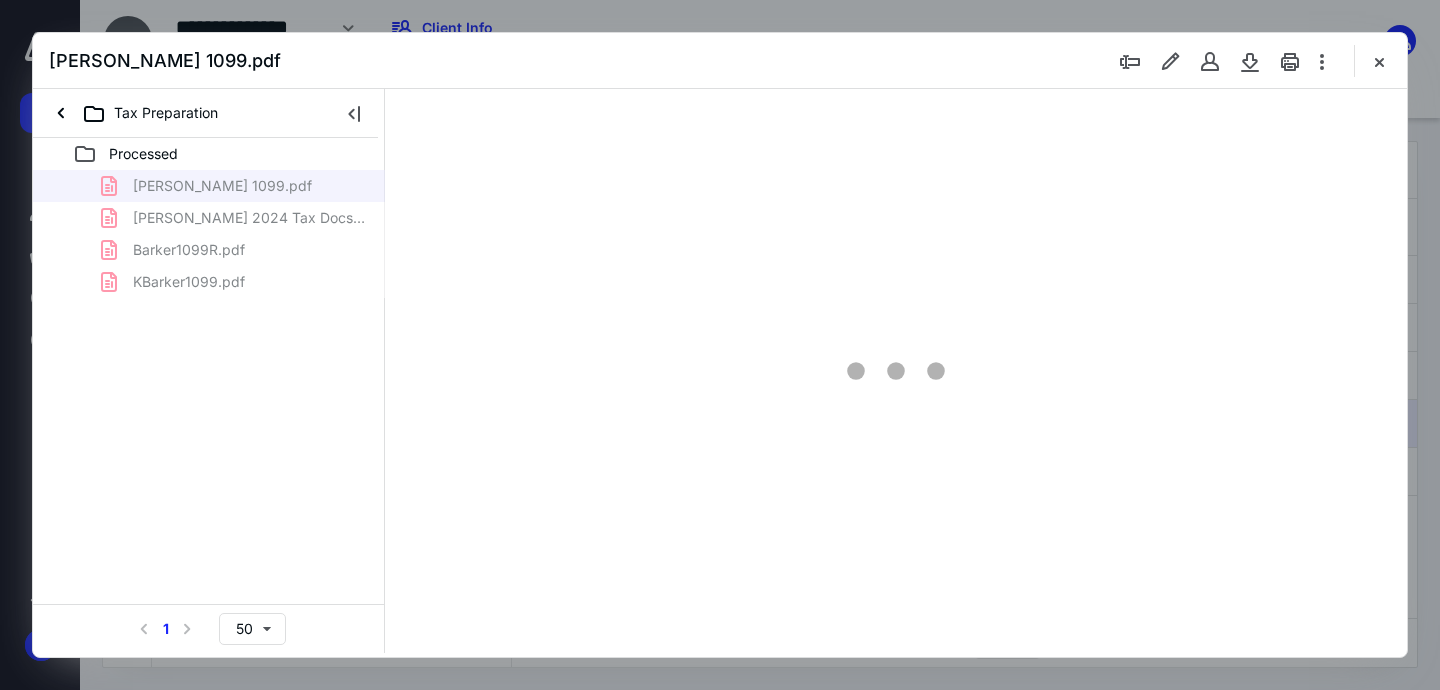 type on "127" 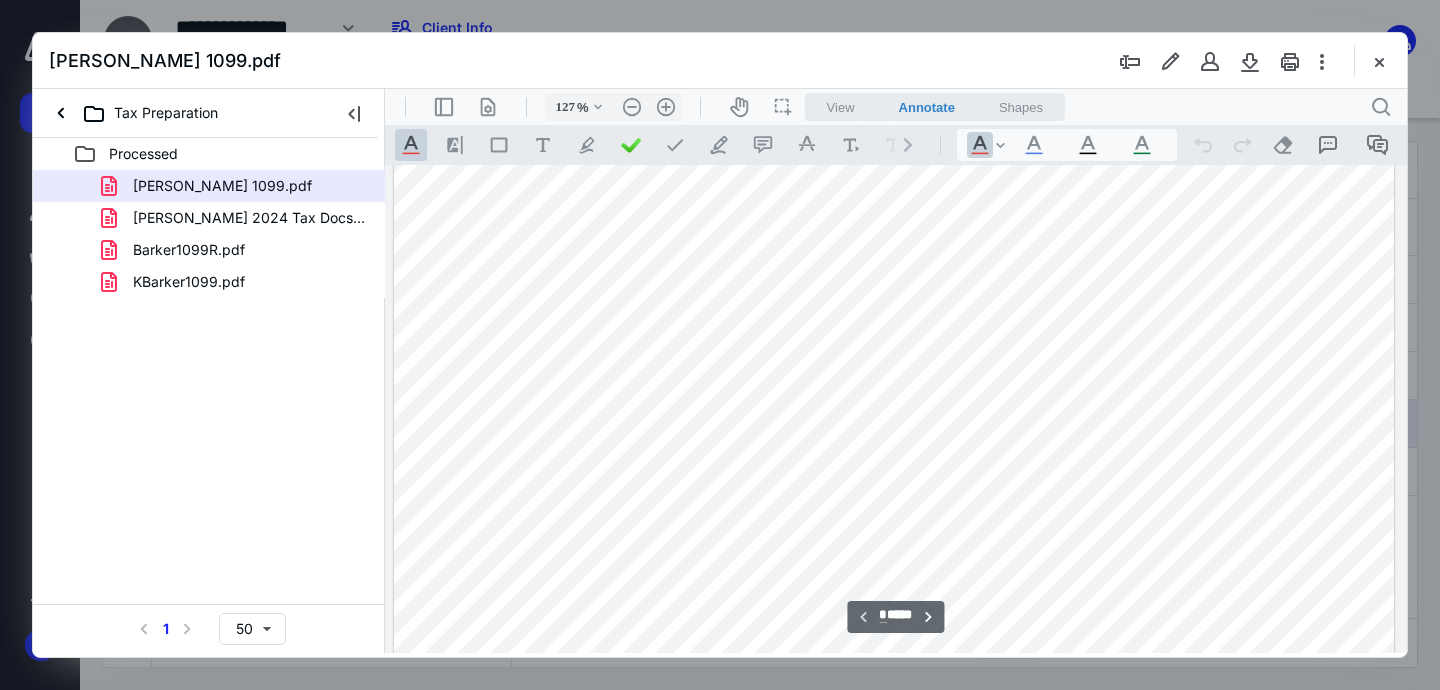 scroll, scrollTop: 0, scrollLeft: 0, axis: both 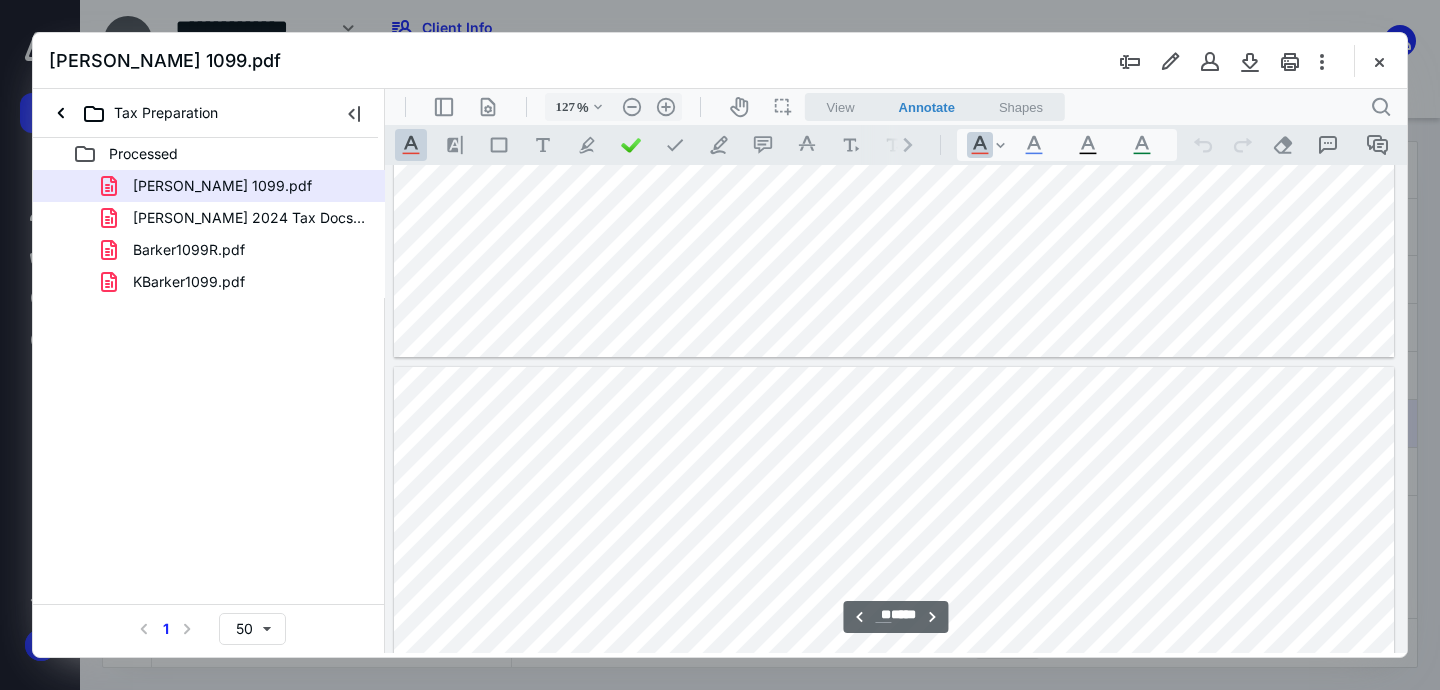 type on "**" 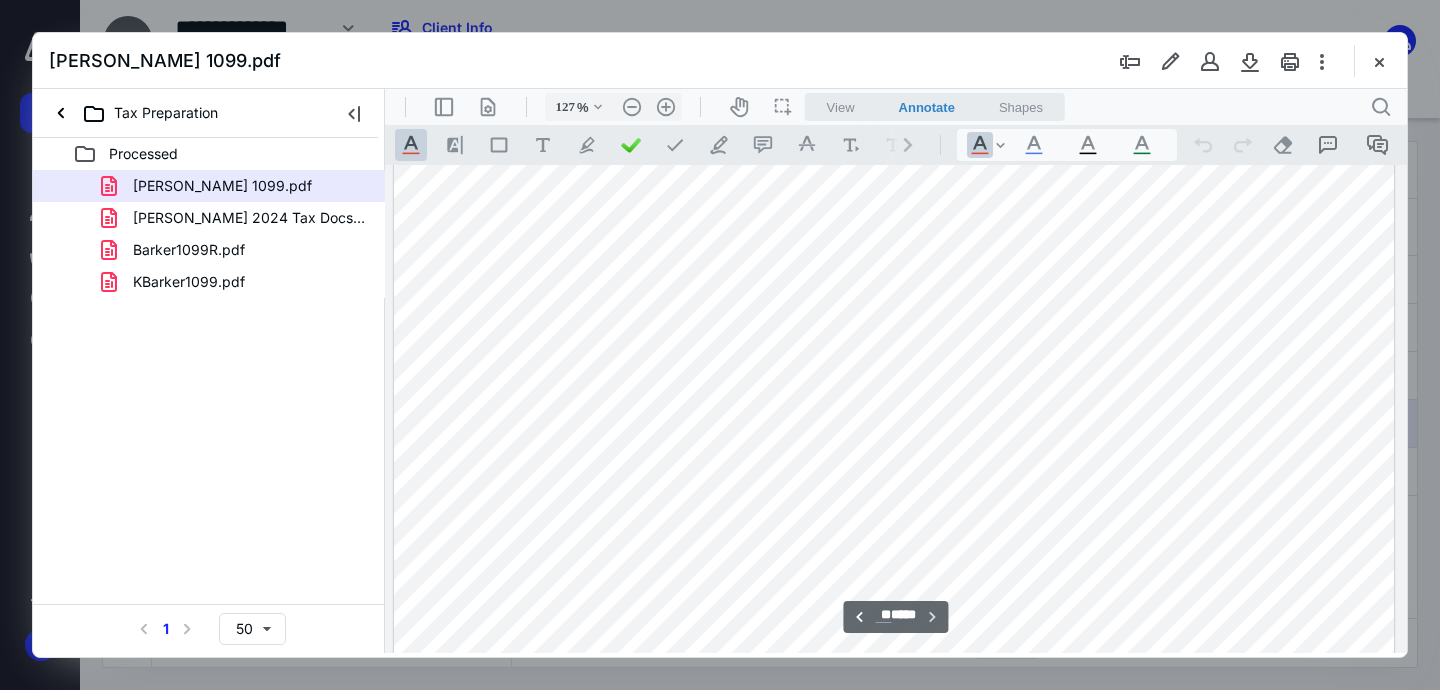 scroll, scrollTop: 13606, scrollLeft: 0, axis: vertical 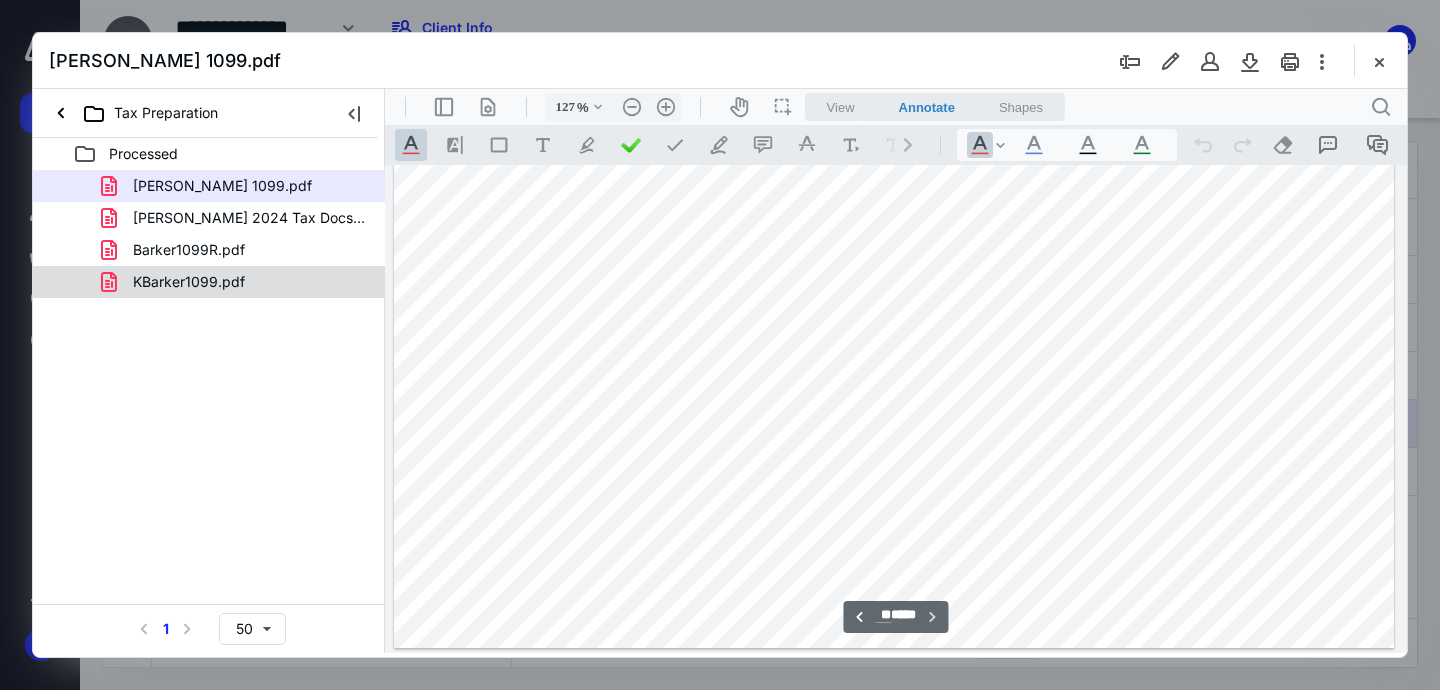 click on "KBarker1099.pdf" at bounding box center (189, 282) 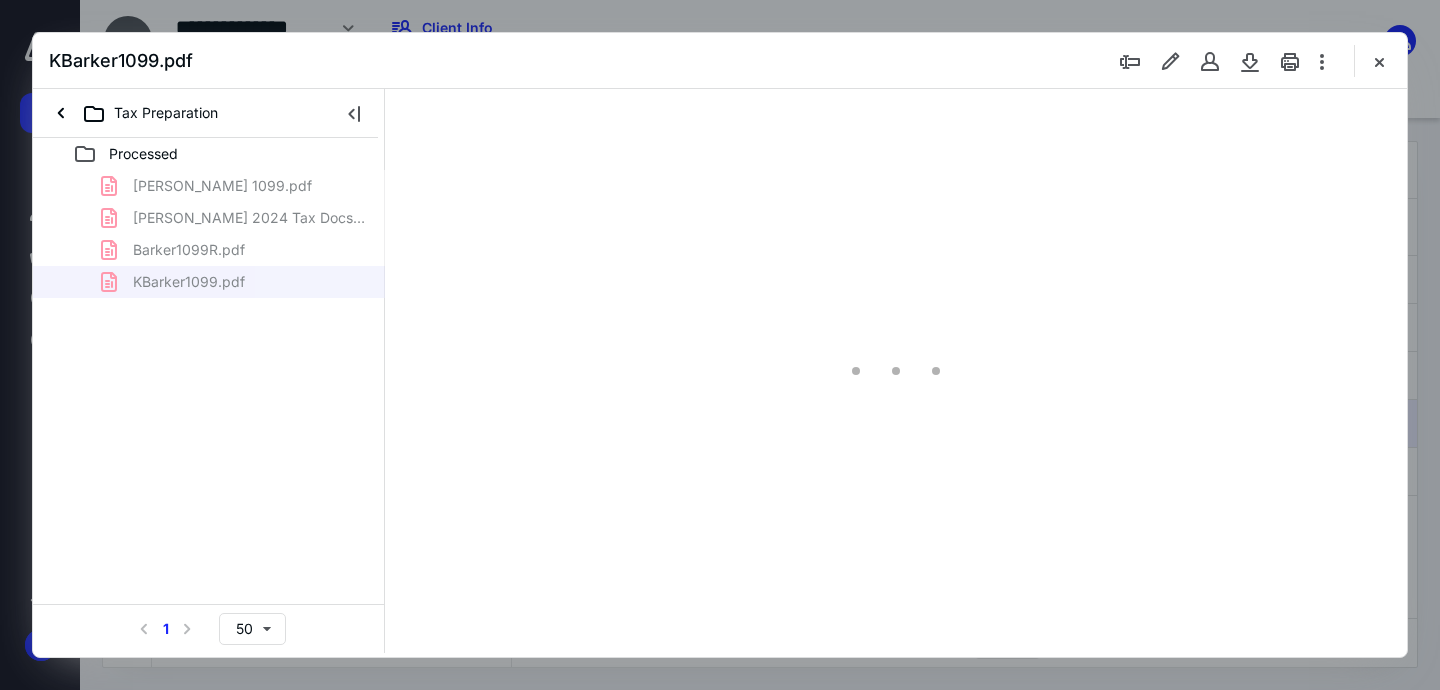 type on "127" 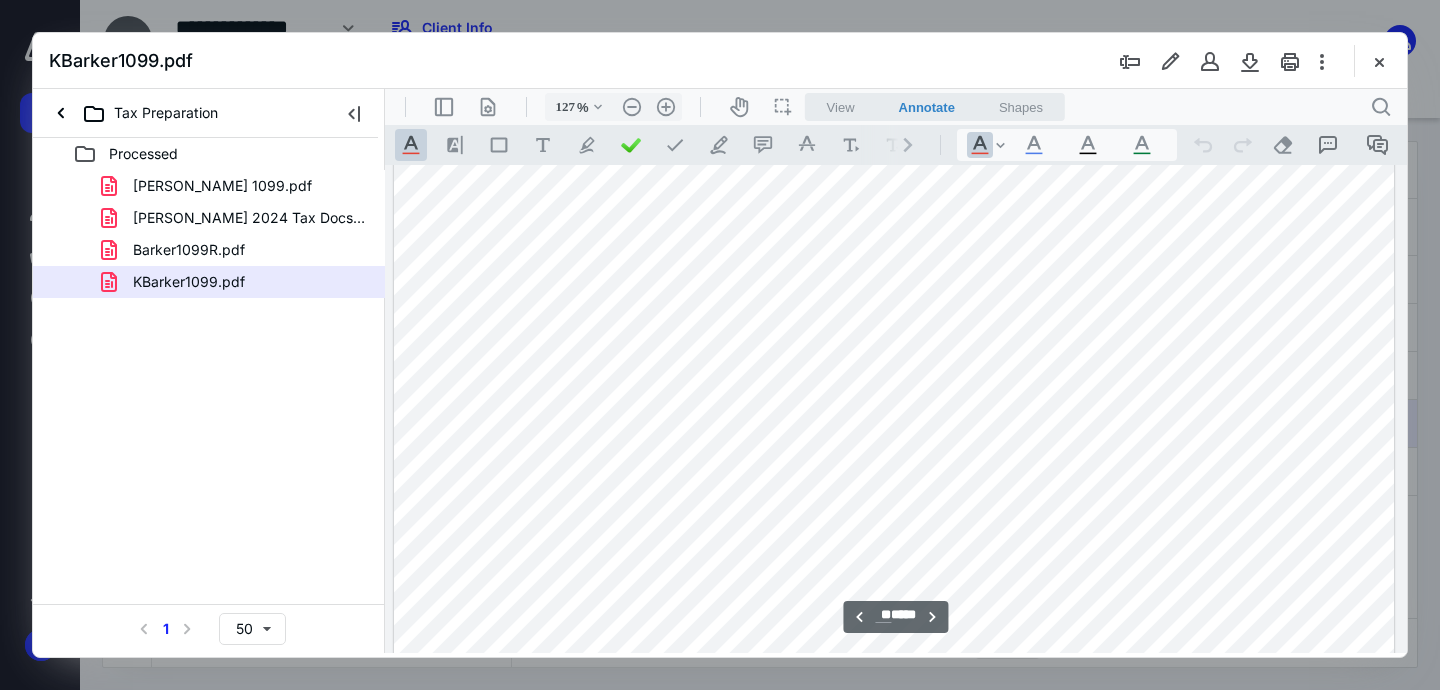 scroll, scrollTop: 43360, scrollLeft: 0, axis: vertical 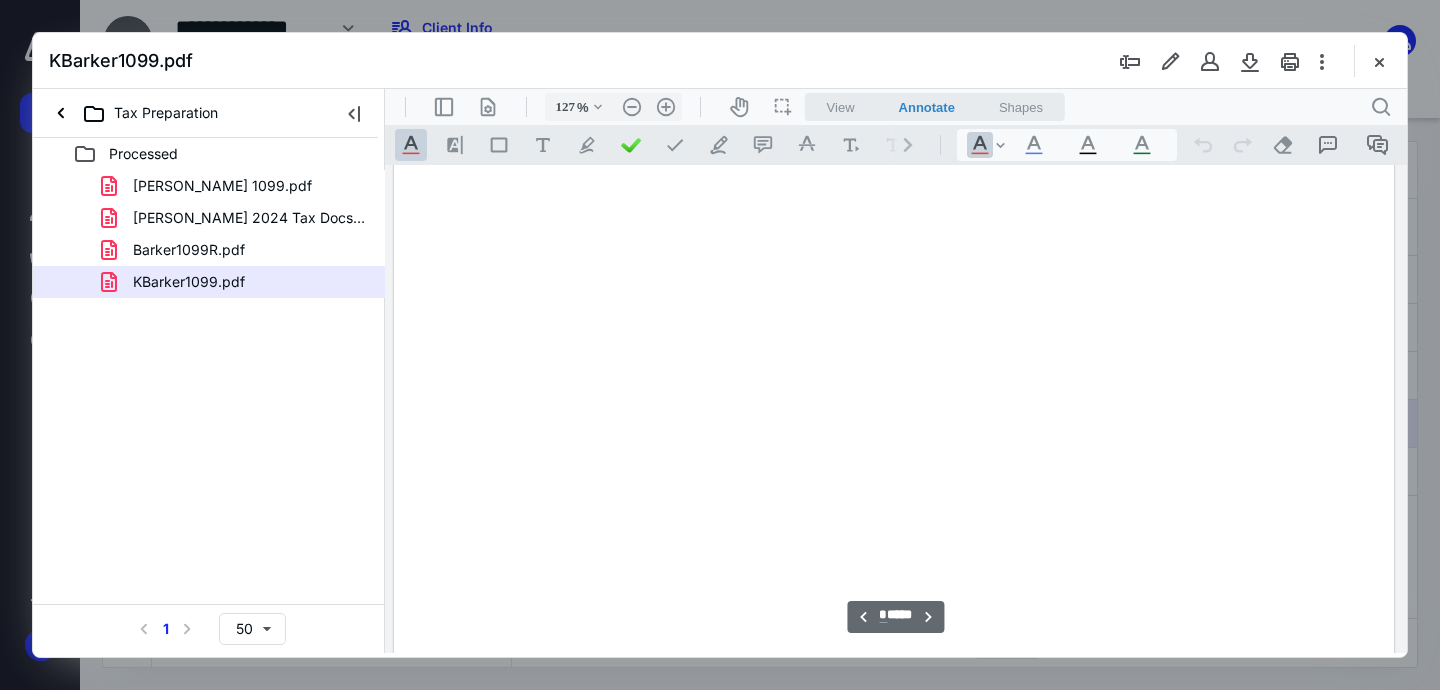 type on "*" 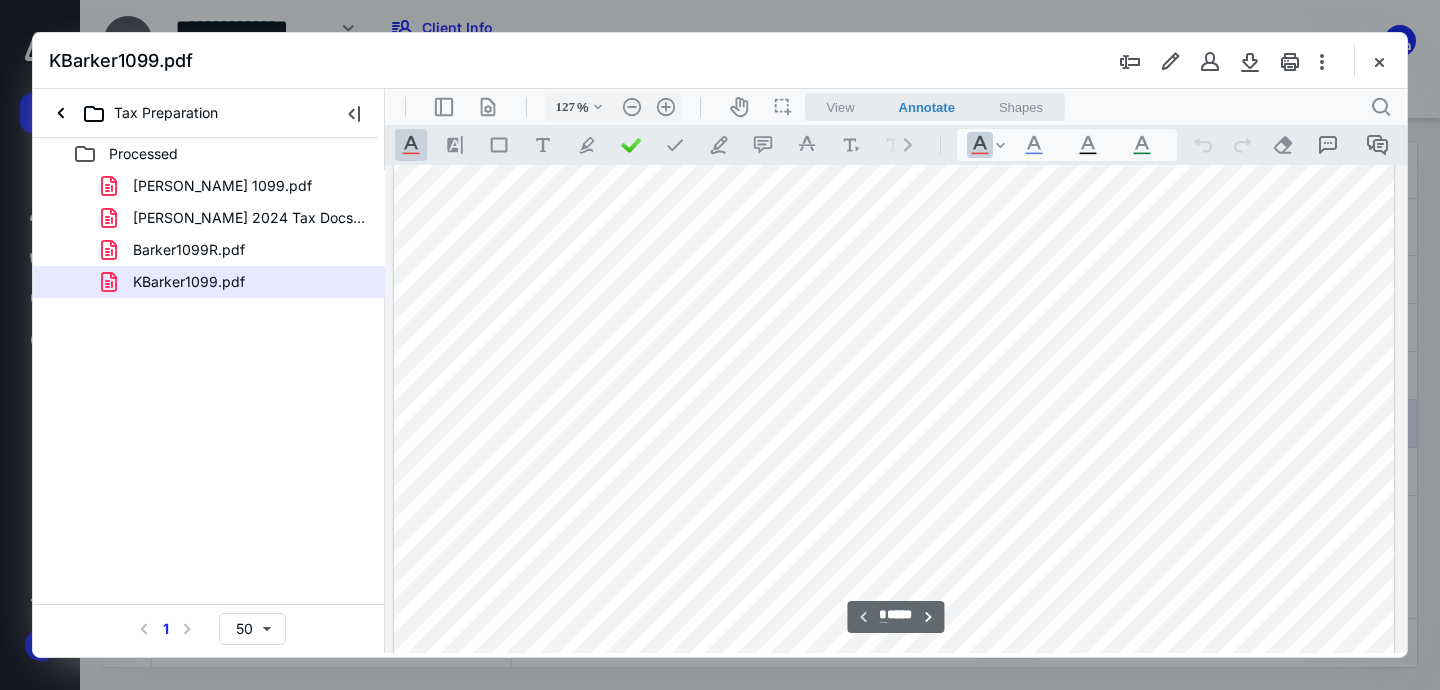 scroll, scrollTop: 36, scrollLeft: 0, axis: vertical 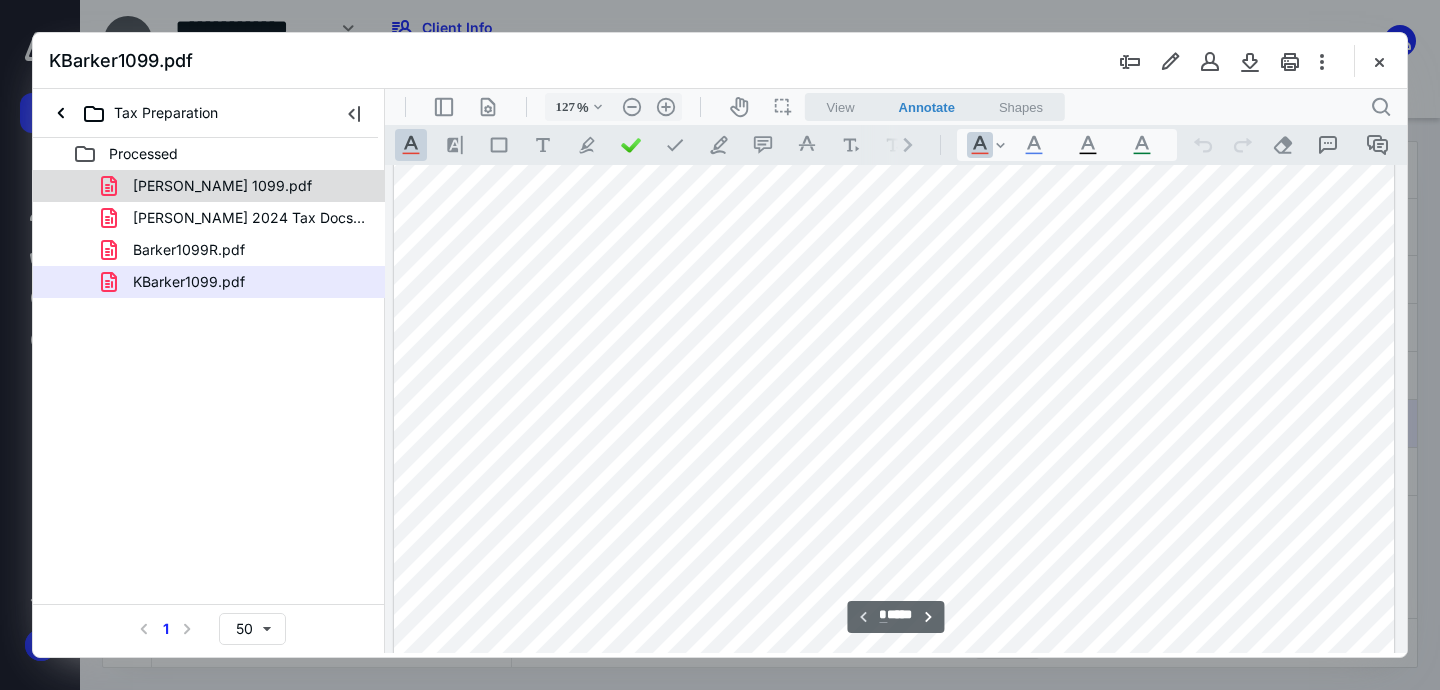 click on "[PERSON_NAME] 1099.pdf" at bounding box center [237, 186] 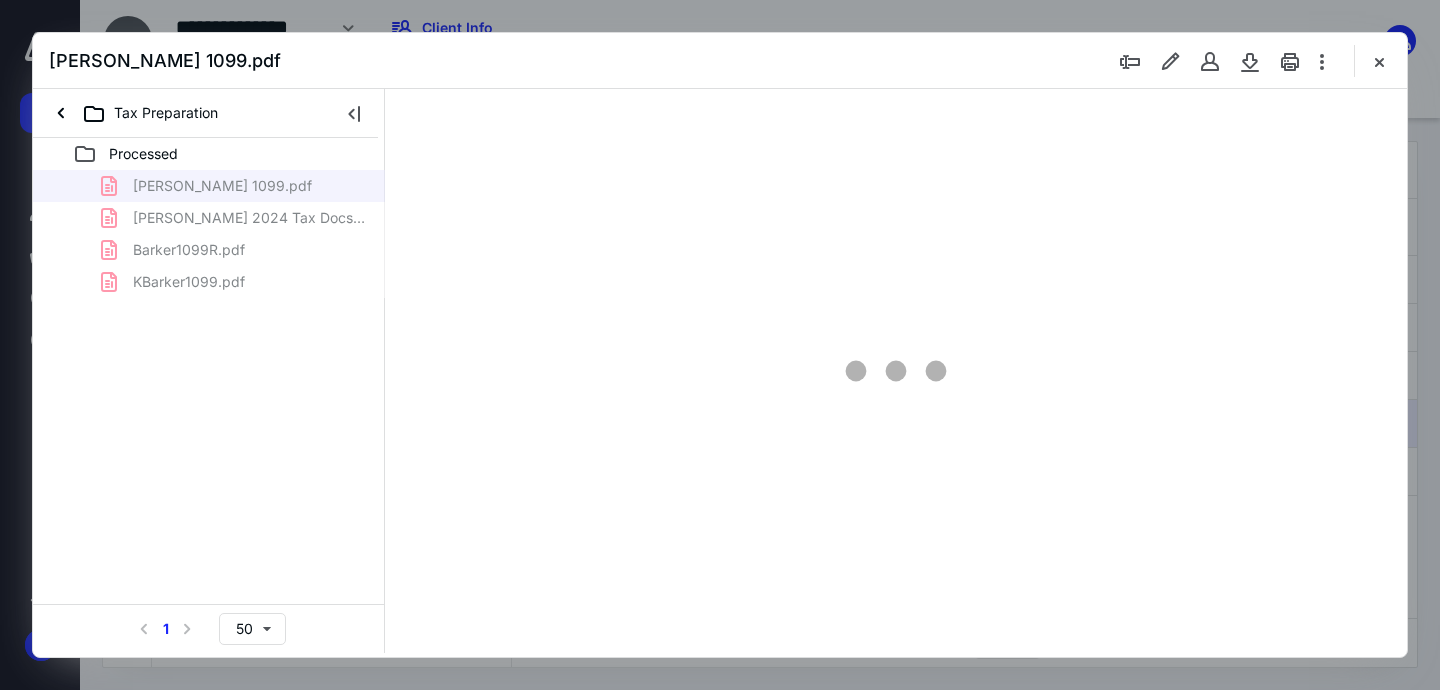 type on "127" 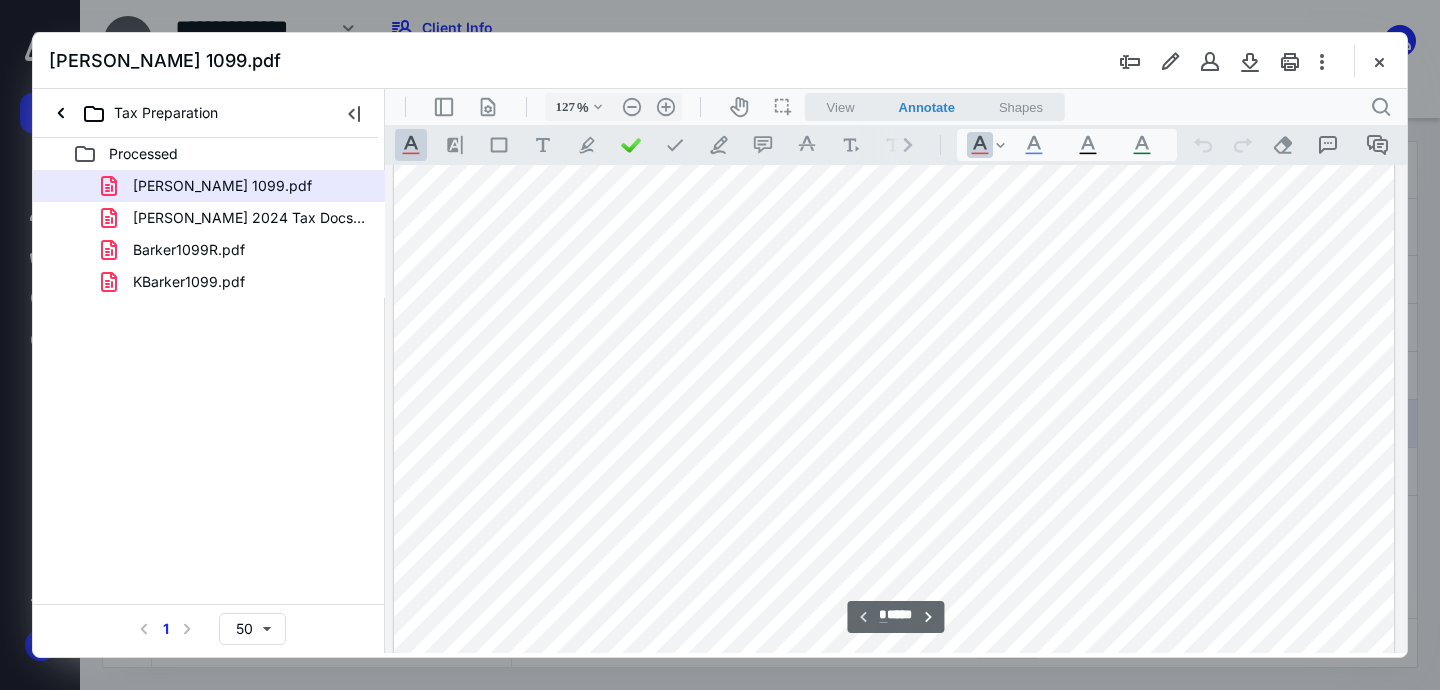 scroll, scrollTop: 0, scrollLeft: 0, axis: both 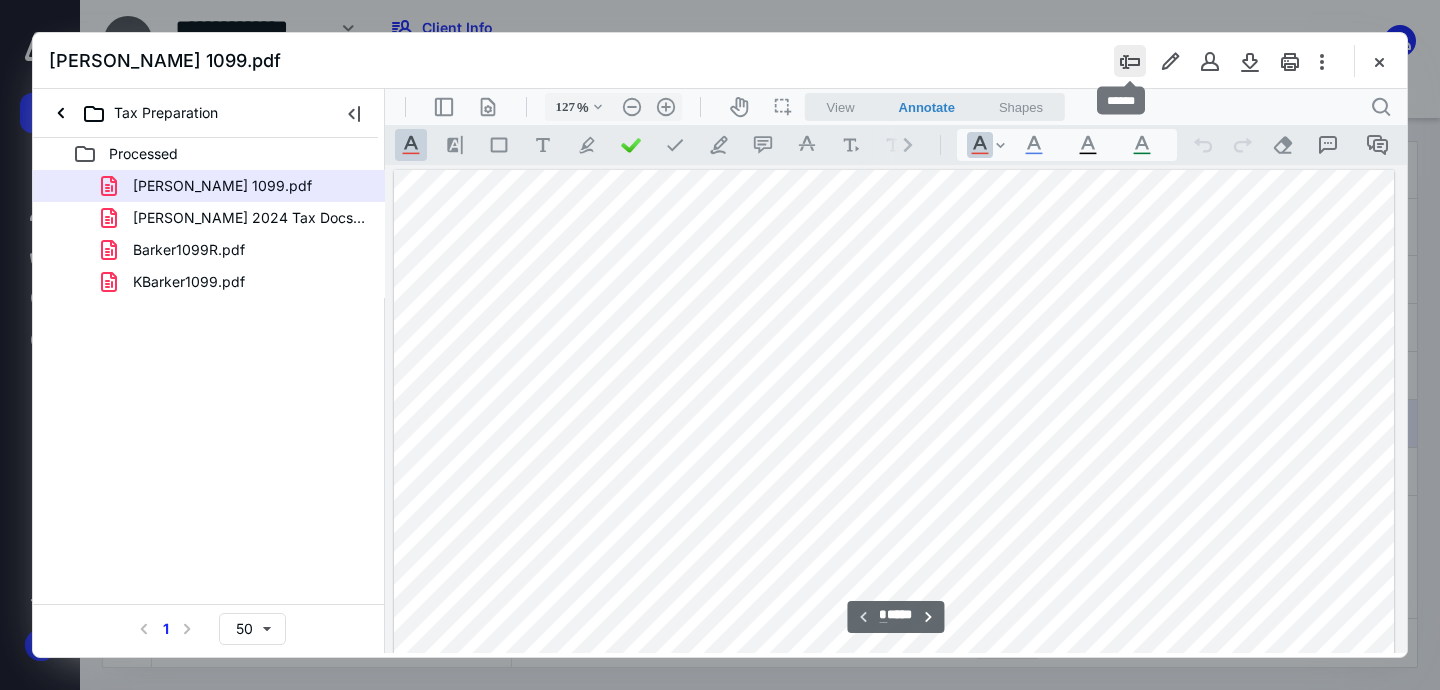 click at bounding box center [1130, 61] 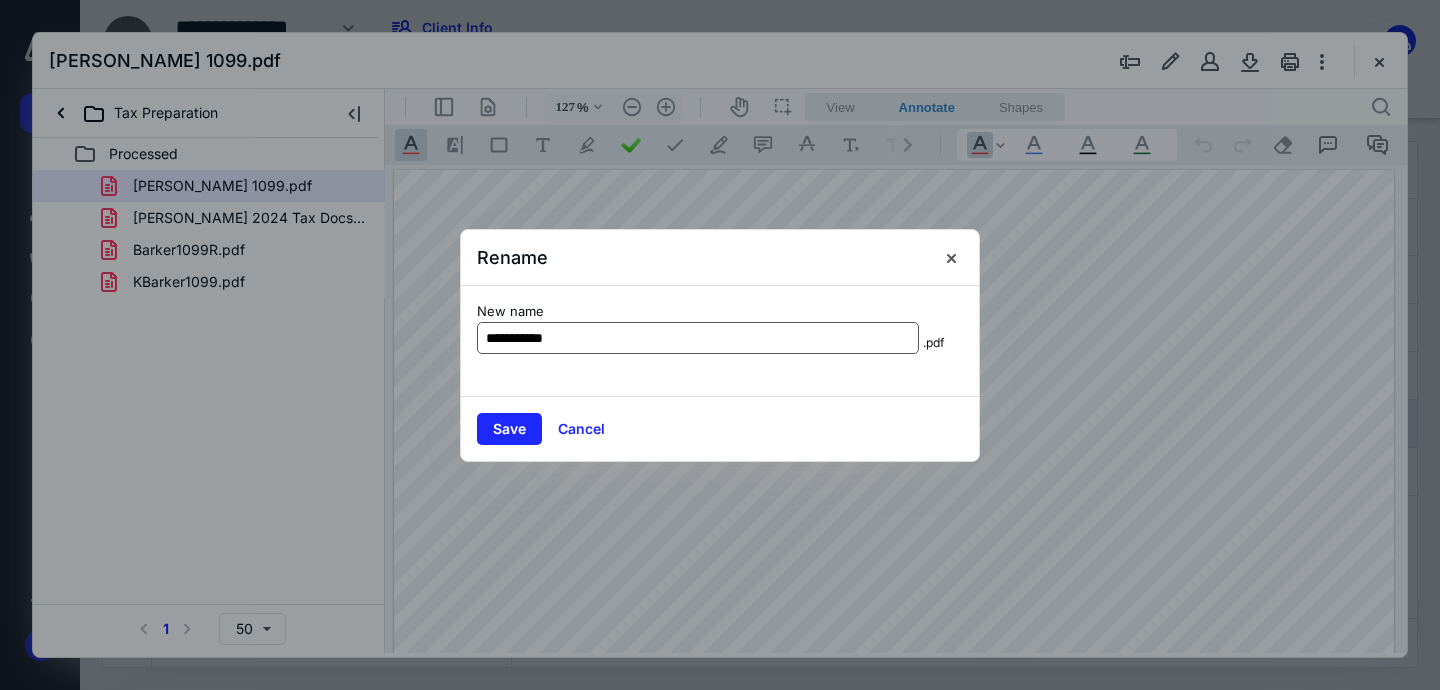 click on "**********" at bounding box center (698, 338) 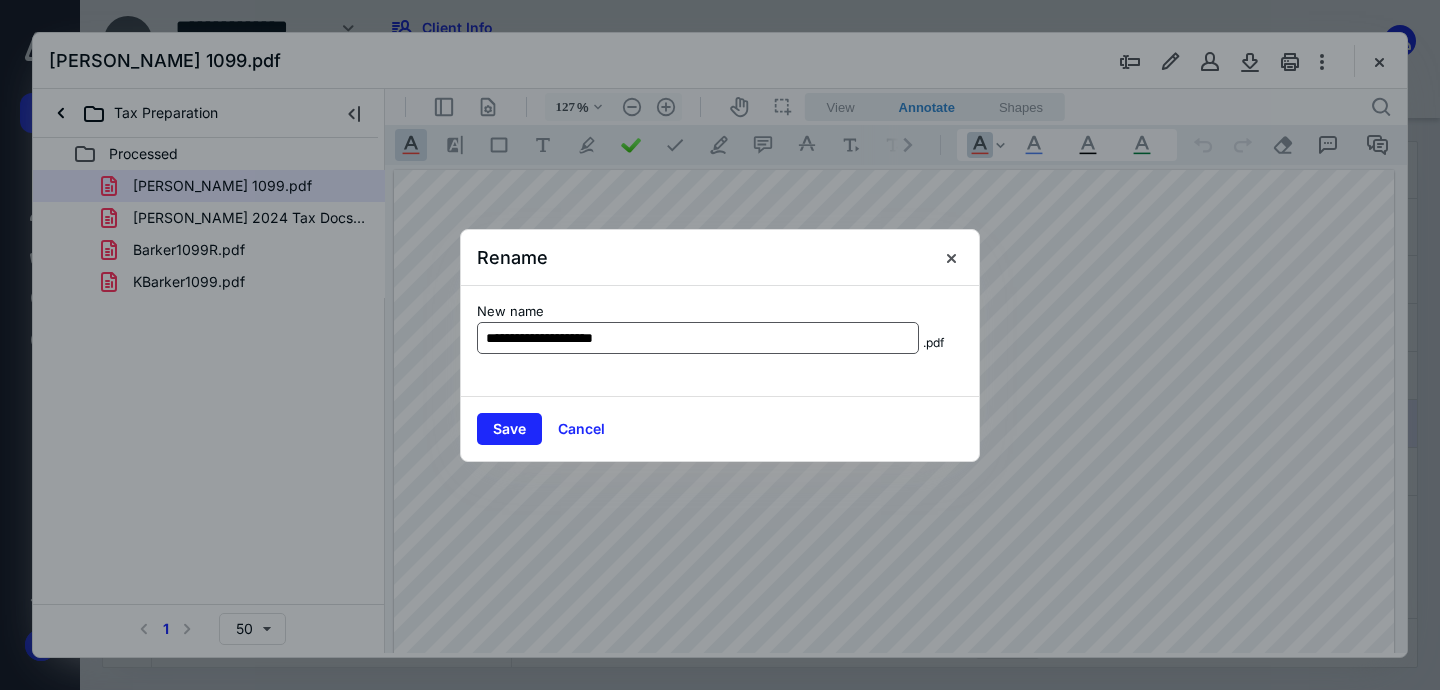 click on "**********" at bounding box center (698, 338) 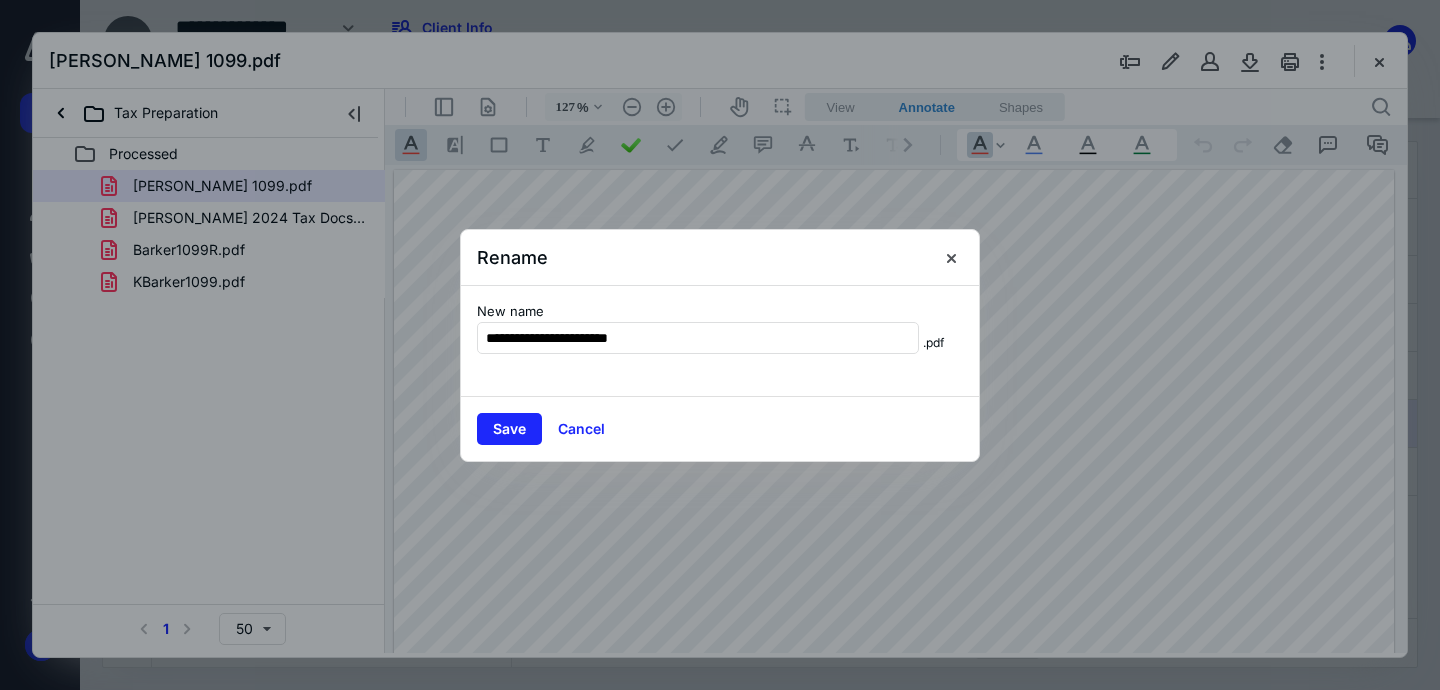 drag, startPoint x: 627, startPoint y: 251, endPoint x: 765, endPoint y: 278, distance: 140.6165 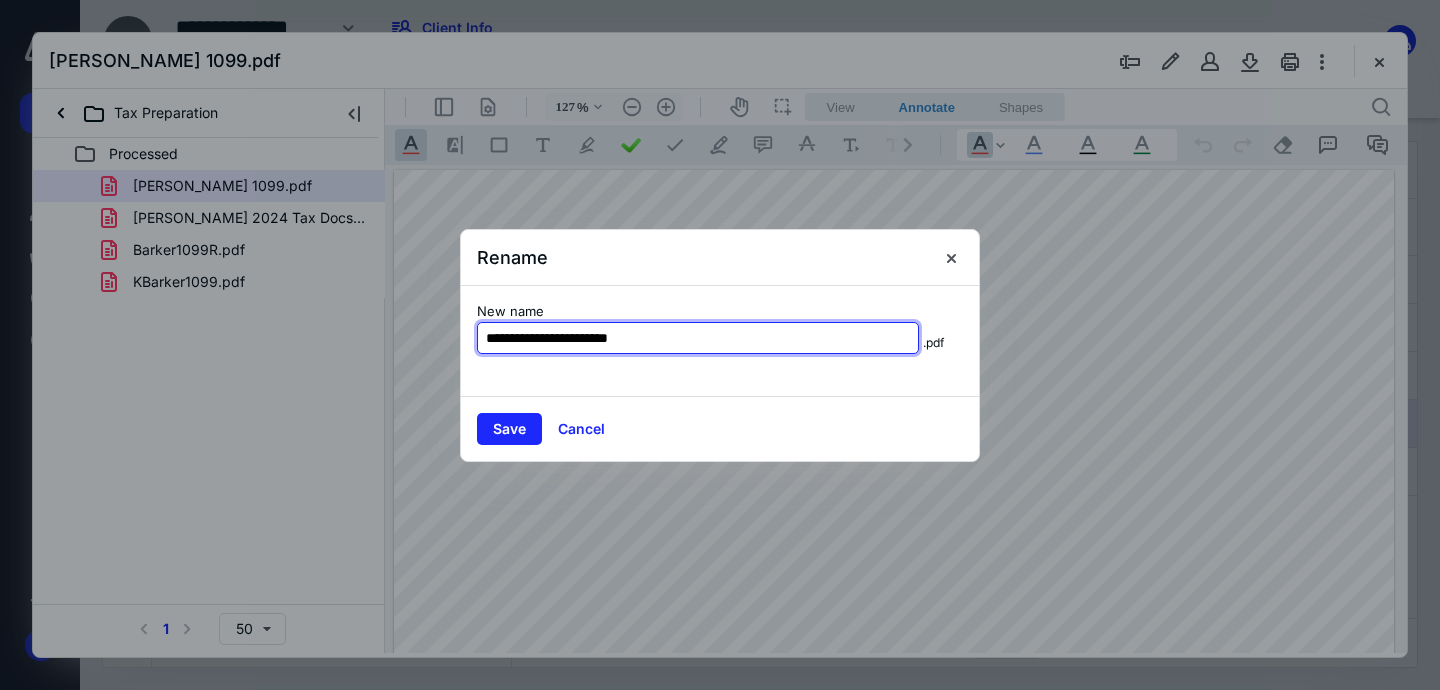 click on "**********" at bounding box center (698, 338) 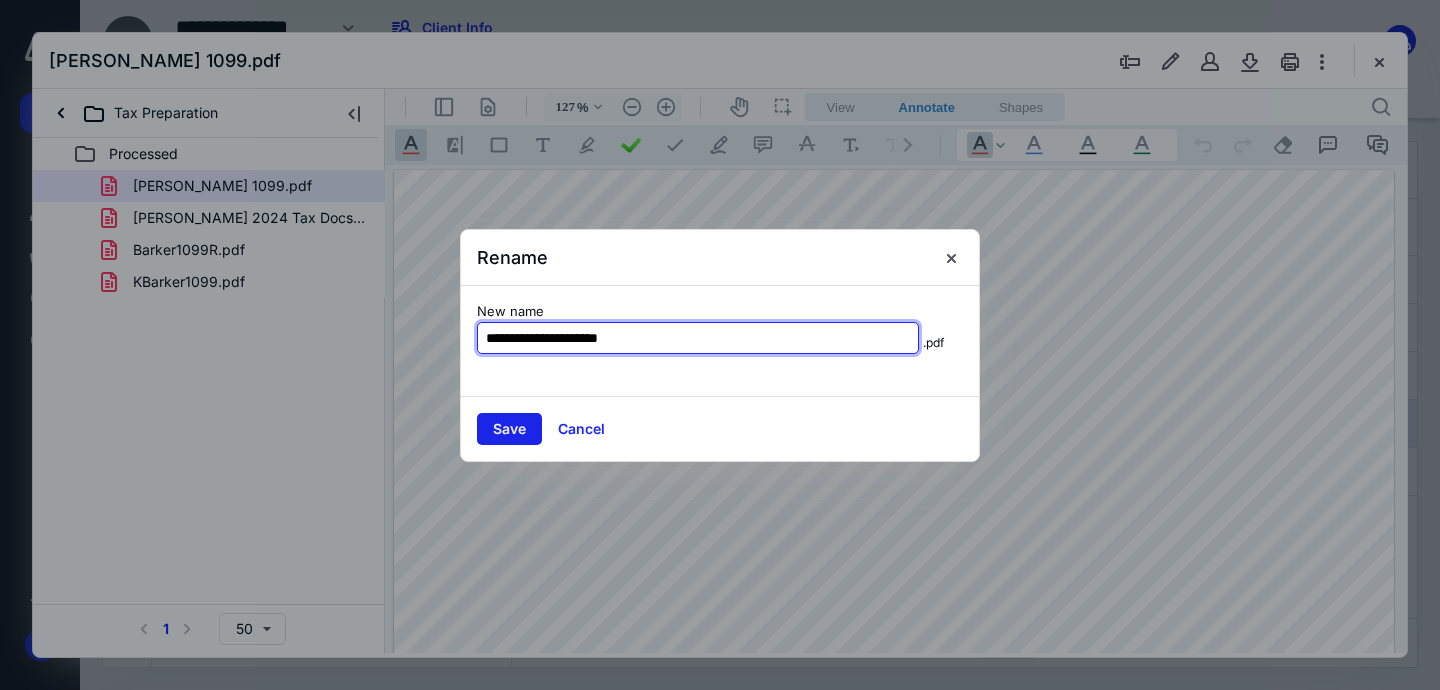 type on "**********" 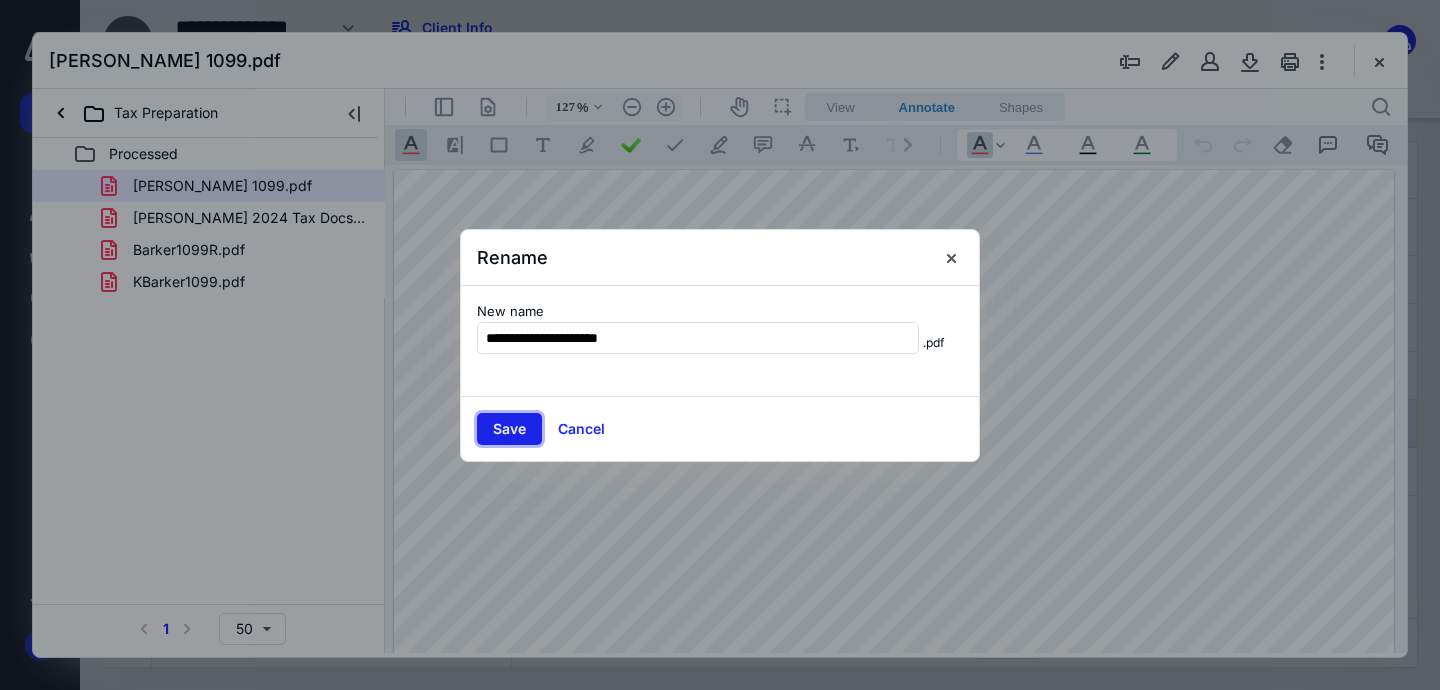 click on "Save" at bounding box center [509, 429] 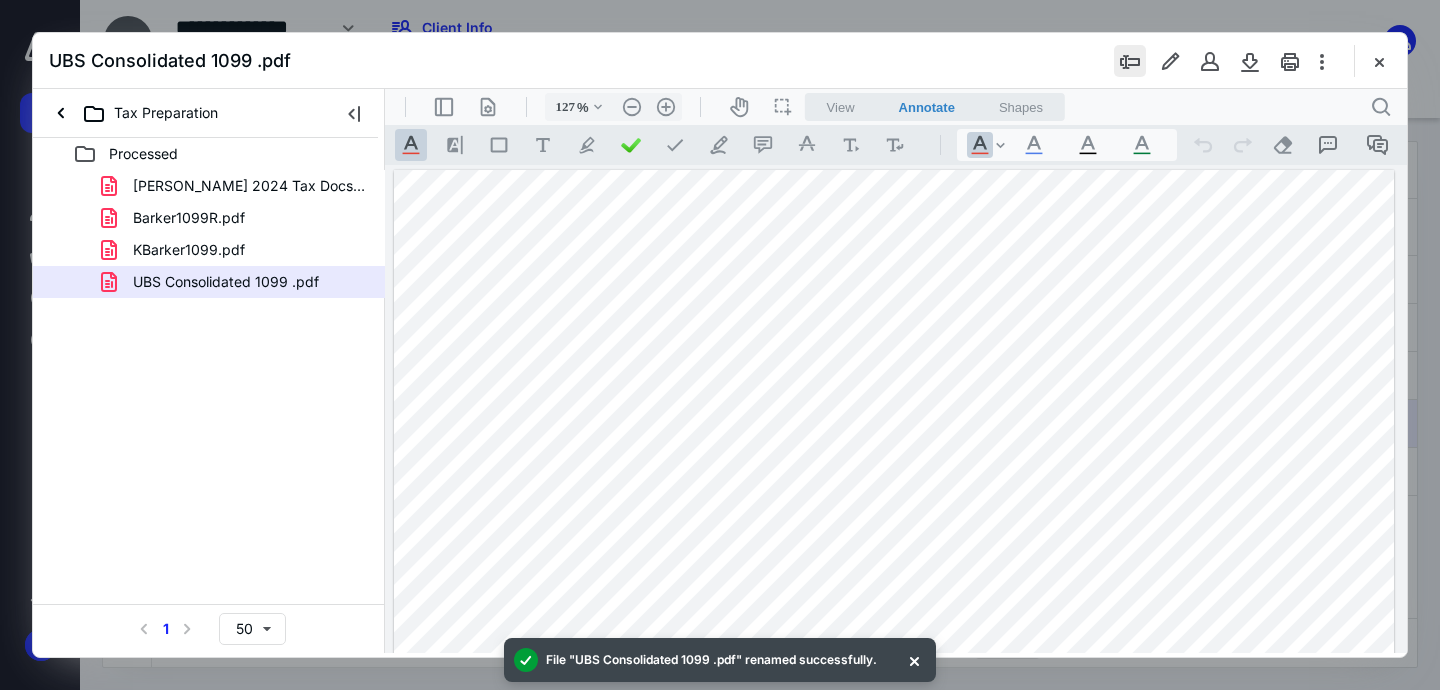 click at bounding box center [1130, 61] 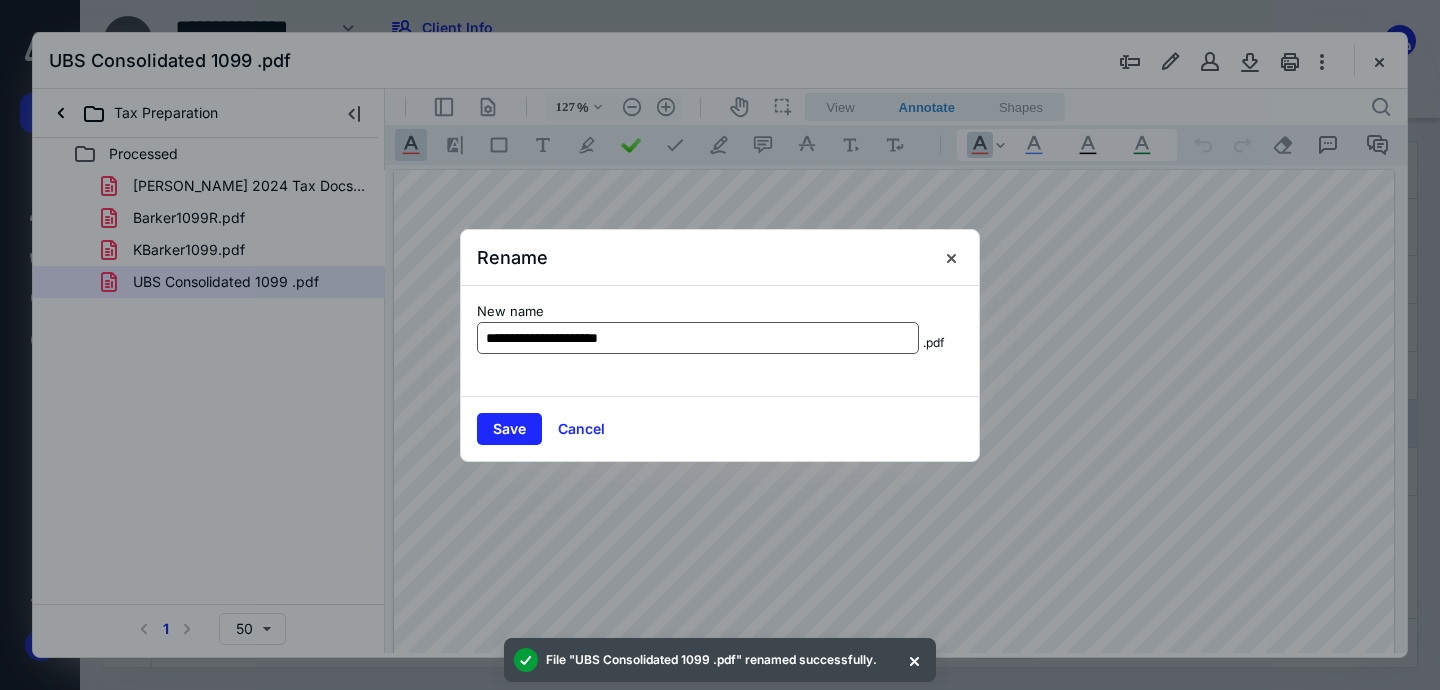 click on "**********" at bounding box center [698, 338] 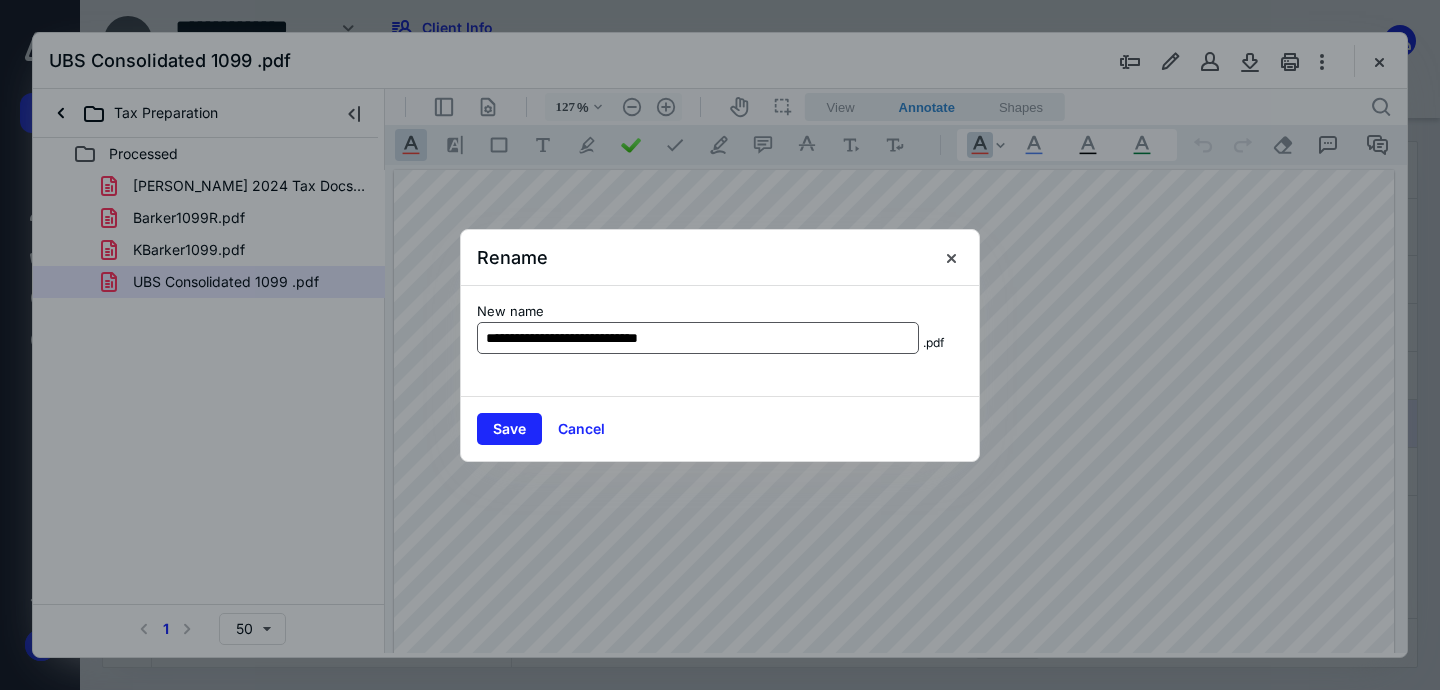 type on "**********" 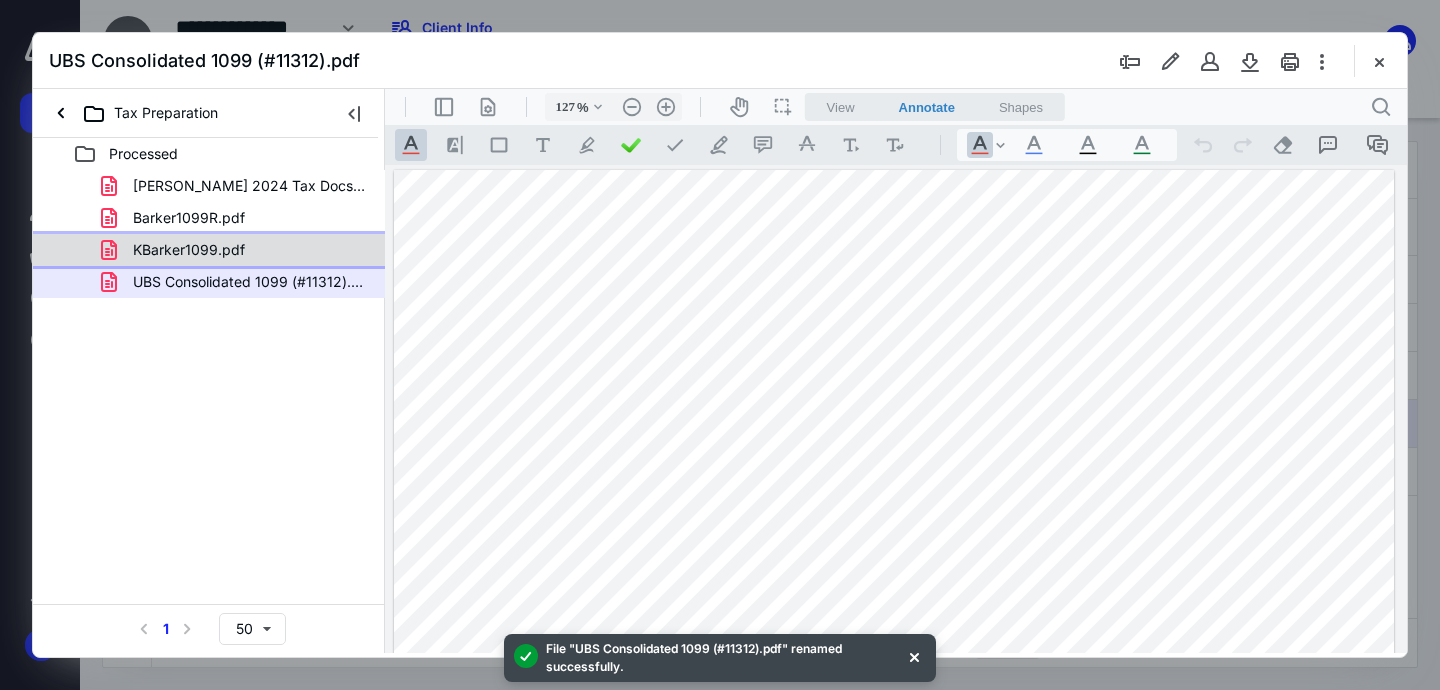 click on "KBarker1099.pdf" at bounding box center [237, 250] 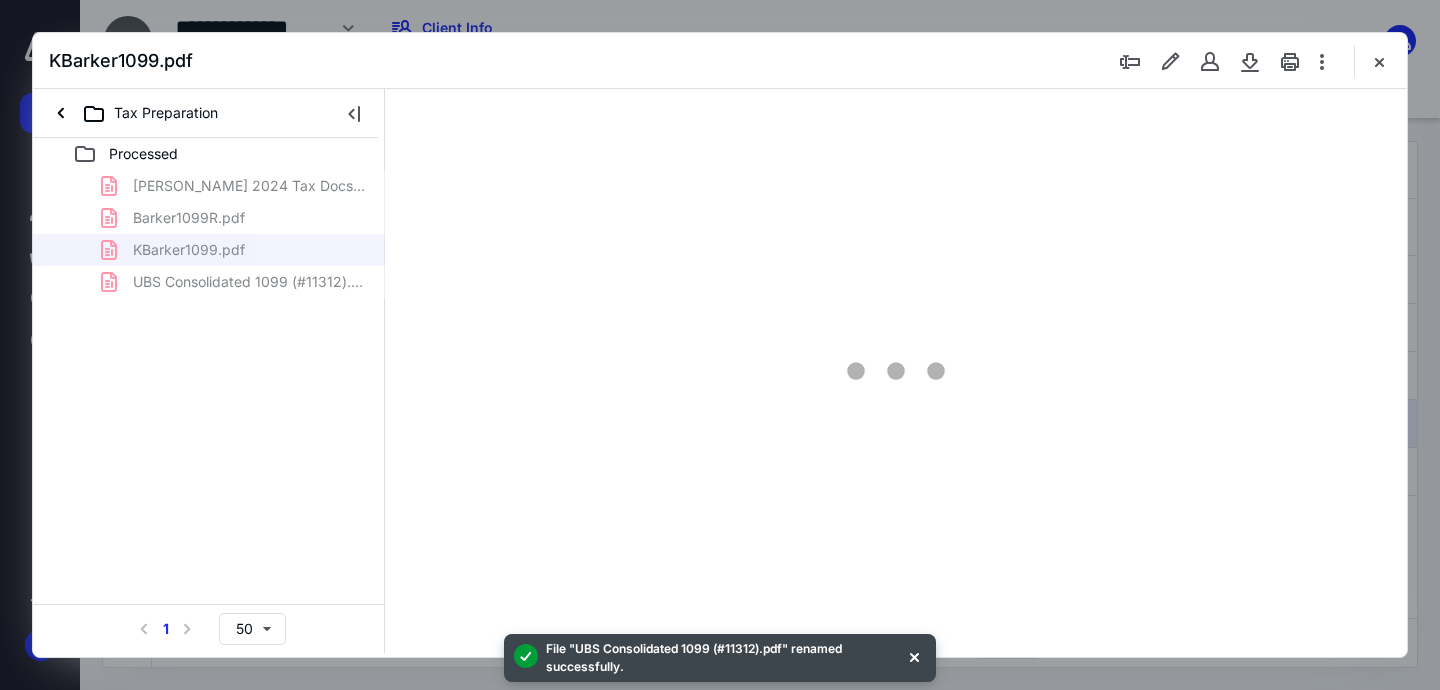 type on "127" 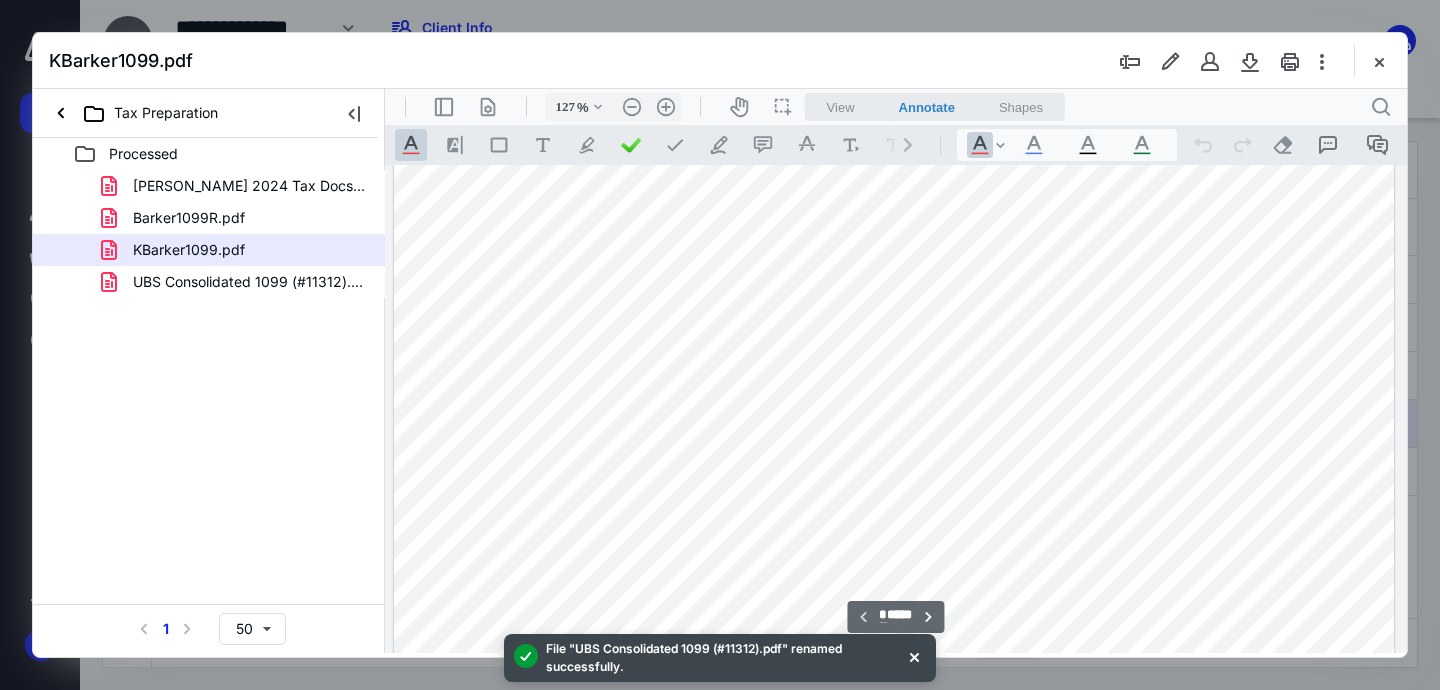 scroll, scrollTop: 50, scrollLeft: 0, axis: vertical 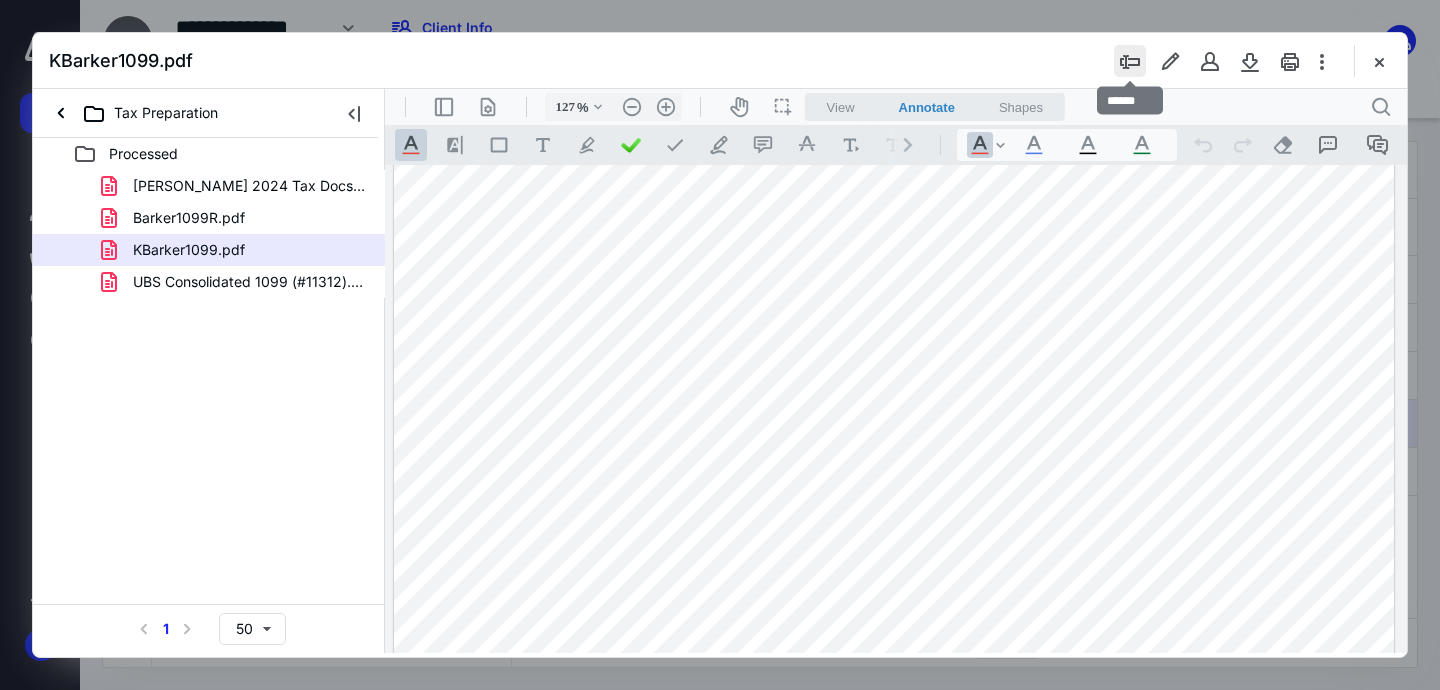 click at bounding box center [1130, 61] 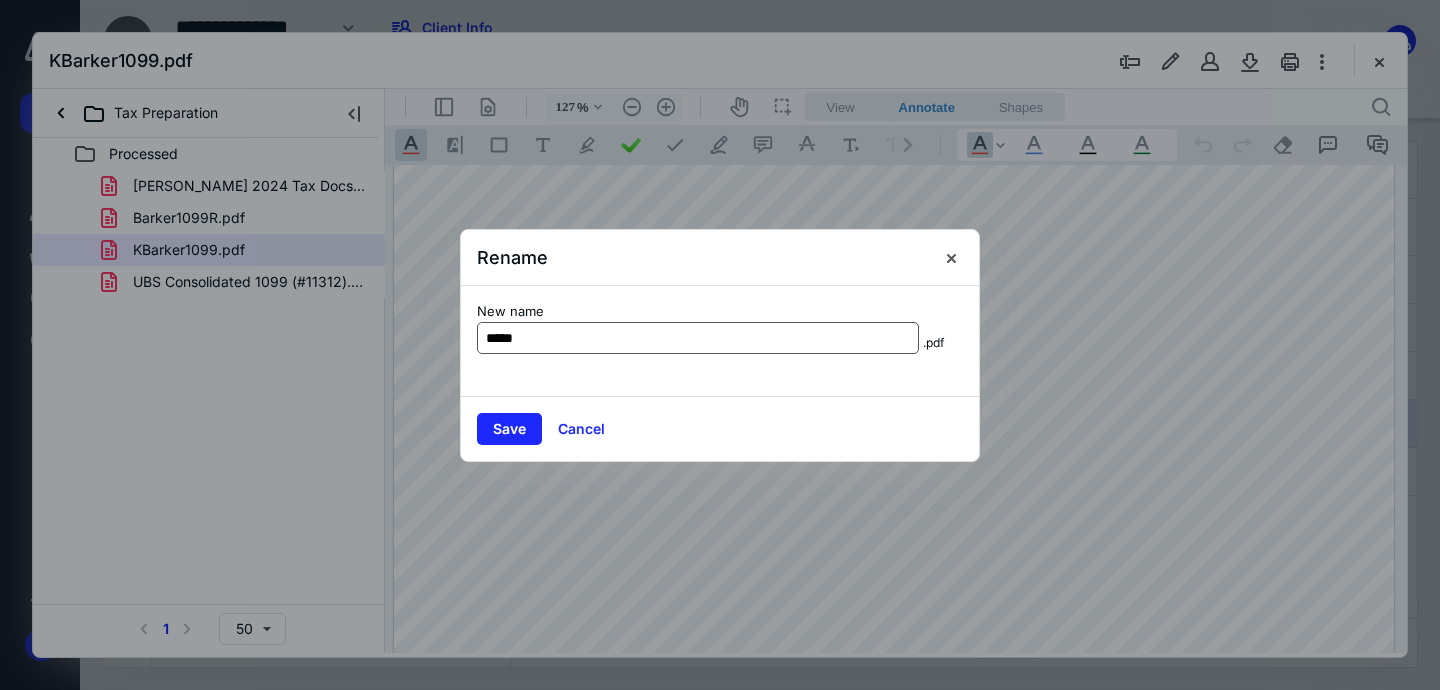 click on "*****" at bounding box center (698, 338) 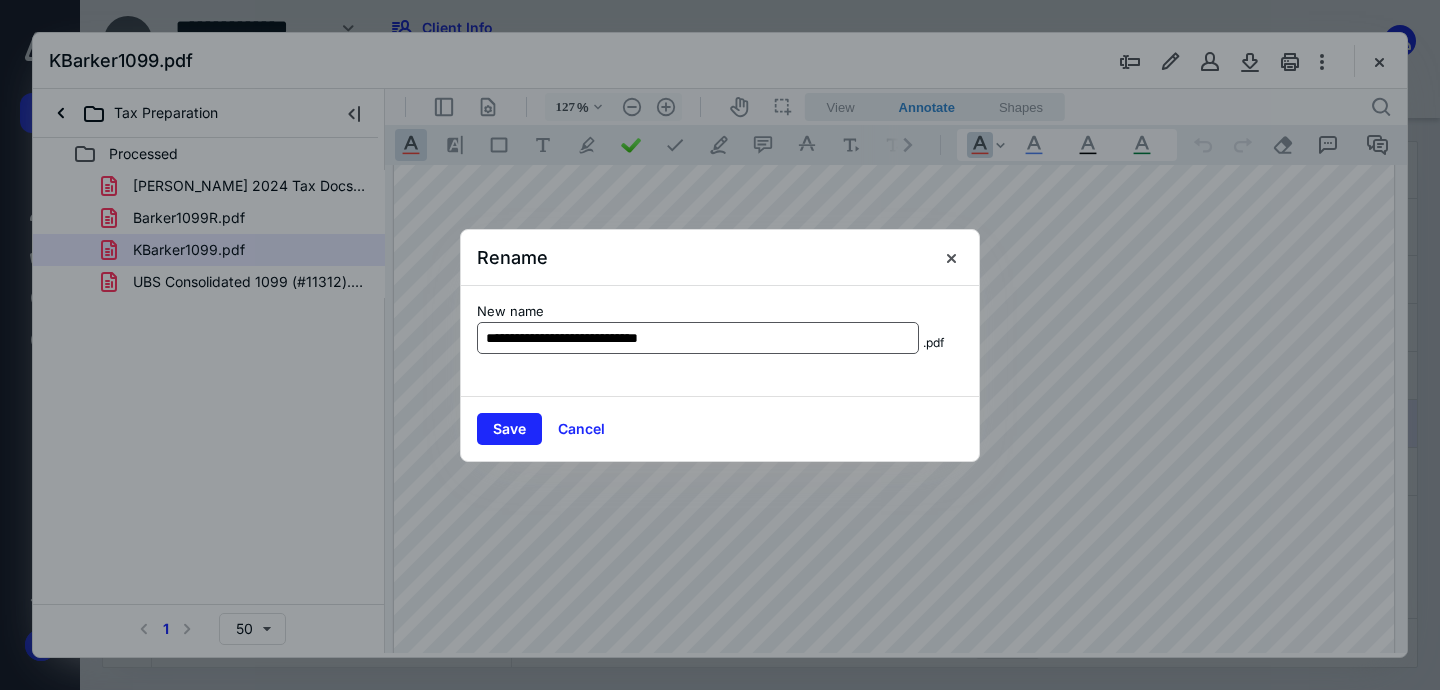 type on "**********" 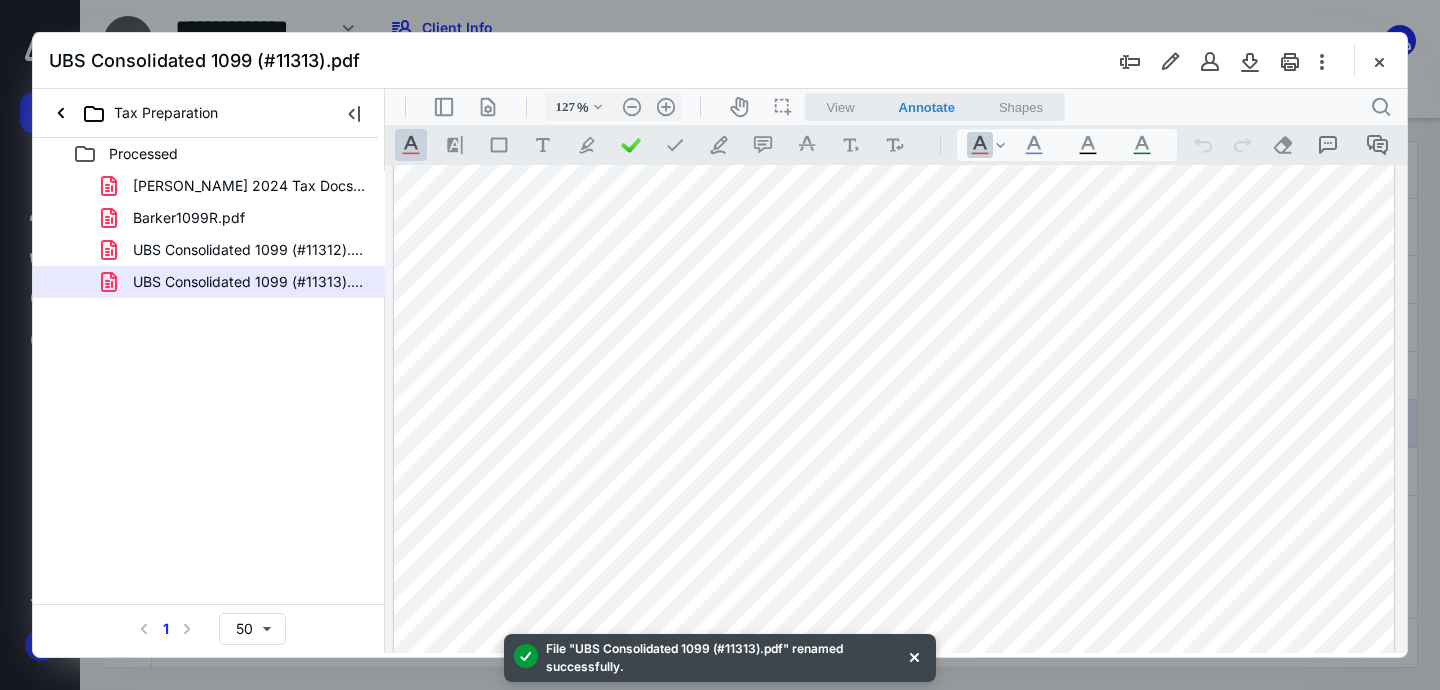 click on "Processed" at bounding box center (209, 154) 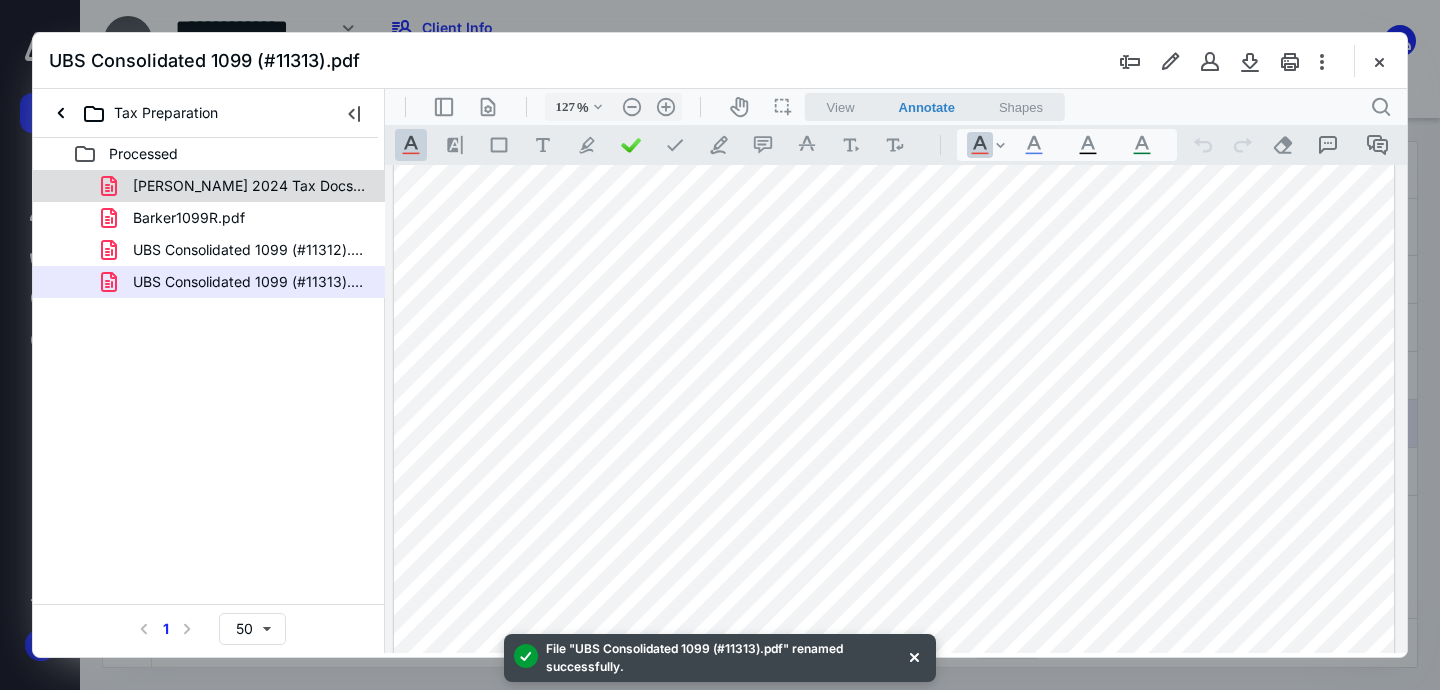 click on "[PERSON_NAME] 2024 Tax Docs.pdf" at bounding box center (249, 186) 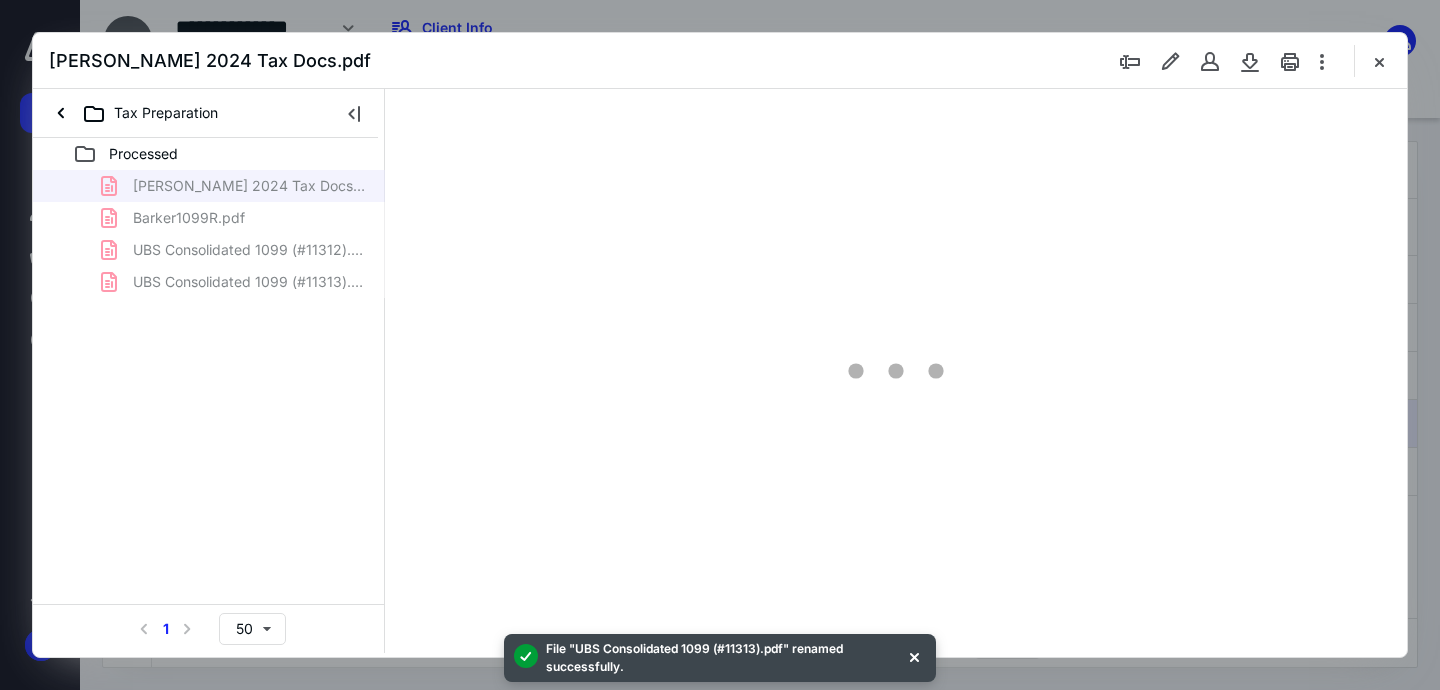 type on "163" 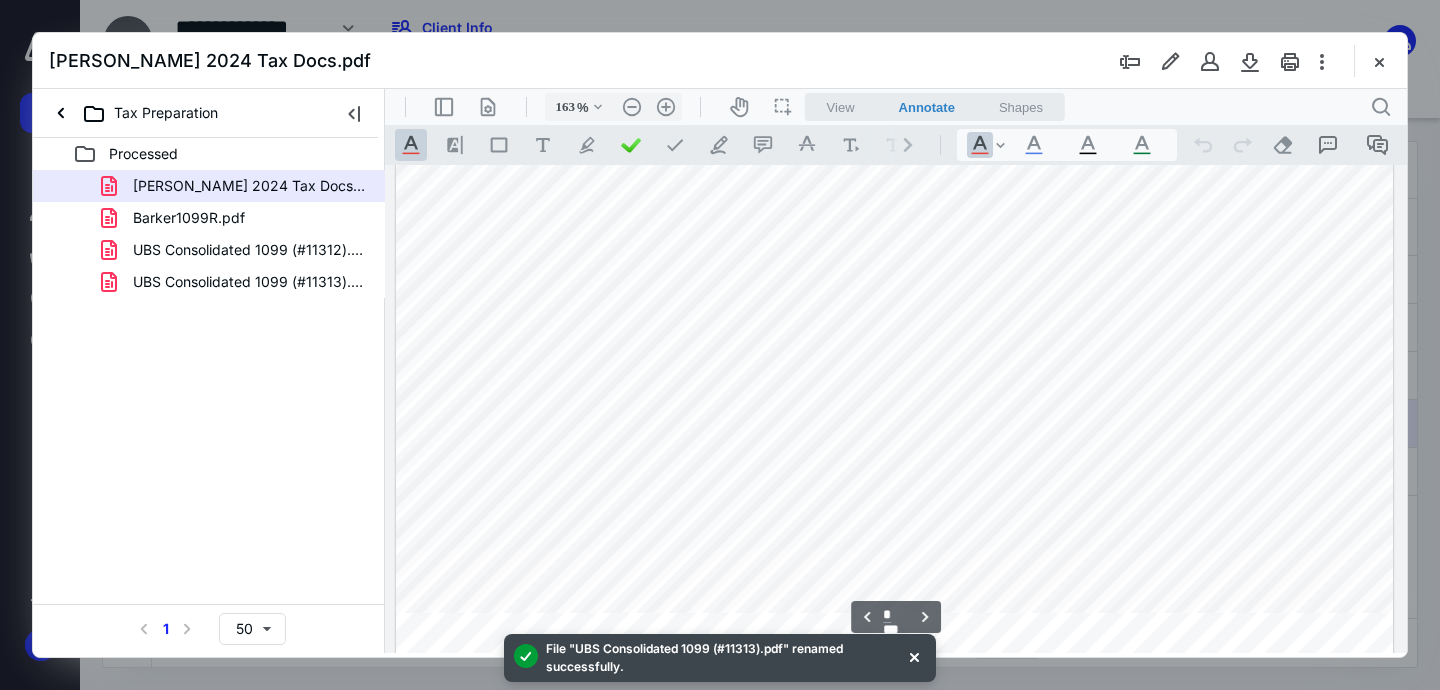 scroll, scrollTop: 2691, scrollLeft: 0, axis: vertical 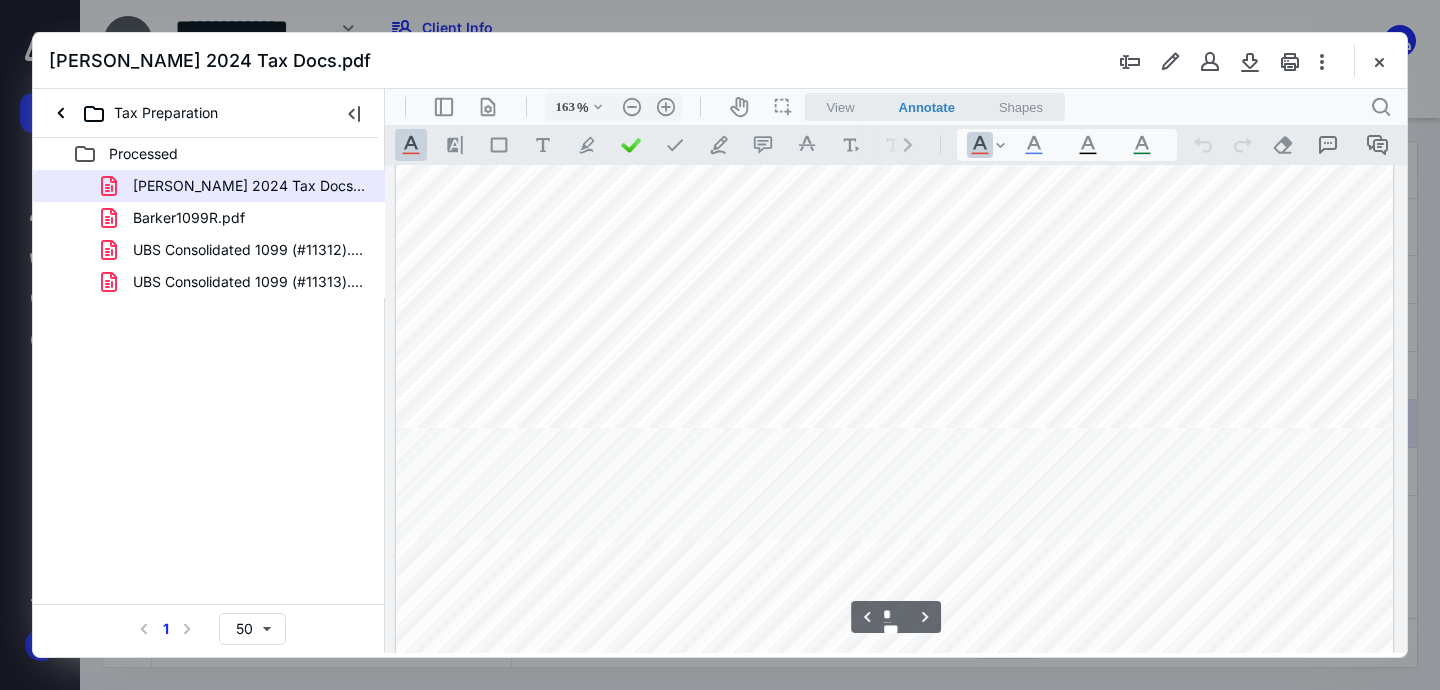 type on "*" 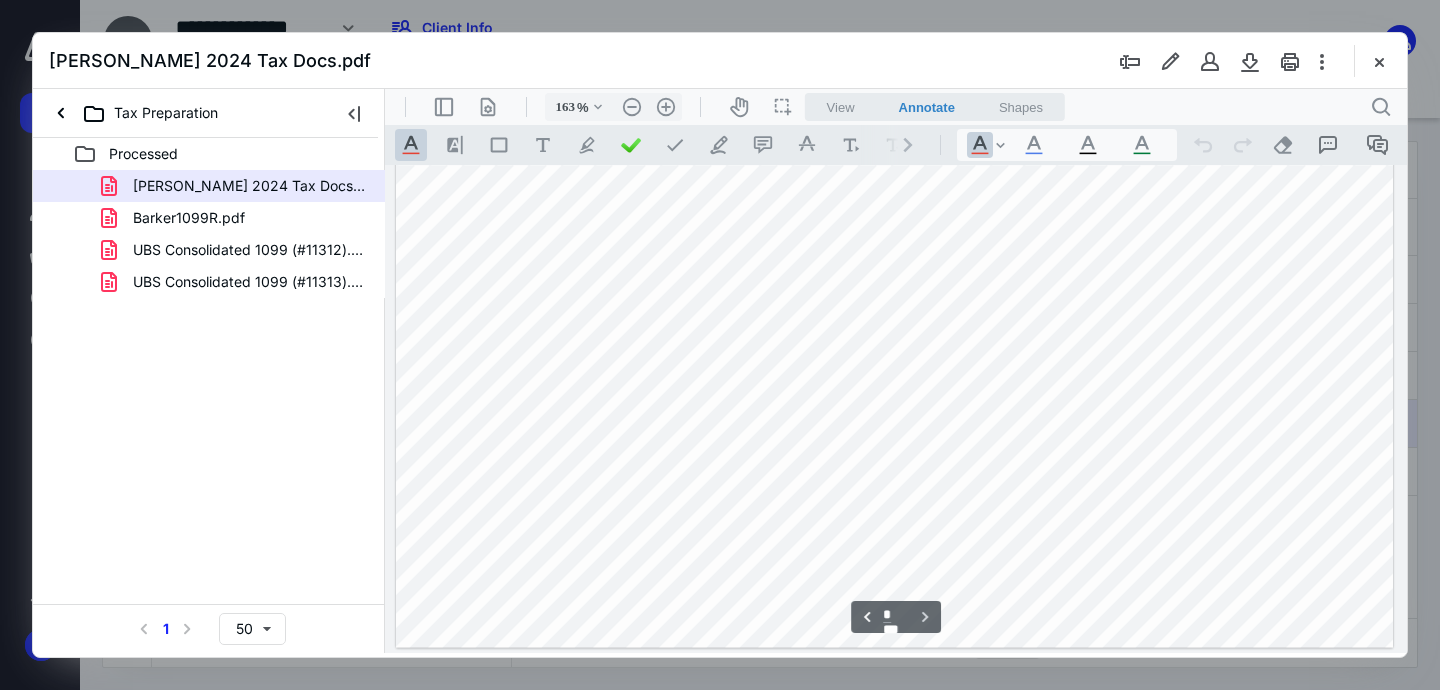 scroll, scrollTop: 7336, scrollLeft: 0, axis: vertical 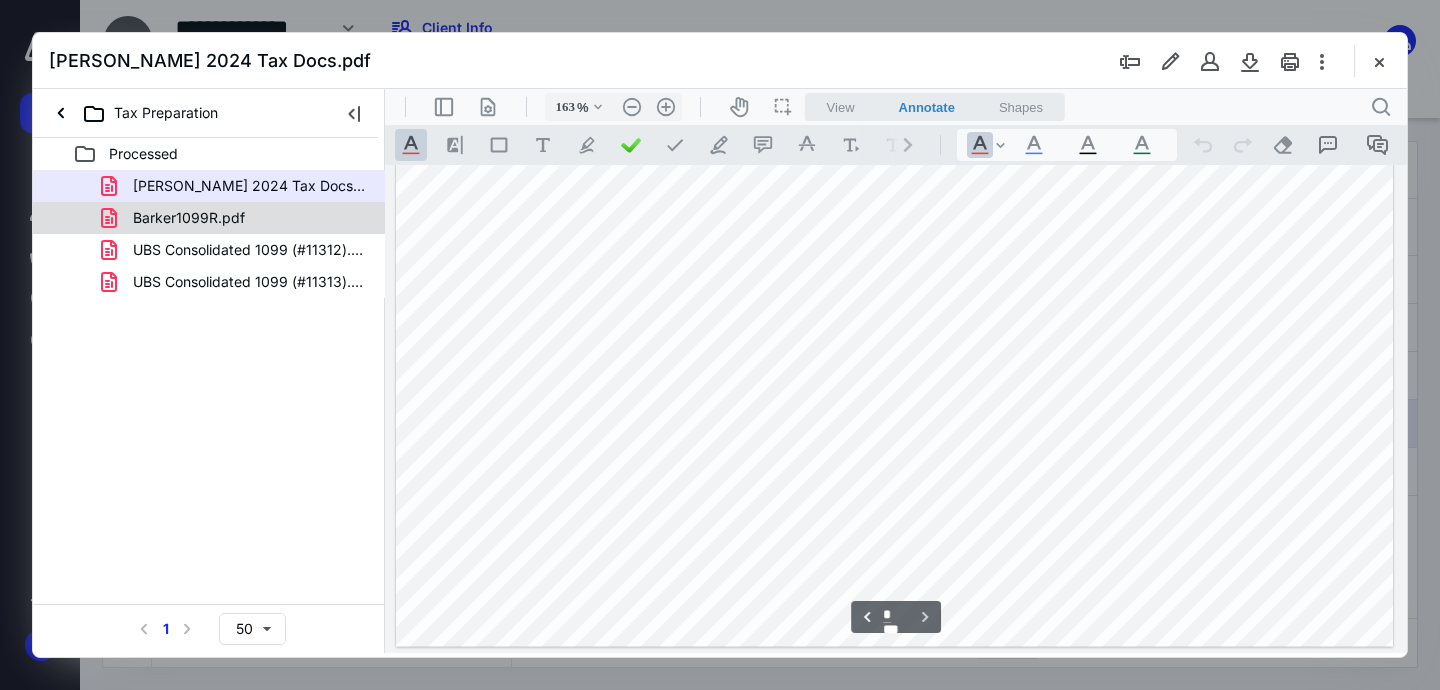 click on "Barker1099R.pdf" at bounding box center [237, 218] 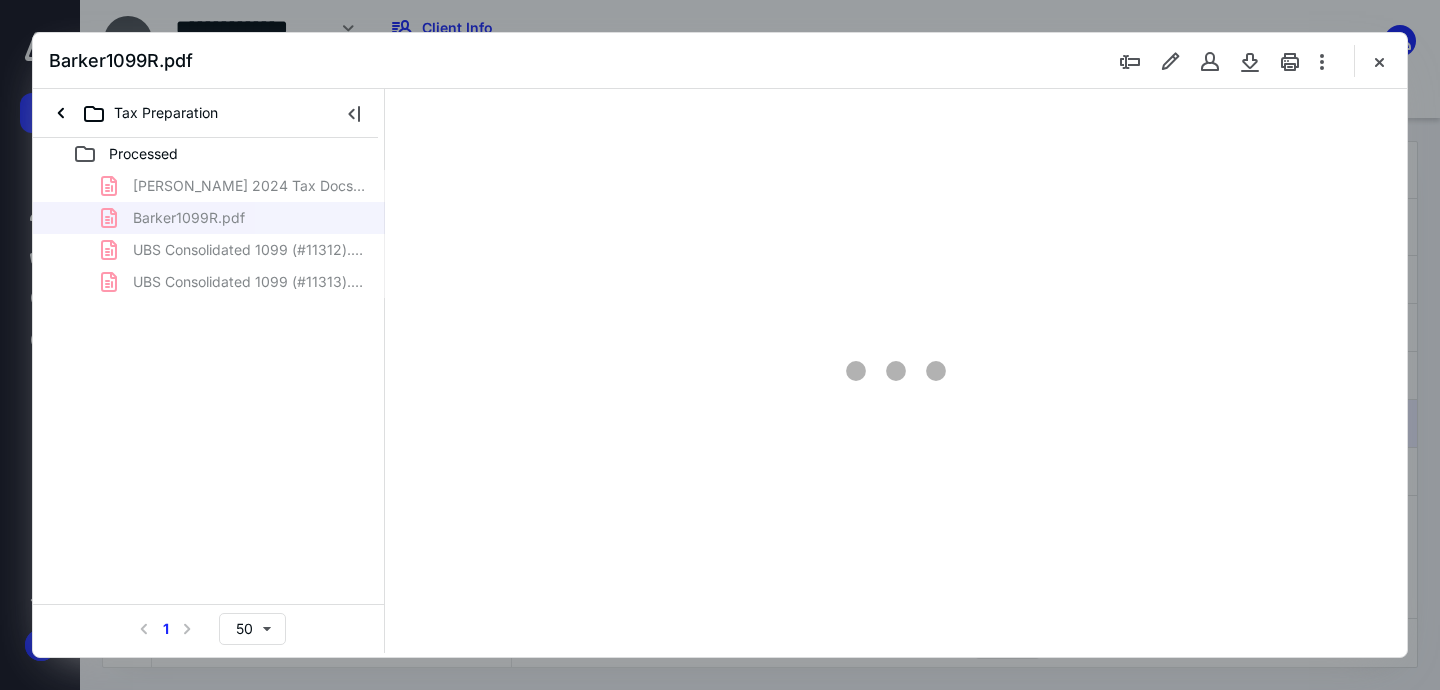 type on "163" 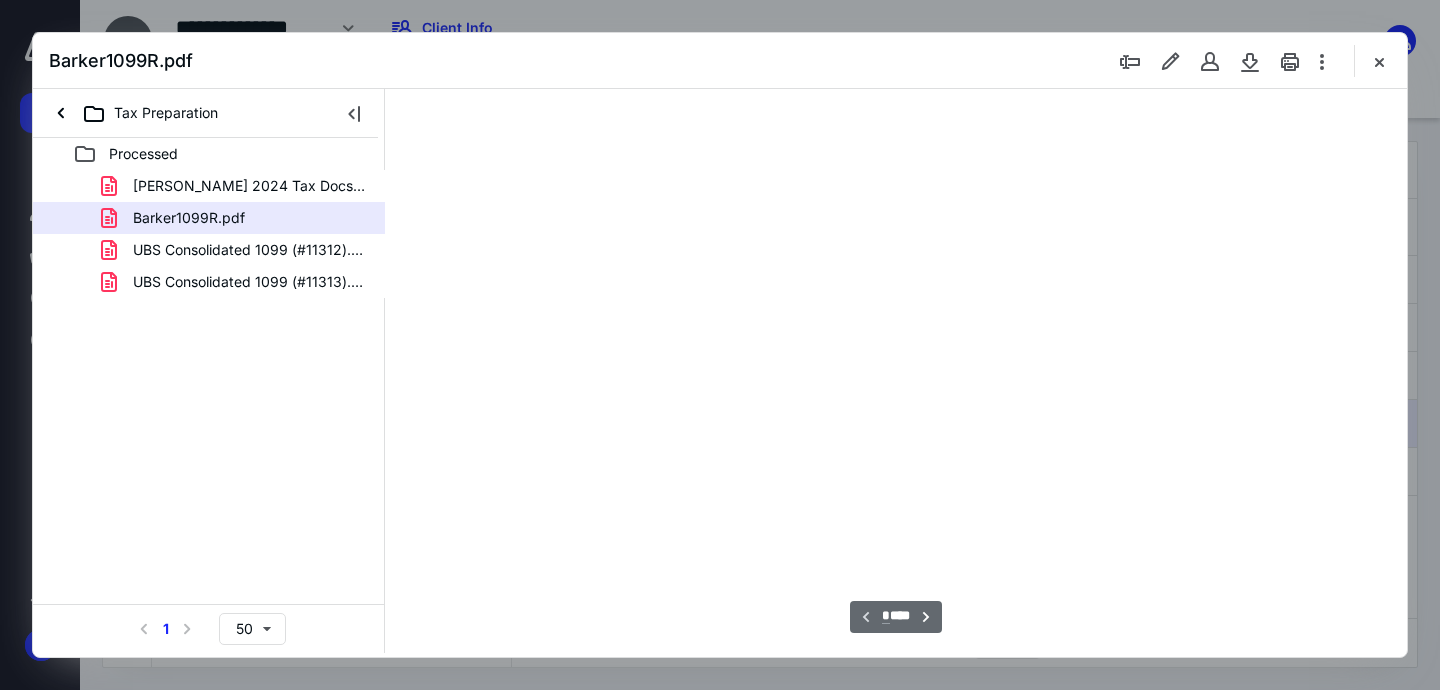scroll, scrollTop: 83, scrollLeft: 0, axis: vertical 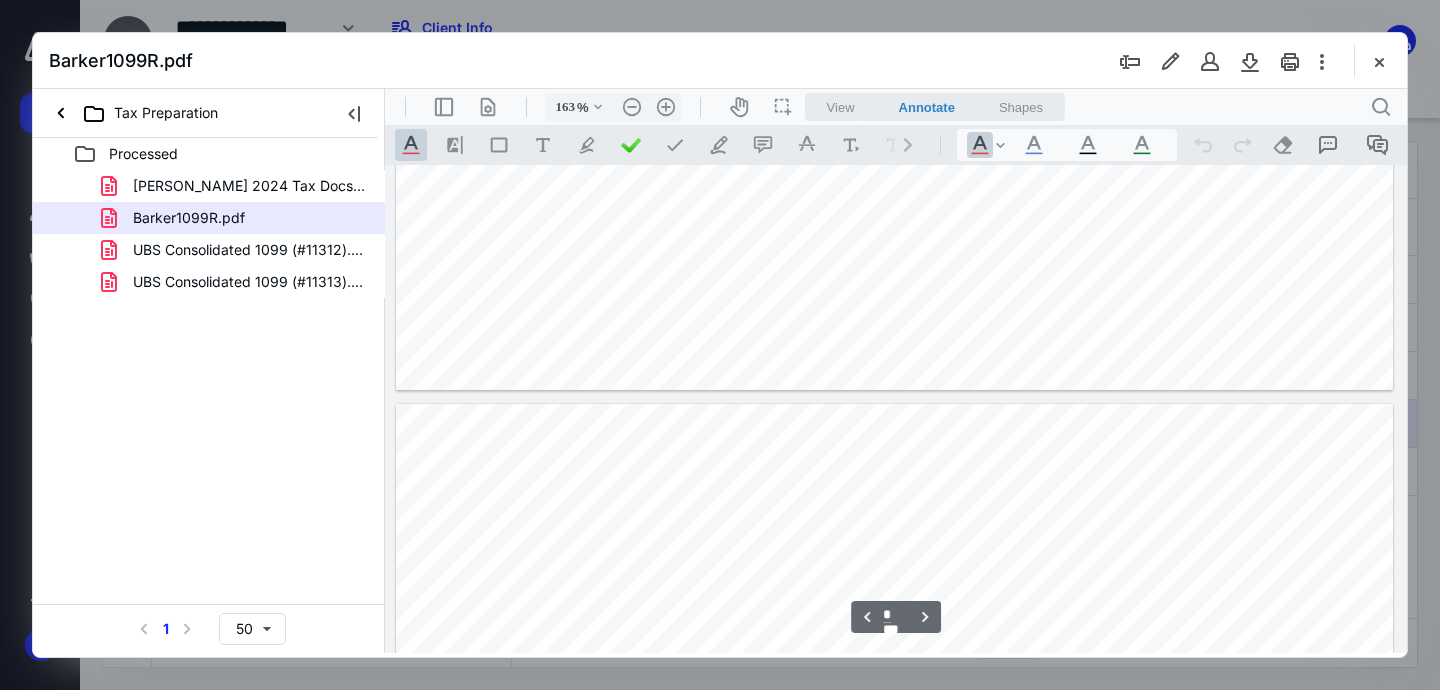 type on "*" 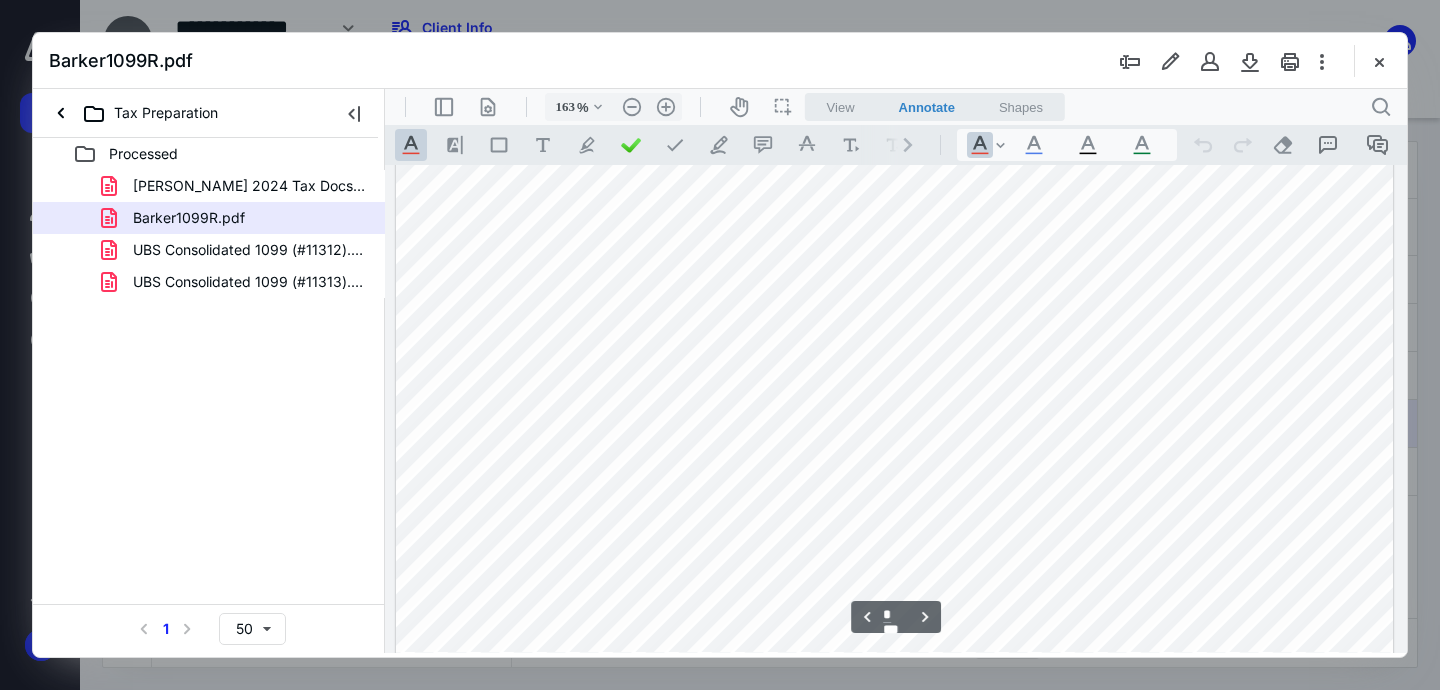 scroll, scrollTop: 2814, scrollLeft: 0, axis: vertical 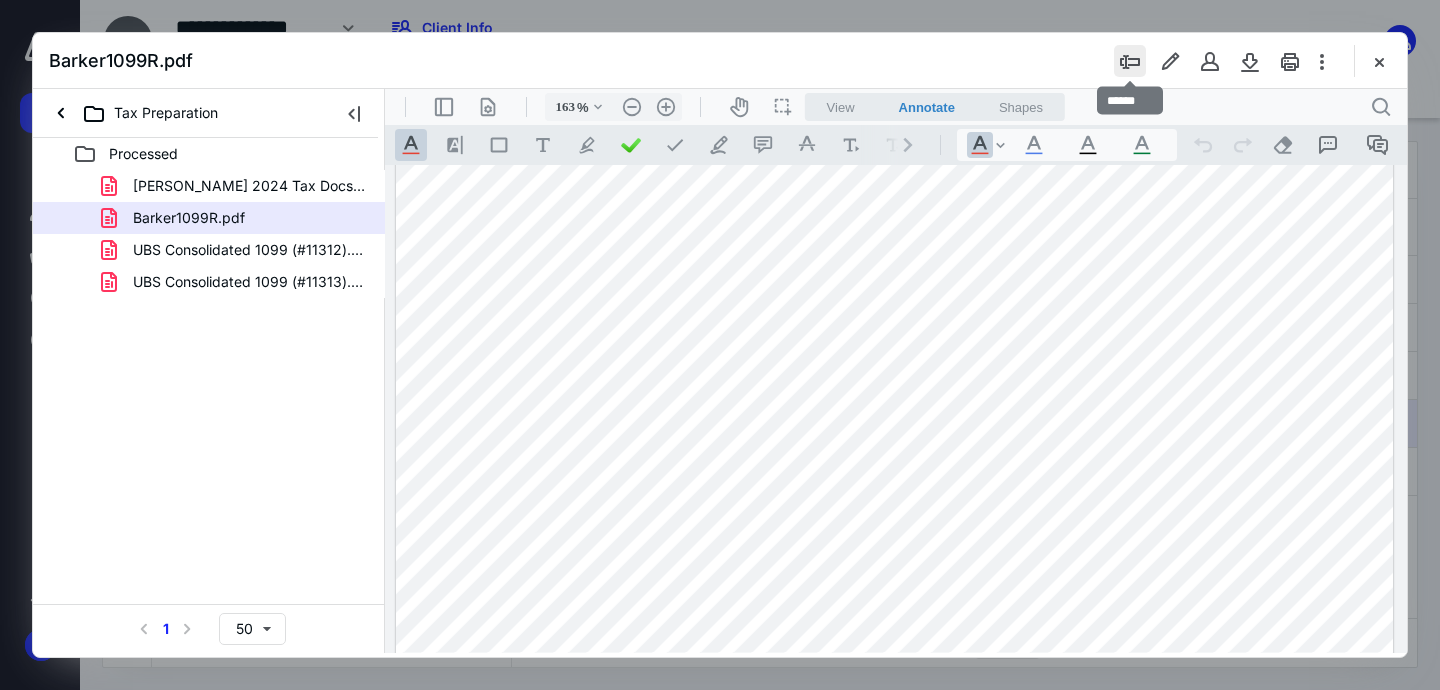 click at bounding box center (1130, 61) 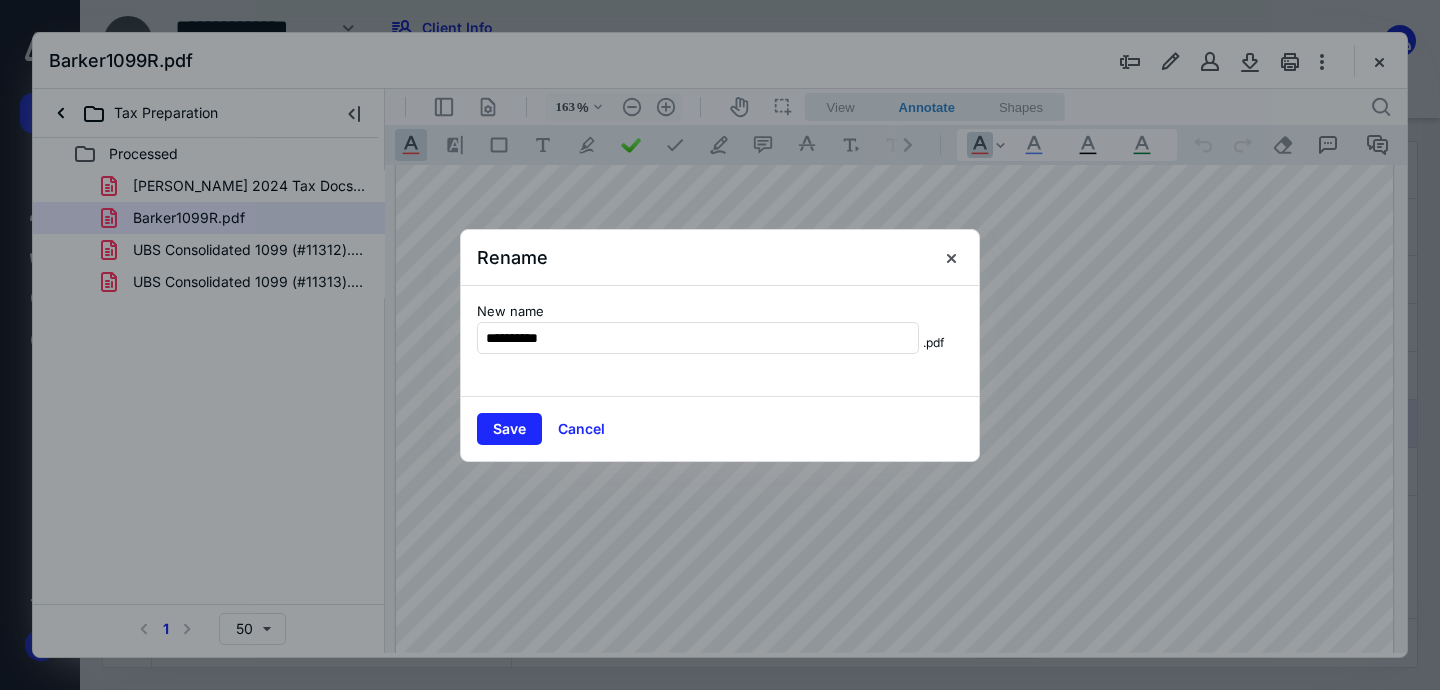 type on "**********" 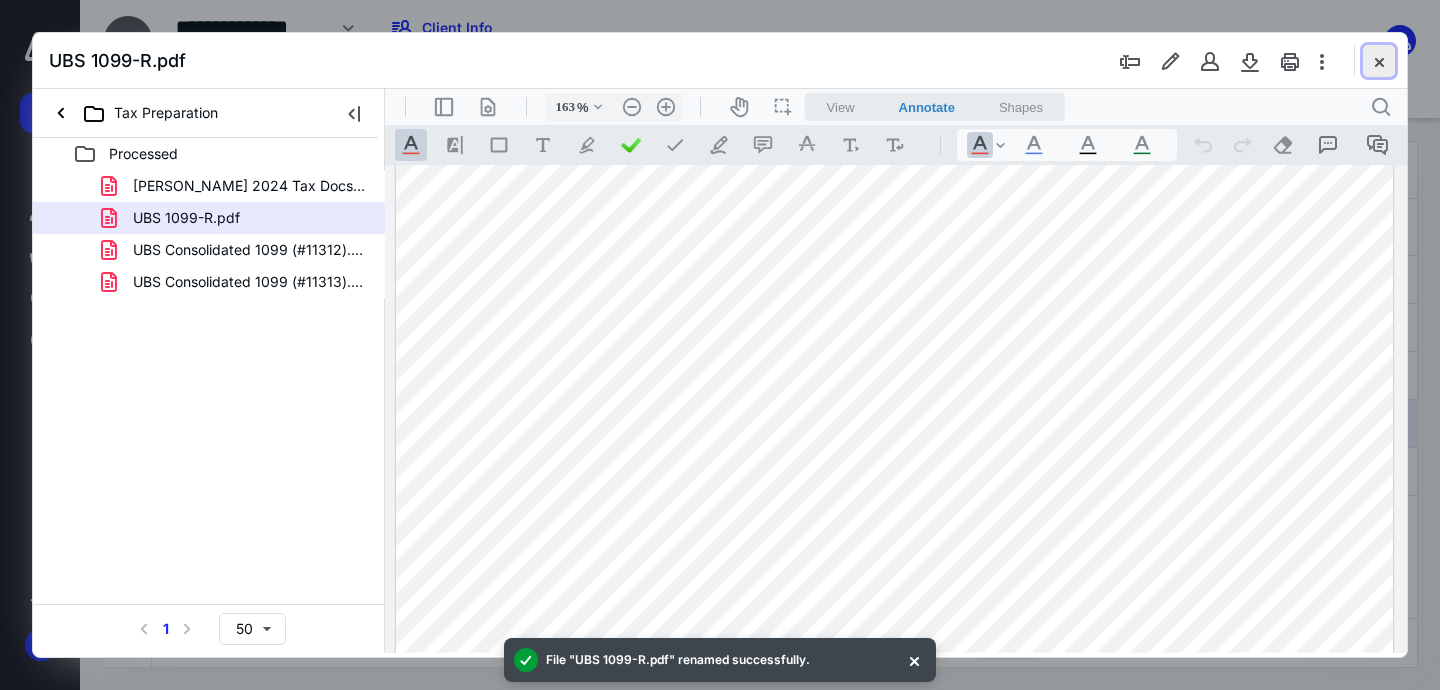 click at bounding box center (1379, 61) 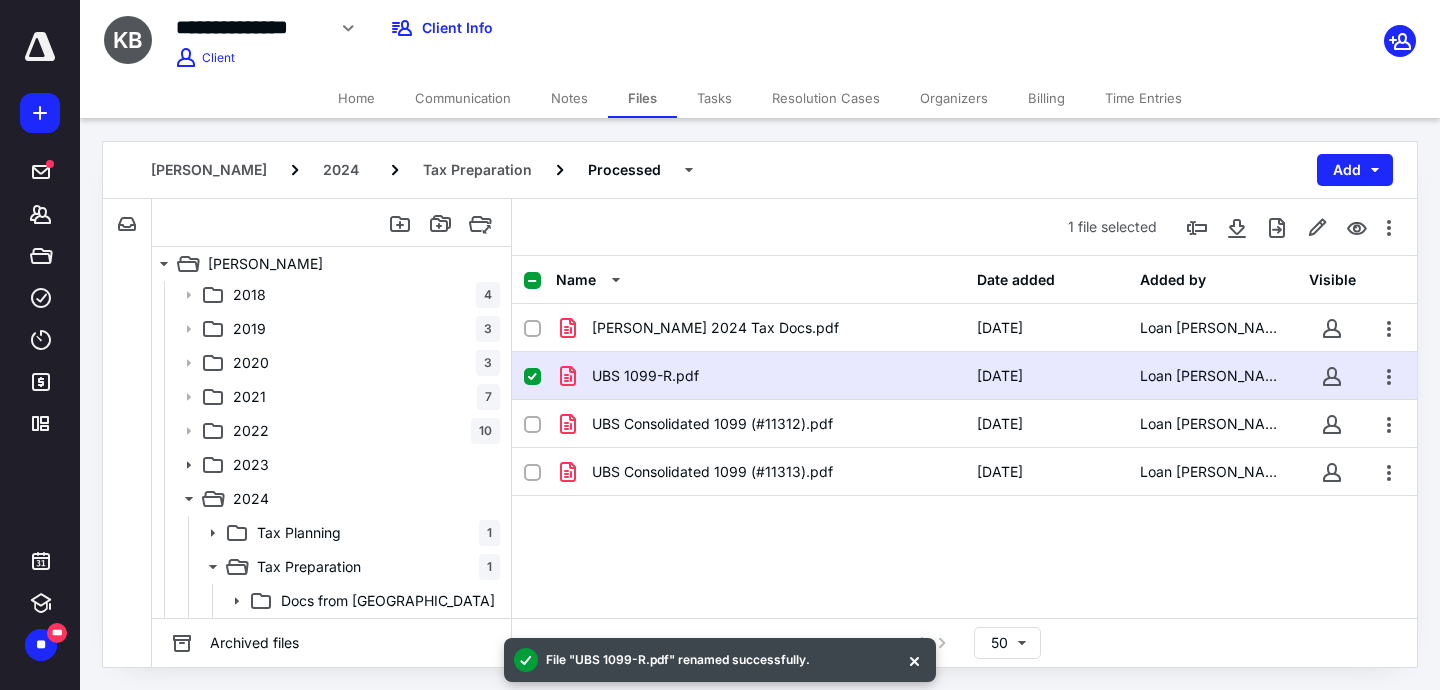 click at bounding box center (540, 376) 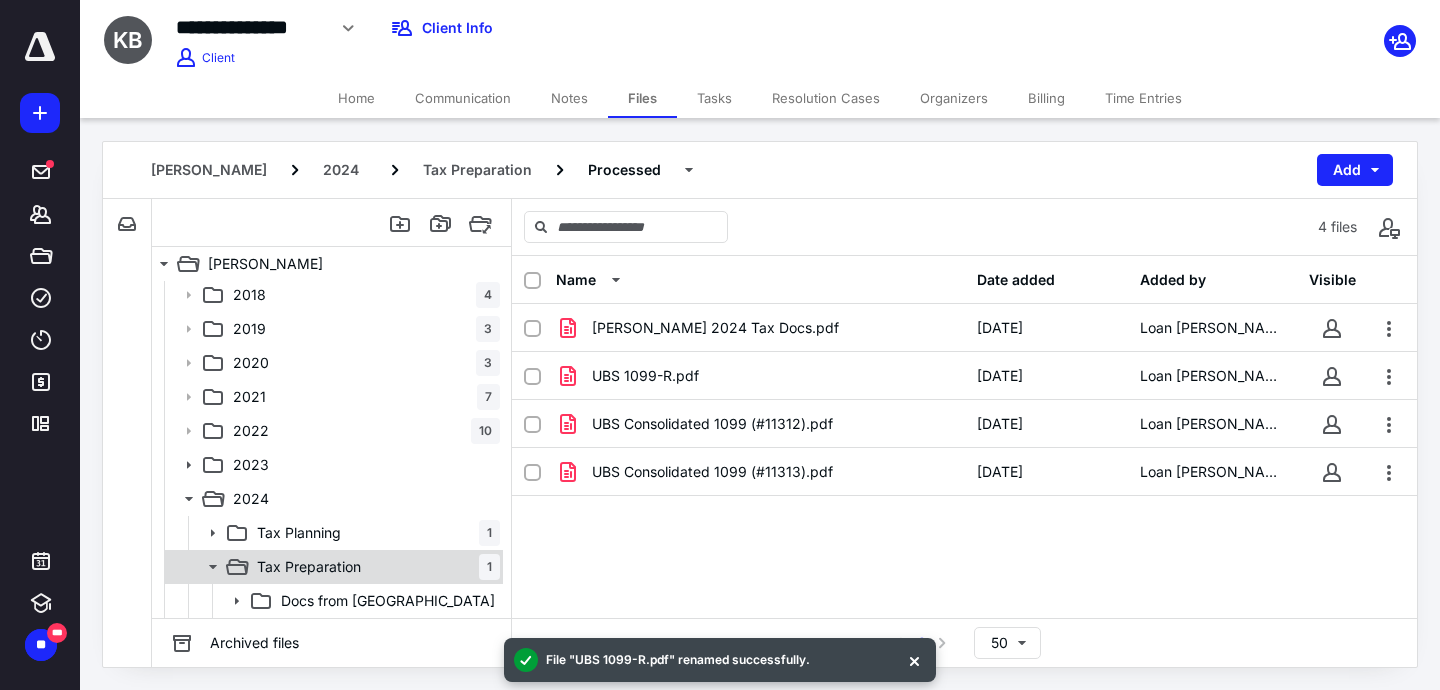 click on "Tax Preparation" at bounding box center (309, 567) 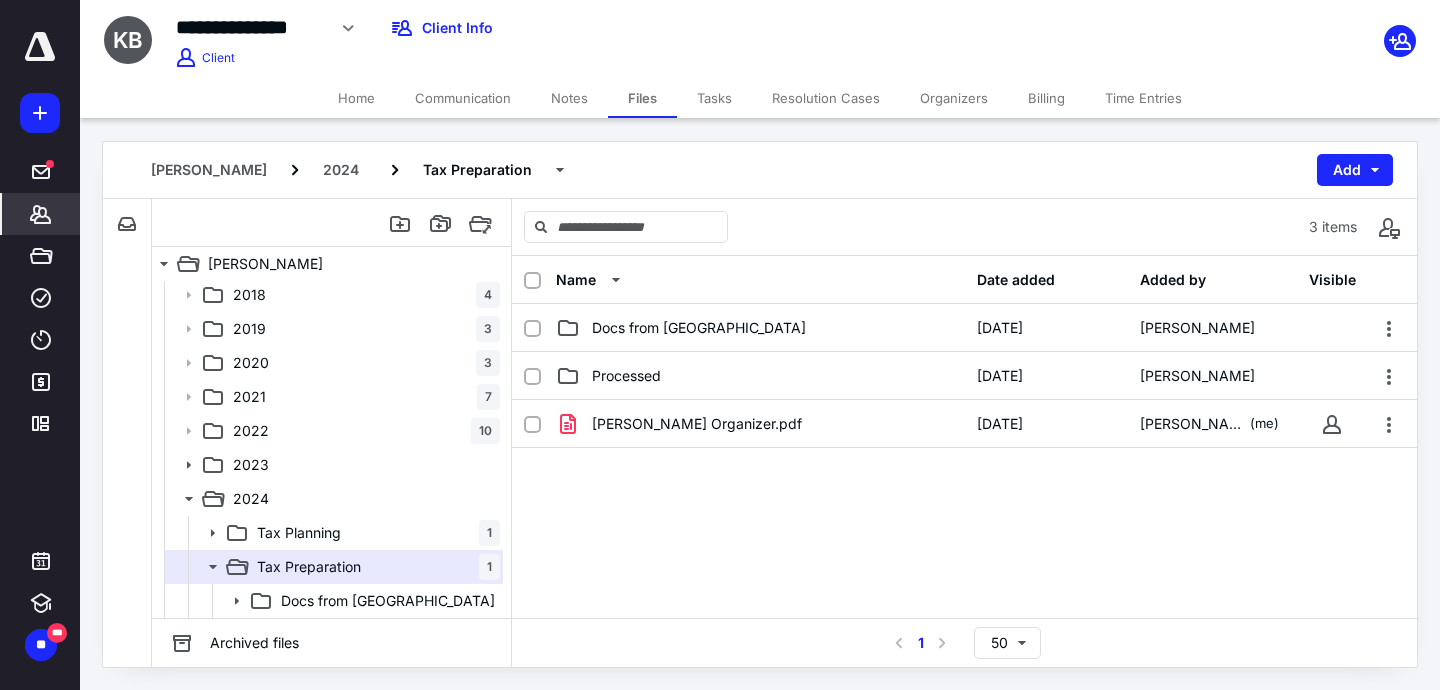 click 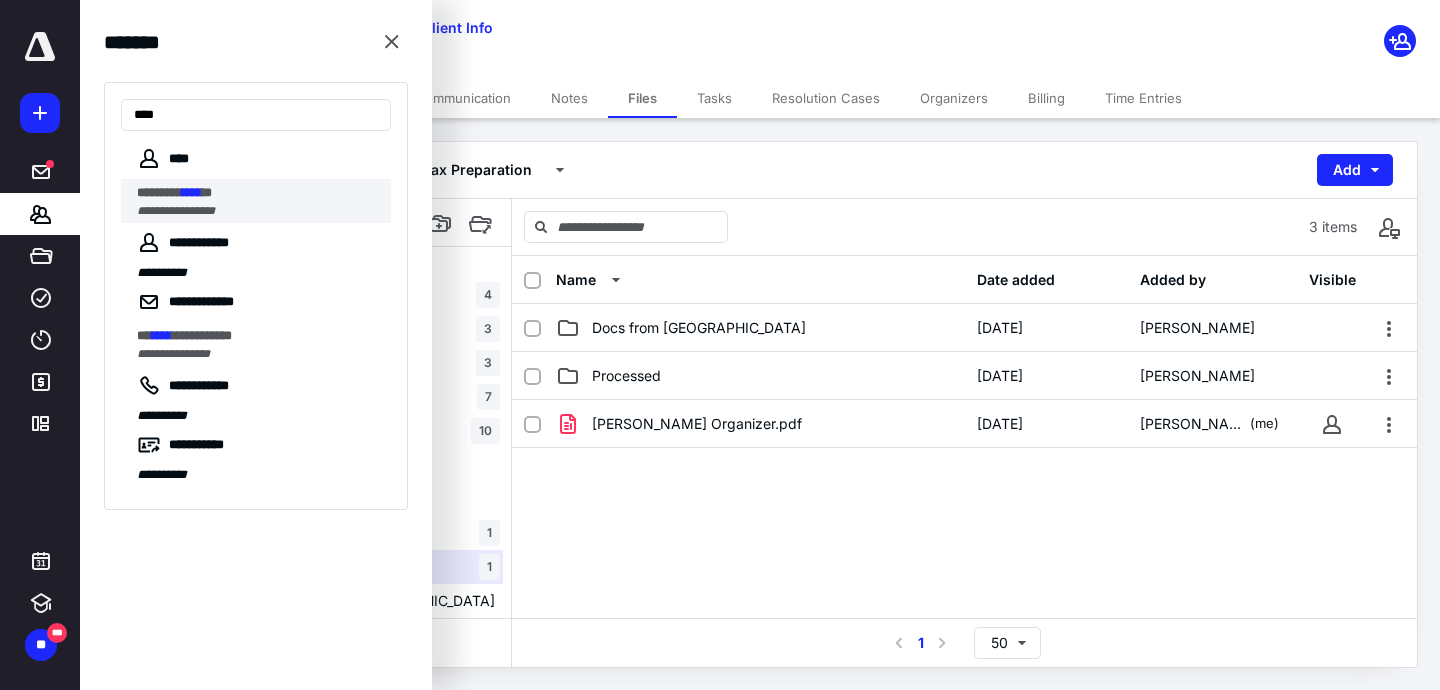 type on "****" 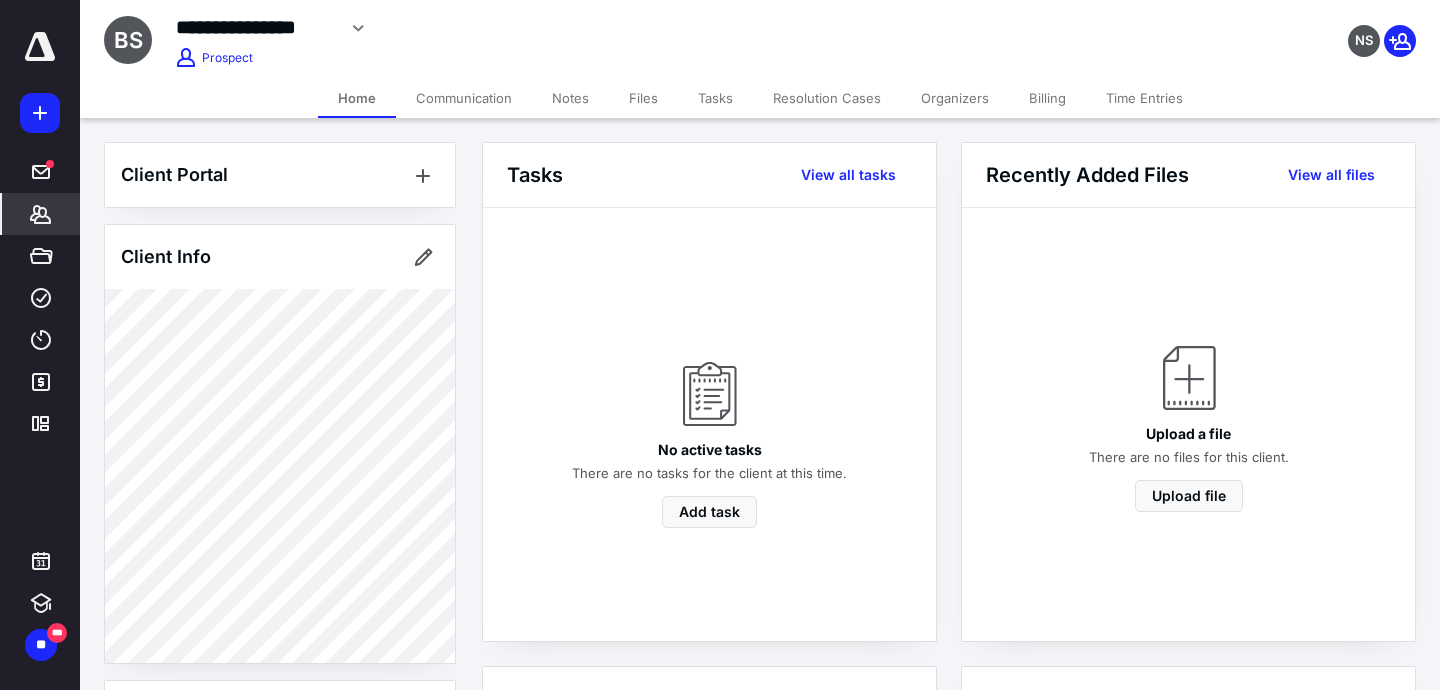 click on "Tasks" at bounding box center (715, 98) 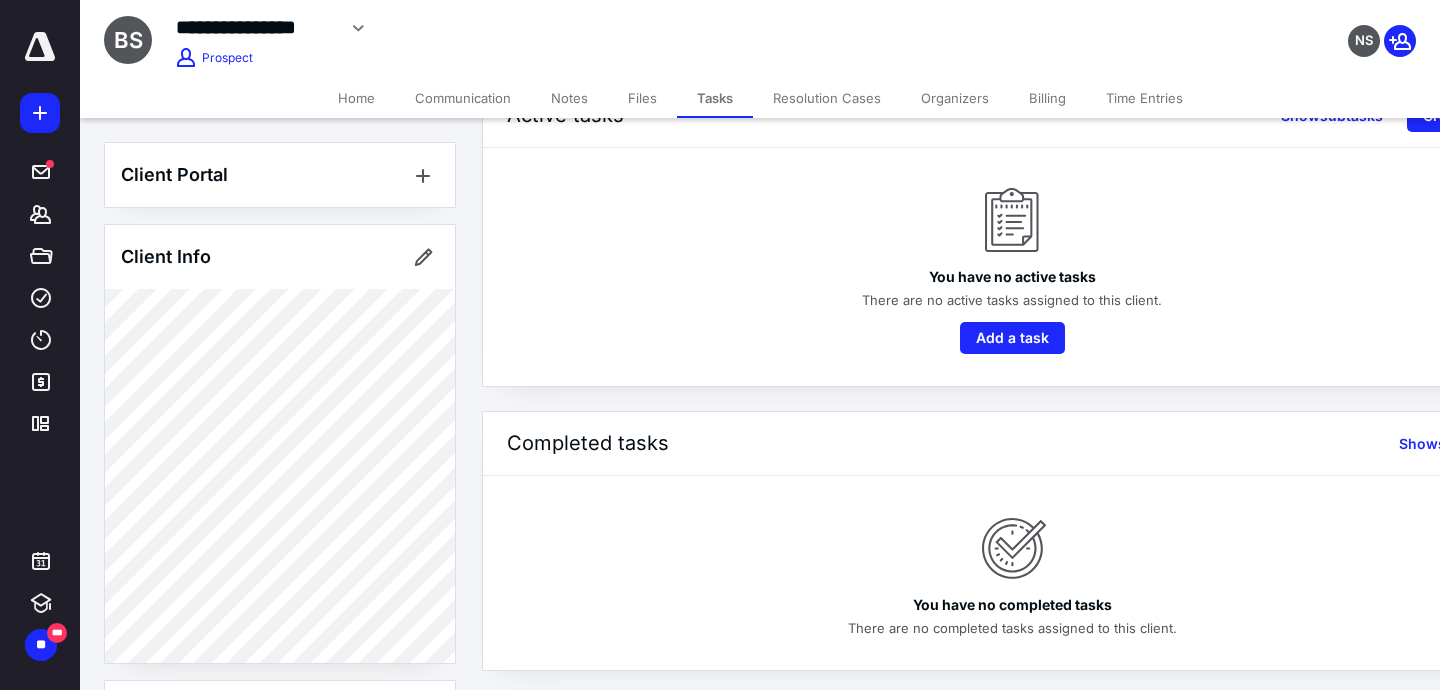 scroll, scrollTop: 0, scrollLeft: 0, axis: both 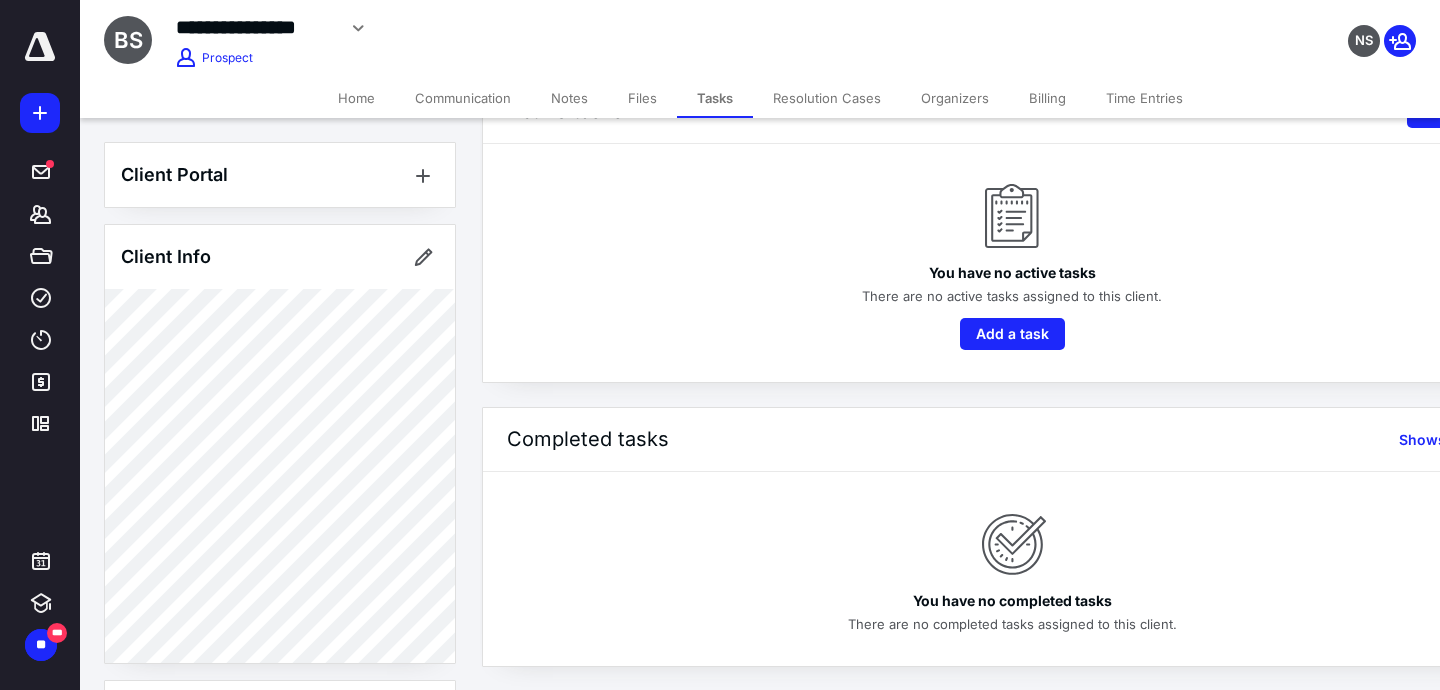 click on "Home" at bounding box center [356, 98] 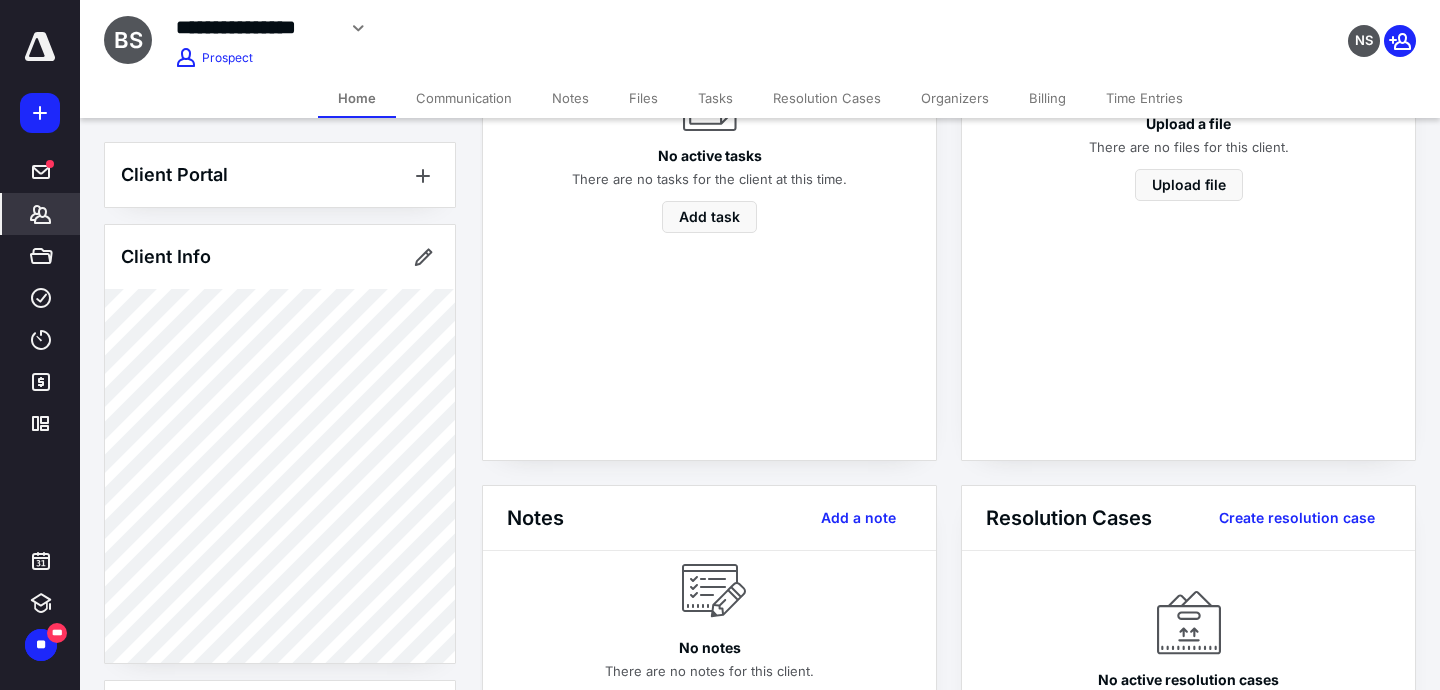 scroll, scrollTop: 0, scrollLeft: 0, axis: both 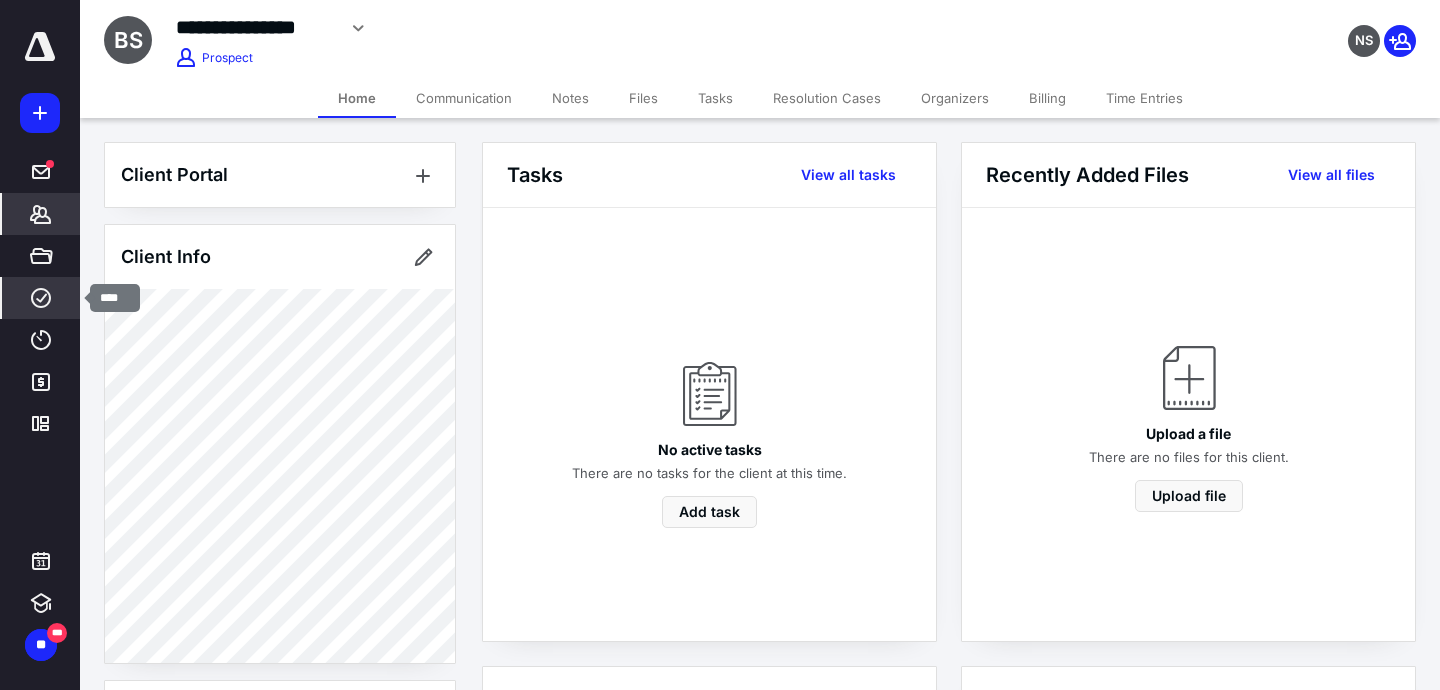 click 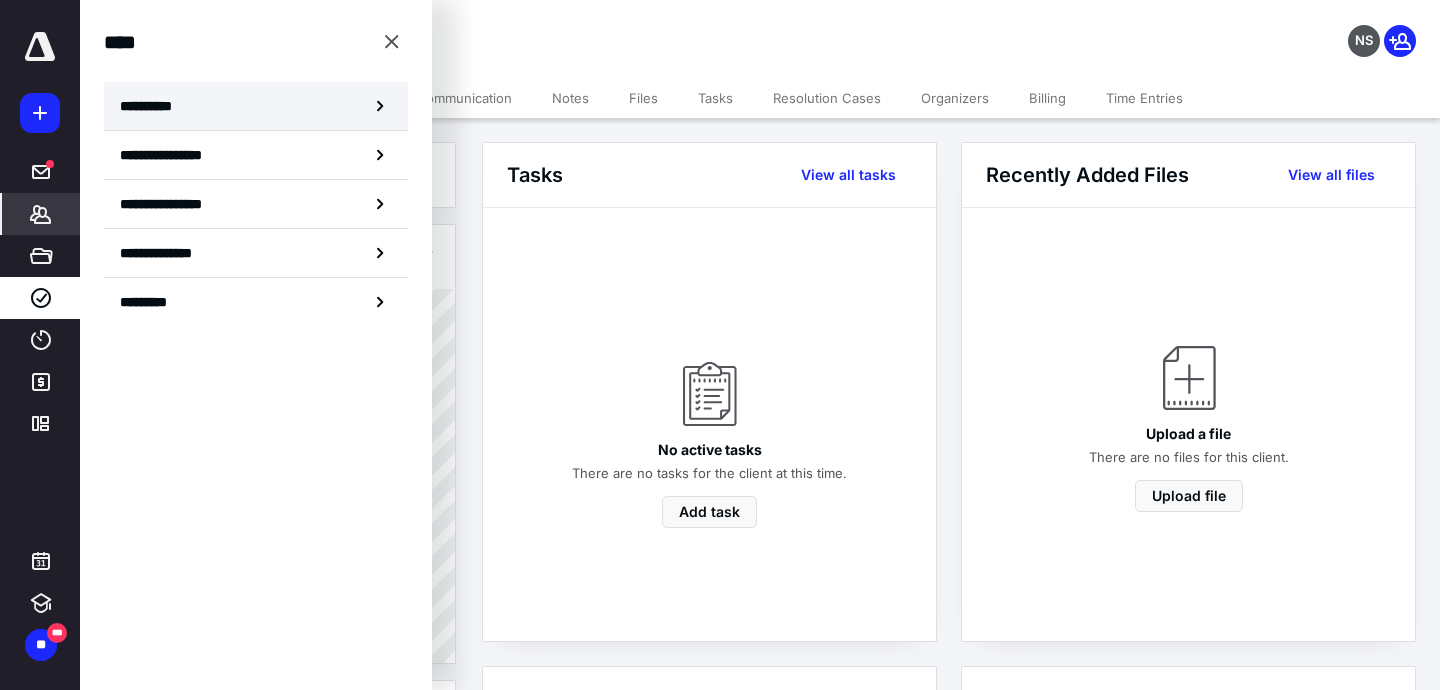 click on "**********" at bounding box center (256, 106) 